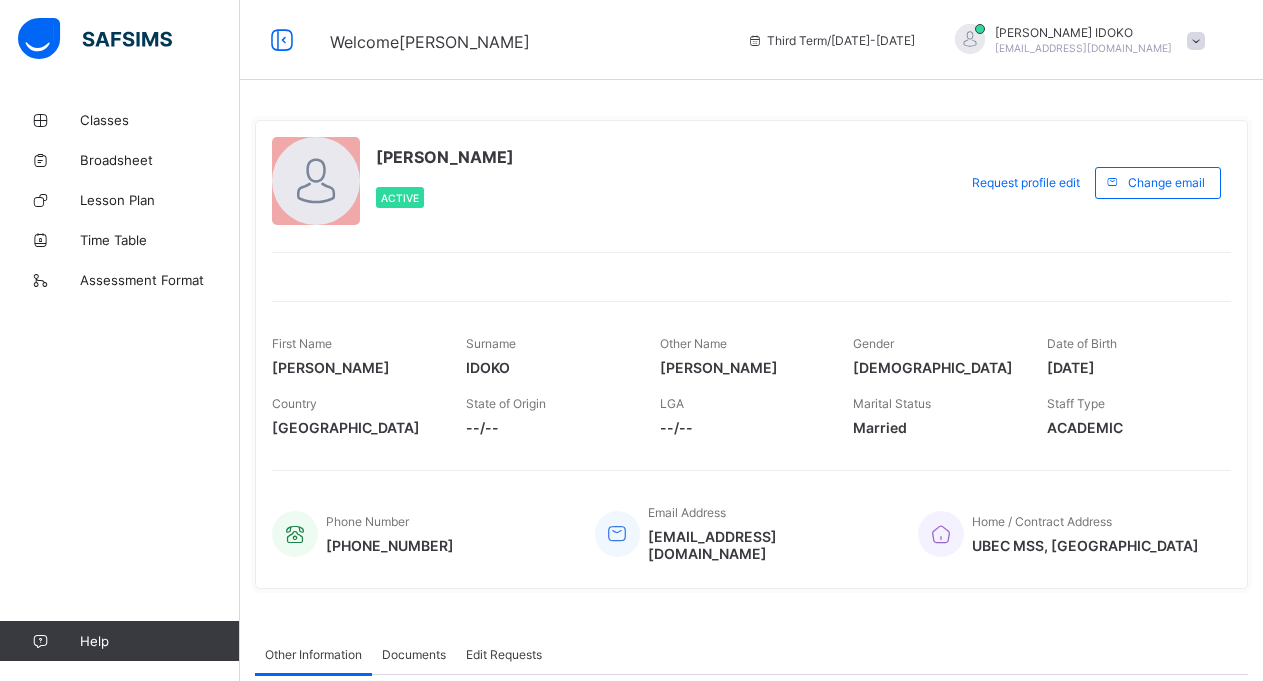 scroll, scrollTop: 0, scrollLeft: 0, axis: both 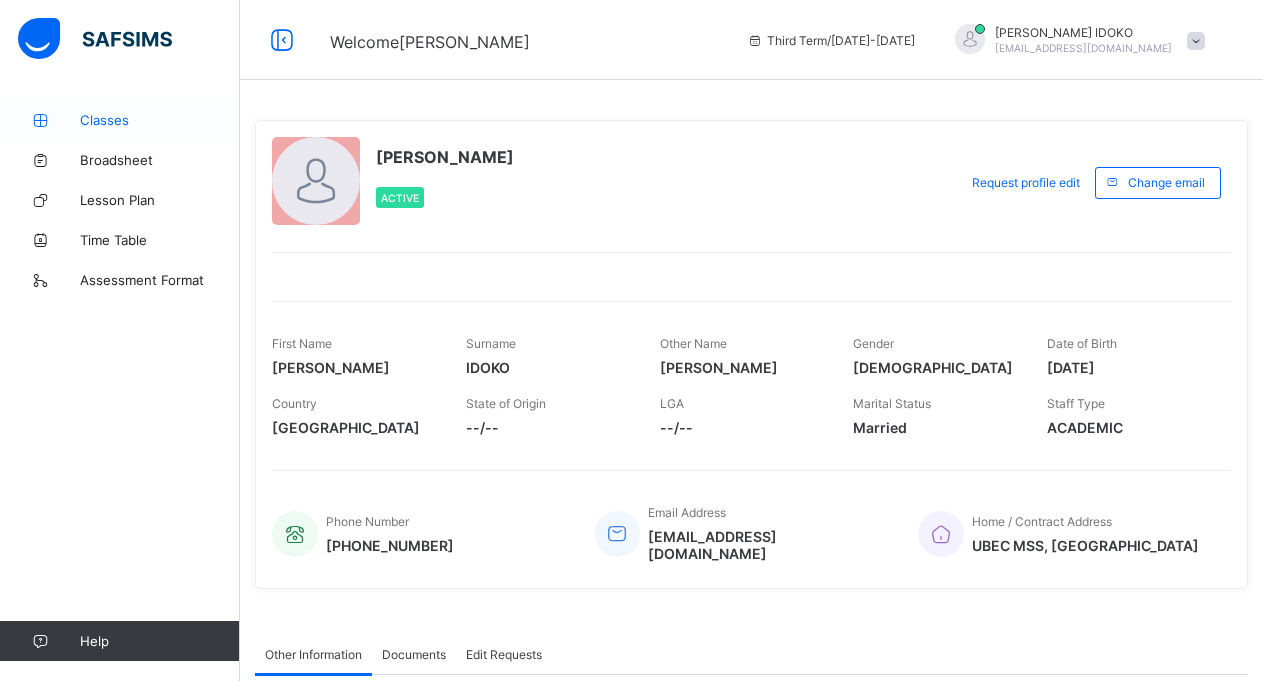 click on "Classes" at bounding box center (160, 120) 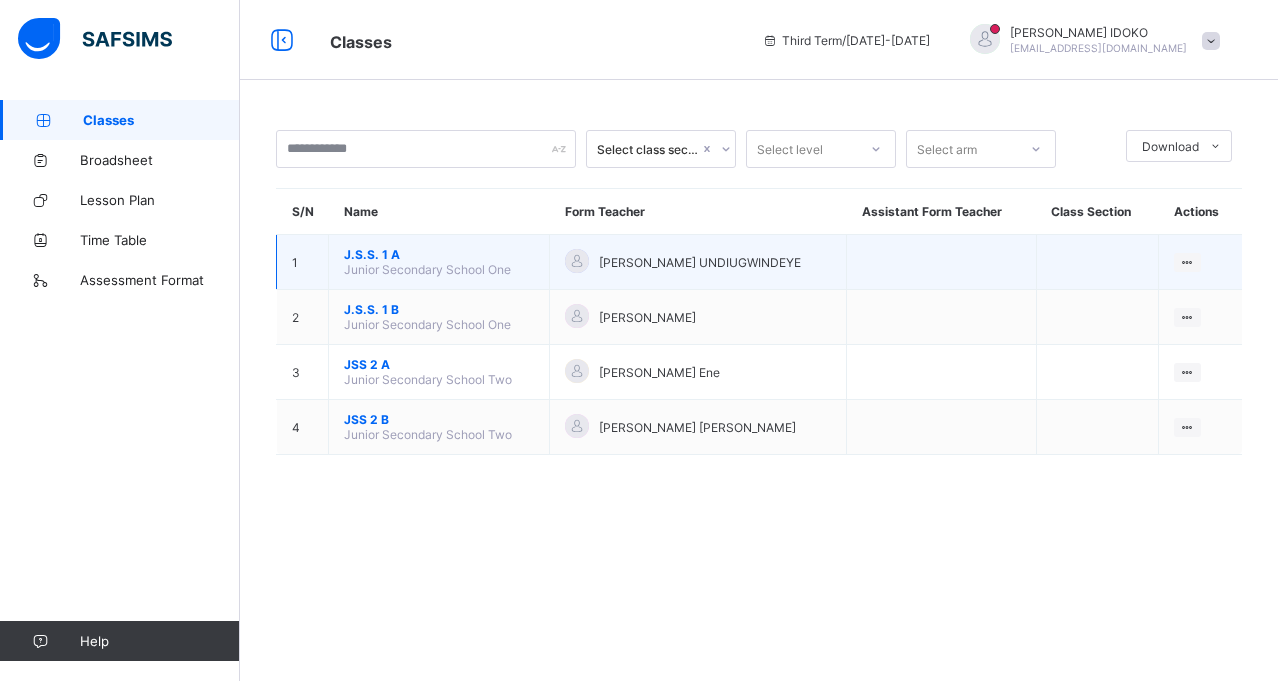 click on "J.S.S. 1   A" at bounding box center (439, 254) 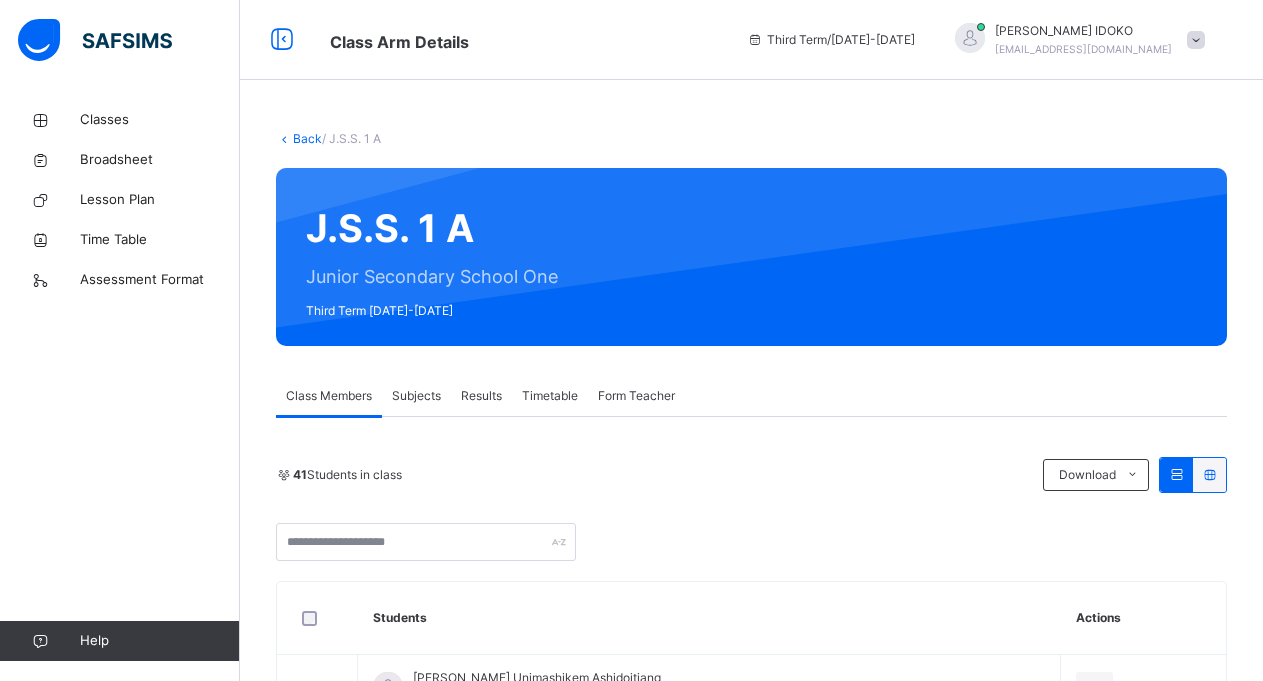 click on "Subjects" at bounding box center (416, 396) 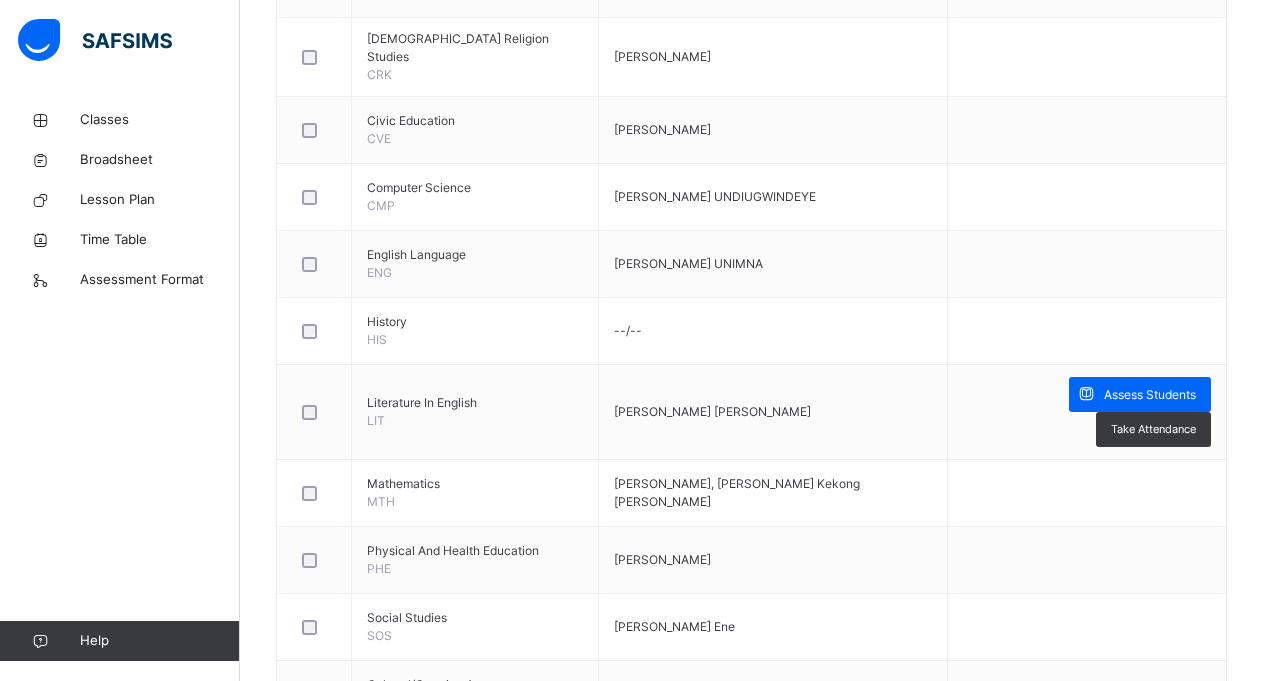 scroll, scrollTop: 960, scrollLeft: 0, axis: vertical 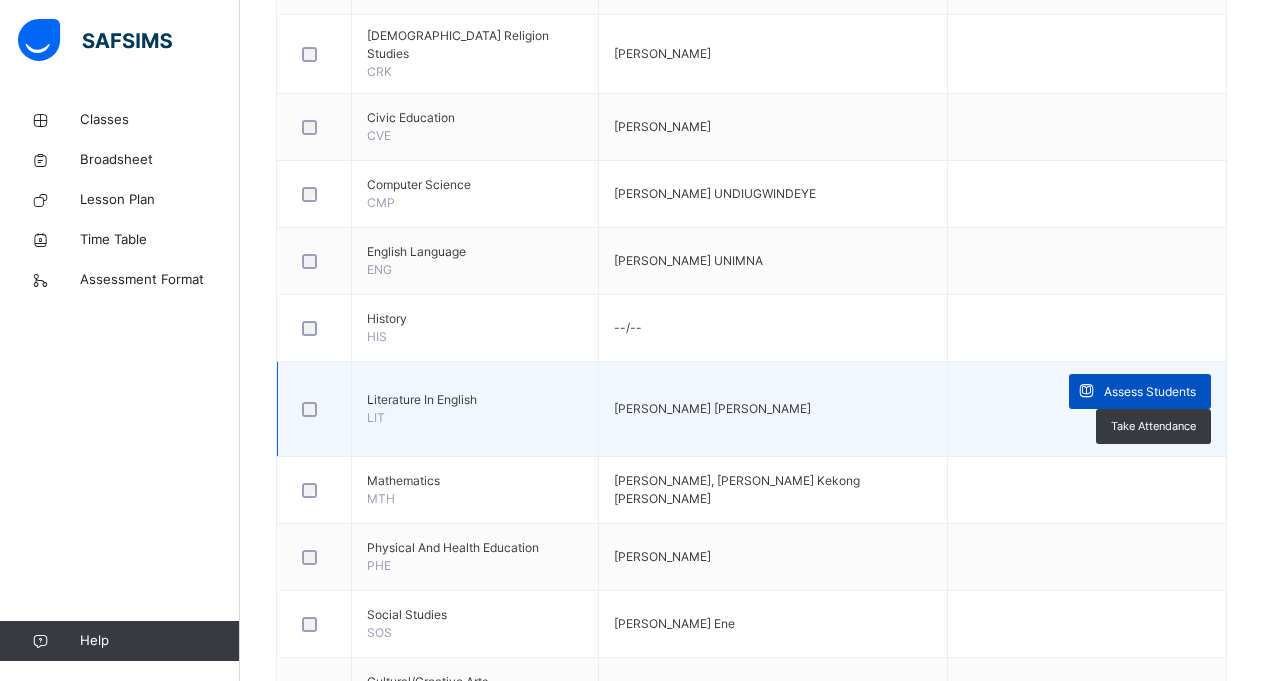 click on "Assess Students" at bounding box center [1150, 392] 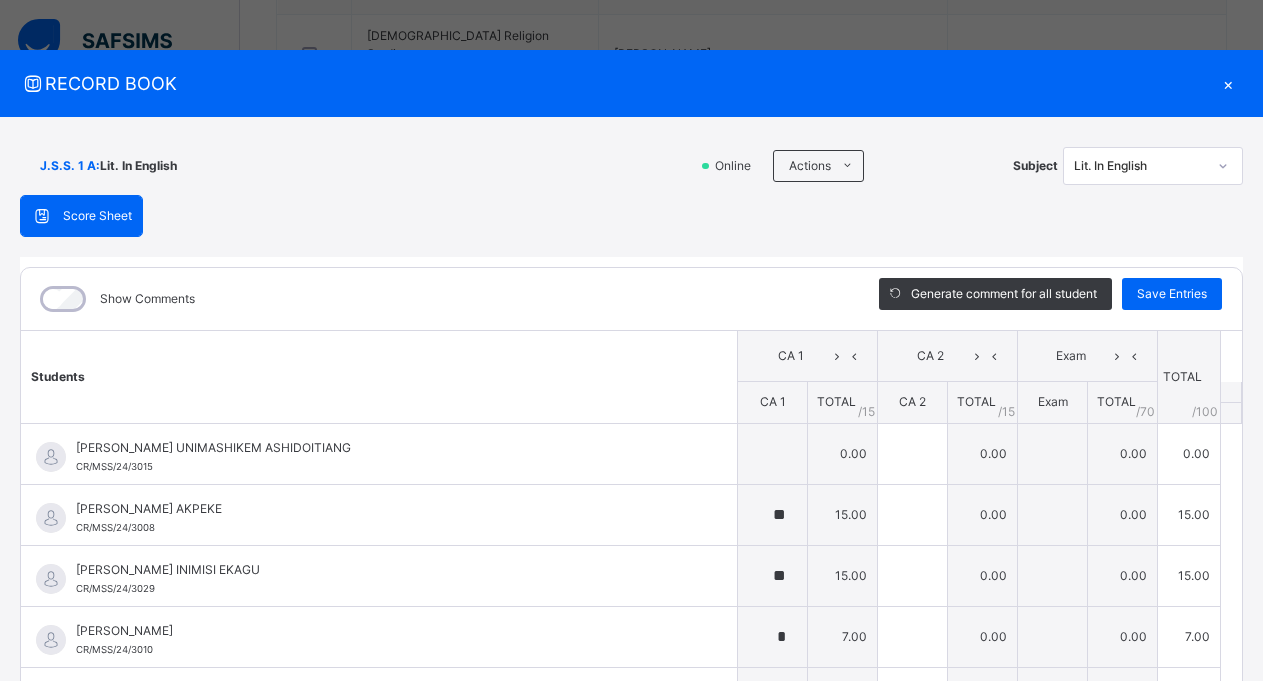 type on "**" 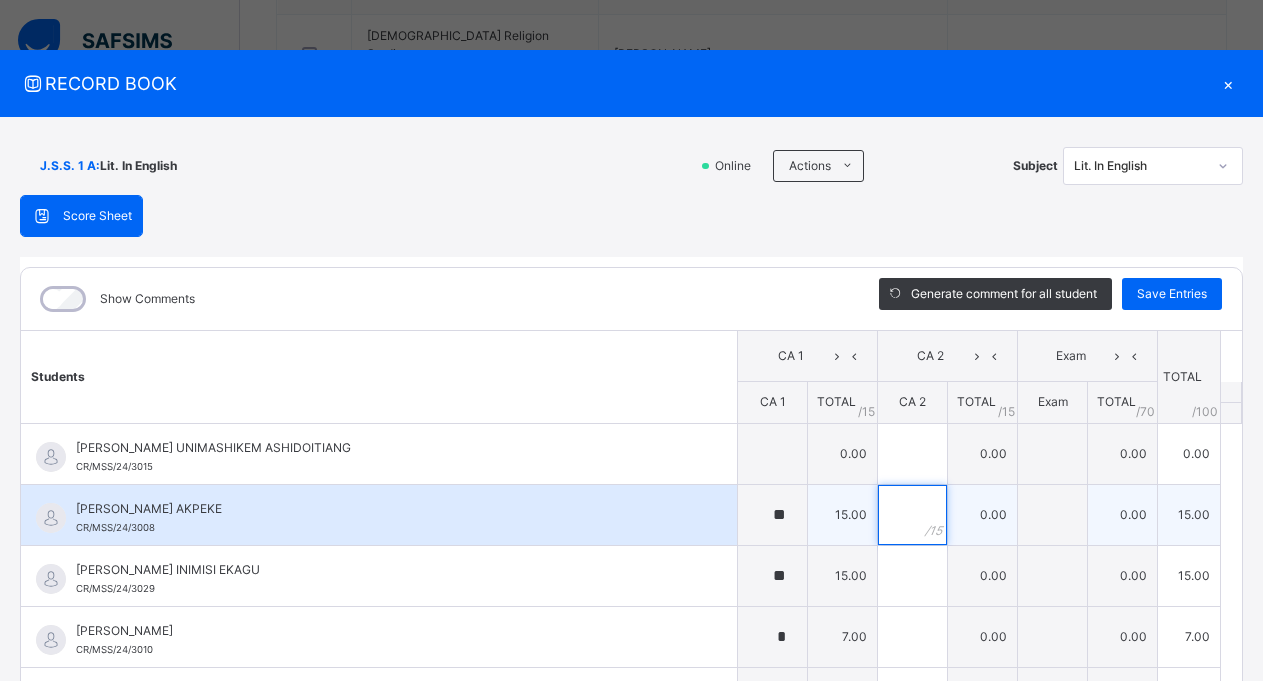 click at bounding box center (912, 515) 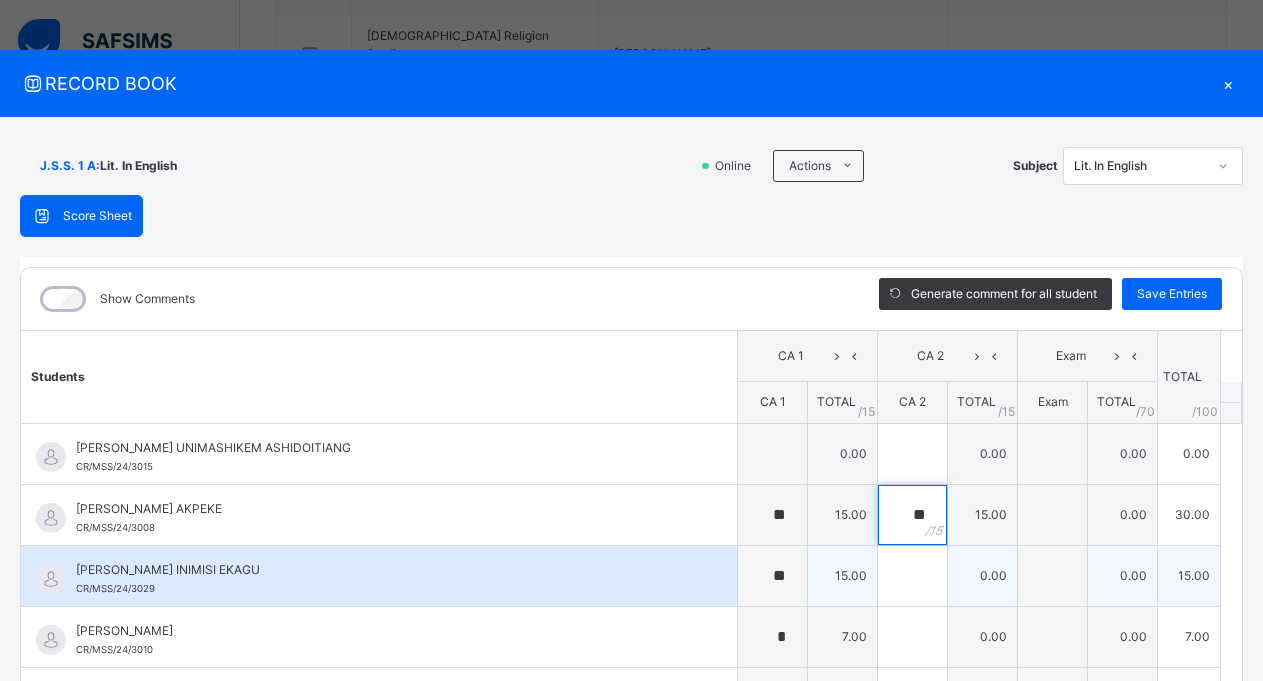 type on "**" 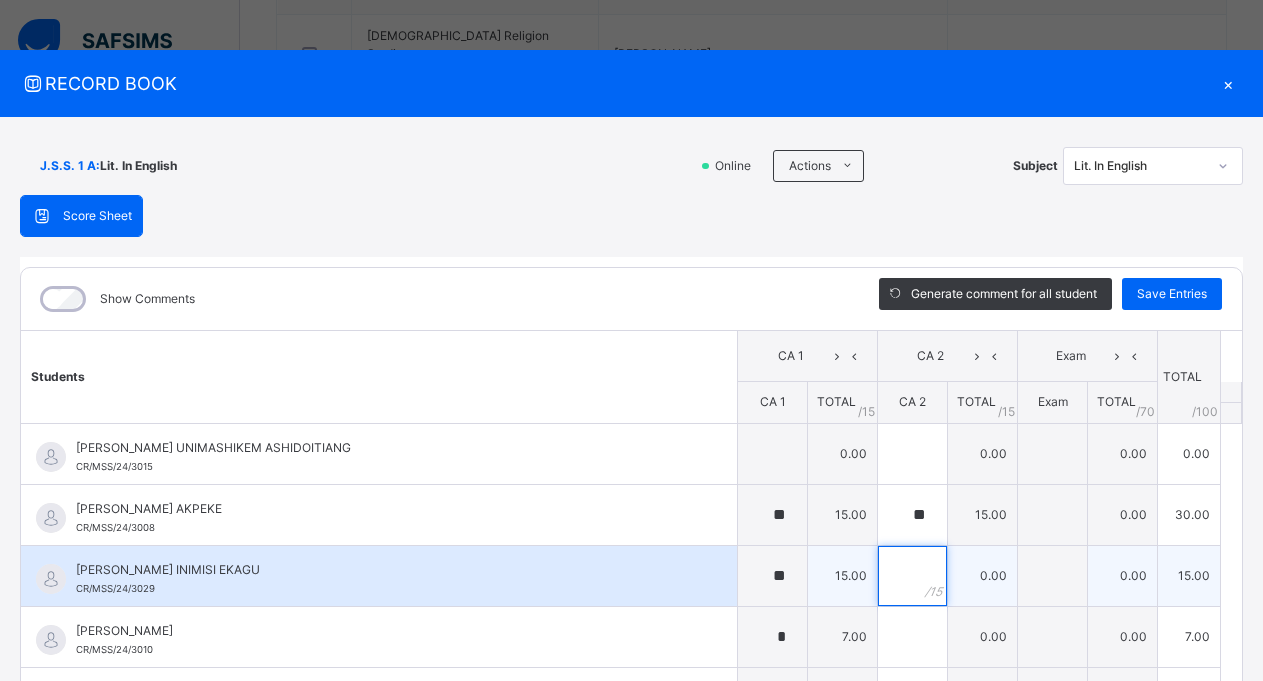click at bounding box center (912, 576) 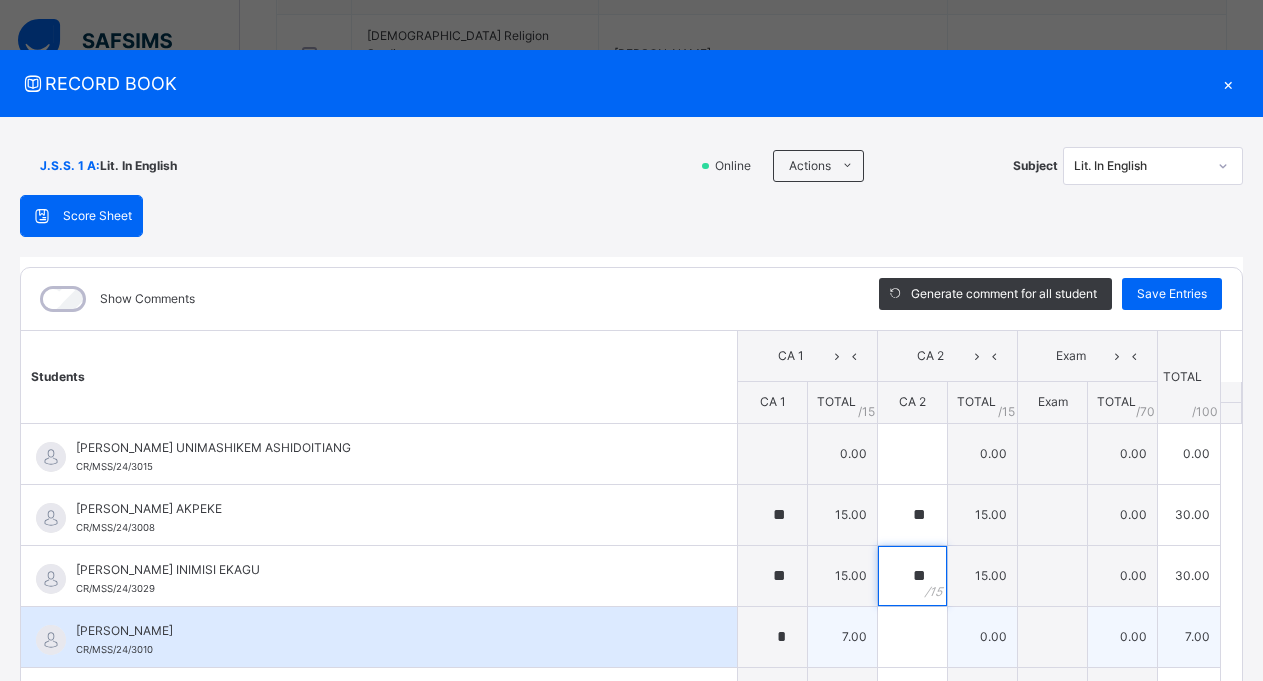 type on "**" 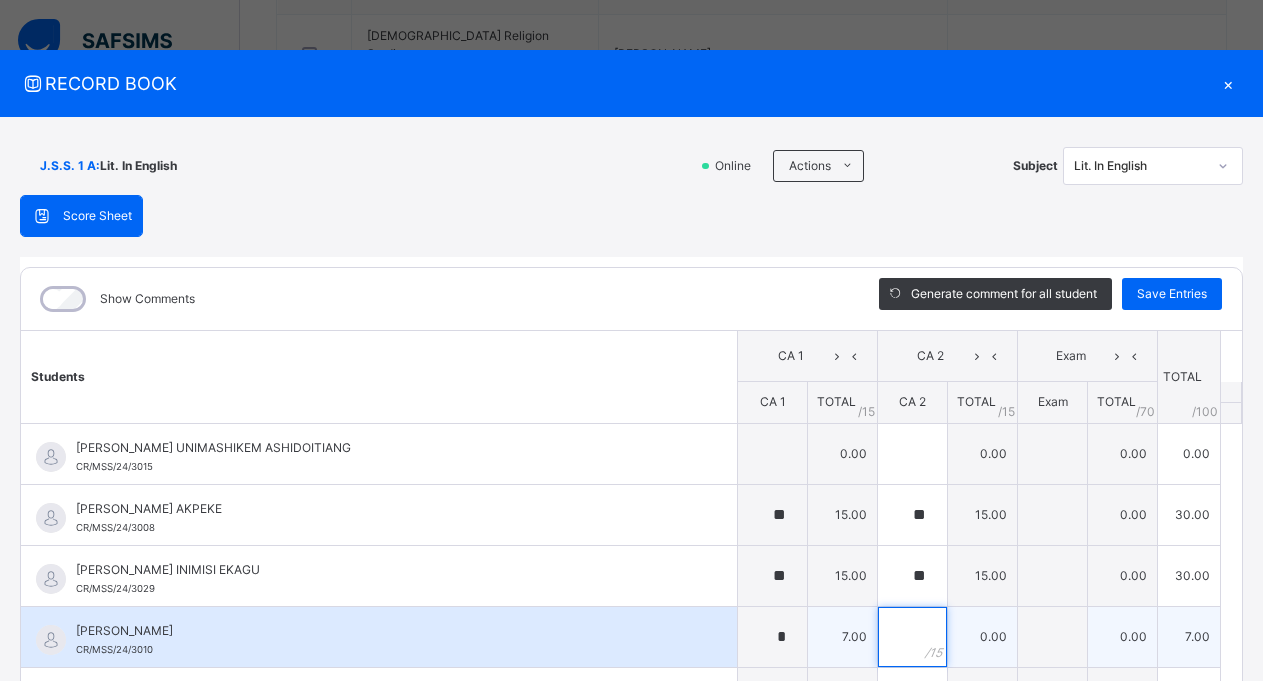 click at bounding box center [912, 637] 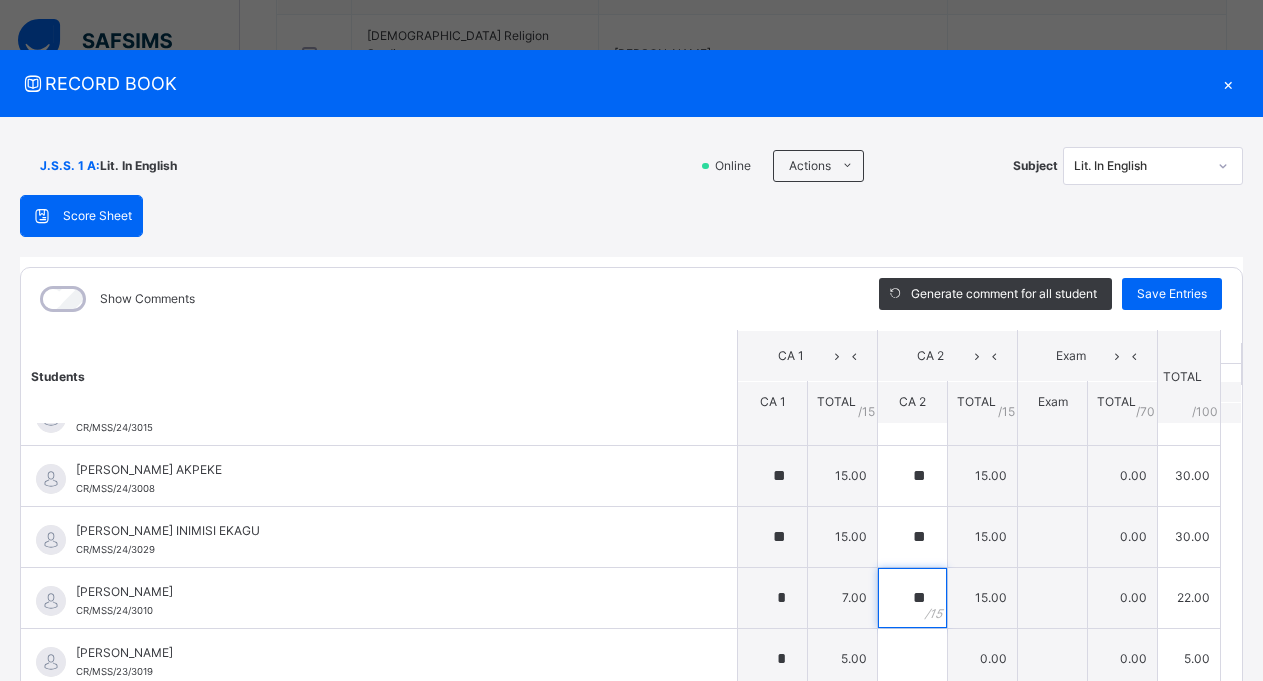 scroll, scrollTop: 50, scrollLeft: 0, axis: vertical 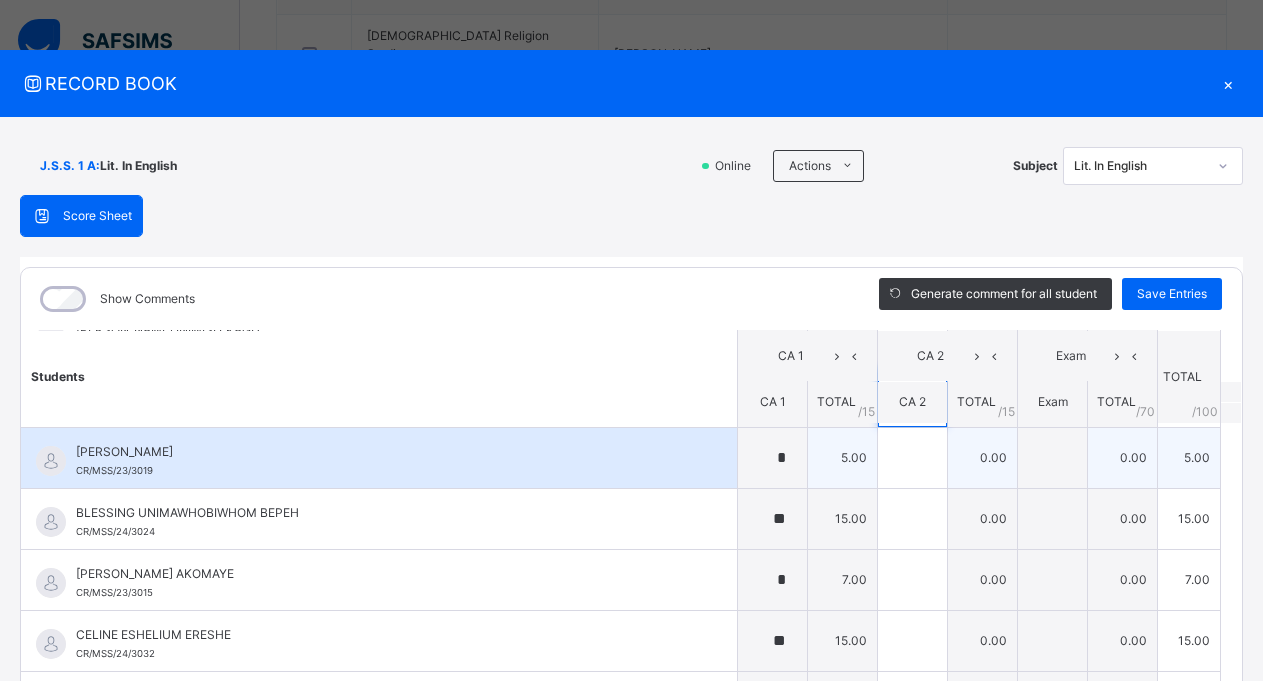 type on "**" 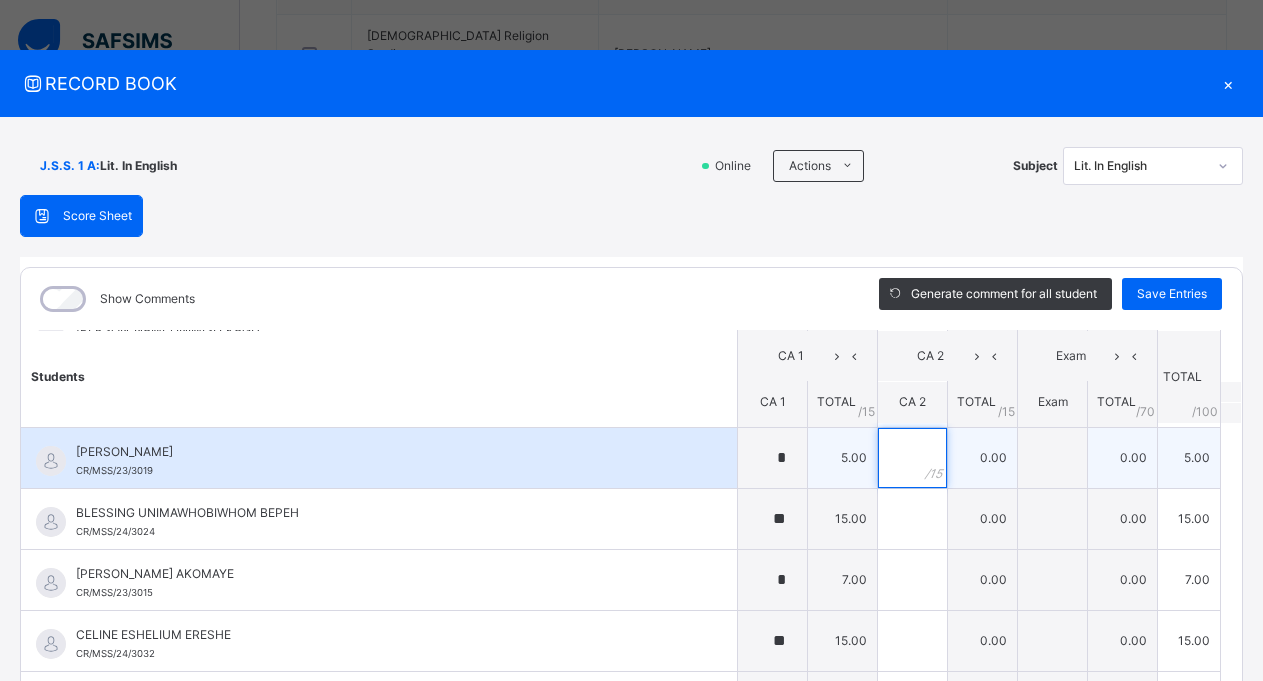 click at bounding box center (912, 458) 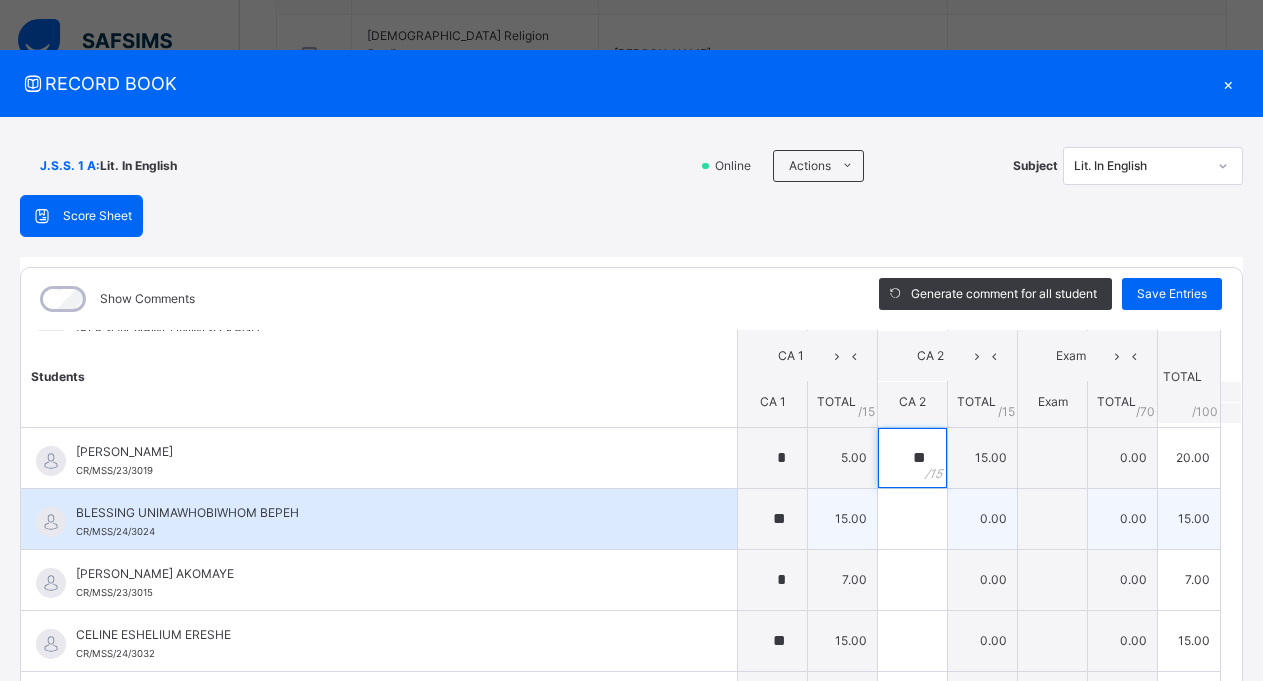 type on "**" 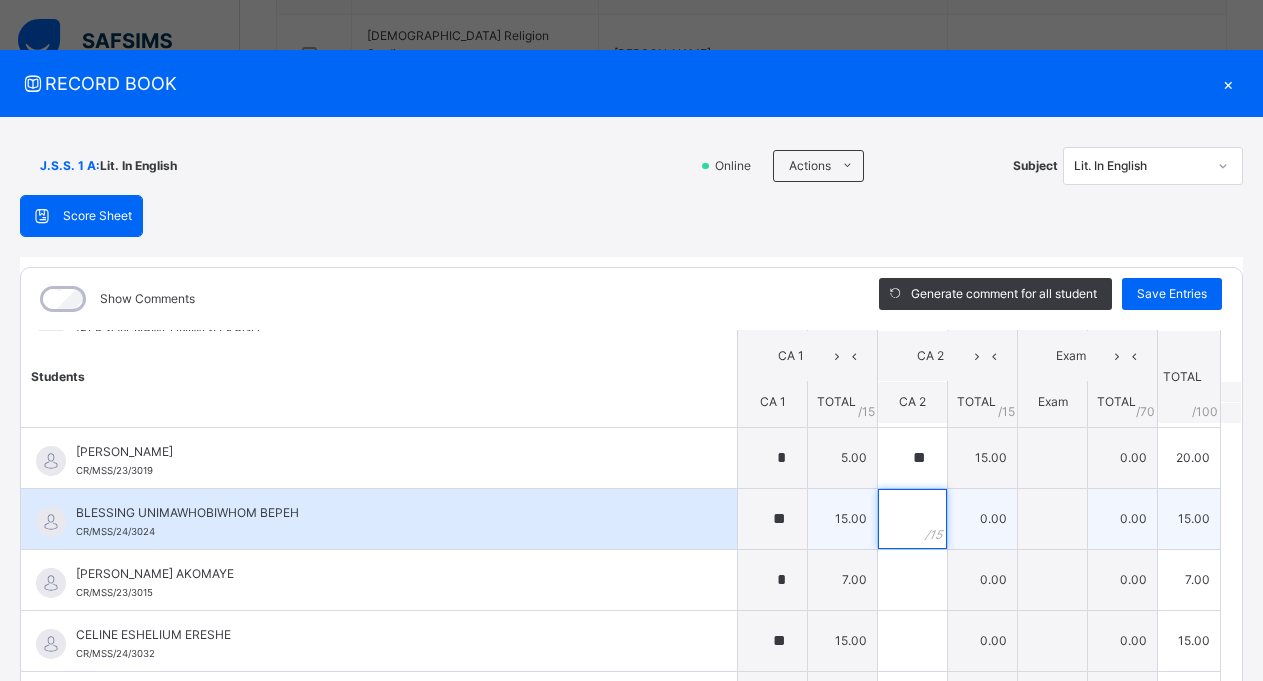 click at bounding box center [912, 519] 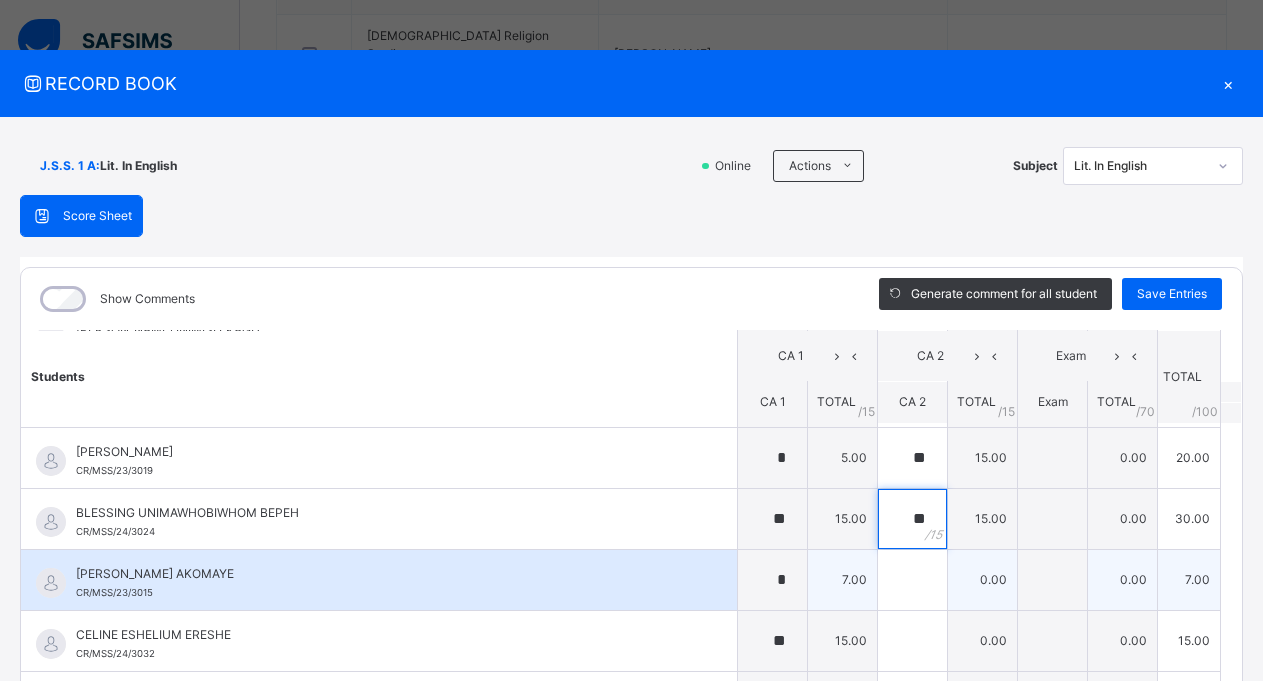 type on "**" 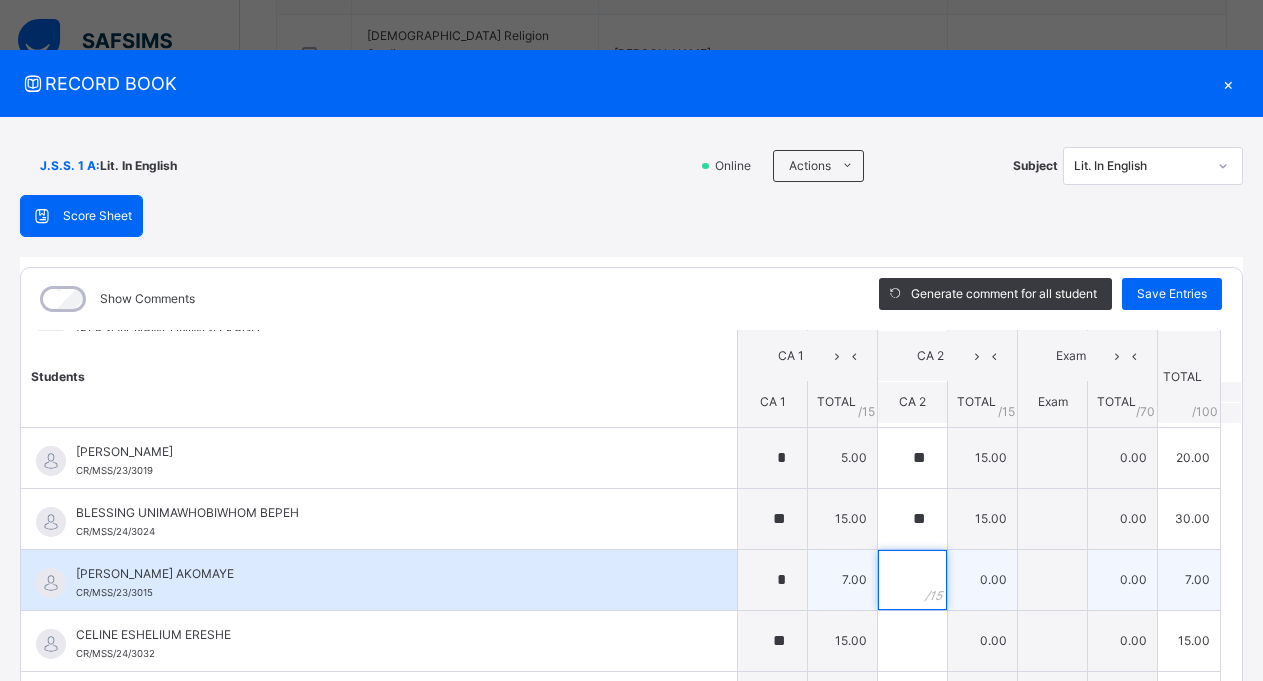 click at bounding box center (912, 580) 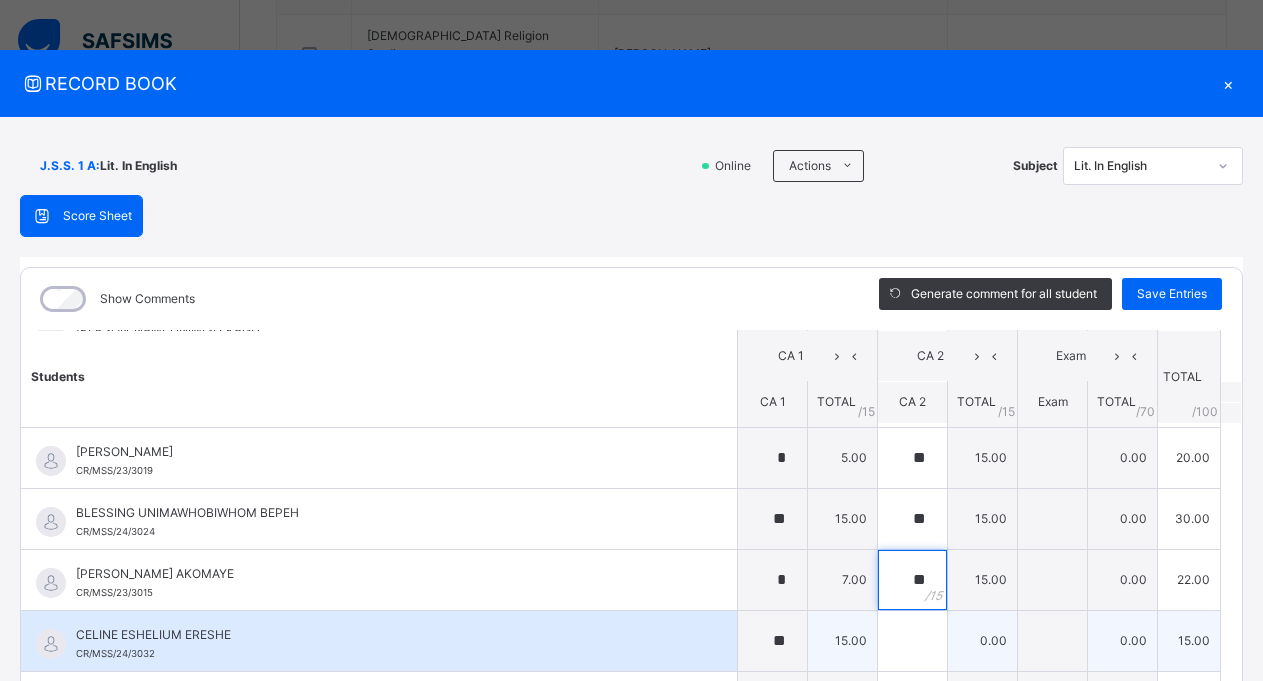 type on "**" 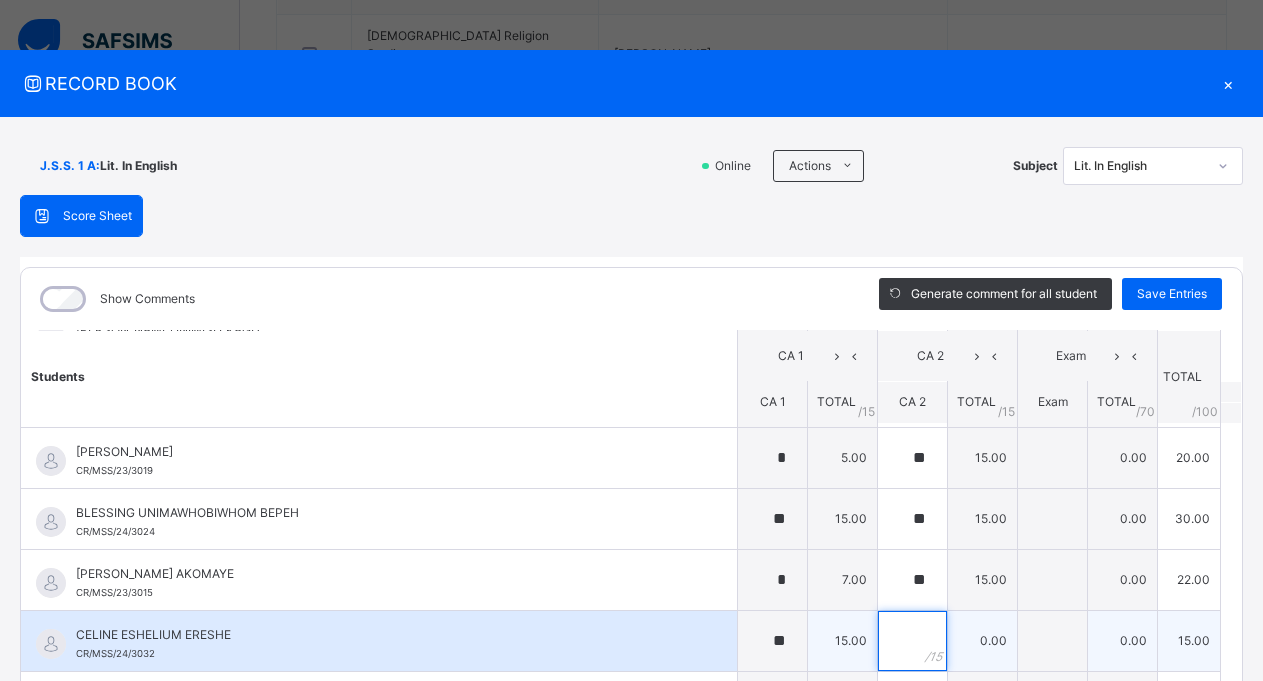 click at bounding box center (912, 641) 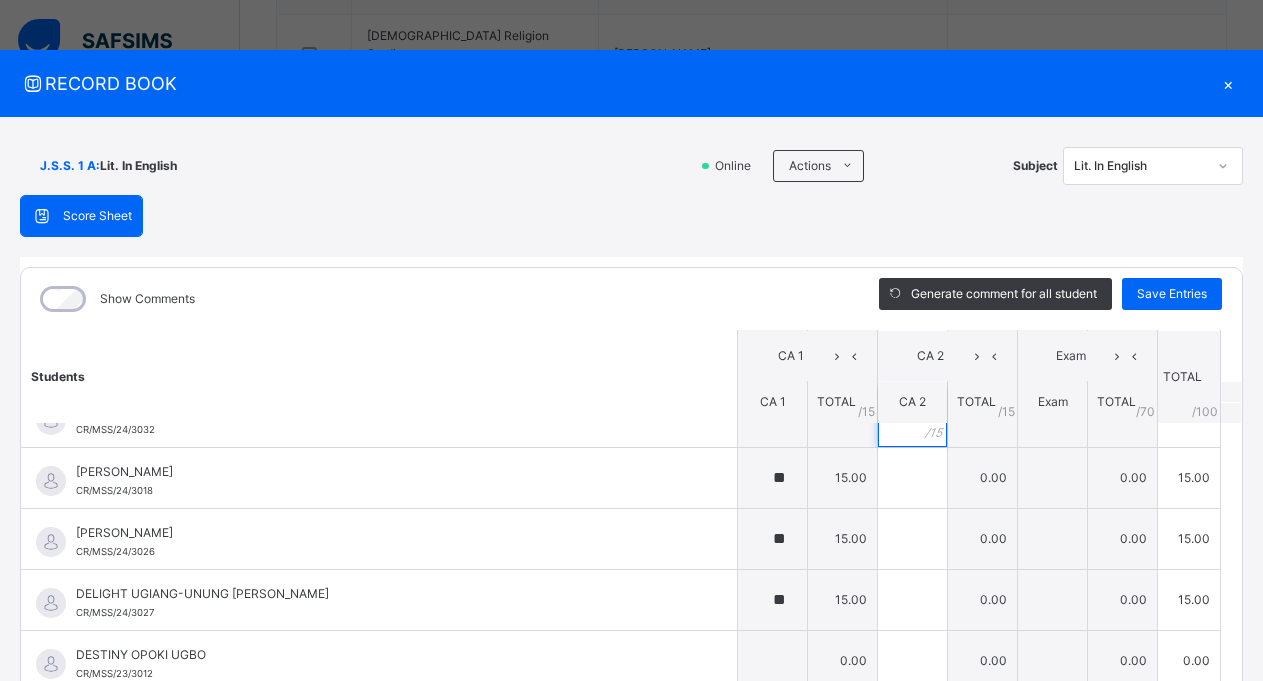 scroll, scrollTop: 475, scrollLeft: 0, axis: vertical 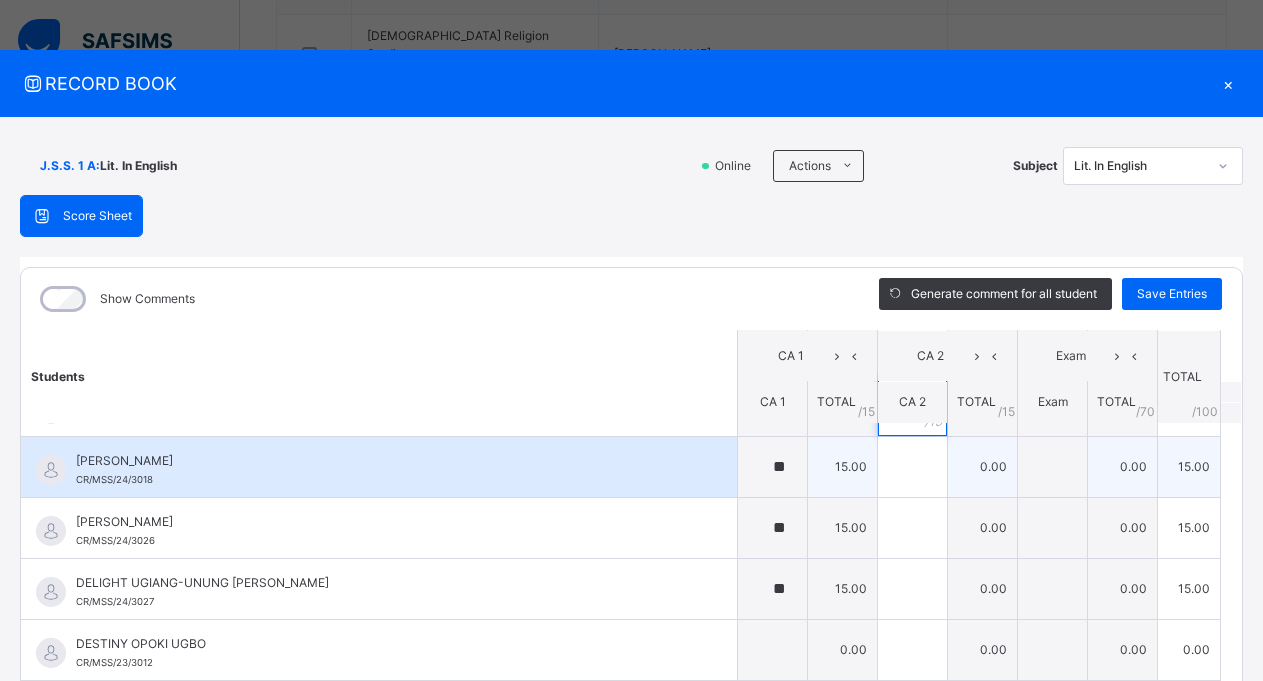 type on "**" 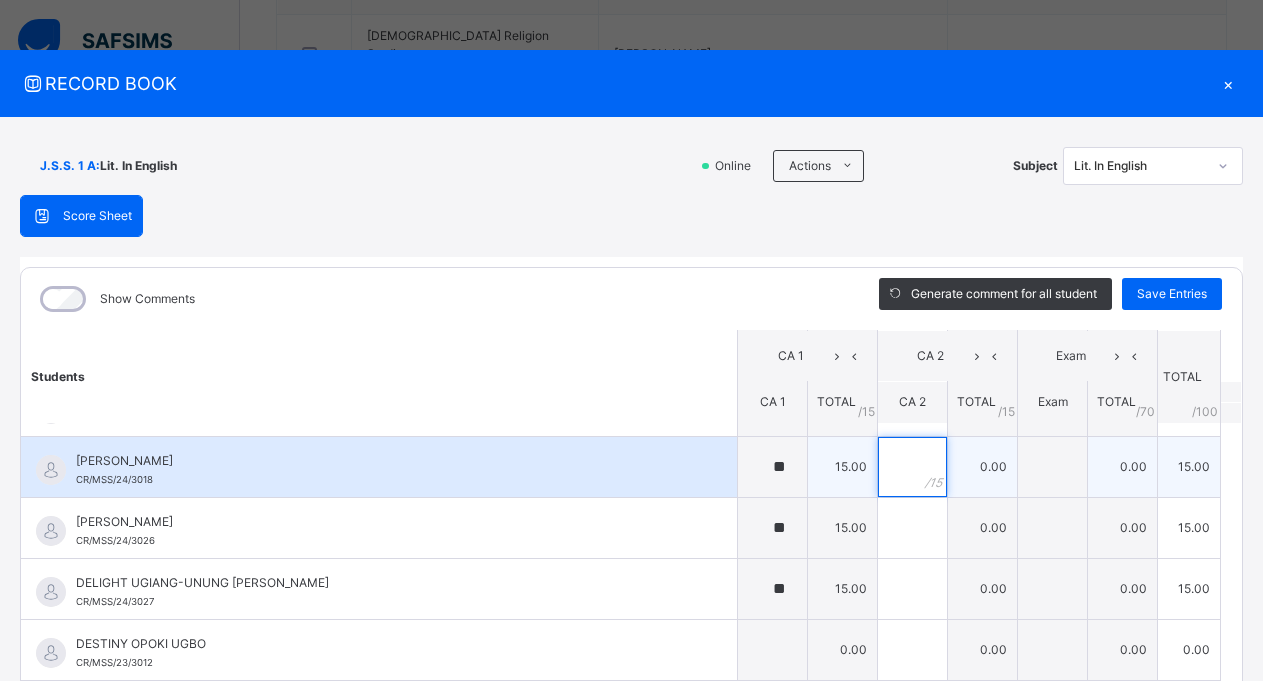 click at bounding box center [912, 467] 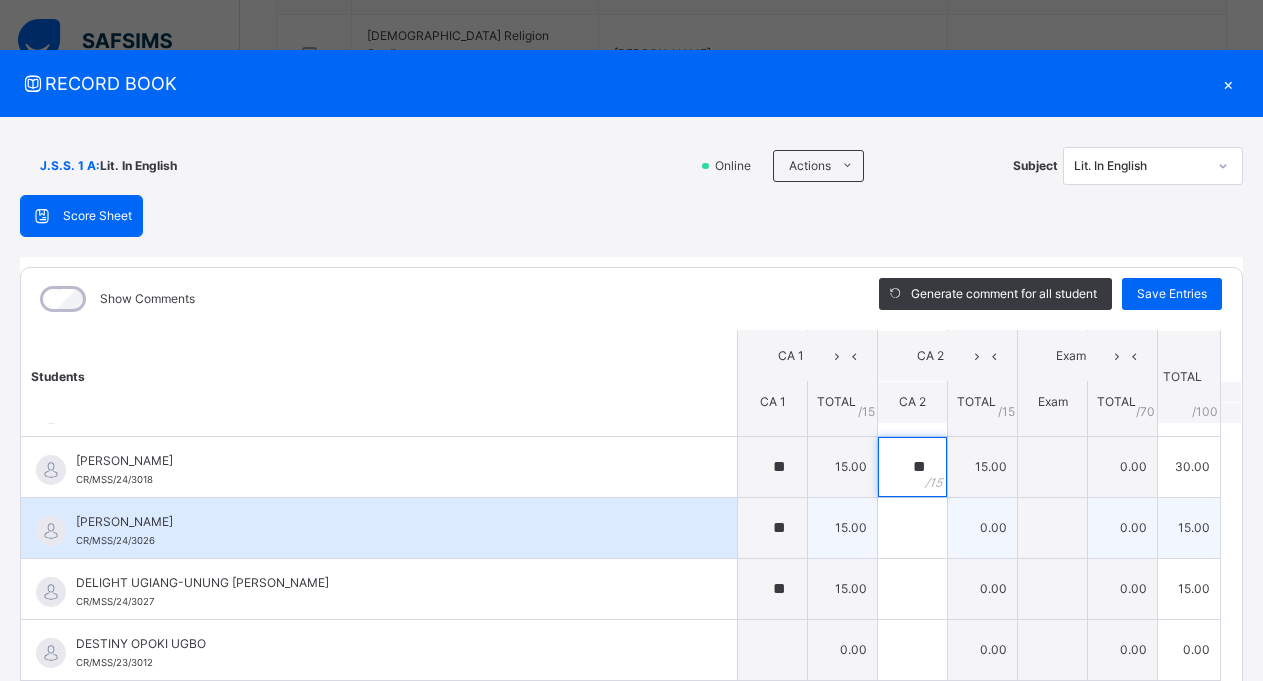 type on "**" 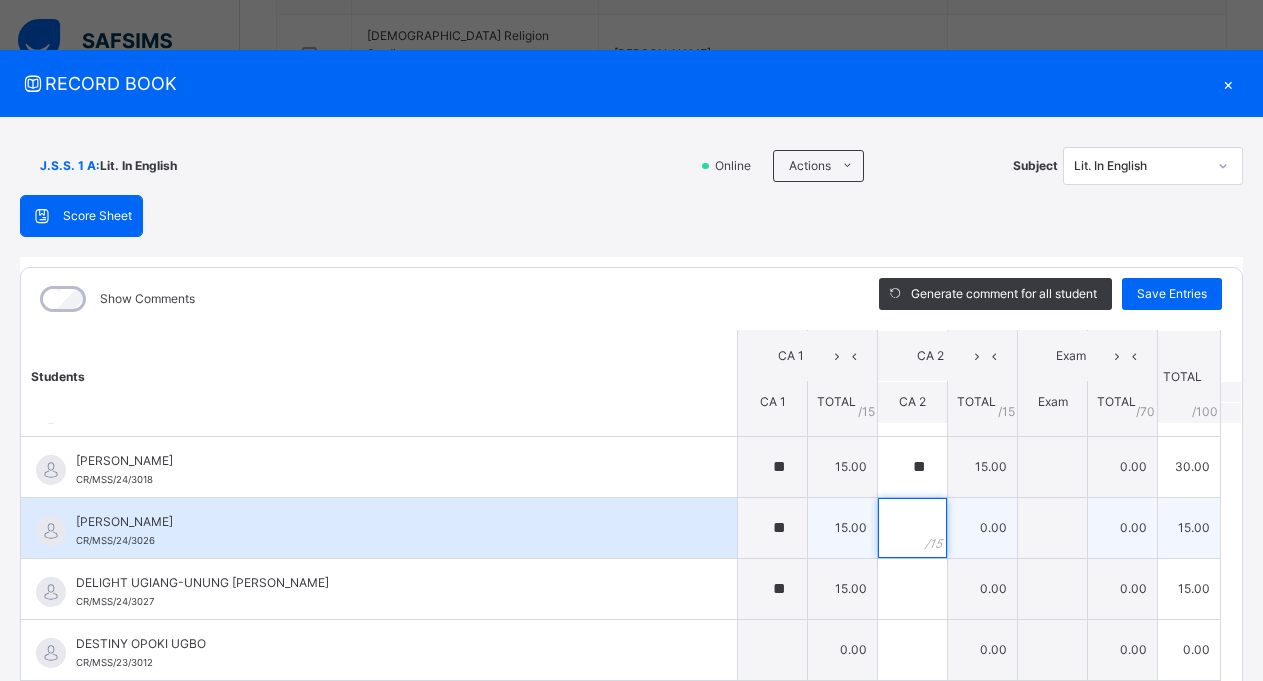 click at bounding box center [912, 528] 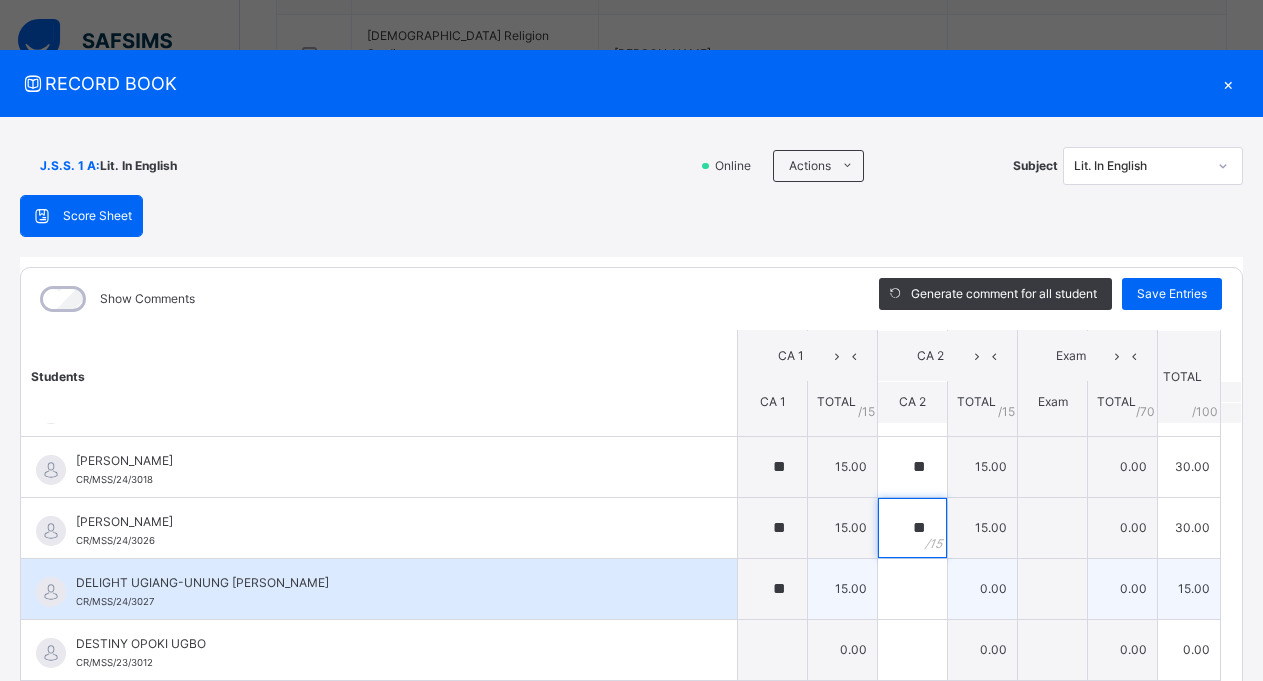 type on "**" 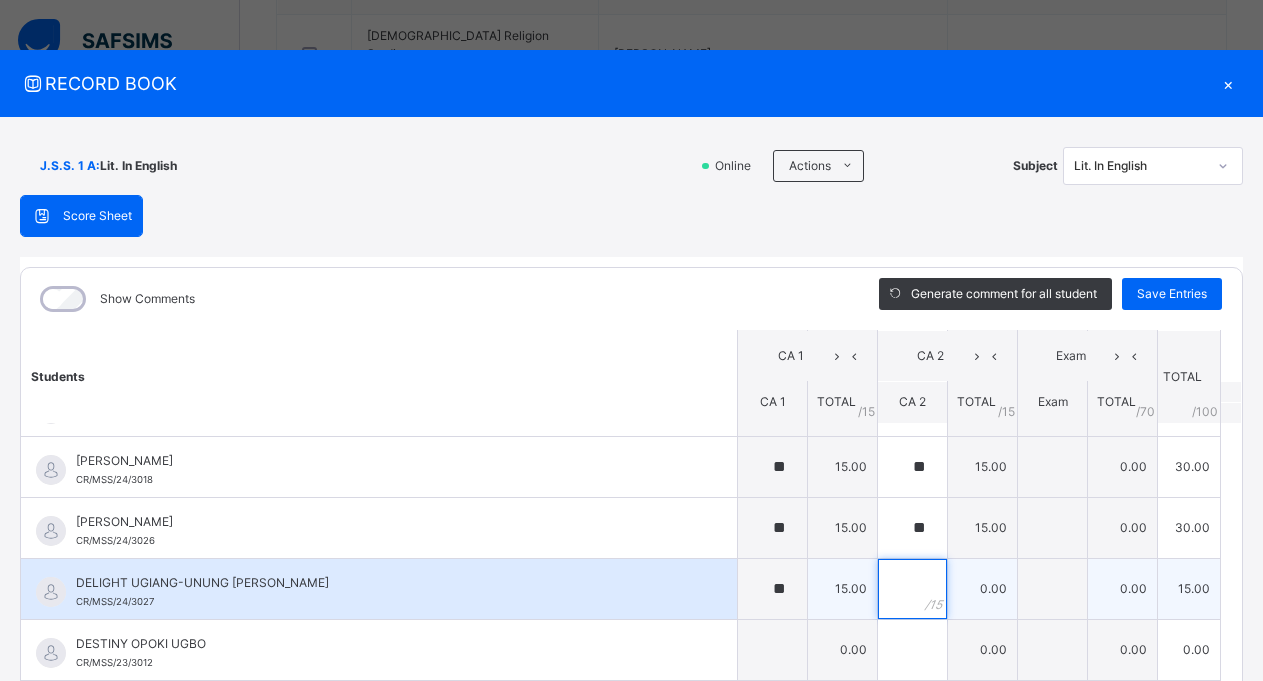 click at bounding box center (912, 589) 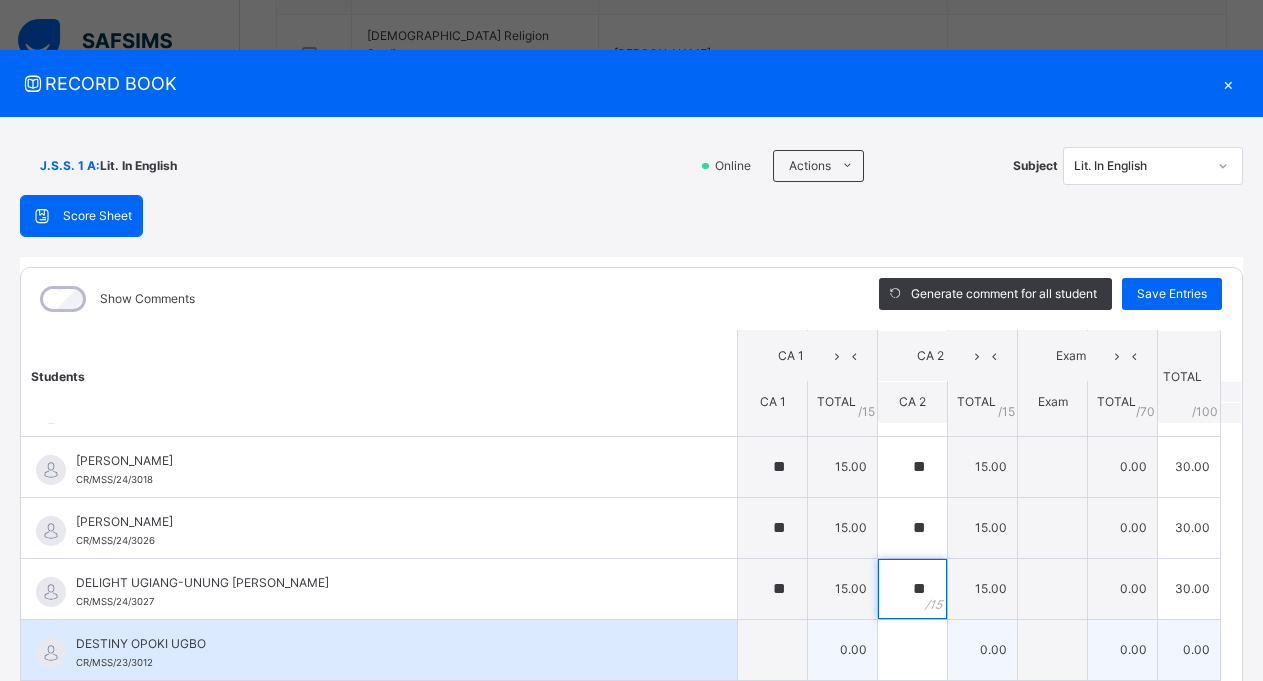 type on "**" 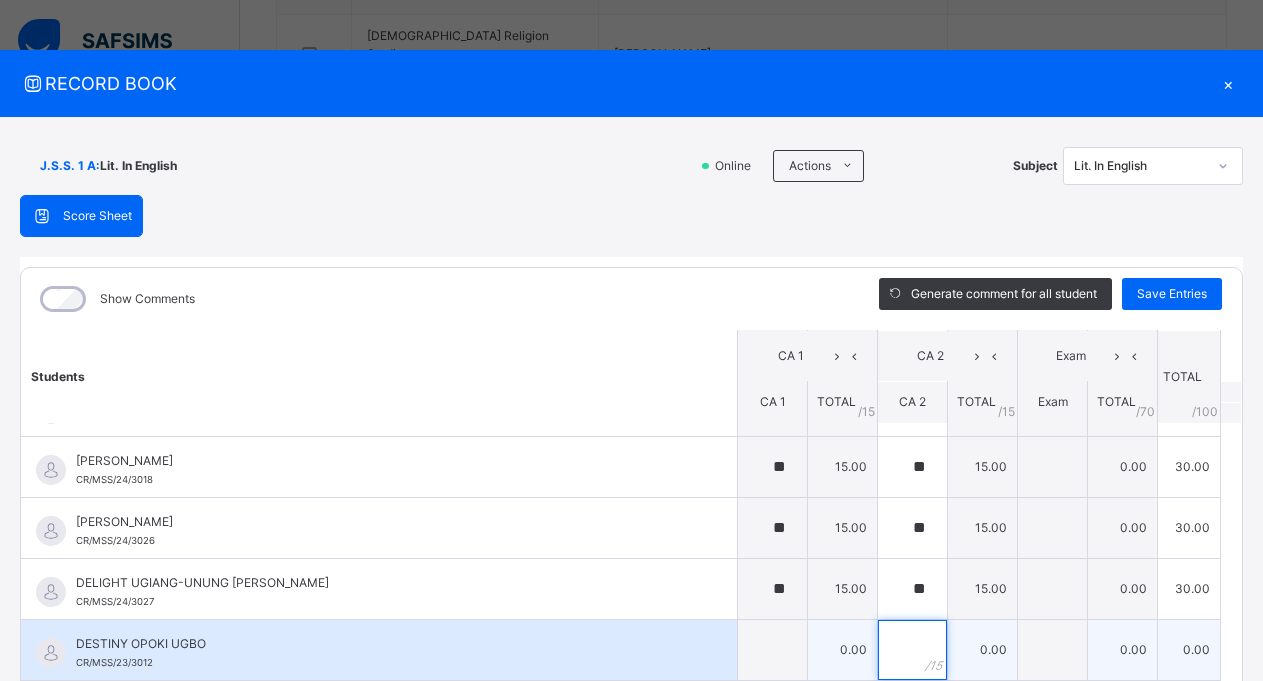 click at bounding box center [912, 650] 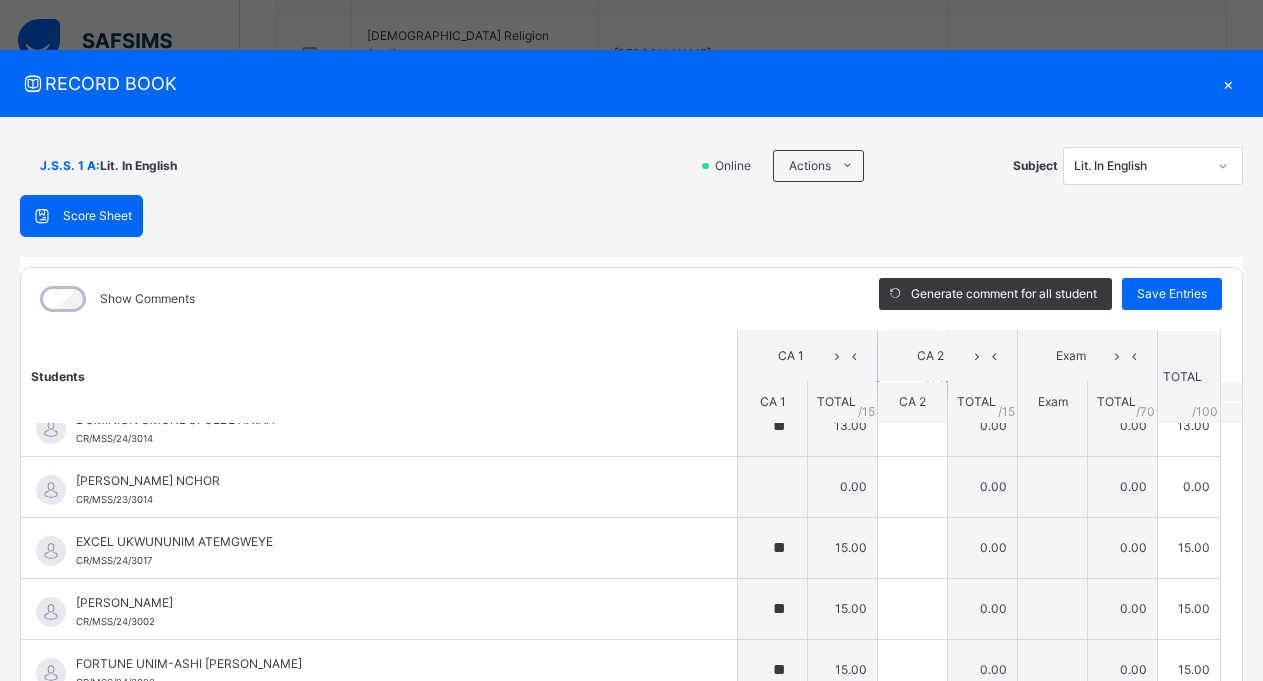 scroll, scrollTop: 765, scrollLeft: 0, axis: vertical 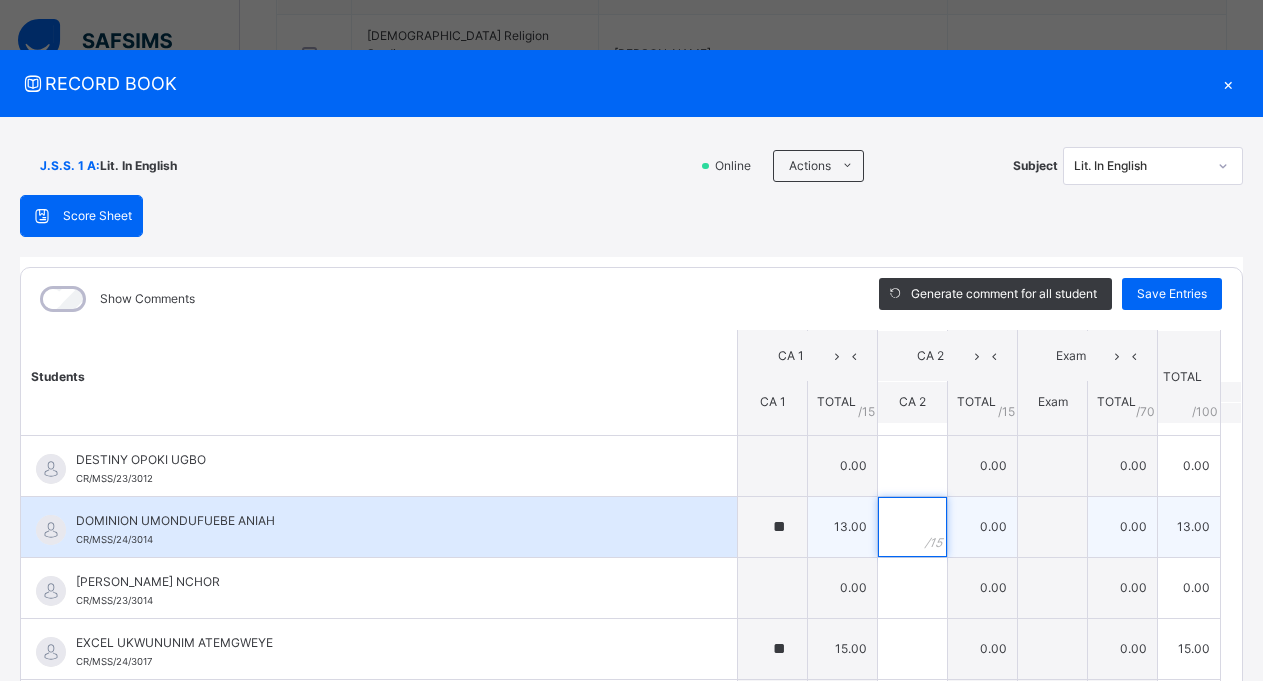 click at bounding box center [912, 527] 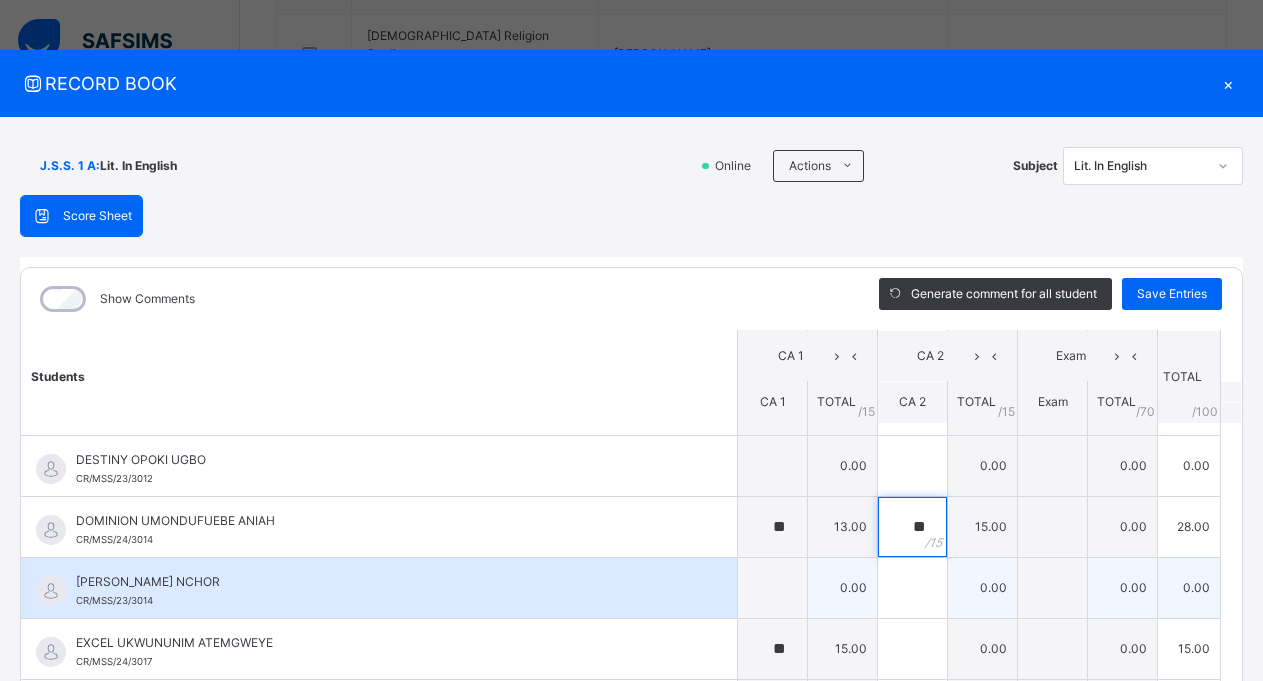 type on "**" 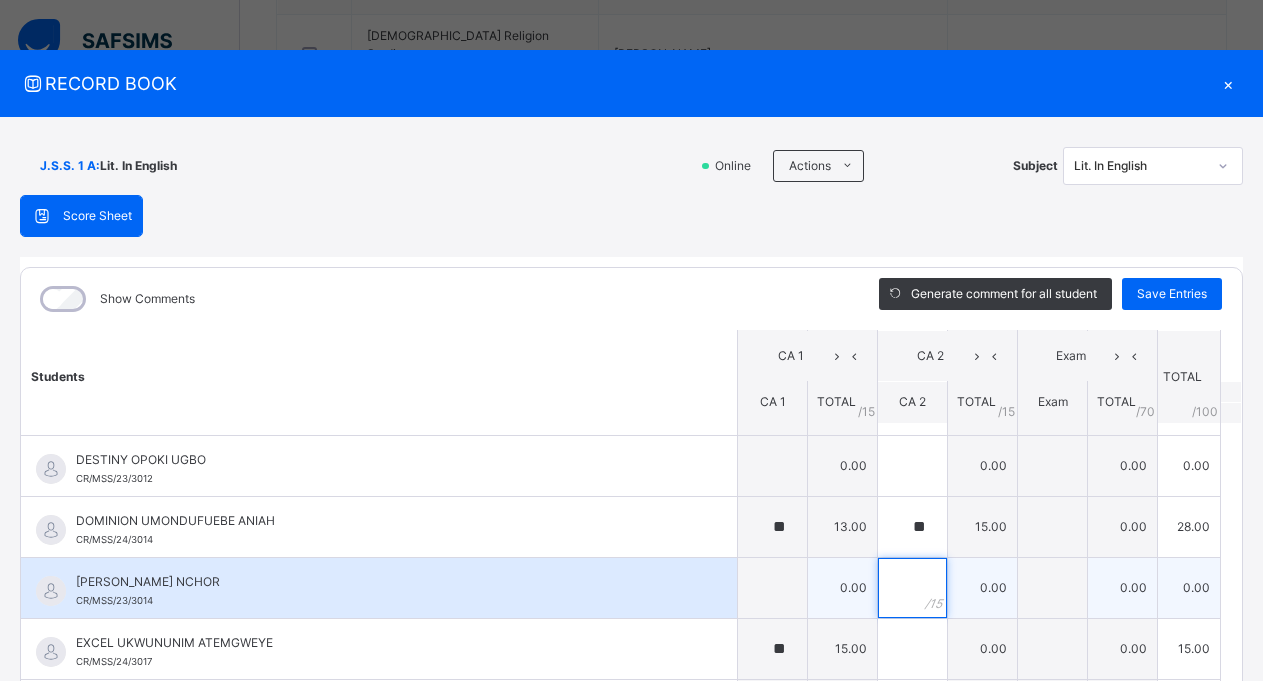 click at bounding box center (912, 588) 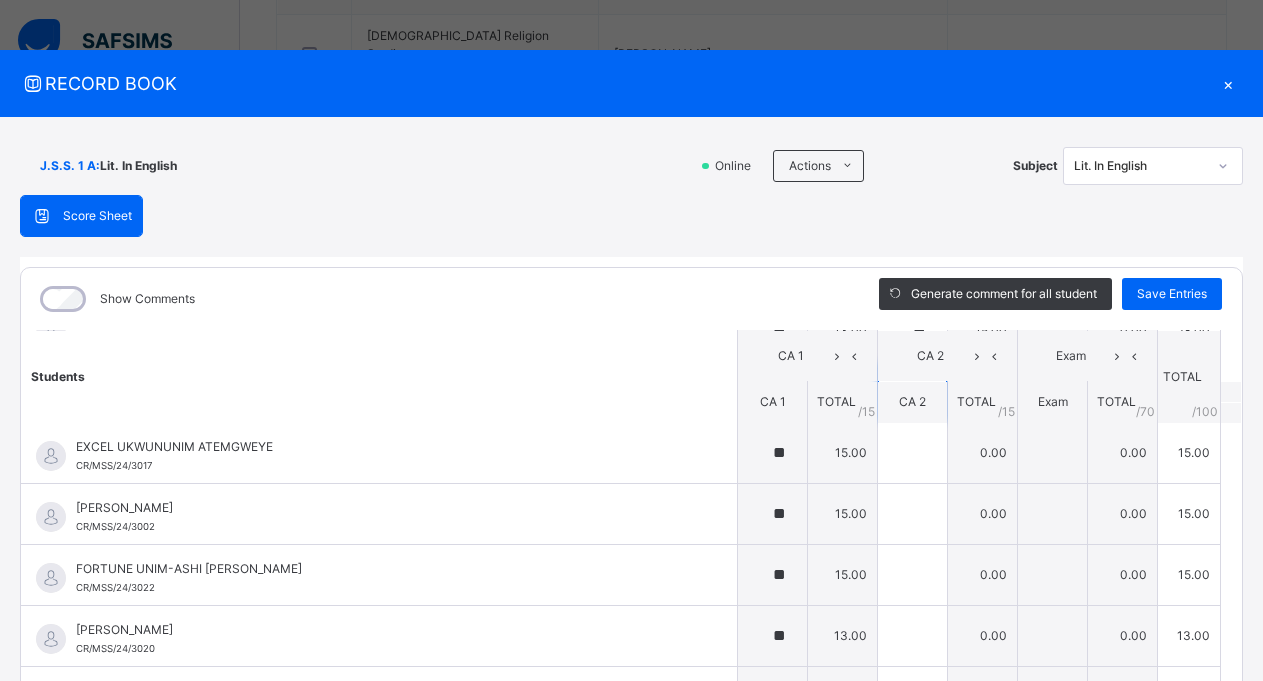 scroll, scrollTop: 849, scrollLeft: 0, axis: vertical 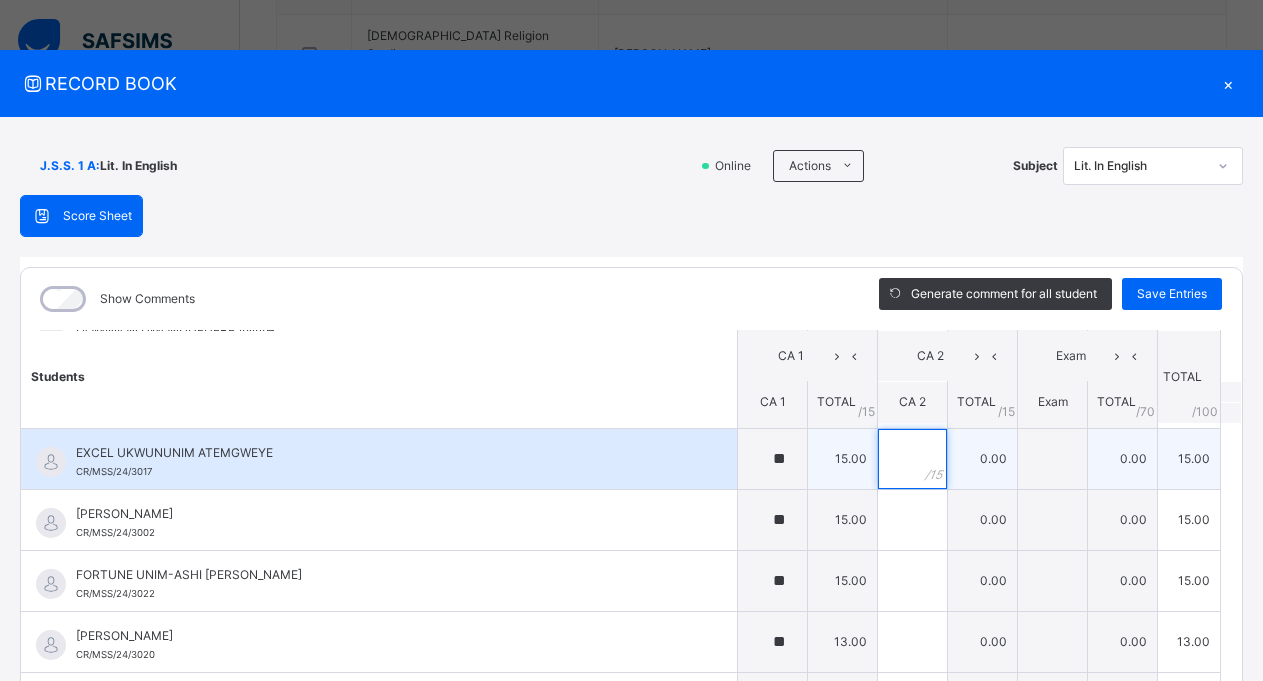 click at bounding box center (912, 459) 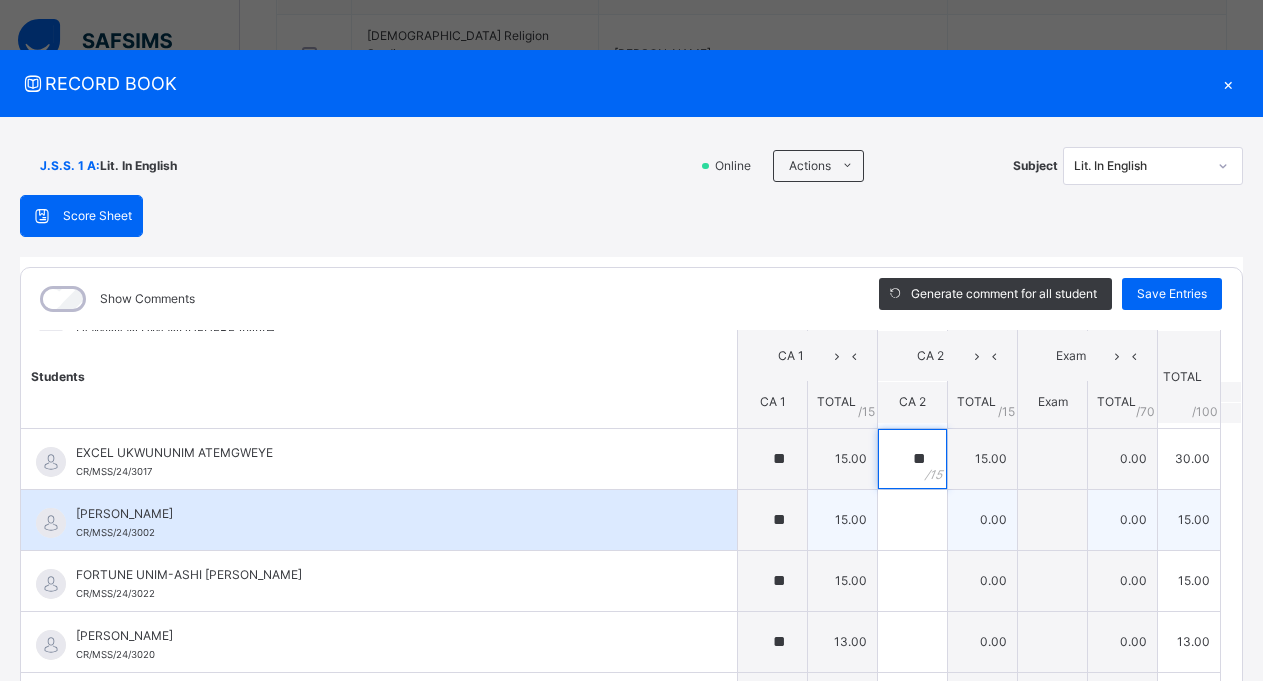 type on "**" 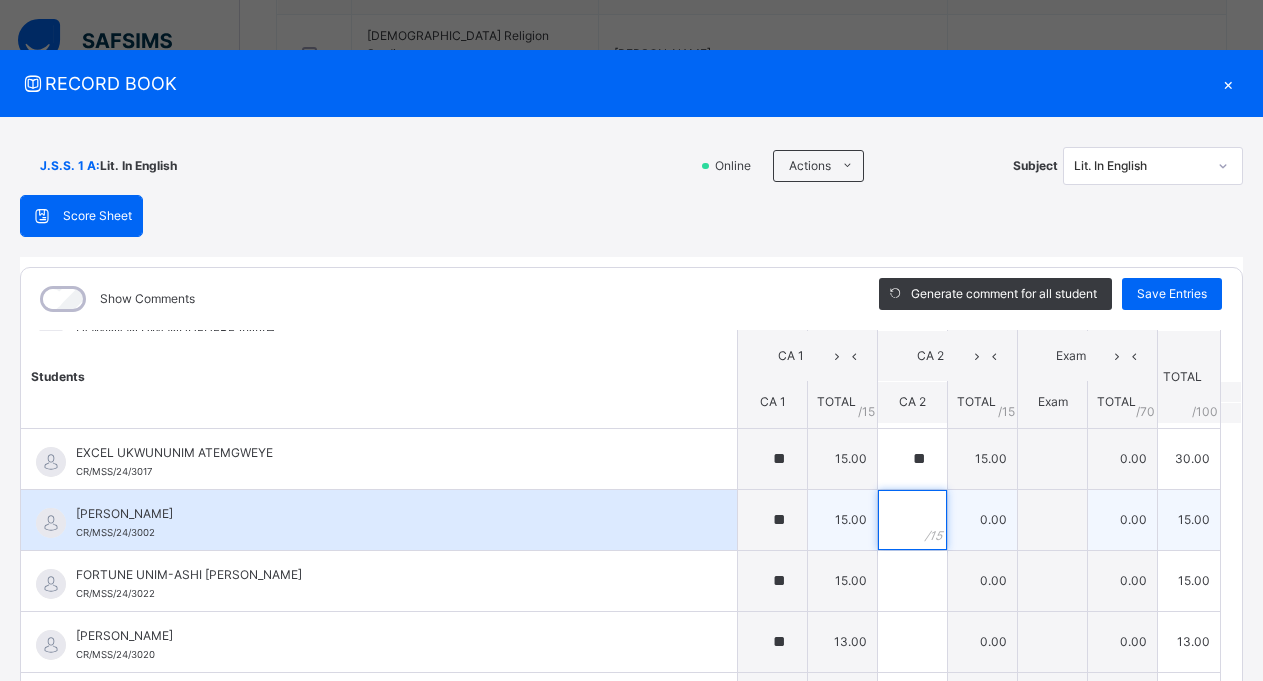 click at bounding box center (912, 520) 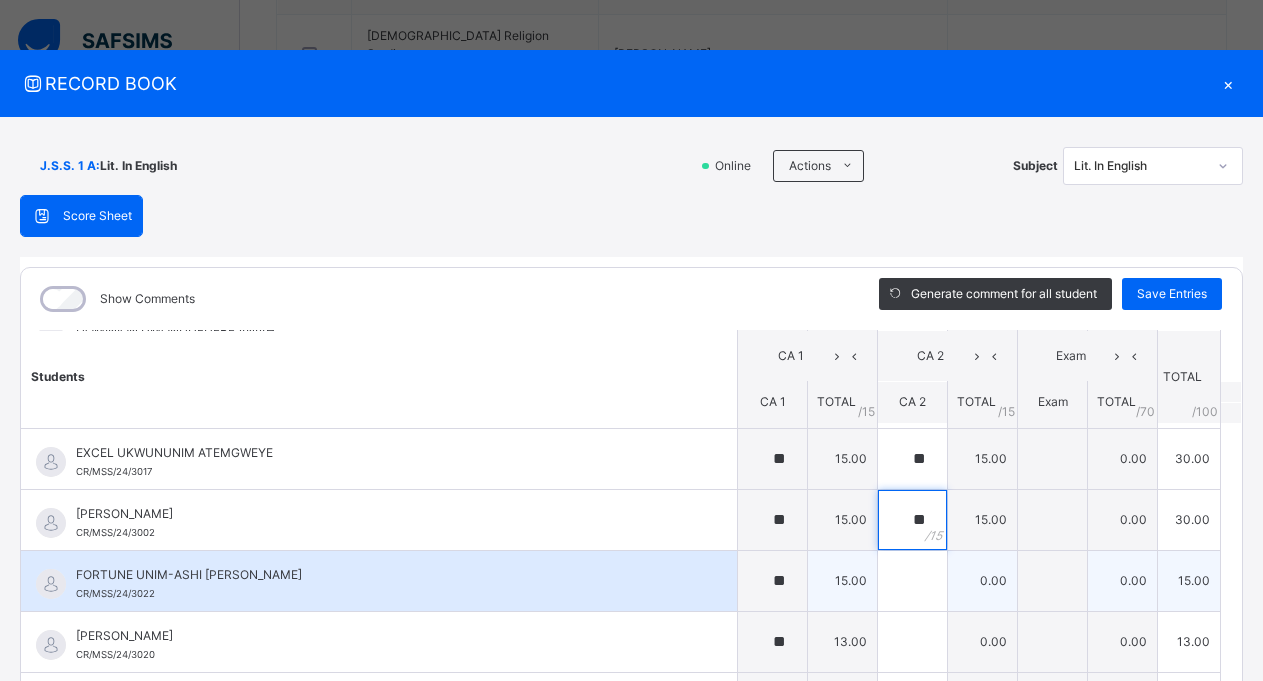 type on "**" 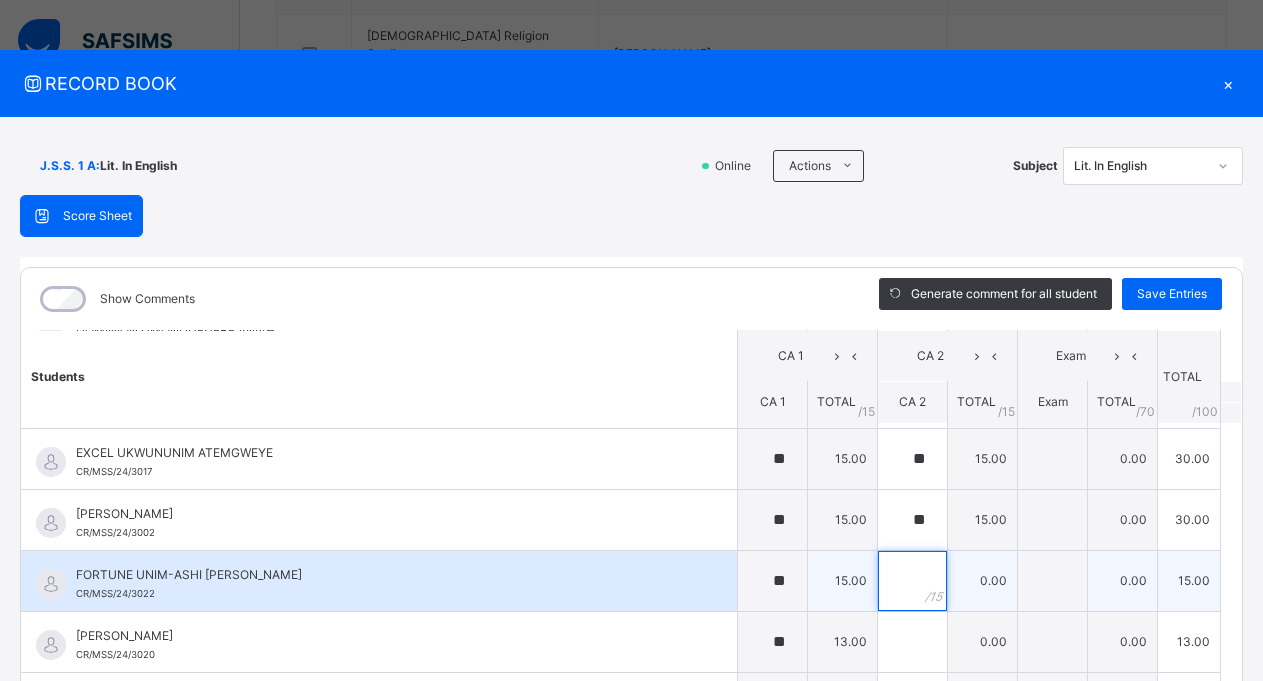 click at bounding box center (912, 581) 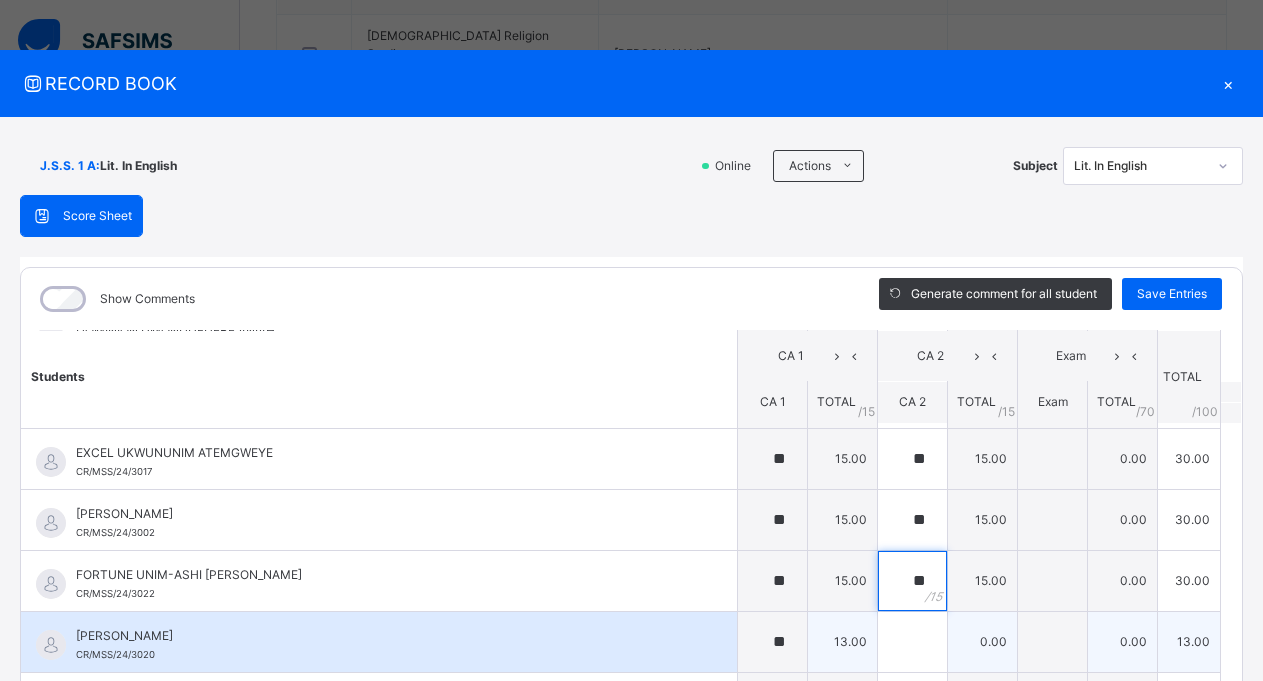 type on "**" 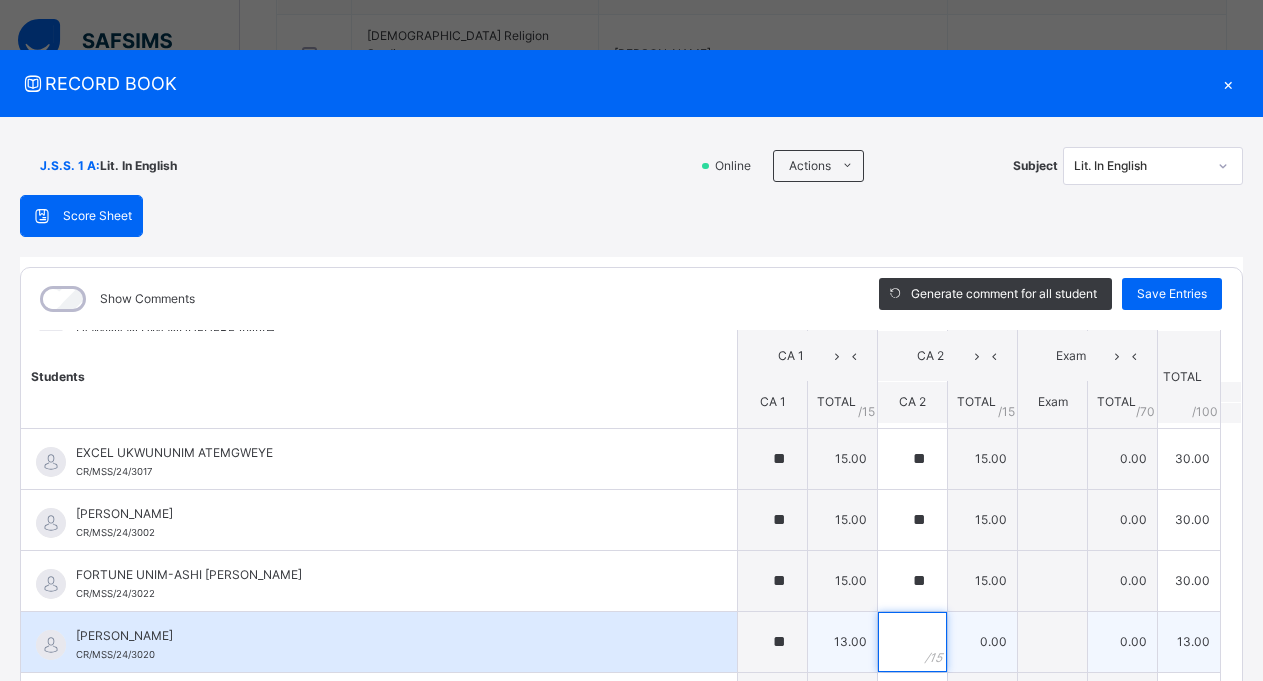 click at bounding box center (912, 642) 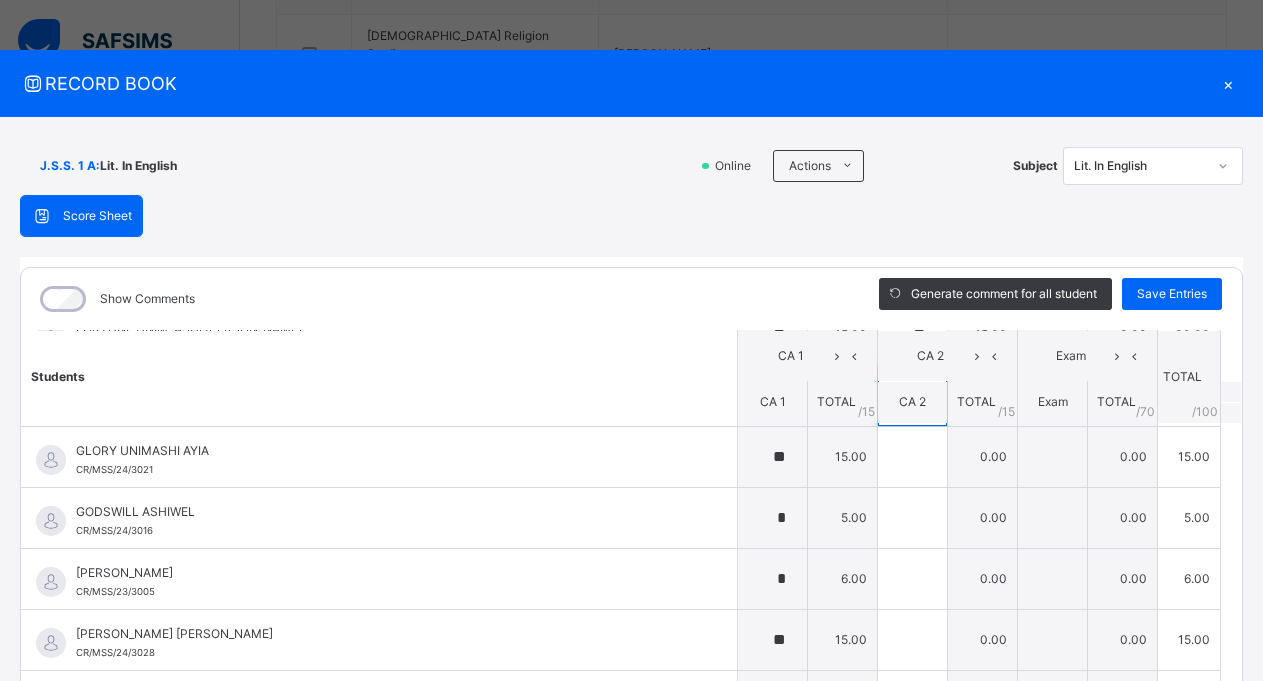 scroll, scrollTop: 1101, scrollLeft: 0, axis: vertical 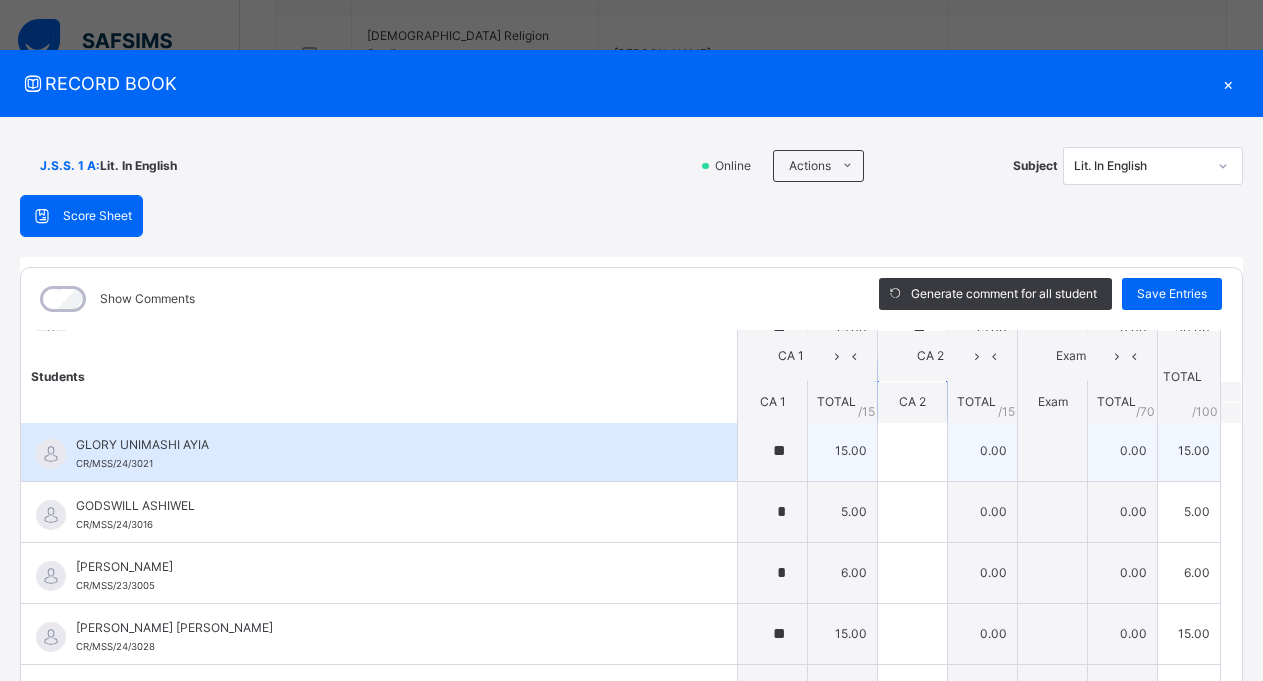 type on "**" 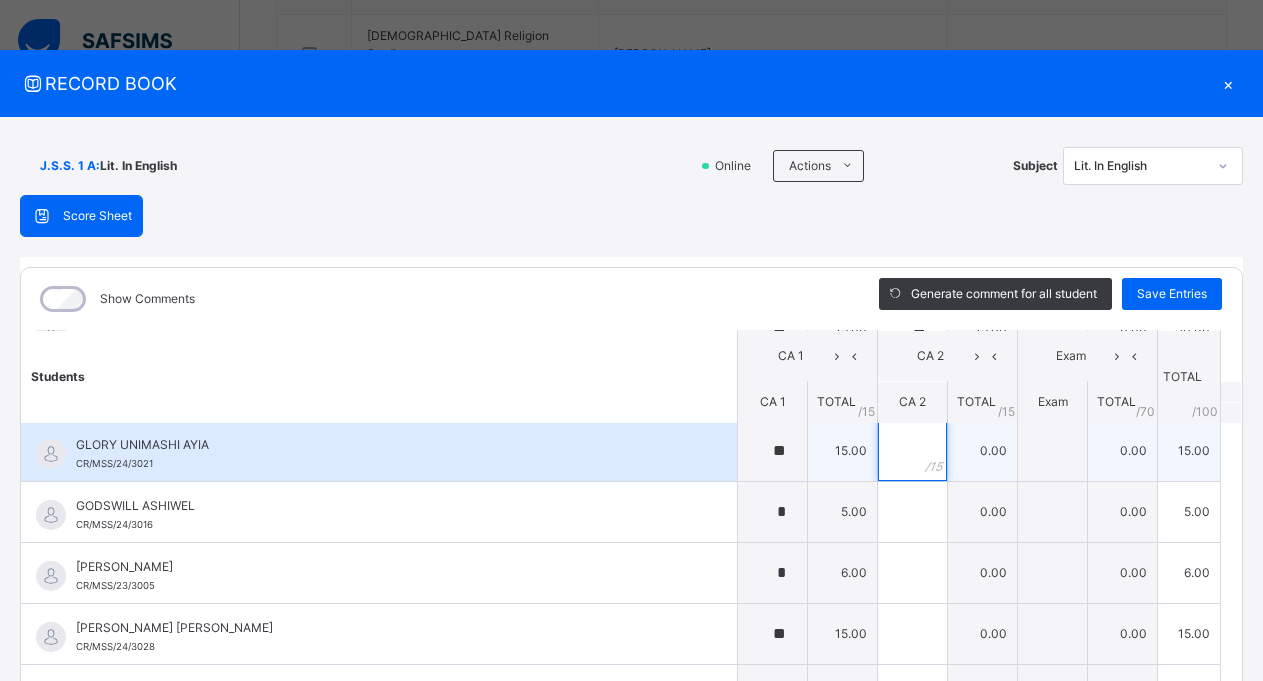 click at bounding box center (912, 451) 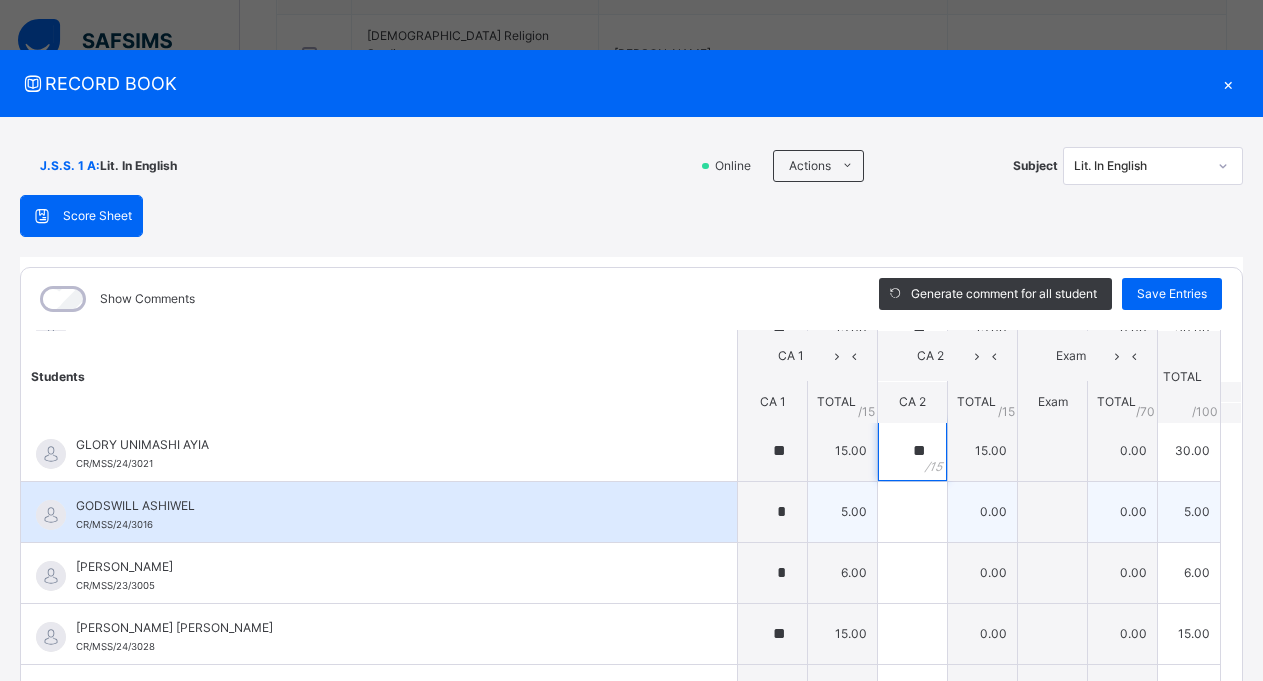 type on "**" 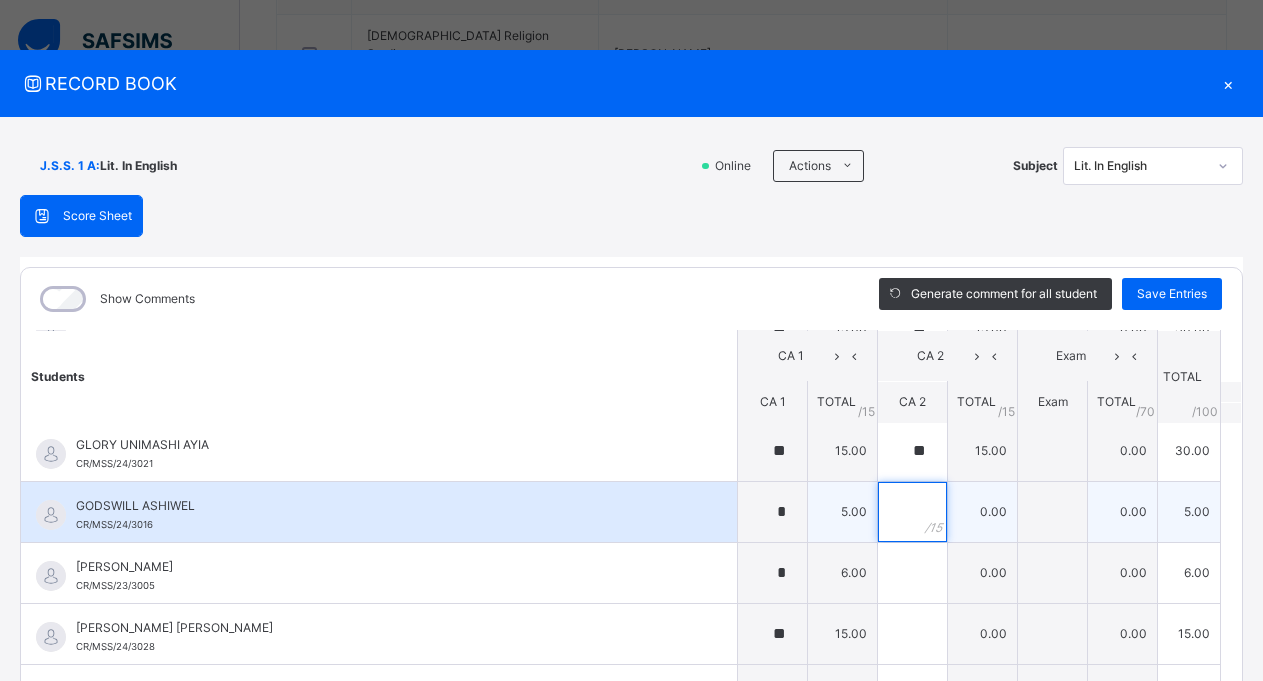 click at bounding box center (912, 512) 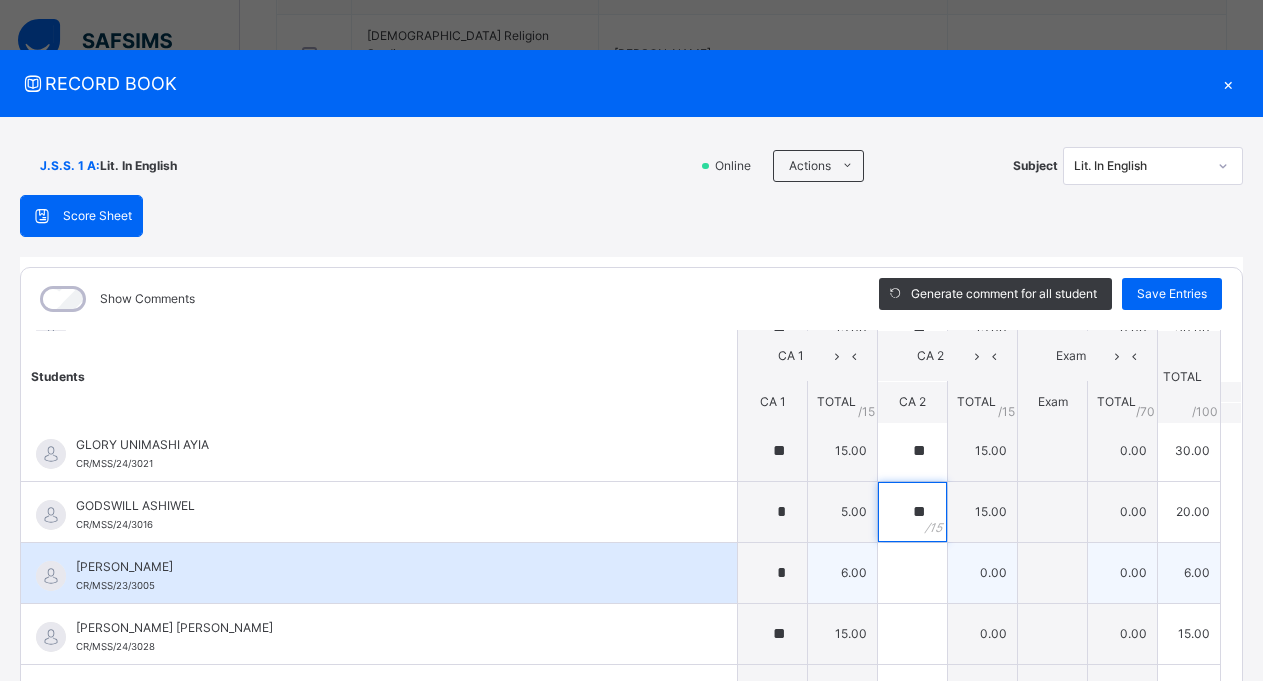 type on "**" 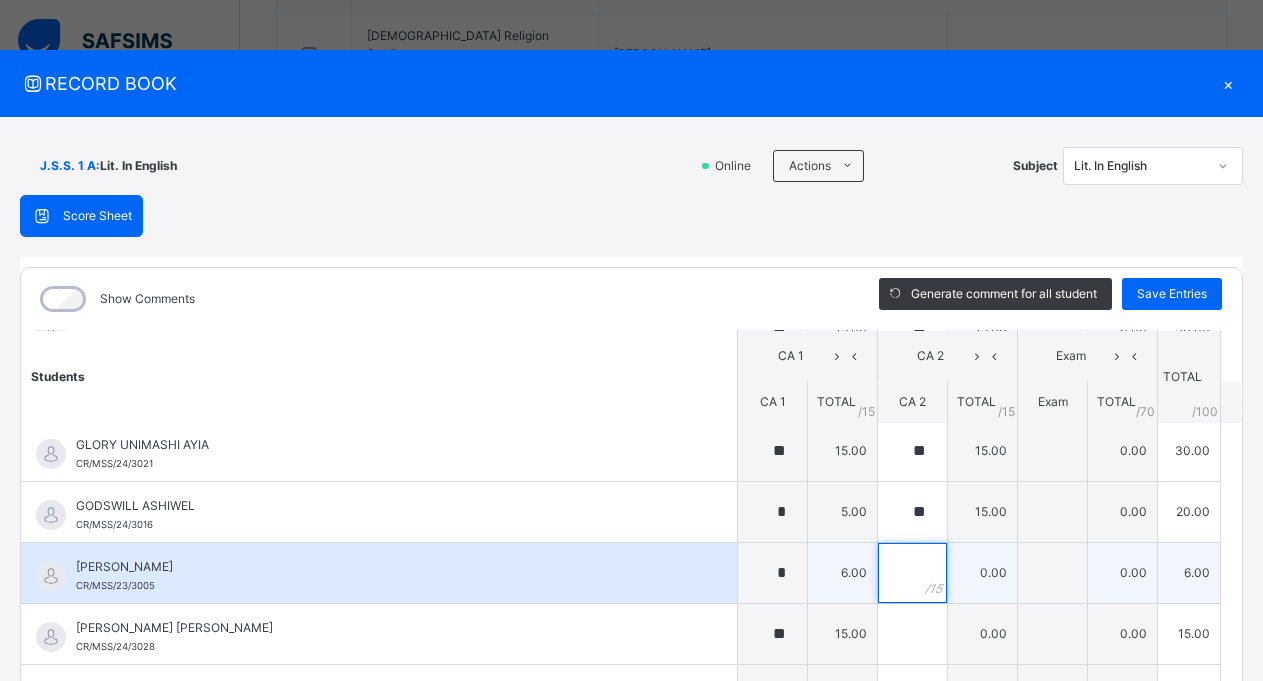 click at bounding box center (912, 573) 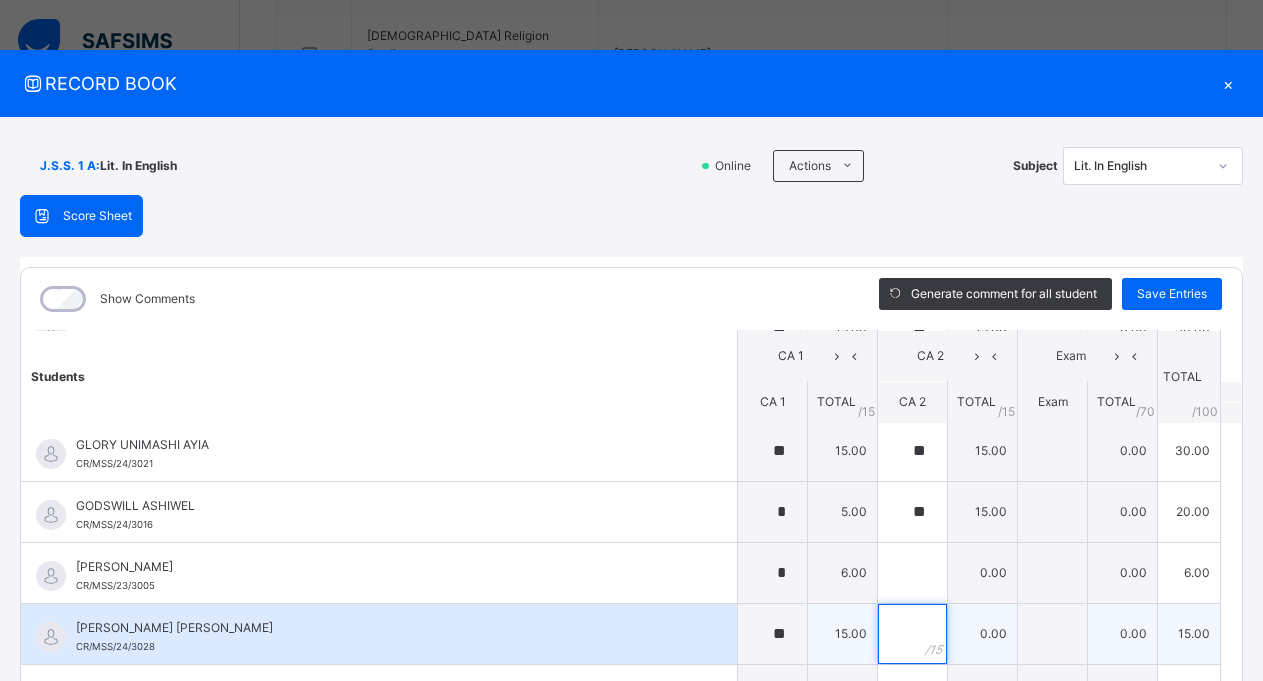 click at bounding box center (912, 634) 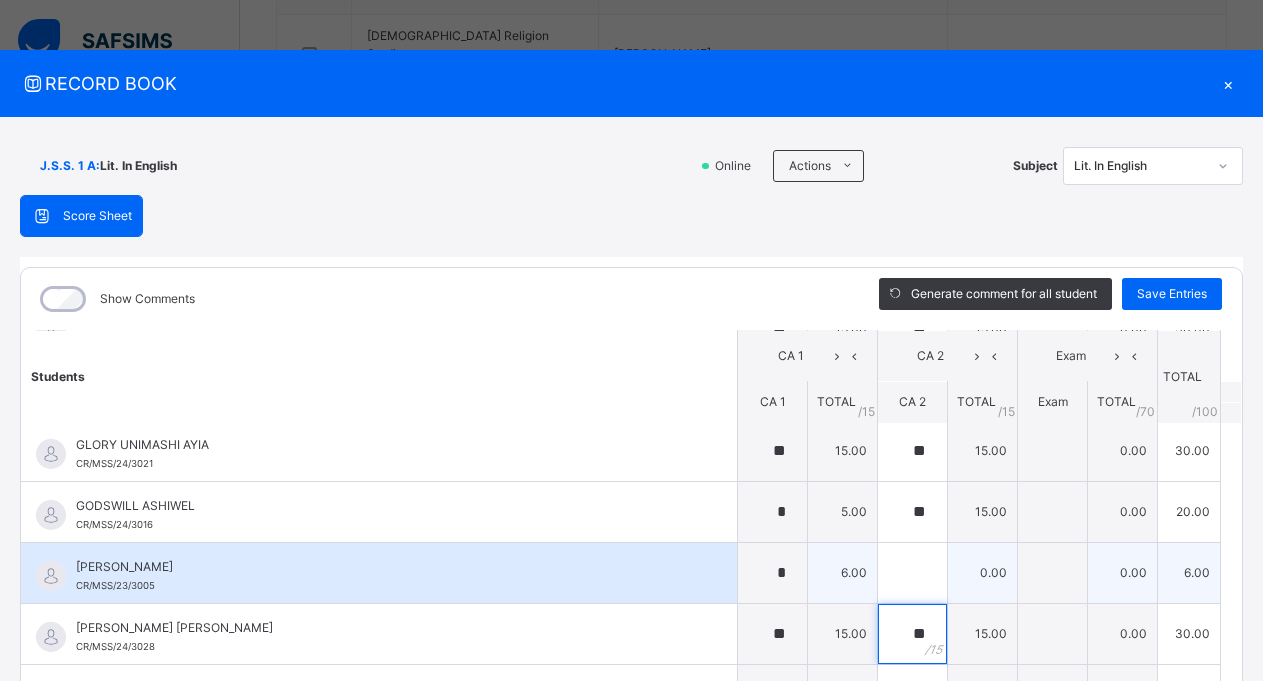 type on "**" 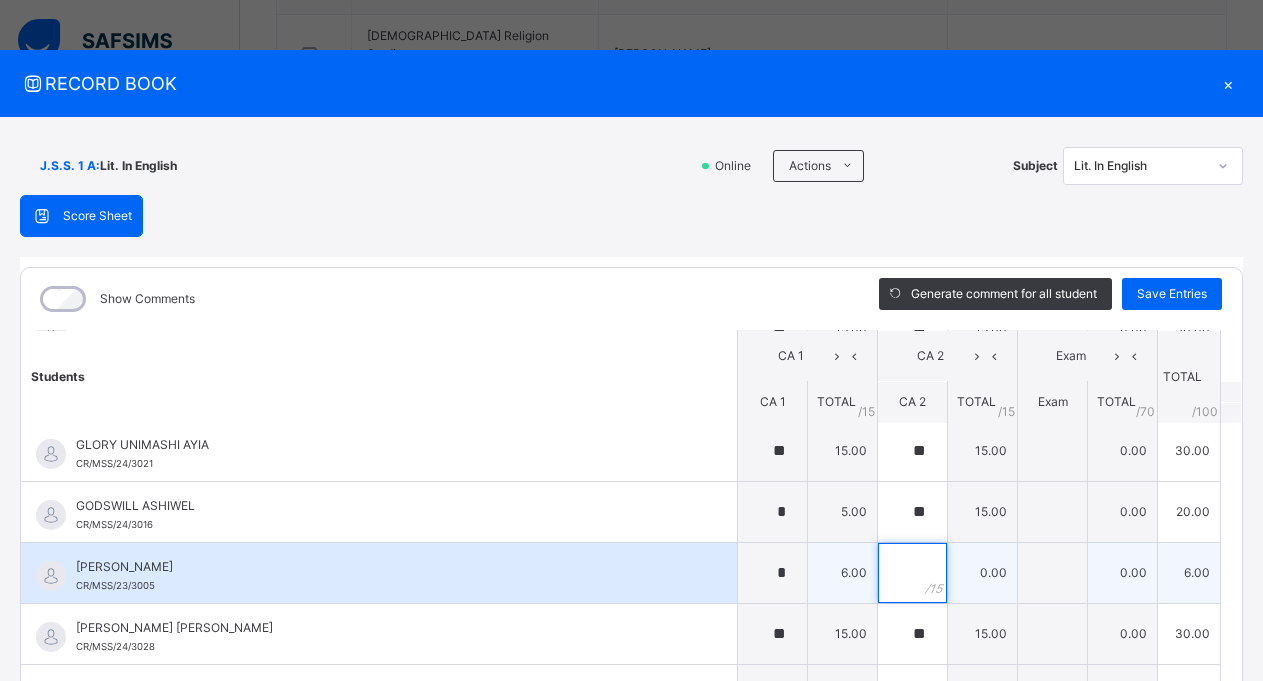 click at bounding box center (912, 573) 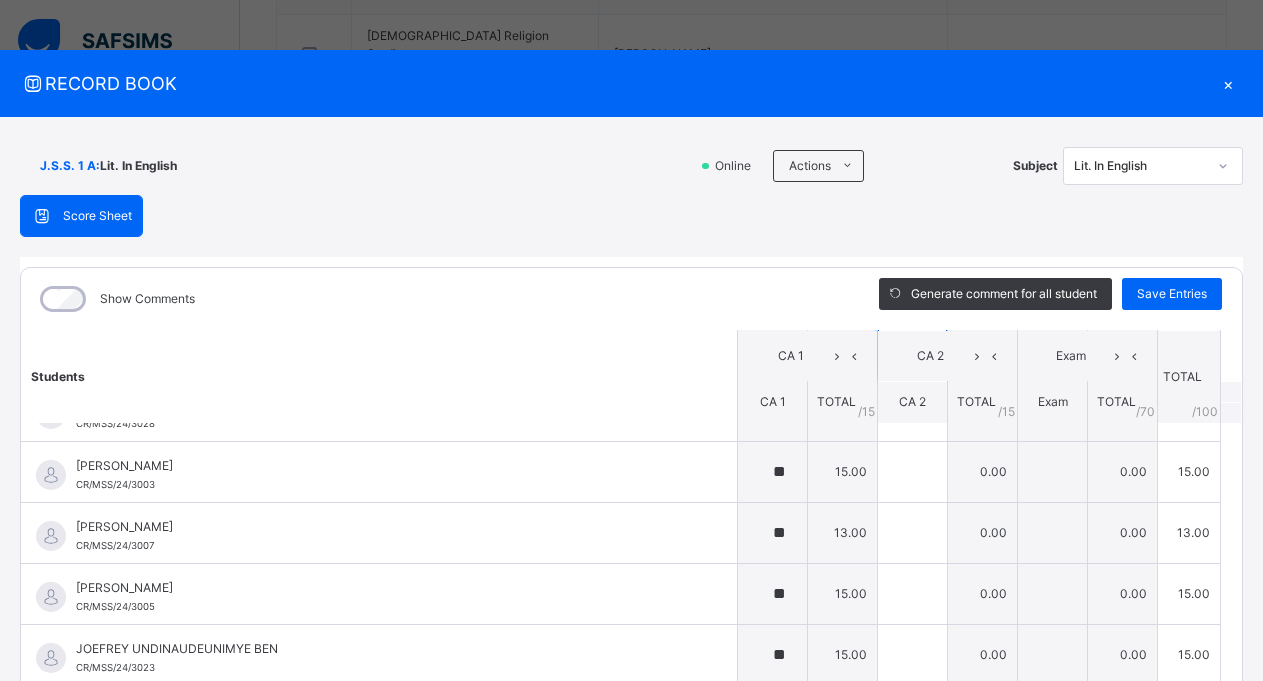 scroll, scrollTop: 1330, scrollLeft: 0, axis: vertical 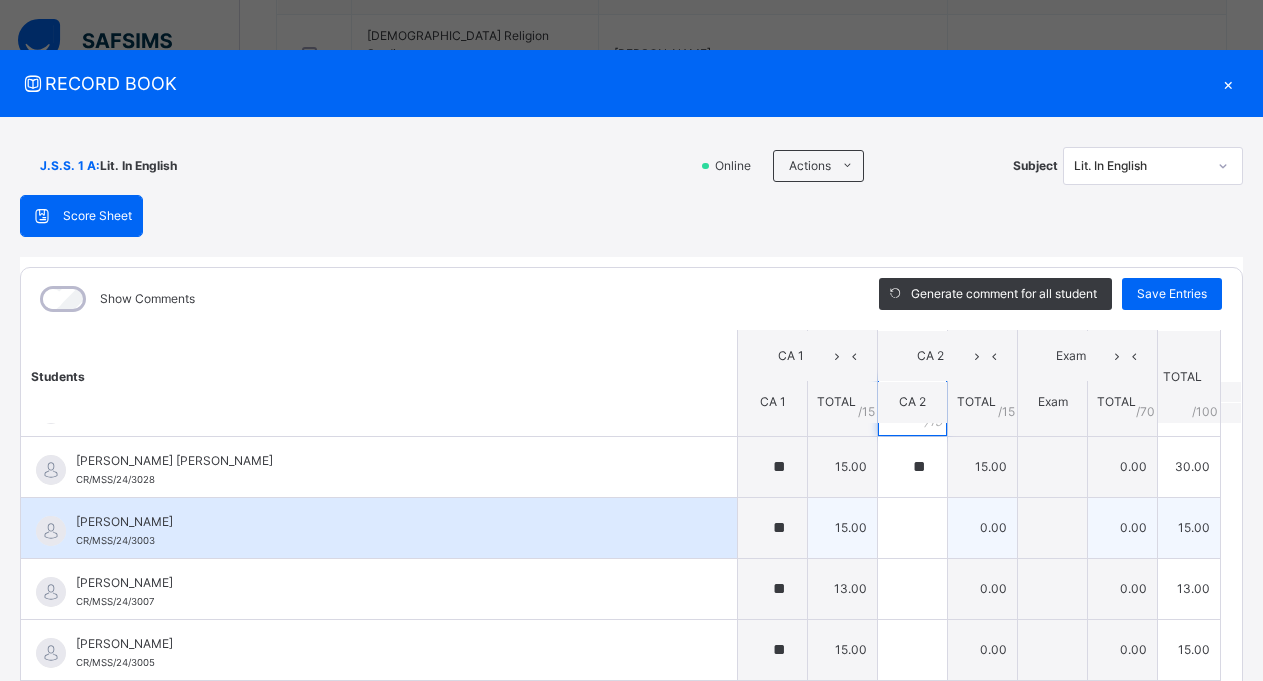 type on "*" 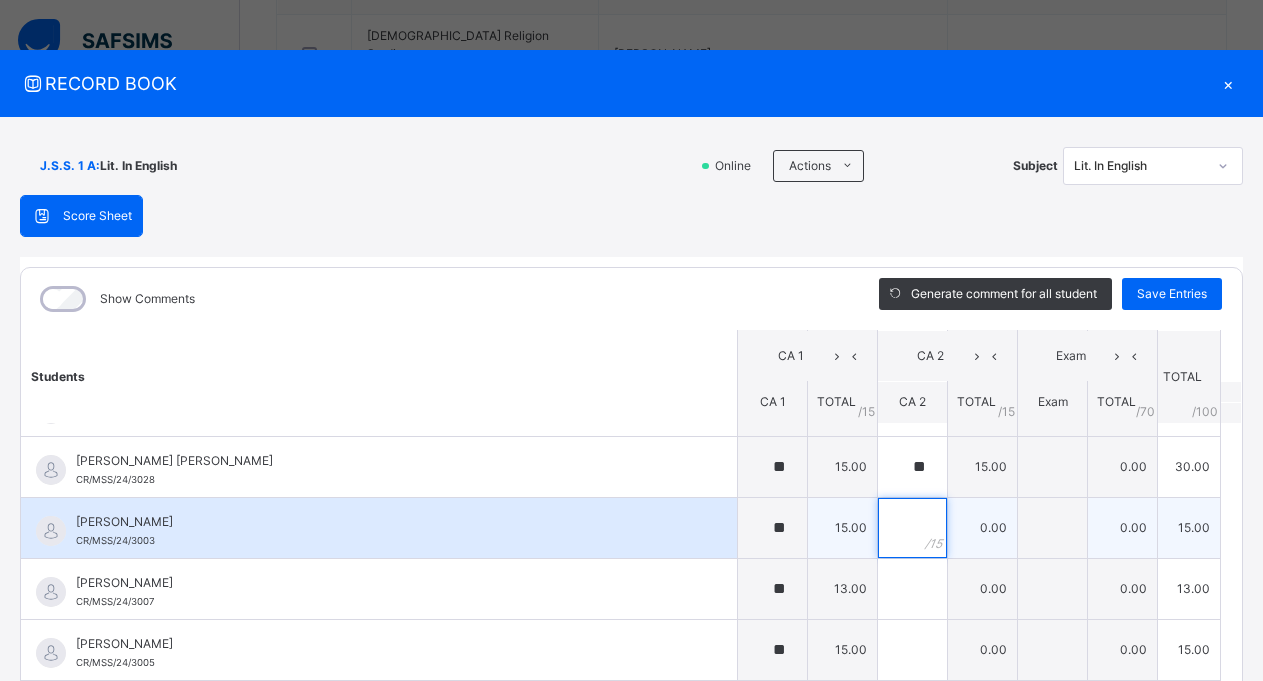 click at bounding box center [912, 528] 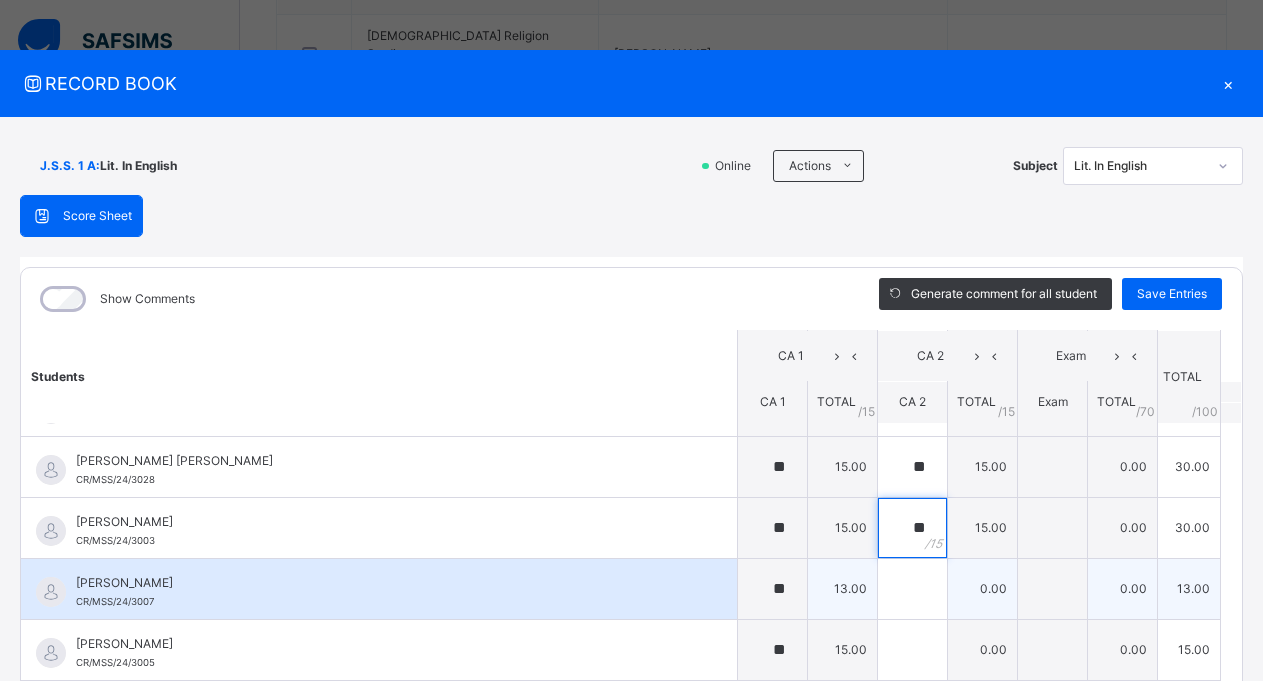 type on "**" 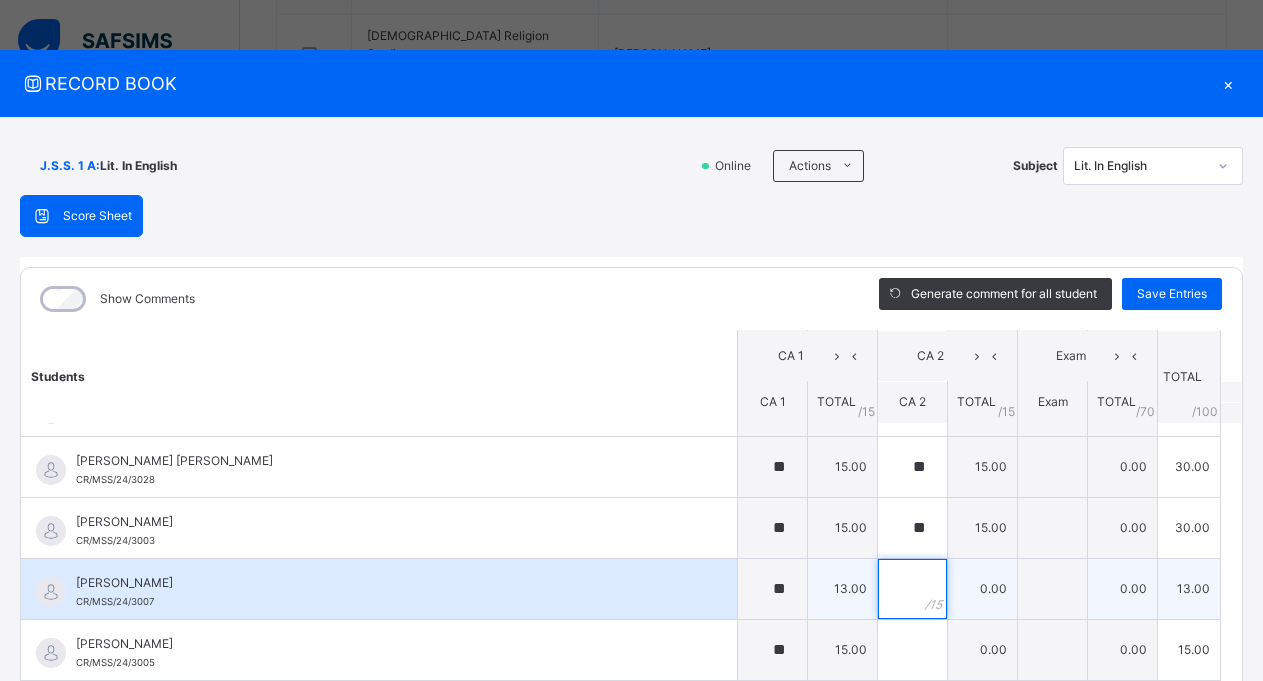 click at bounding box center (912, 589) 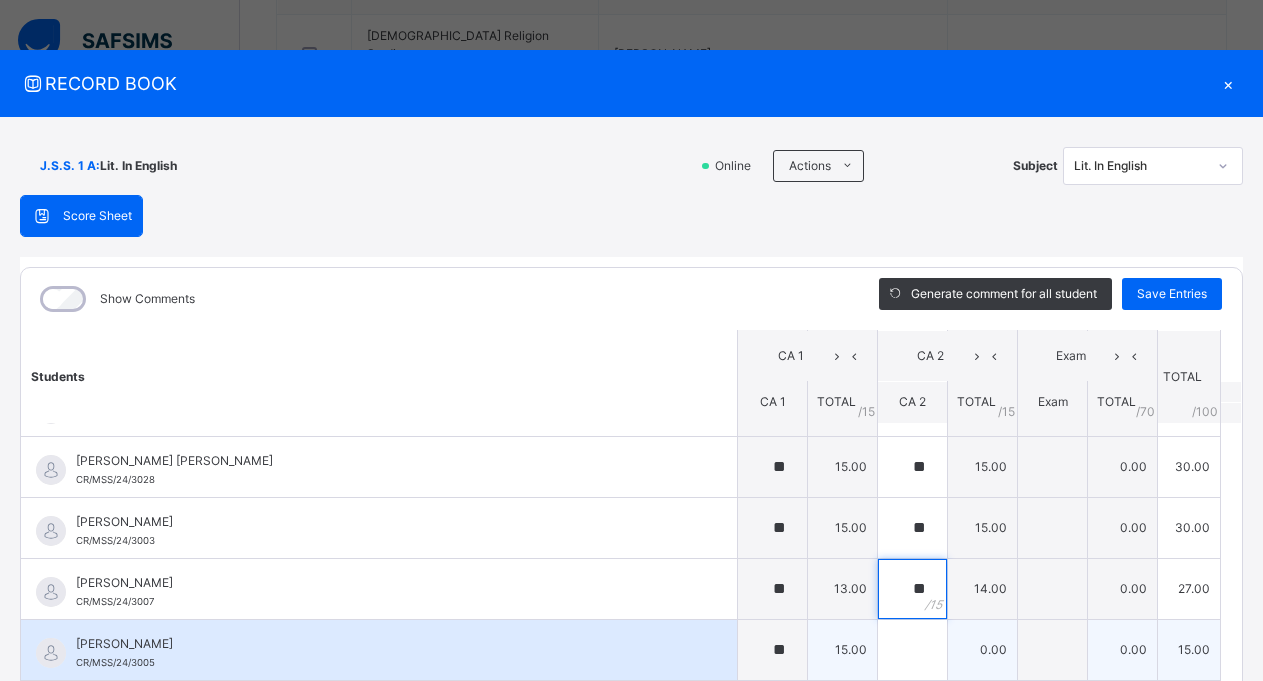 type on "**" 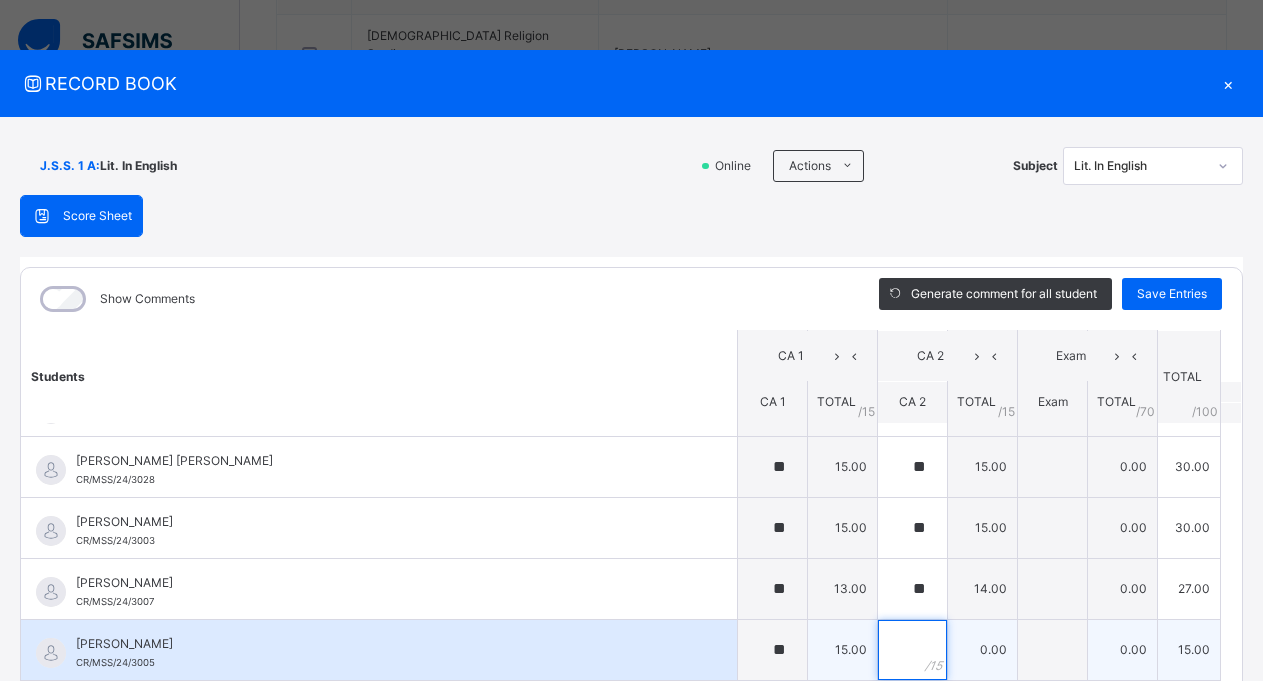 click at bounding box center [912, 650] 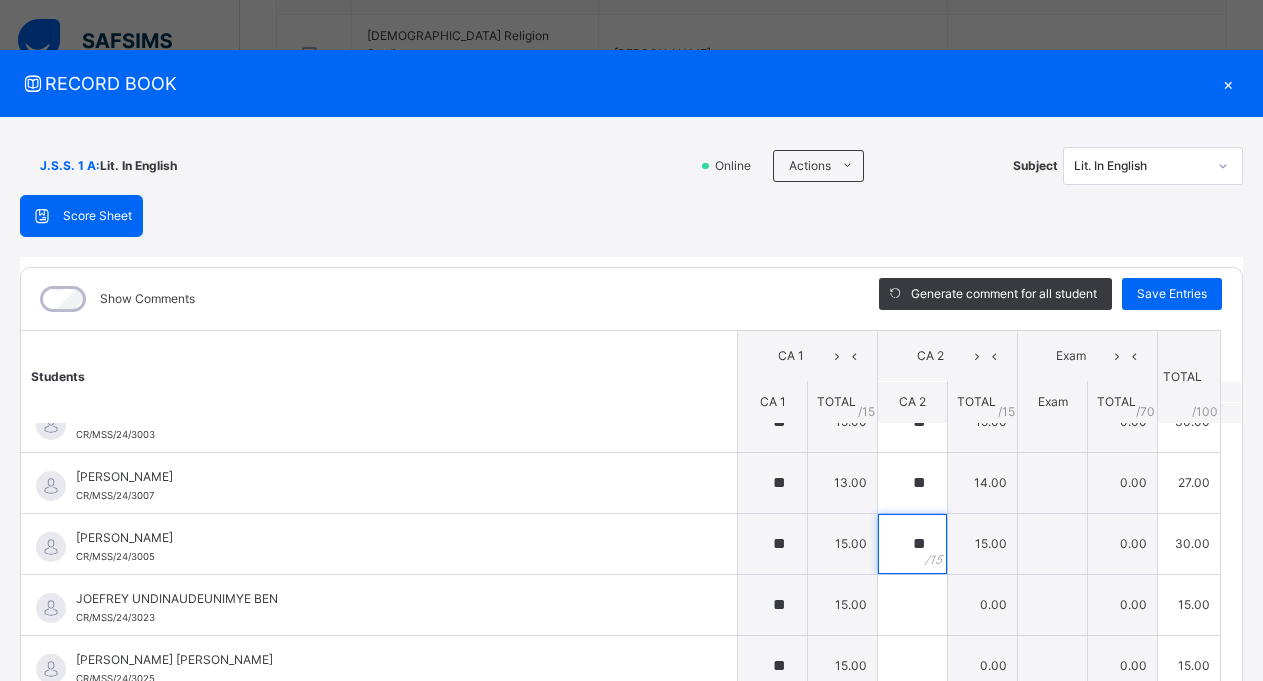 scroll, scrollTop: 1397, scrollLeft: 0, axis: vertical 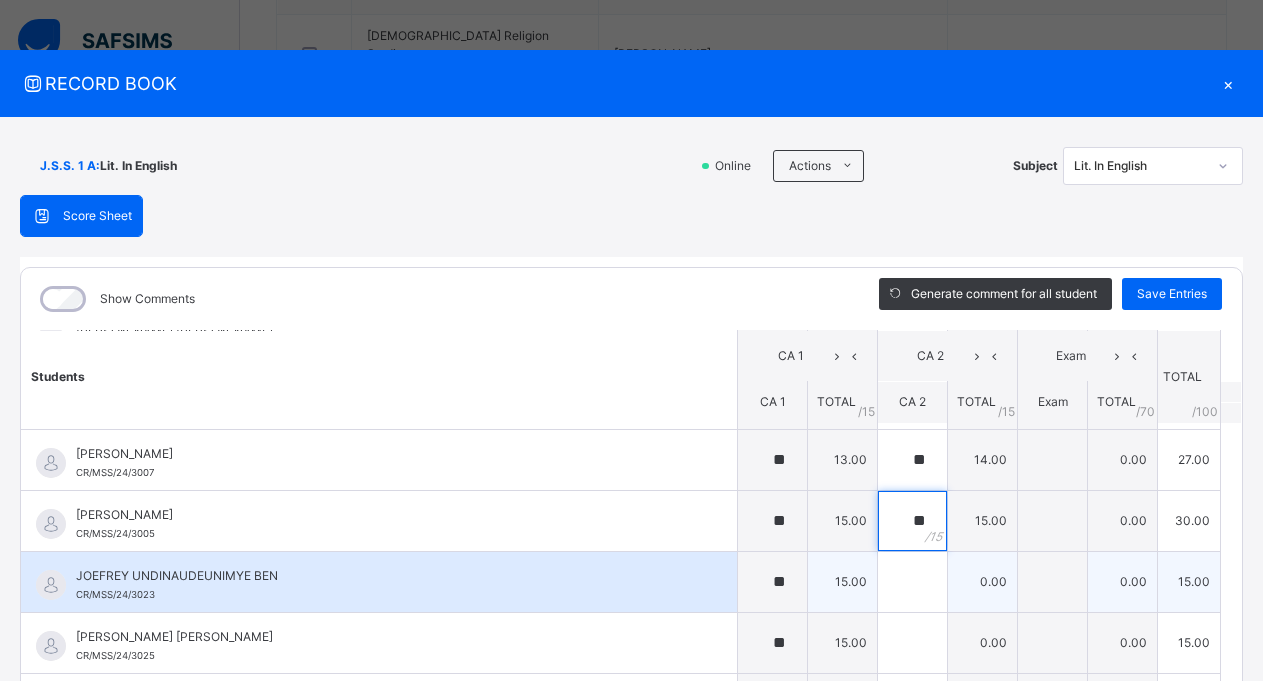 type on "**" 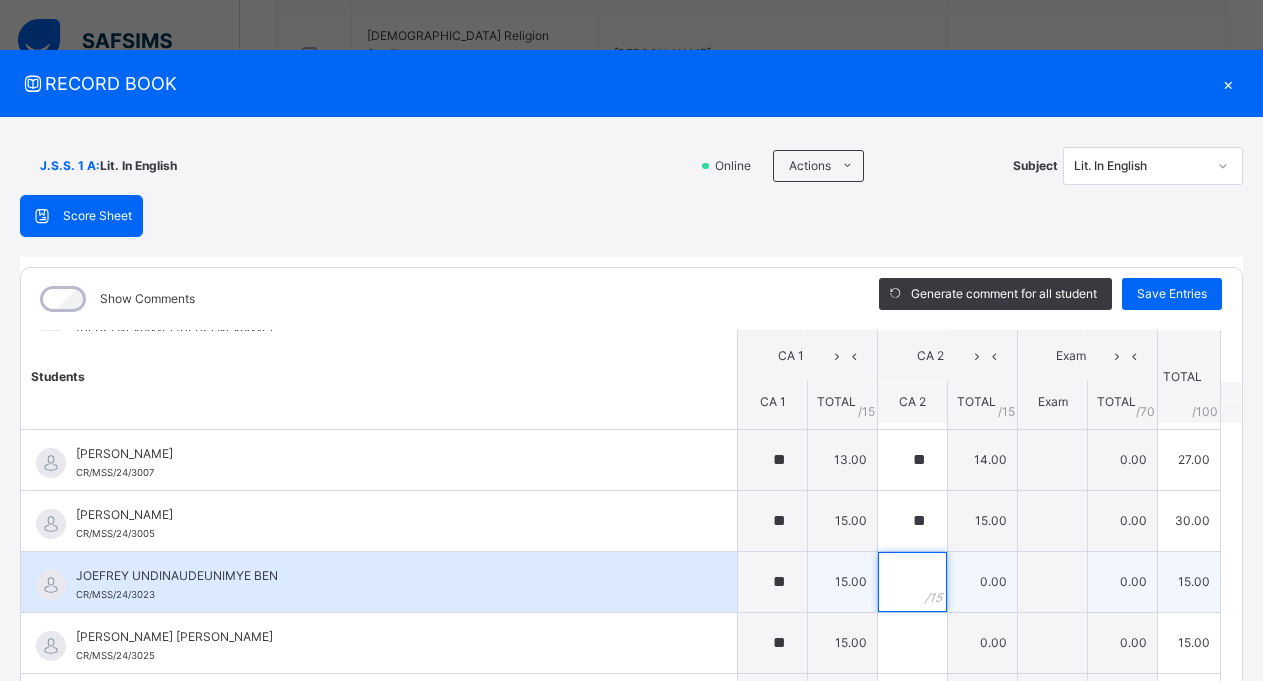 click at bounding box center (912, 582) 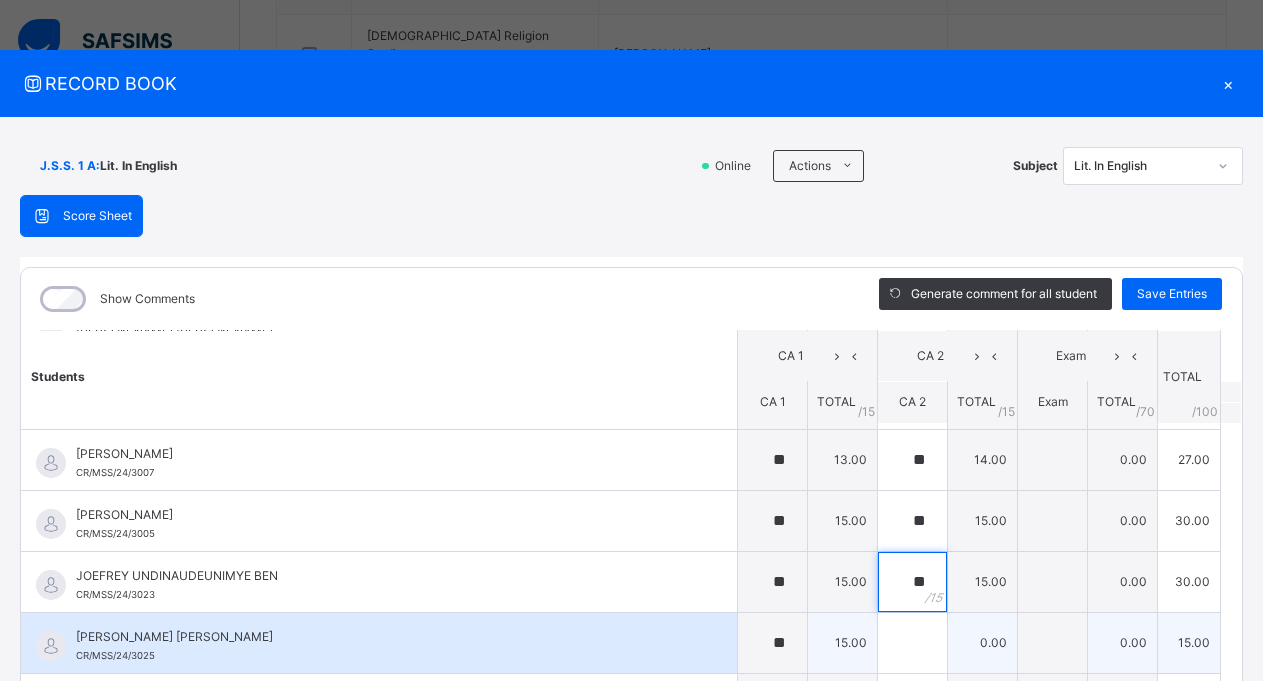 type on "**" 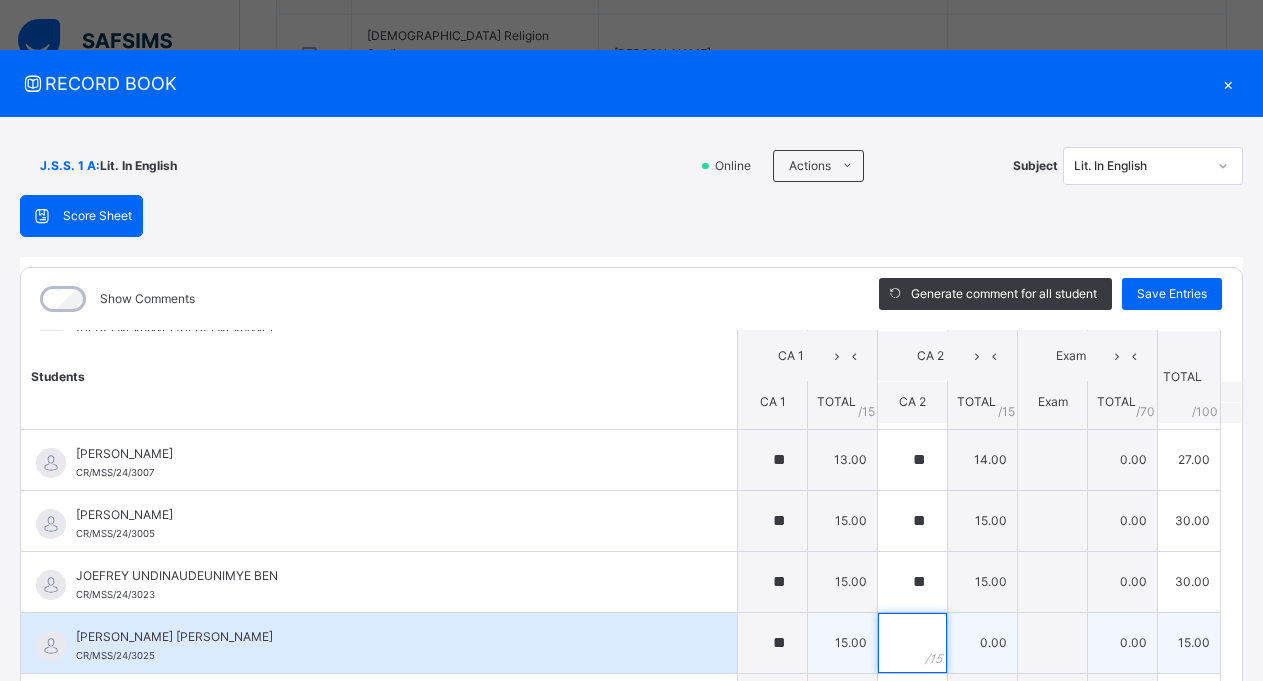 click at bounding box center [912, 643] 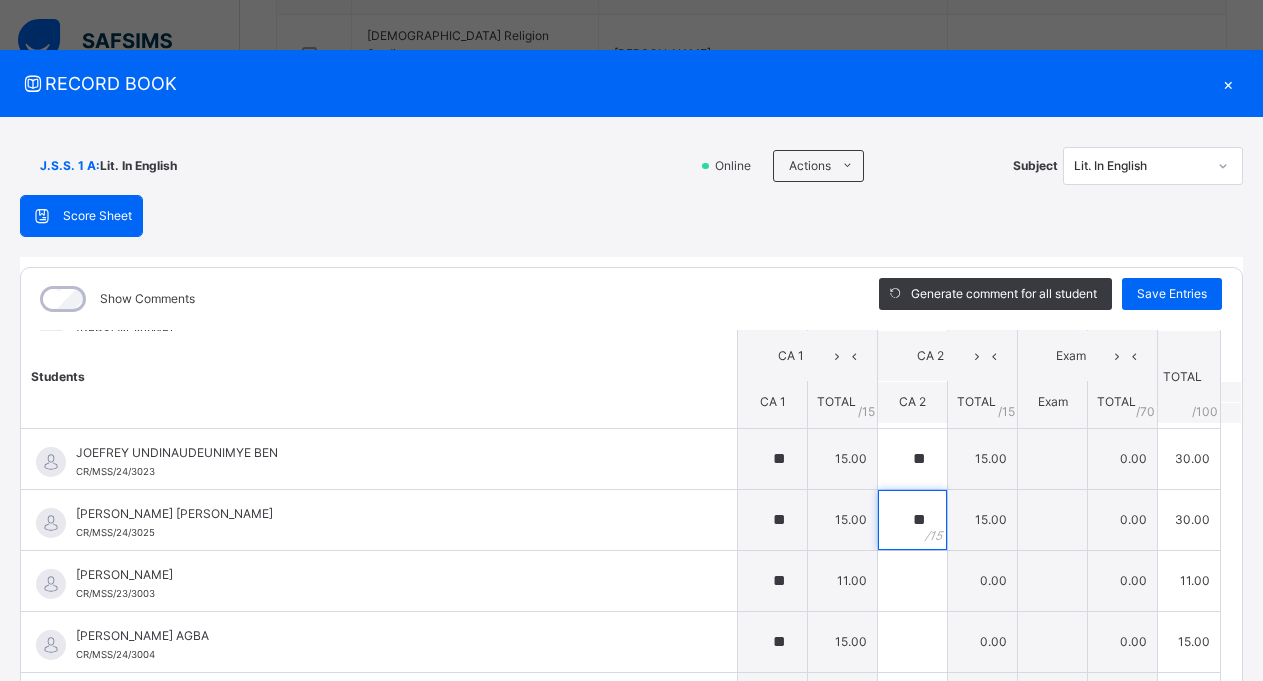 scroll, scrollTop: 1536, scrollLeft: 0, axis: vertical 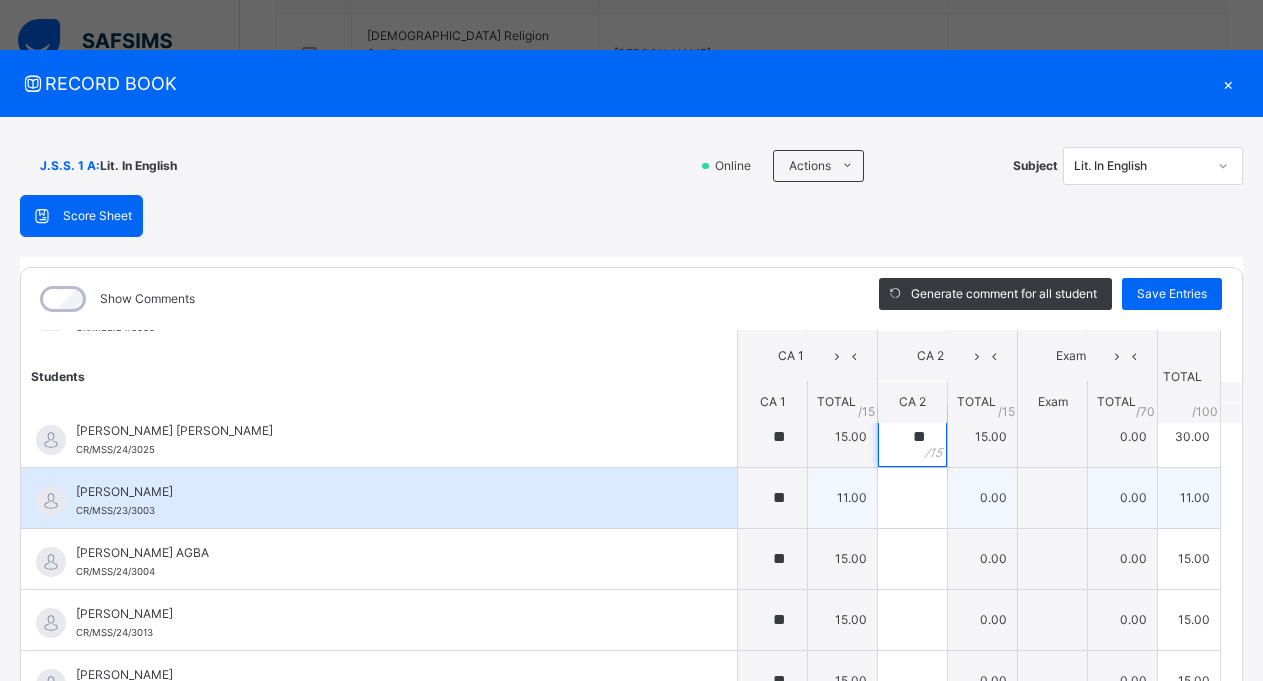 type on "**" 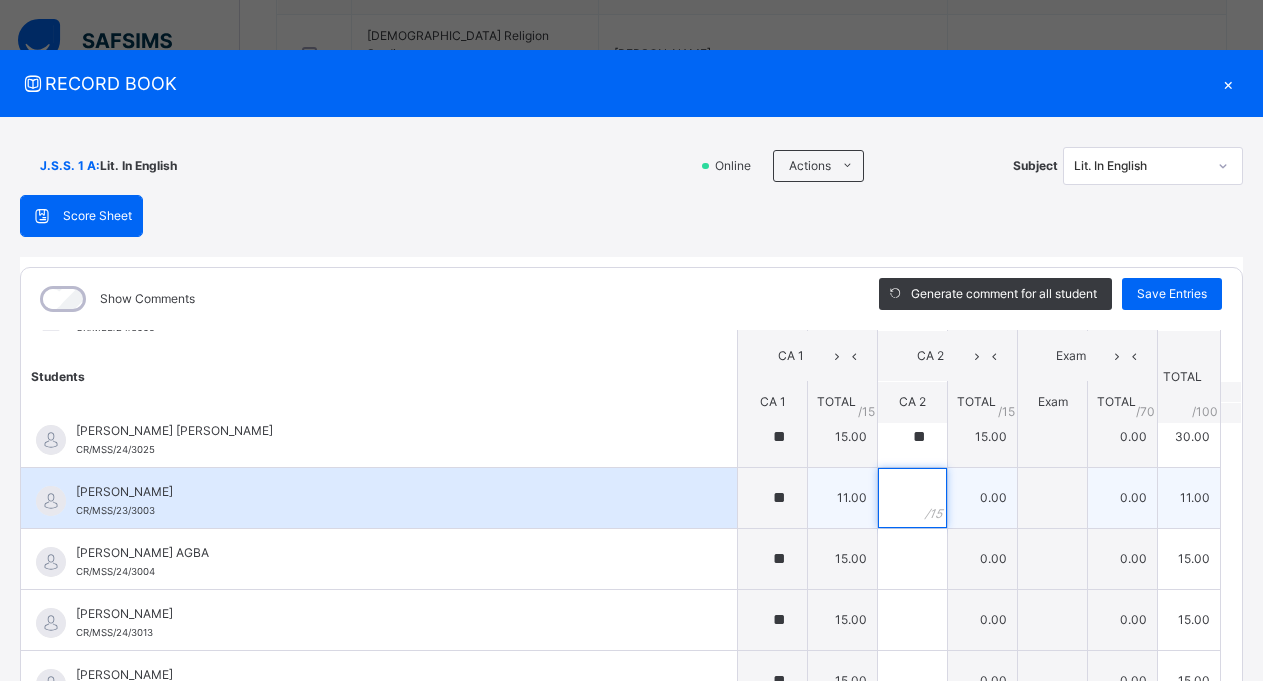 click at bounding box center (912, 498) 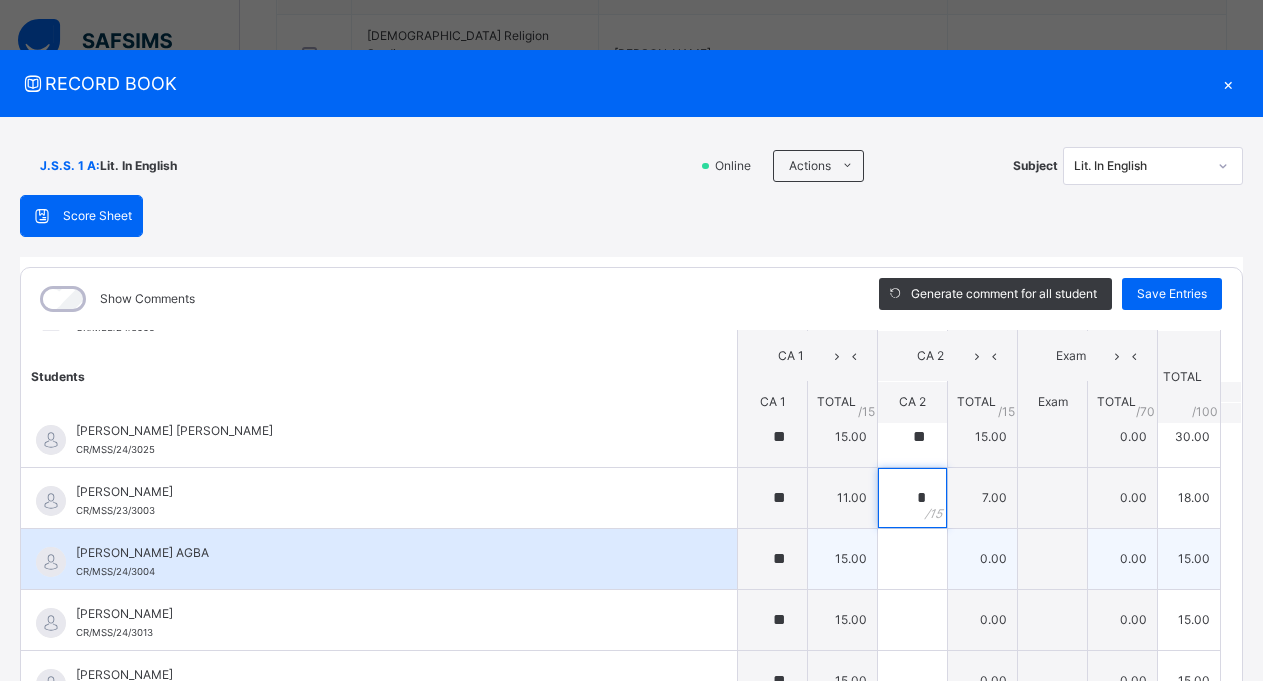 type on "*" 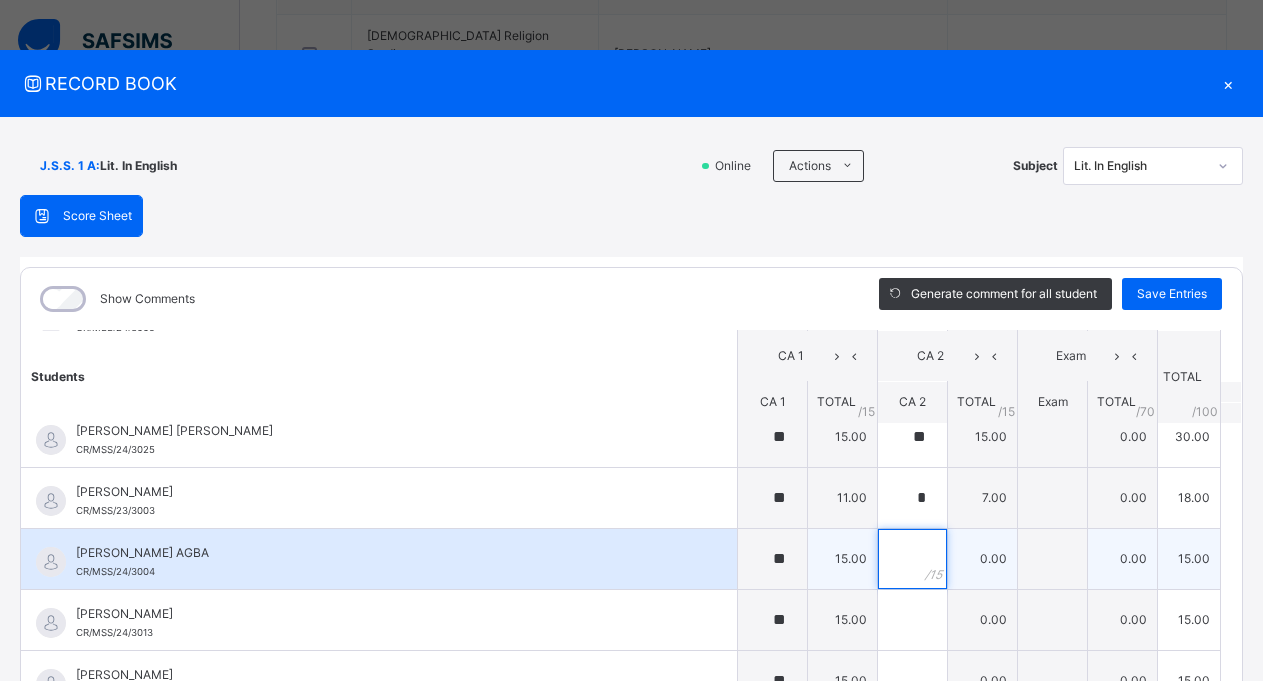 click at bounding box center (912, 559) 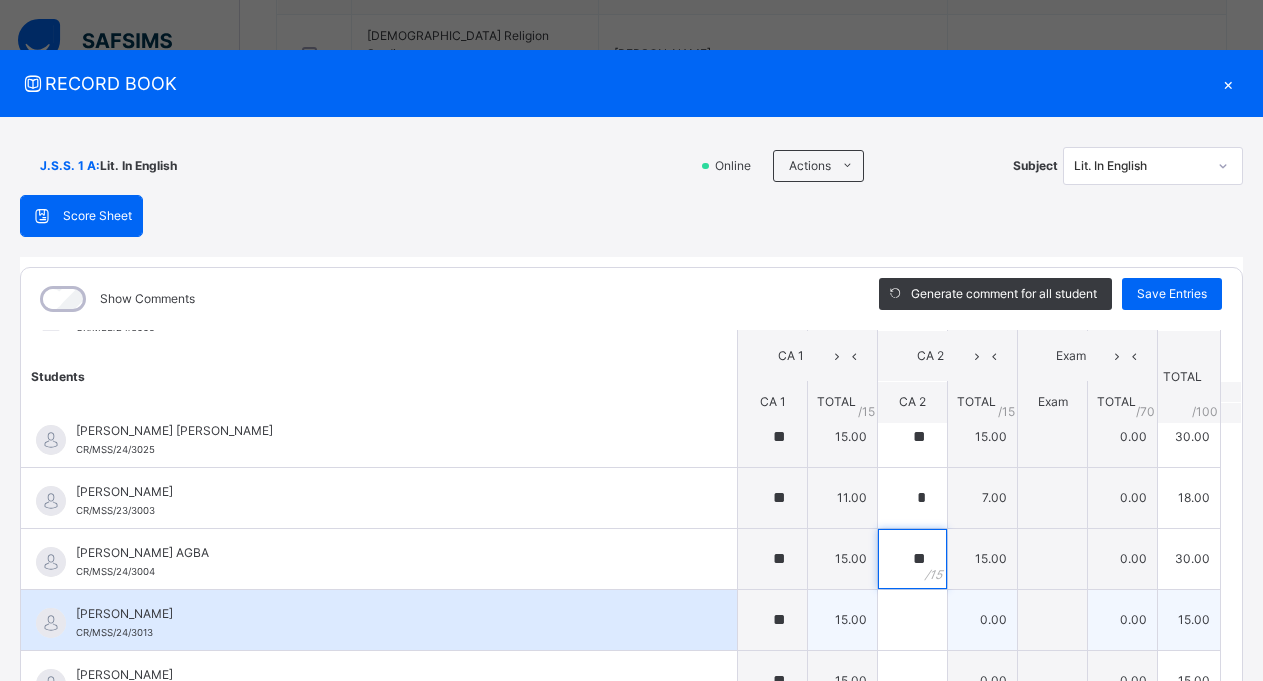 type on "**" 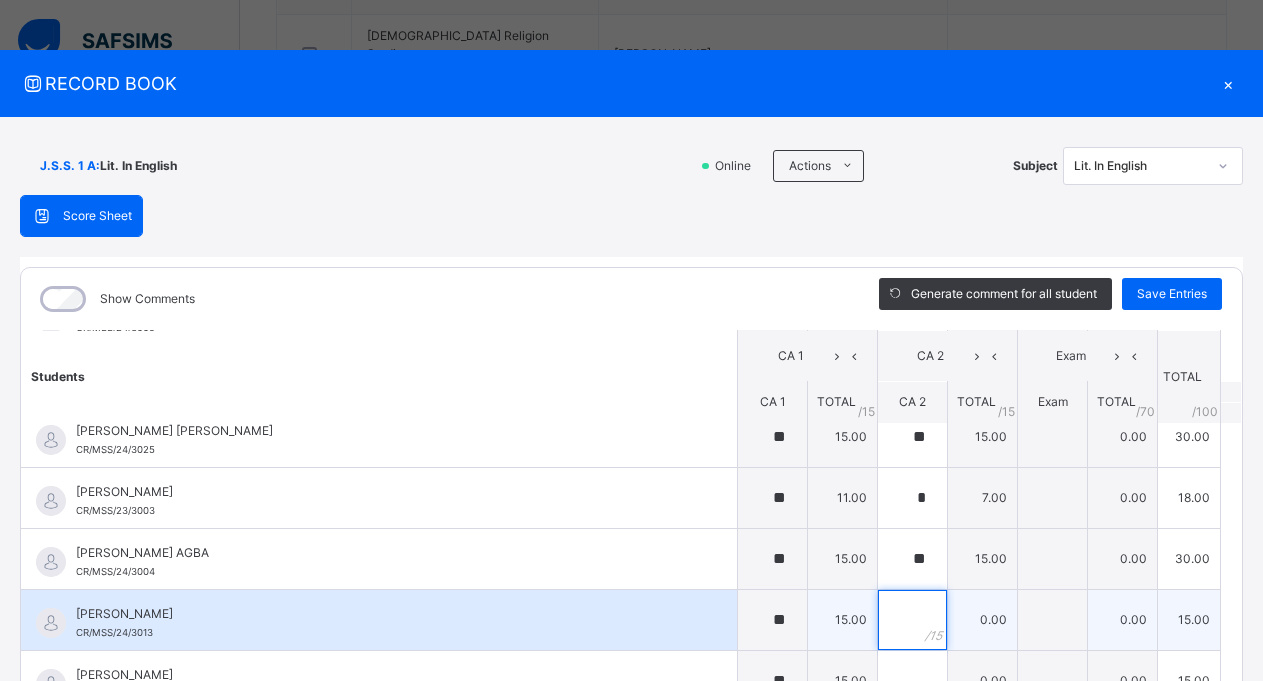 click at bounding box center [912, 620] 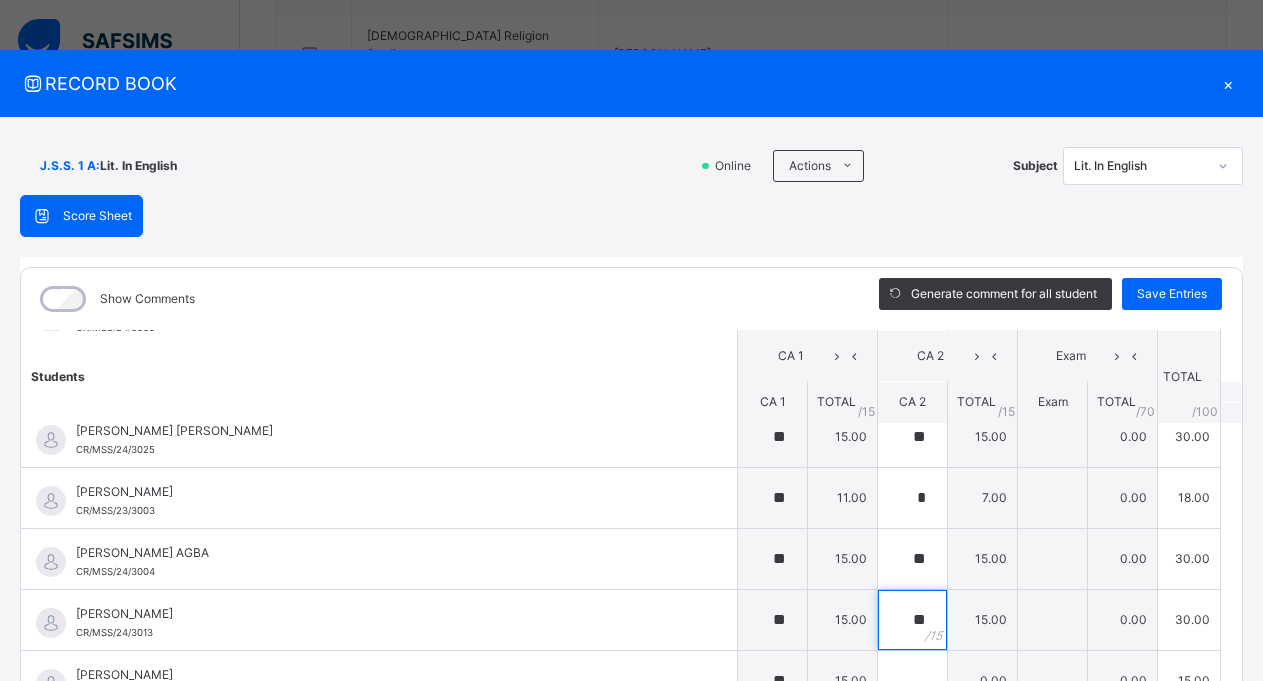 scroll, scrollTop: 1166, scrollLeft: 0, axis: vertical 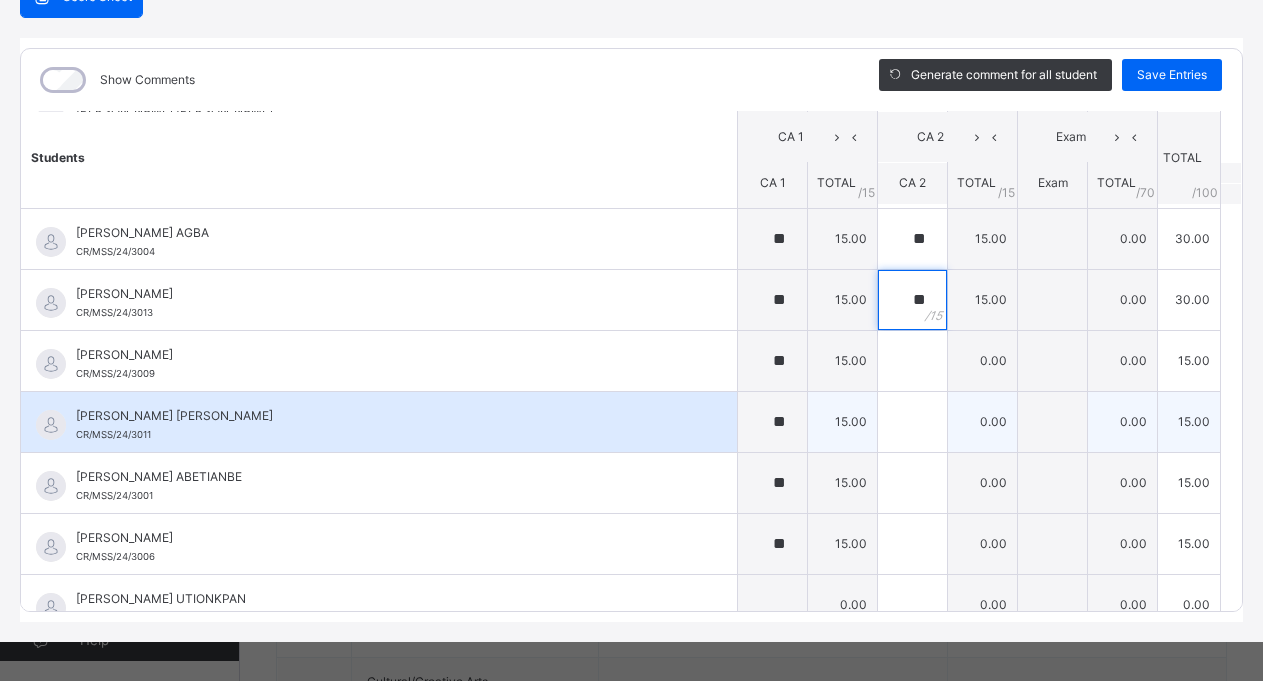 type on "**" 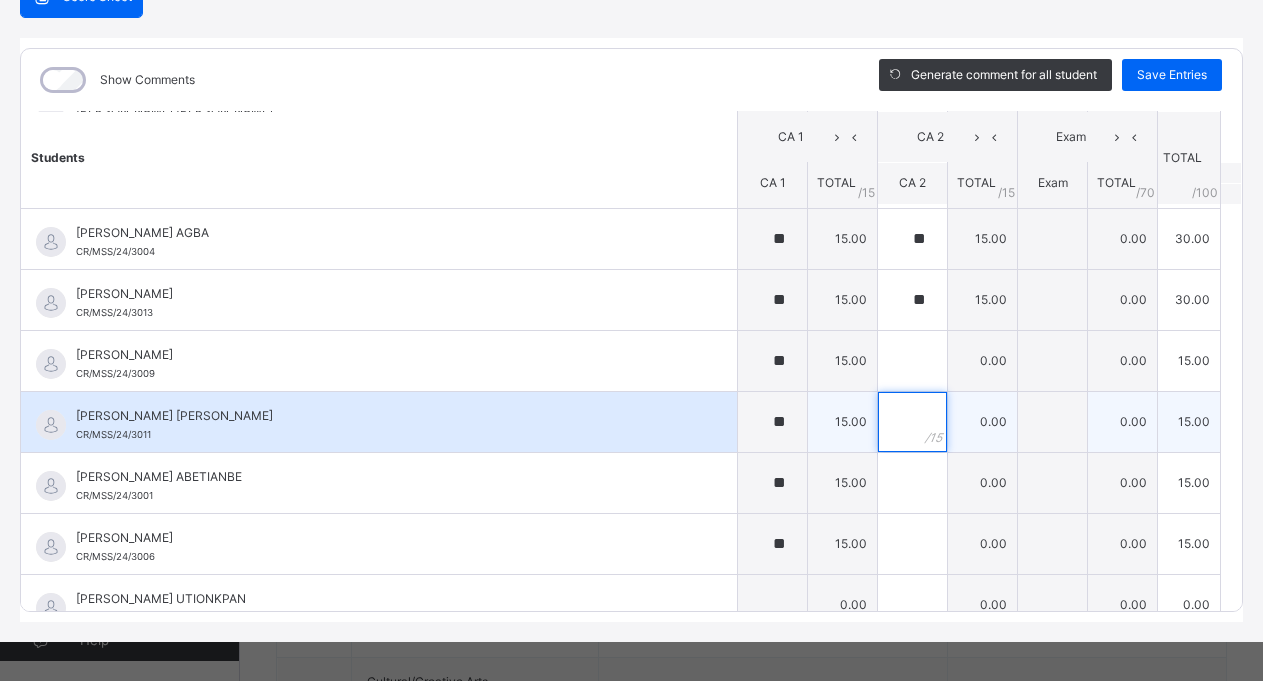 click at bounding box center [912, 422] 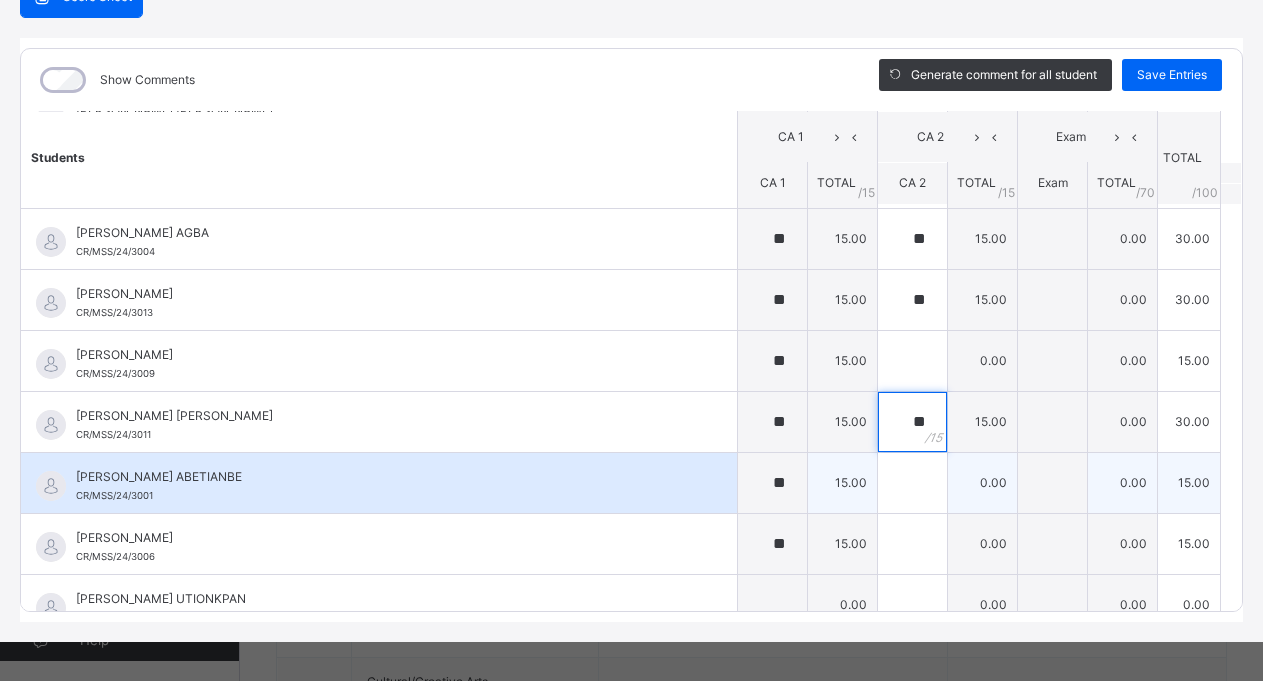 type on "**" 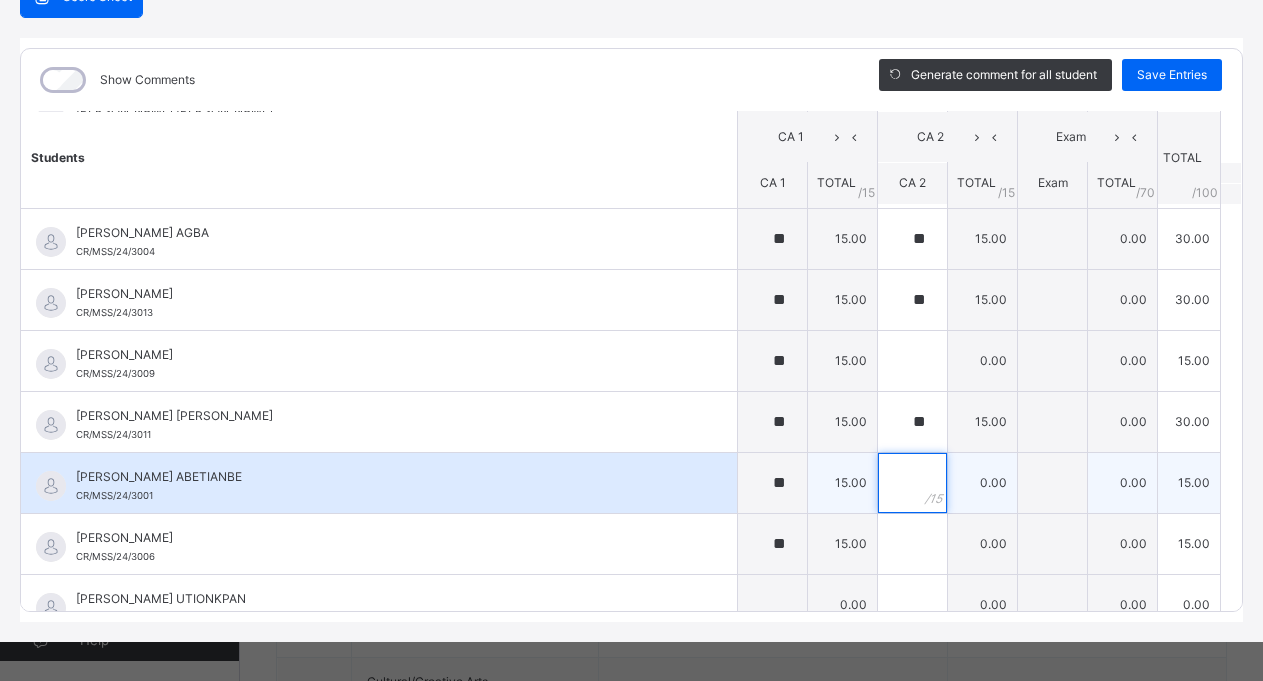 click at bounding box center (912, 483) 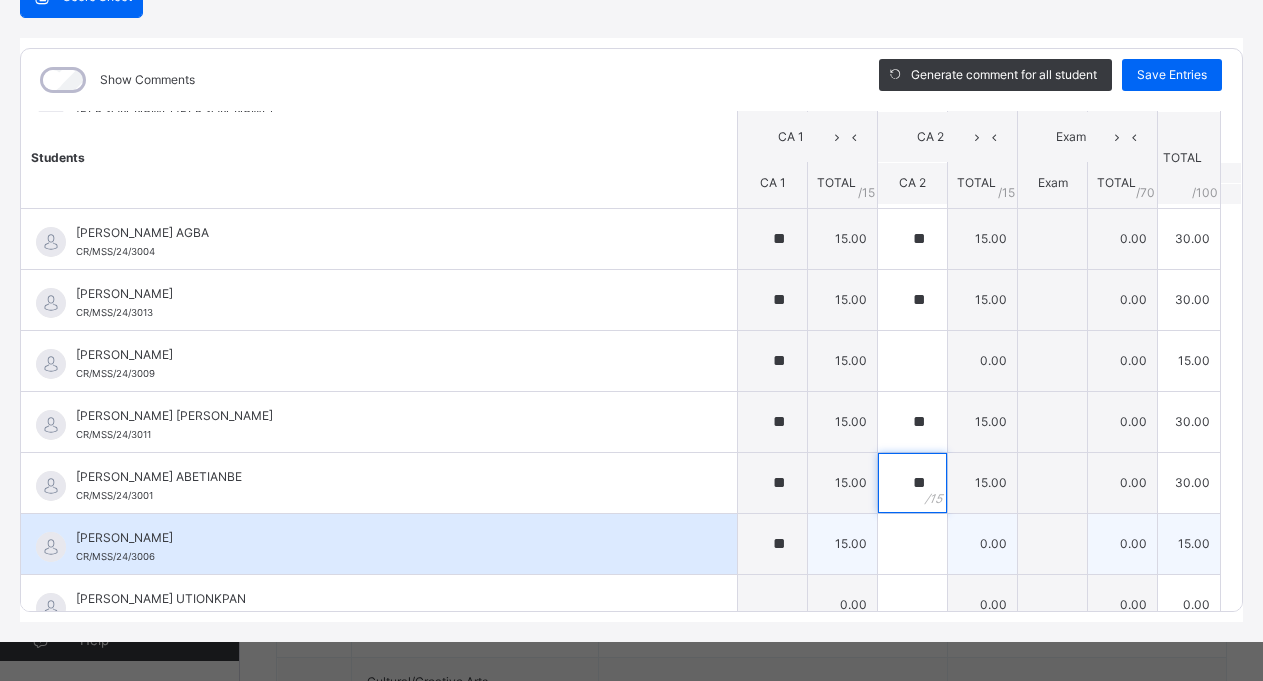 type on "**" 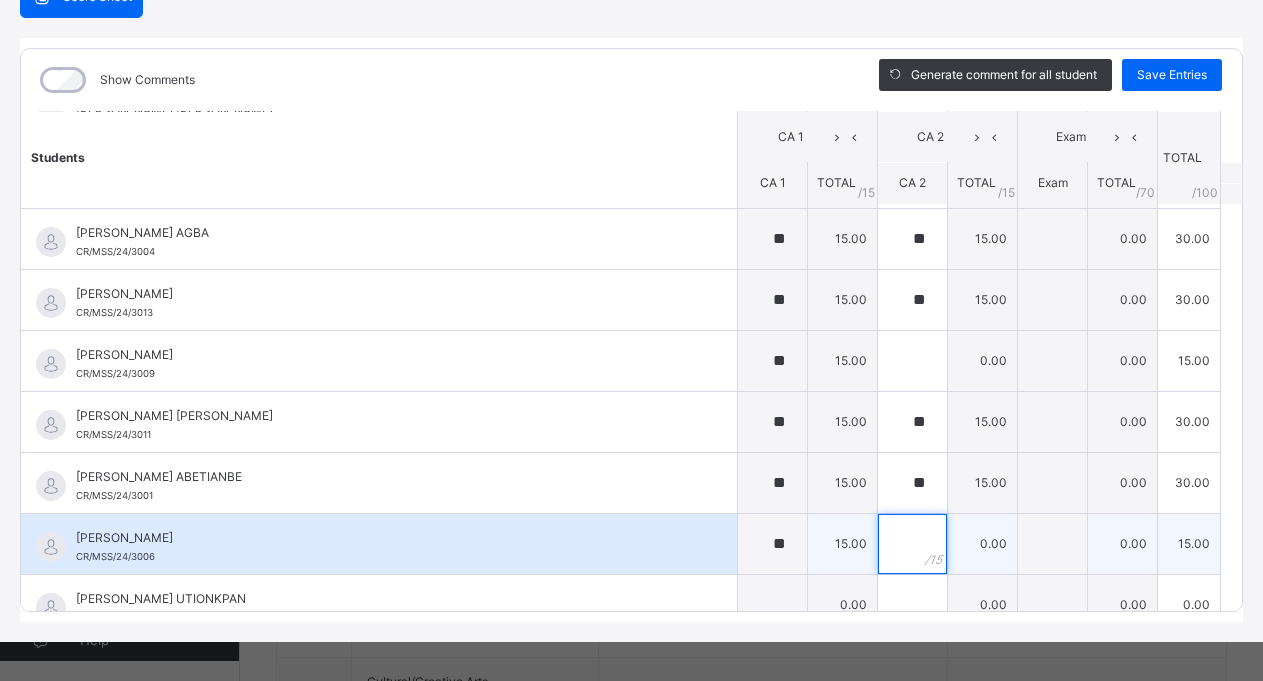 click at bounding box center [912, 544] 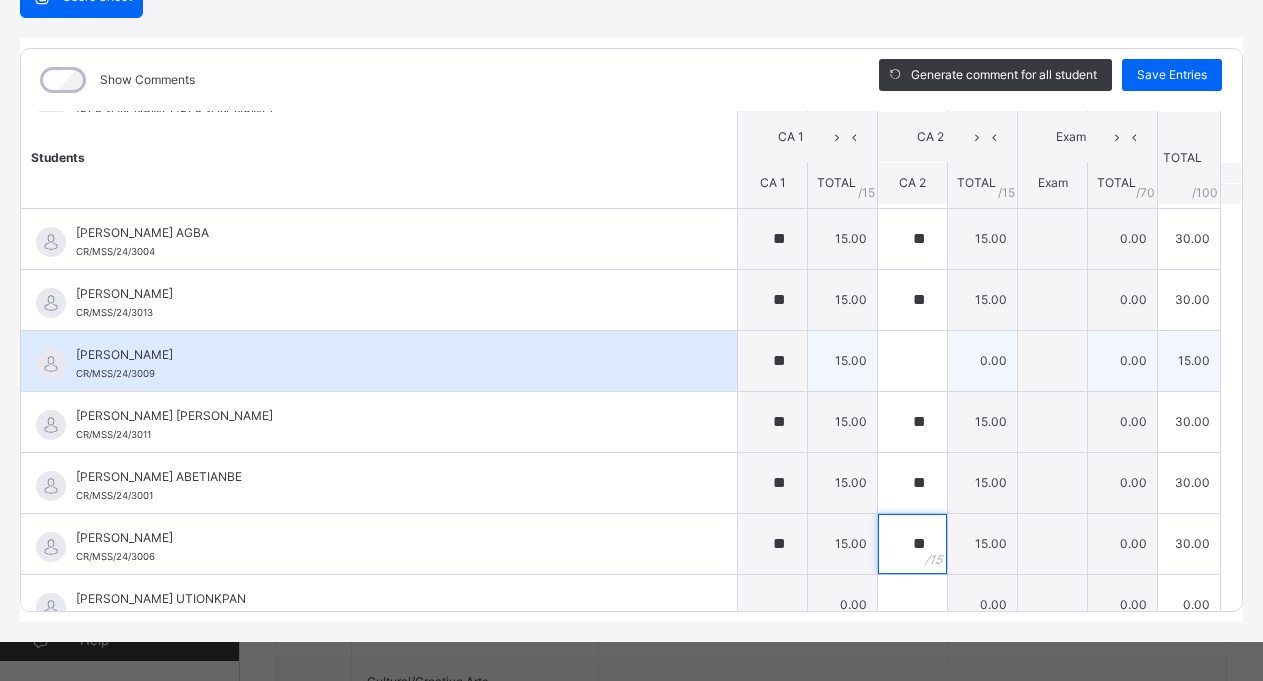 type on "**" 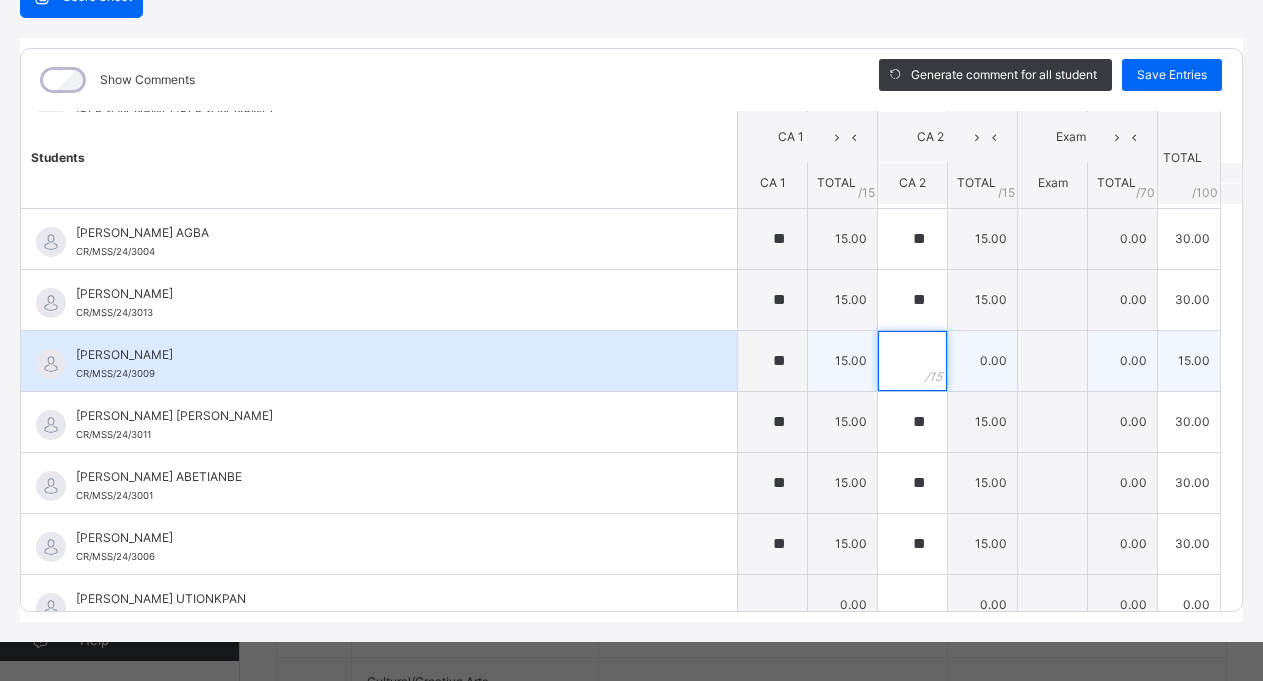 click at bounding box center [912, 361] 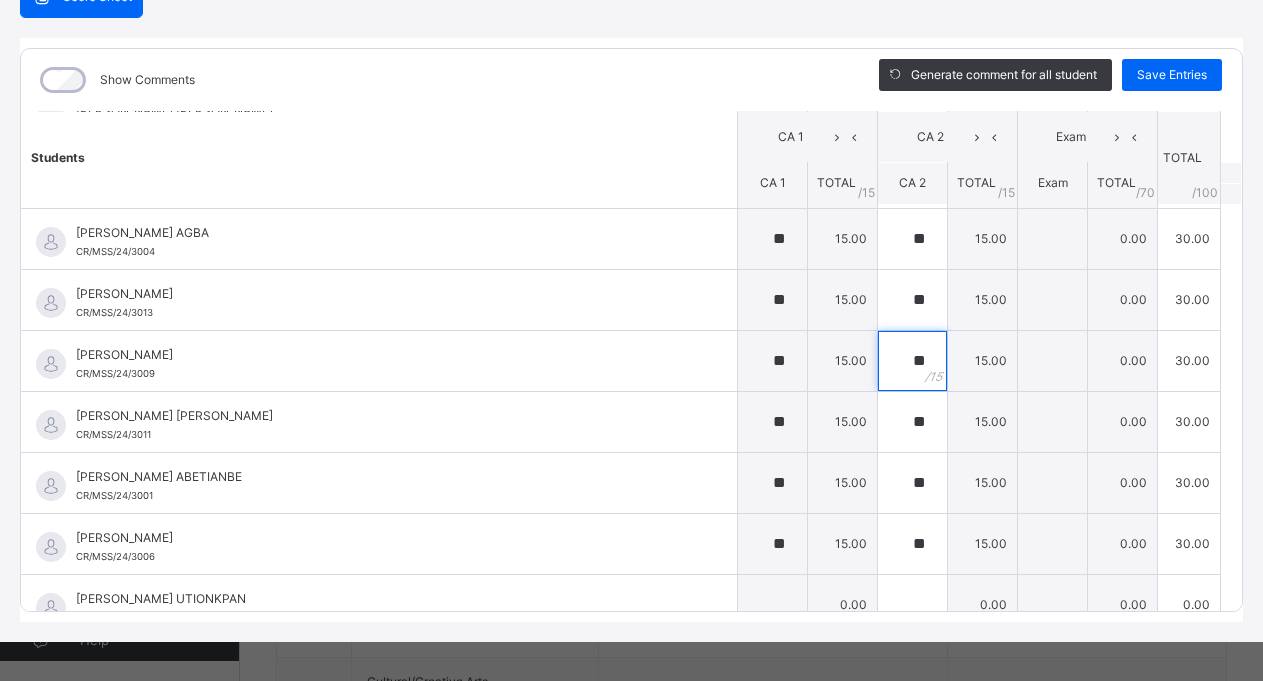 scroll, scrollTop: 2095, scrollLeft: 0, axis: vertical 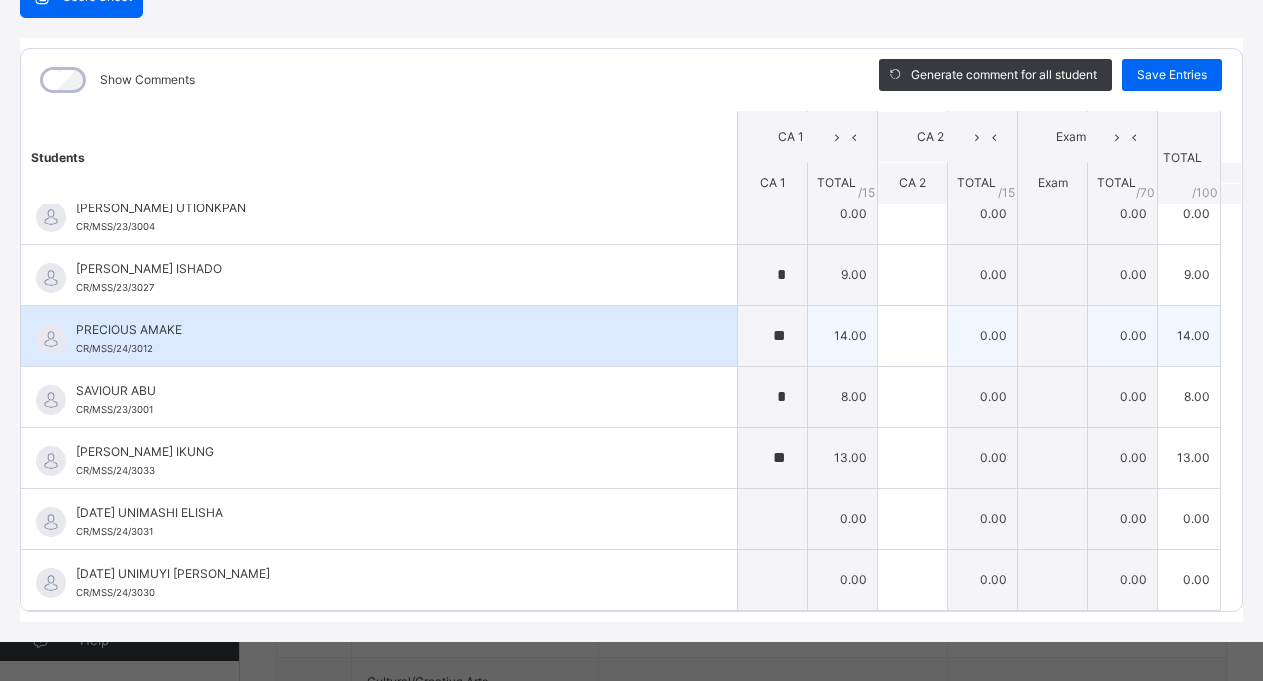type on "**" 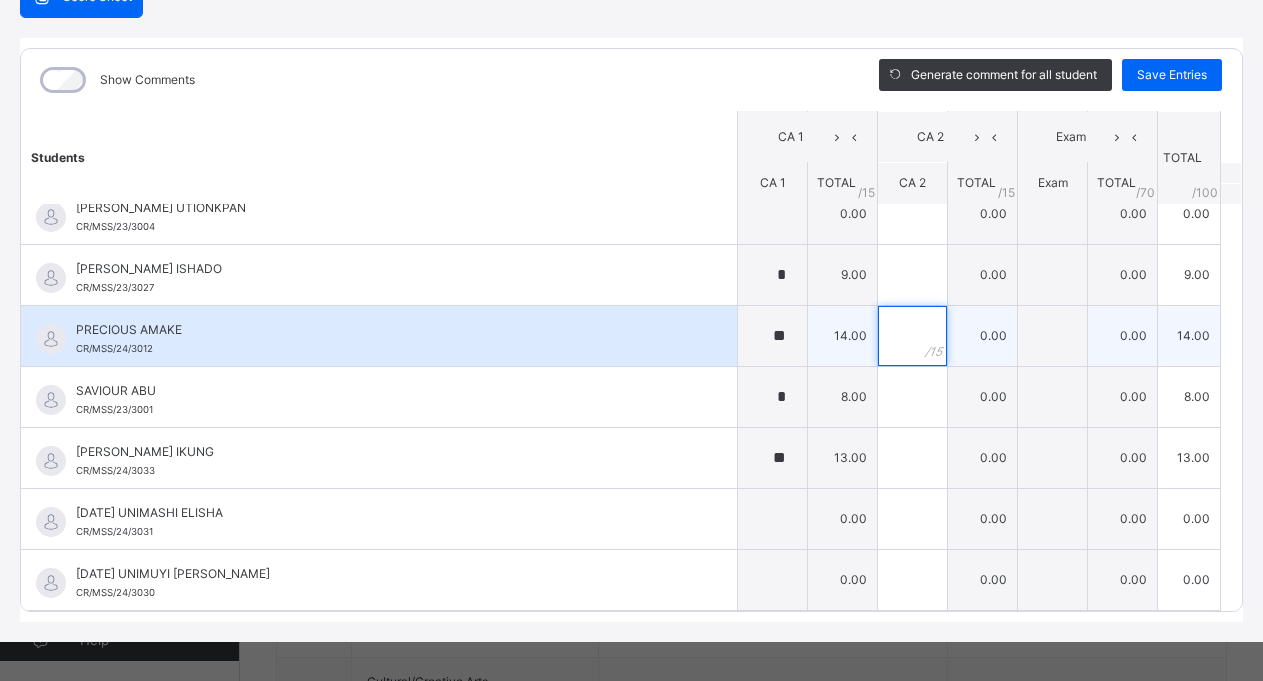 click at bounding box center [912, 336] 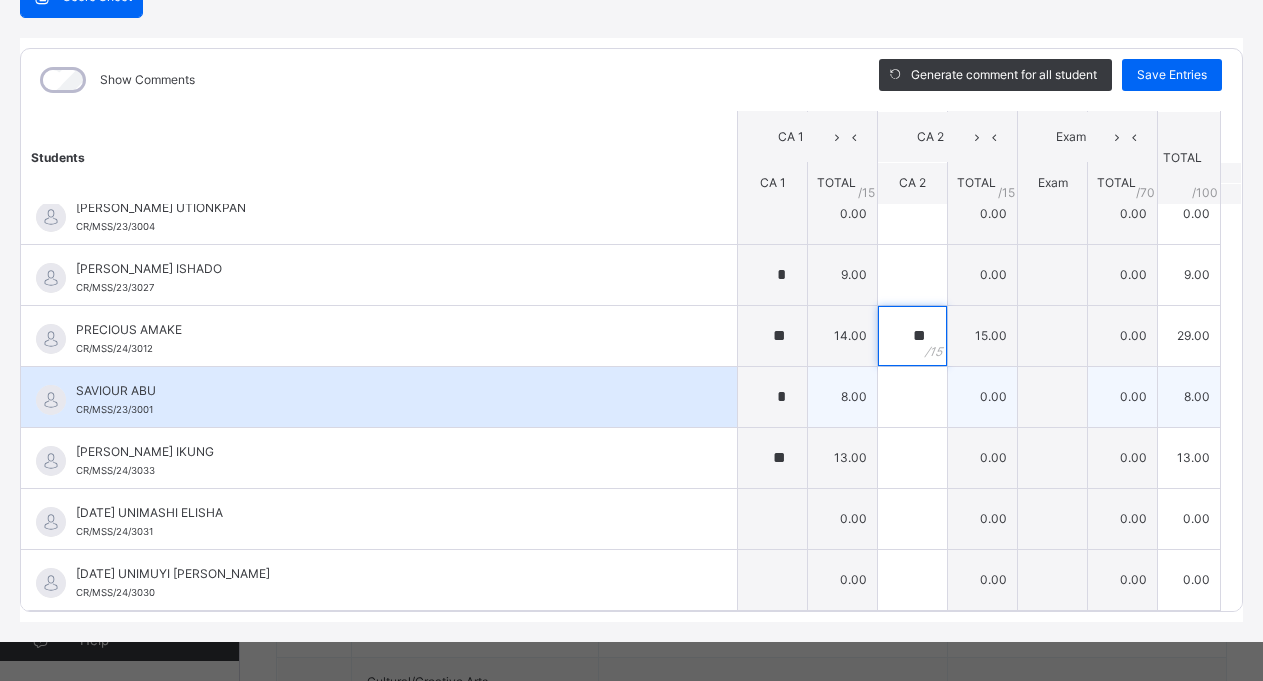 type on "**" 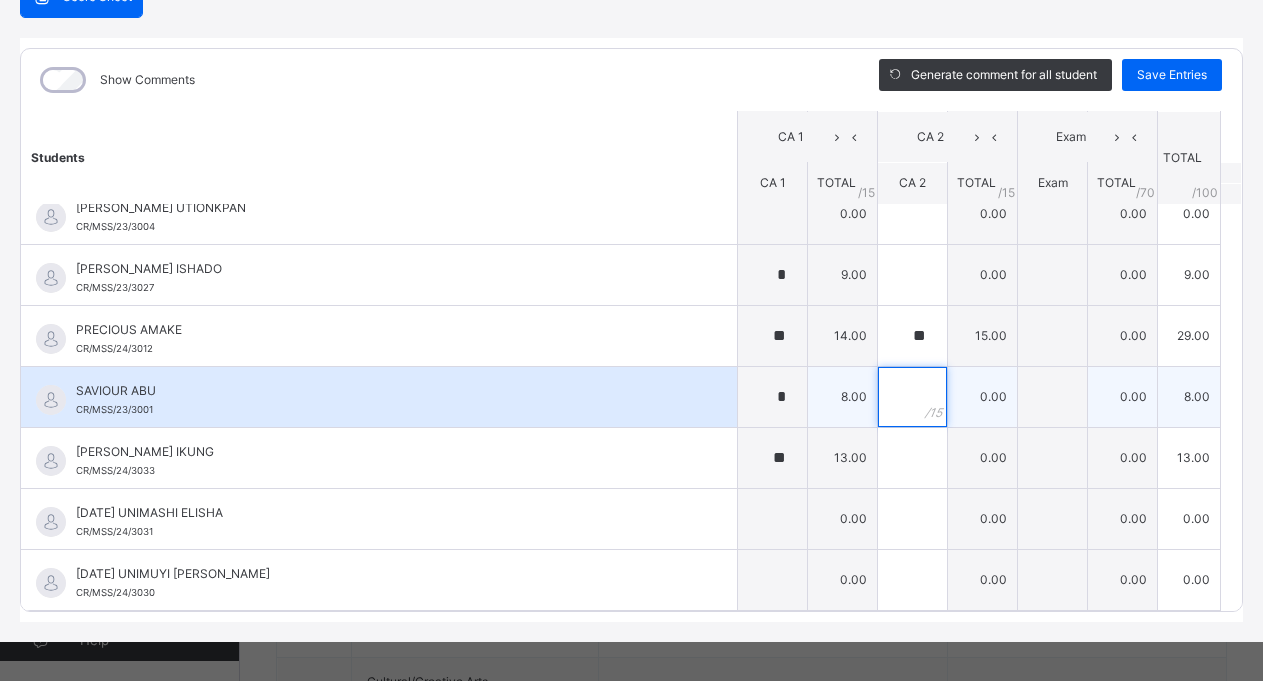 click at bounding box center [912, 397] 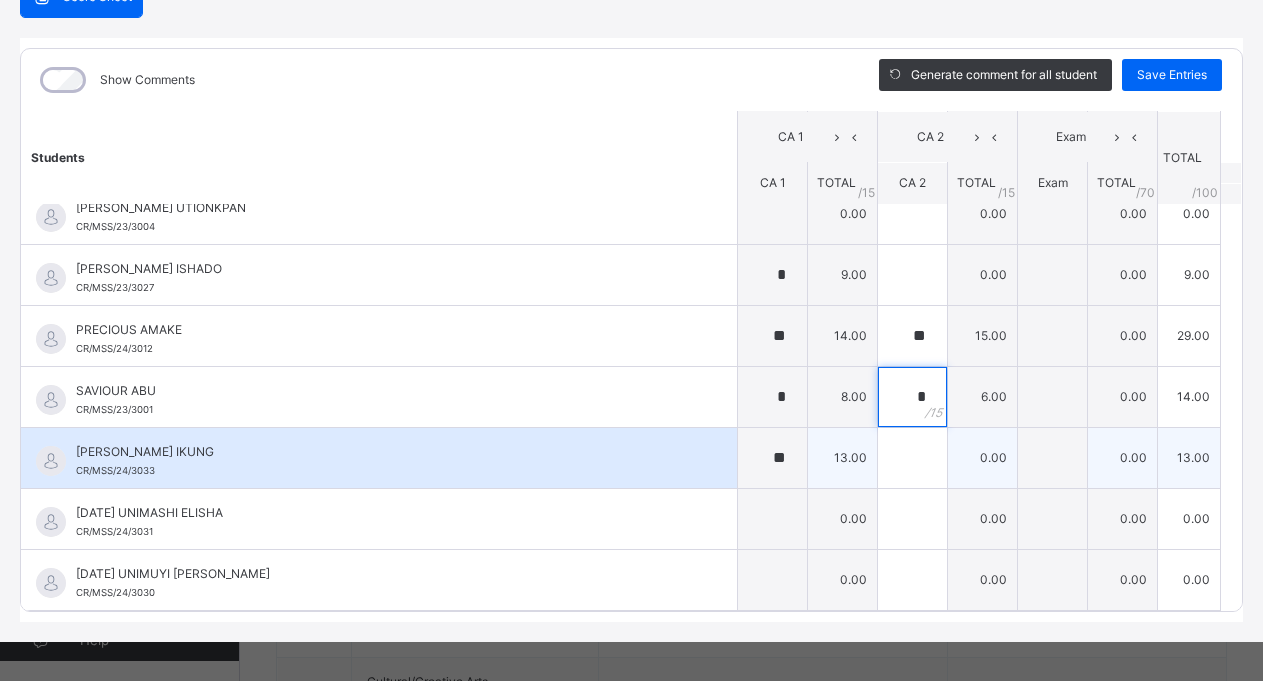 type on "*" 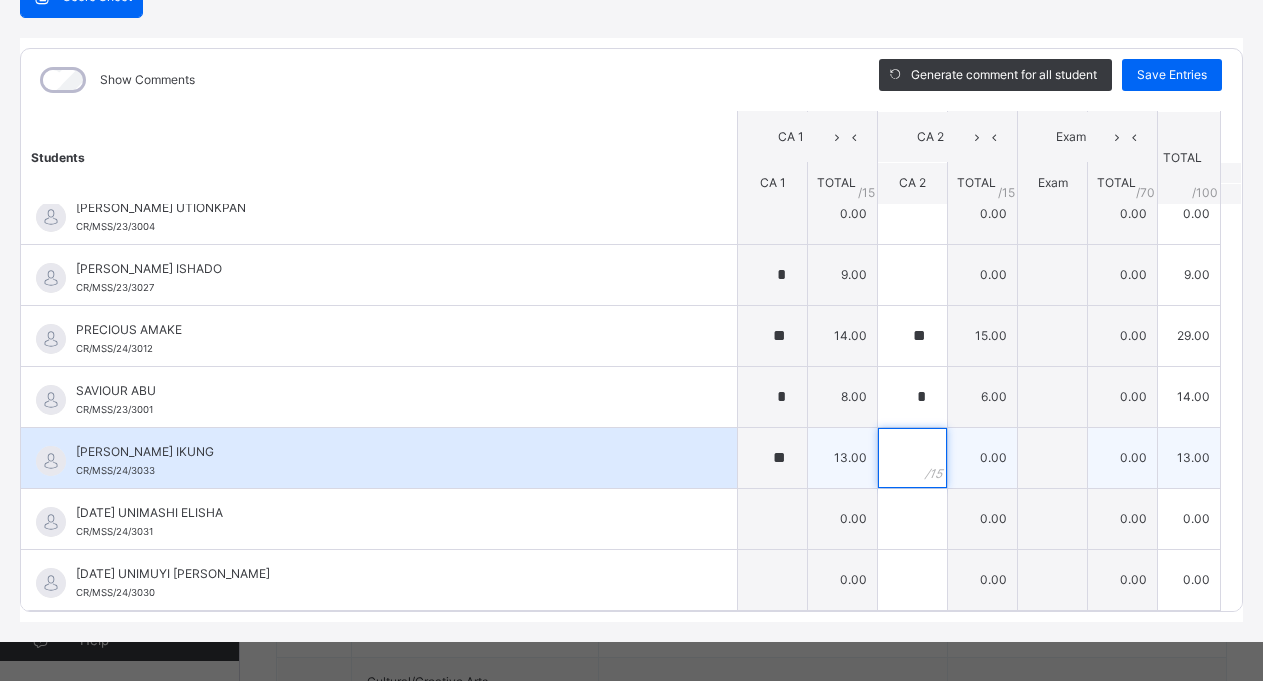 click at bounding box center [912, 458] 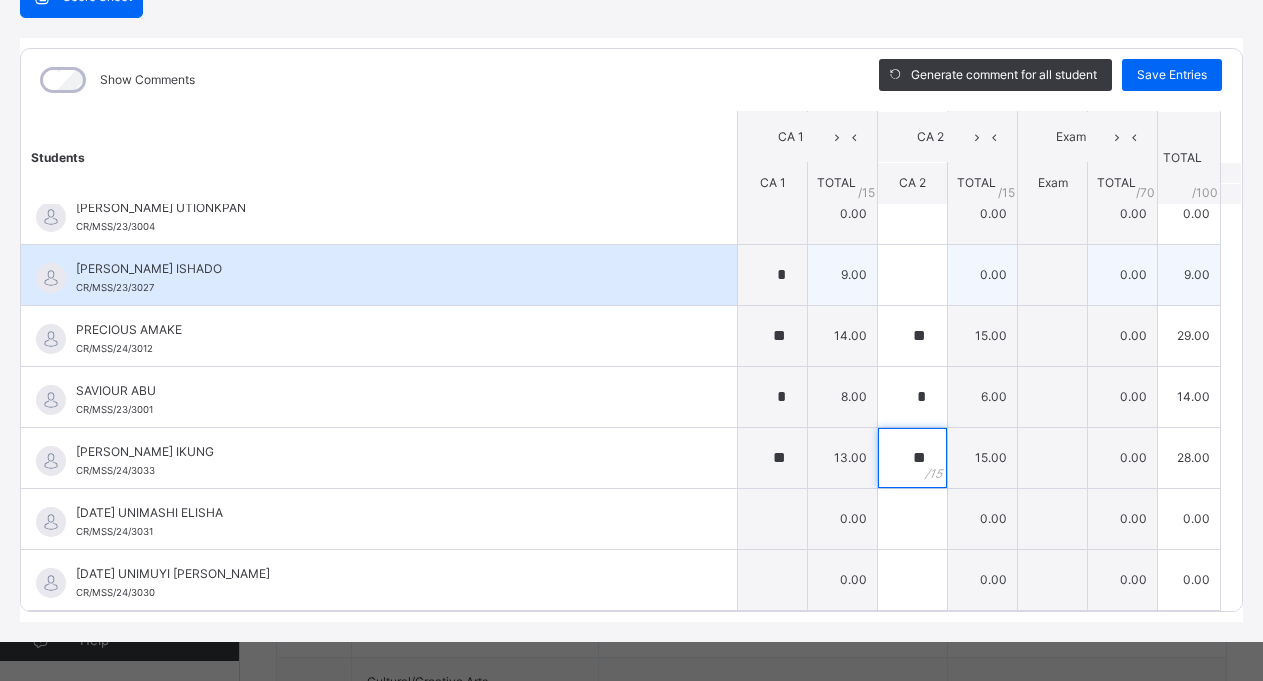 type on "**" 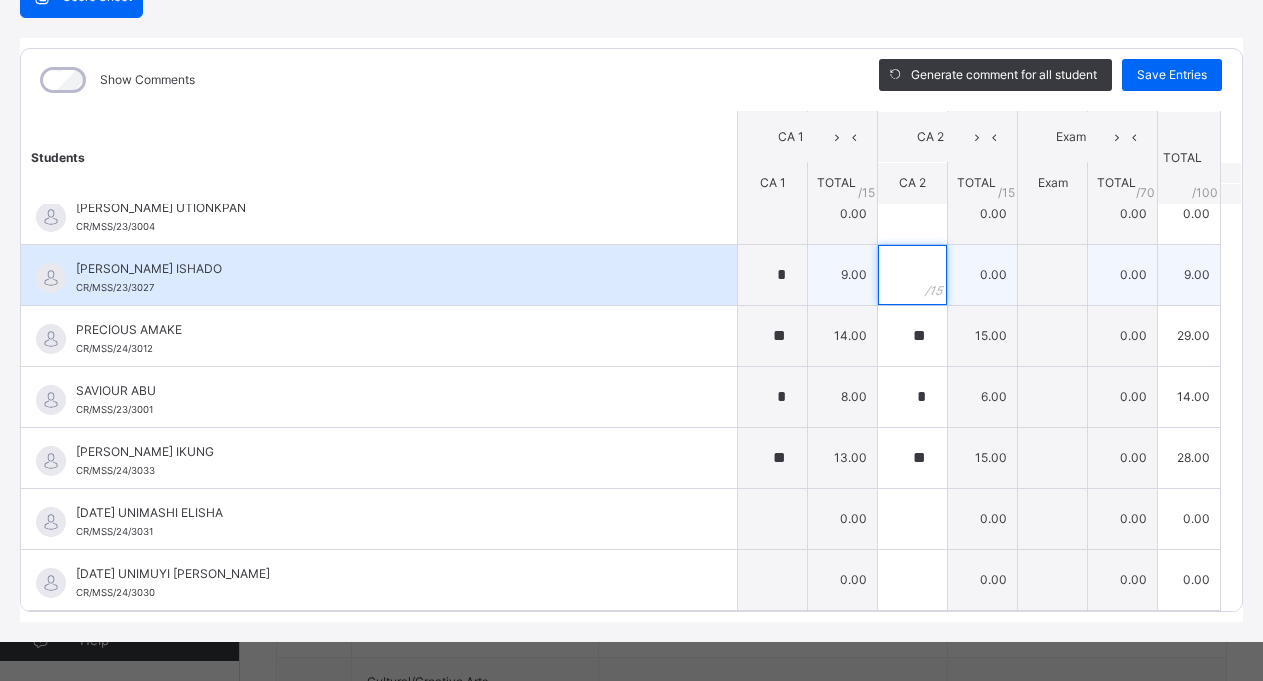 click at bounding box center (912, 275) 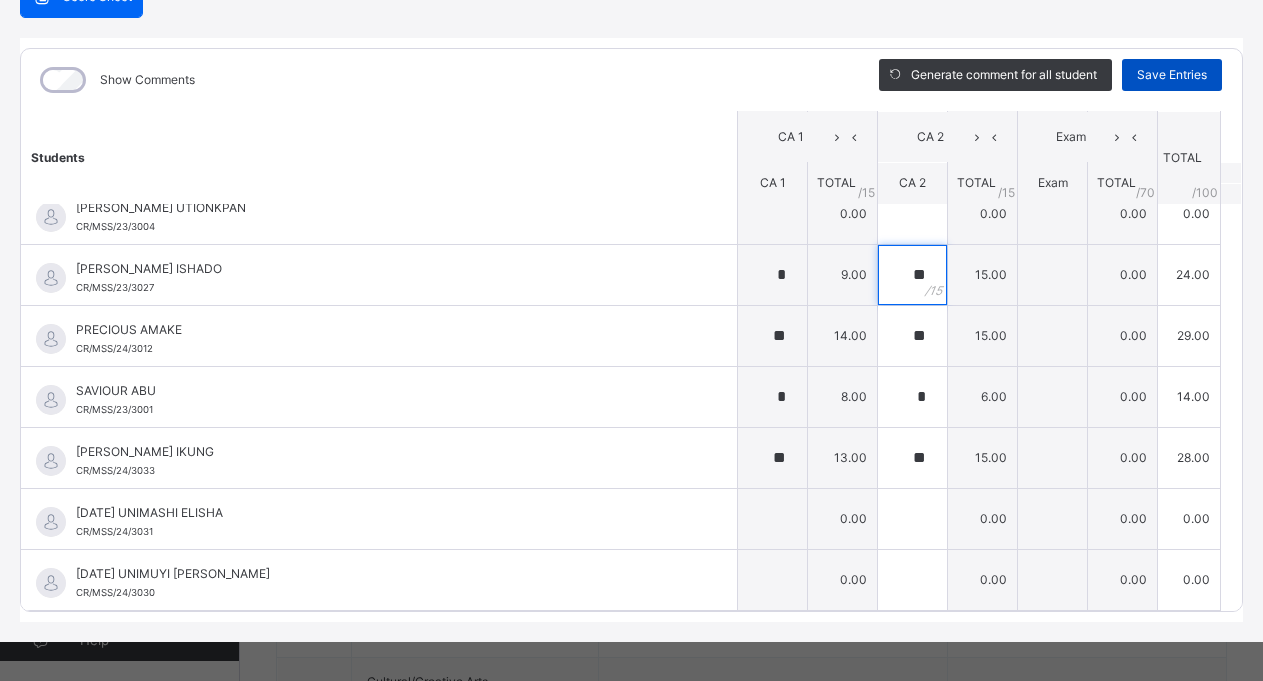 type on "**" 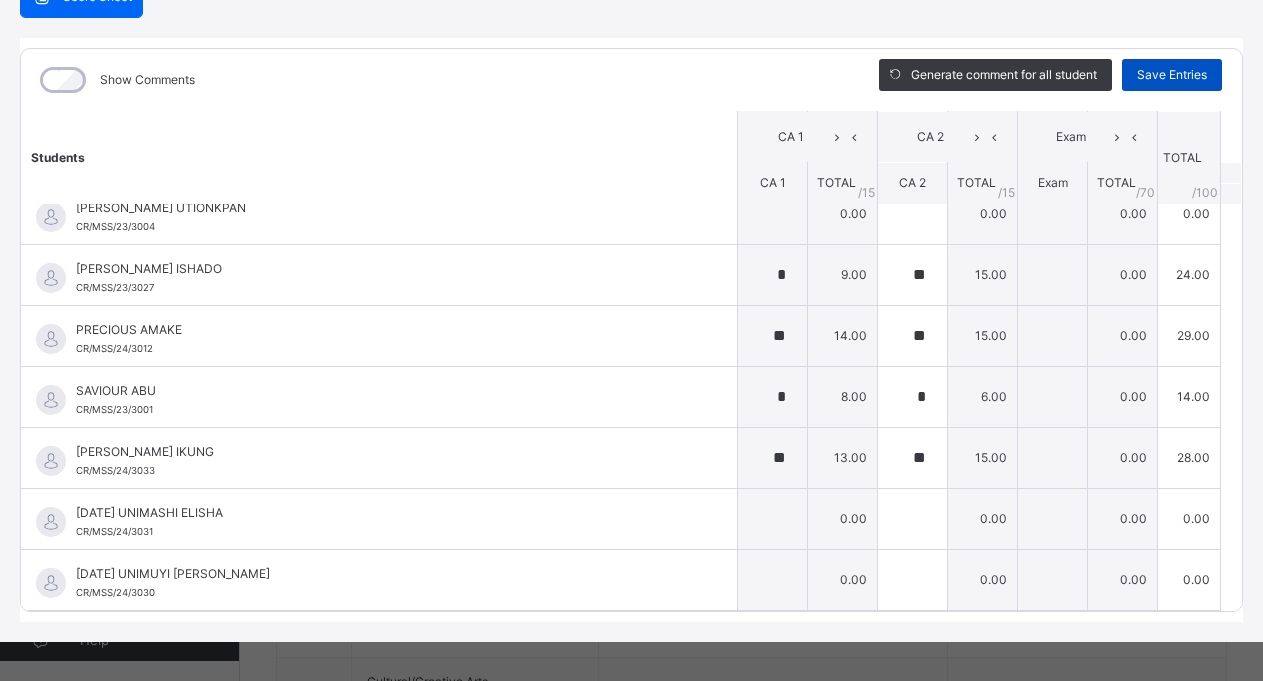 click on "Save Entries" at bounding box center (1172, 75) 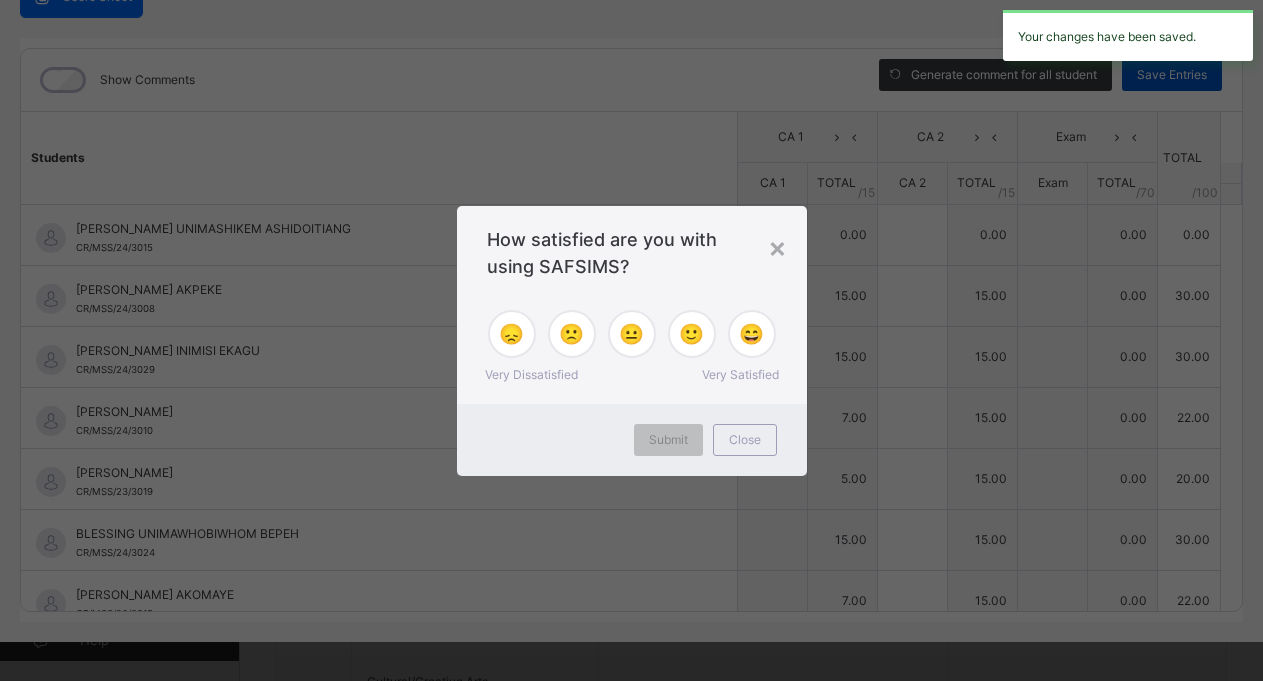 type on "**" 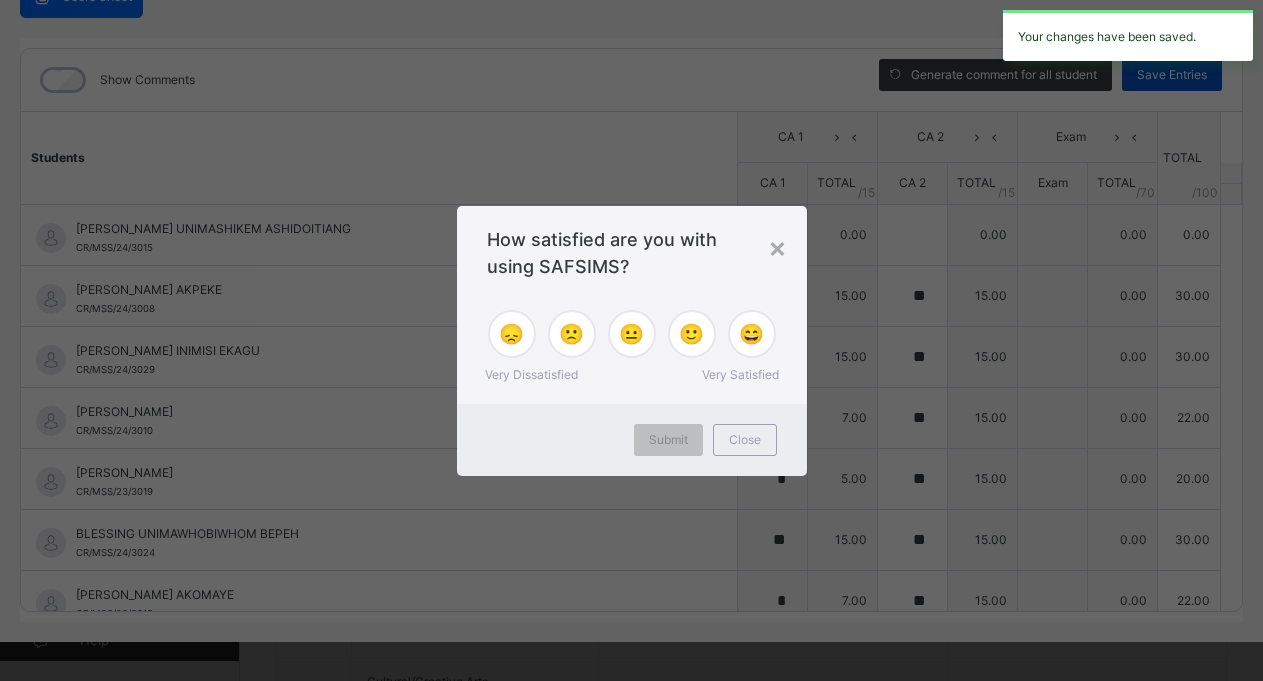 type on "**" 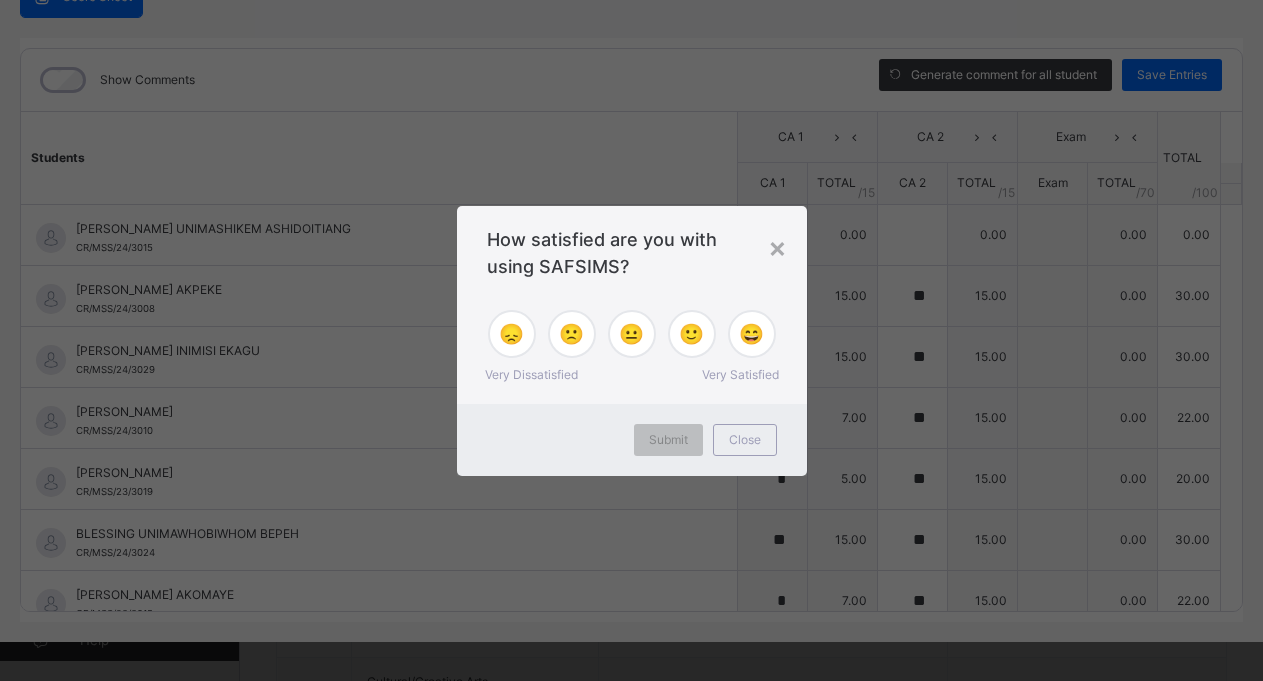 drag, startPoint x: 1162, startPoint y: 67, endPoint x: 944, endPoint y: 314, distance: 329.44348 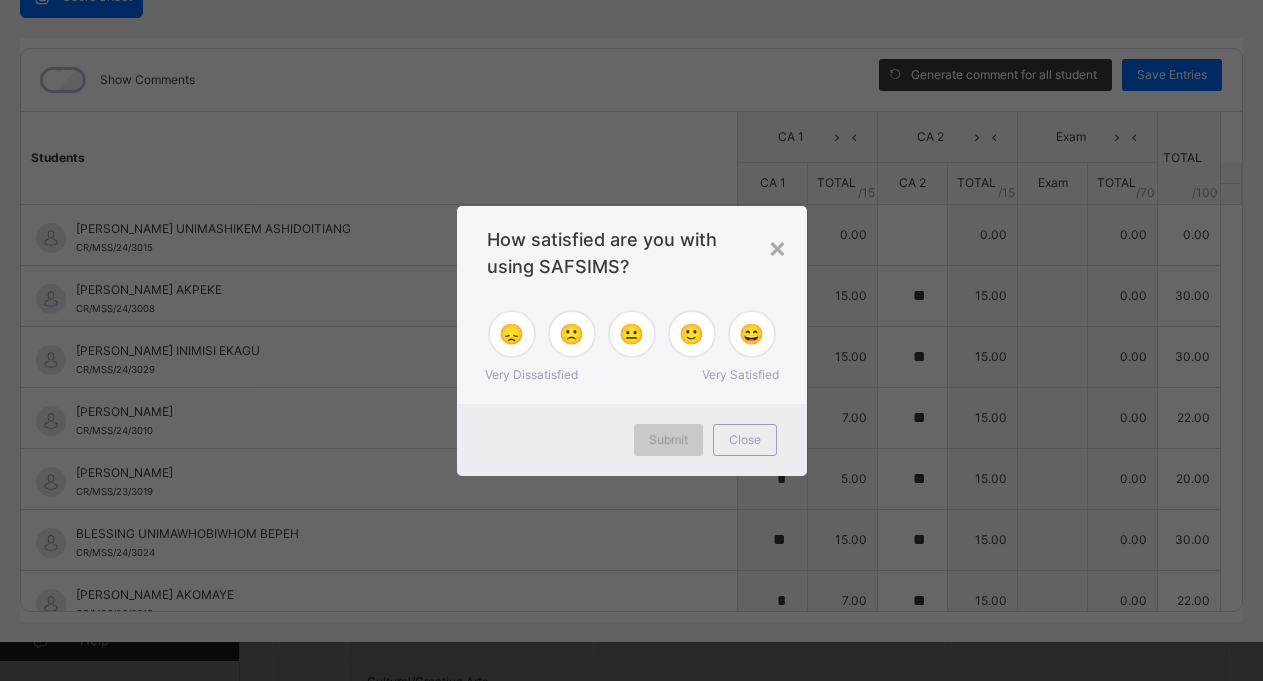 click on "Submit" at bounding box center [668, 440] 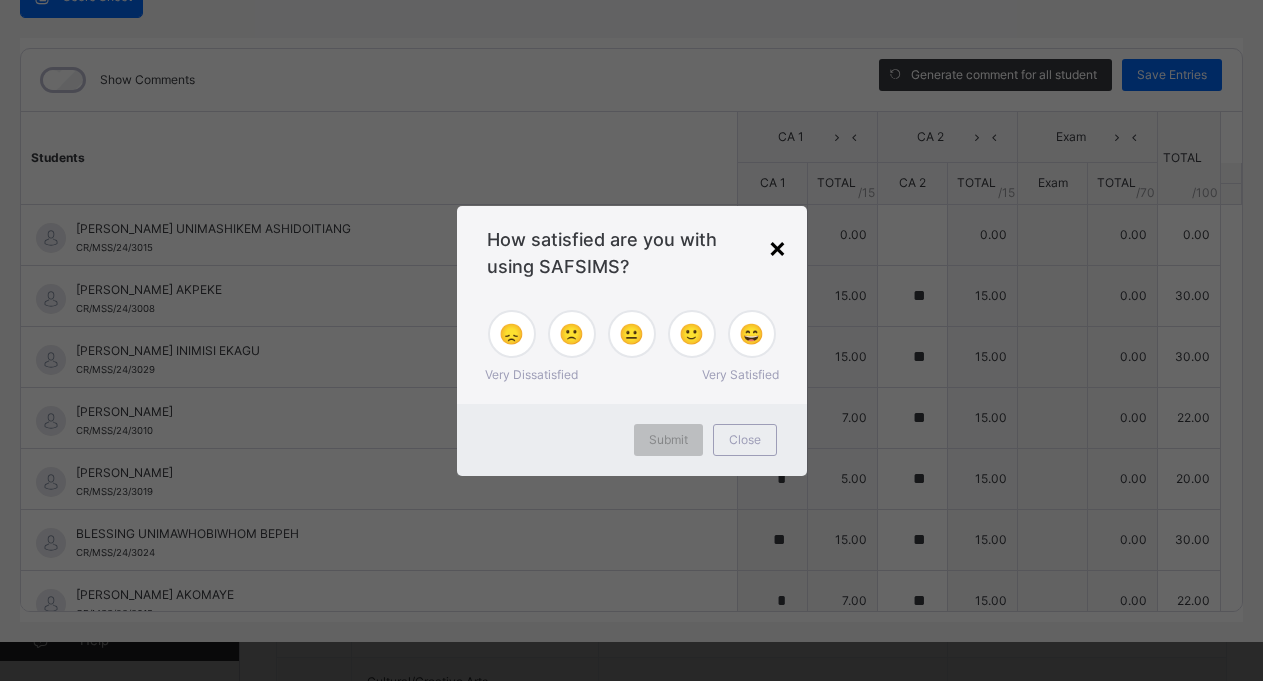 click on "×" at bounding box center (777, 247) 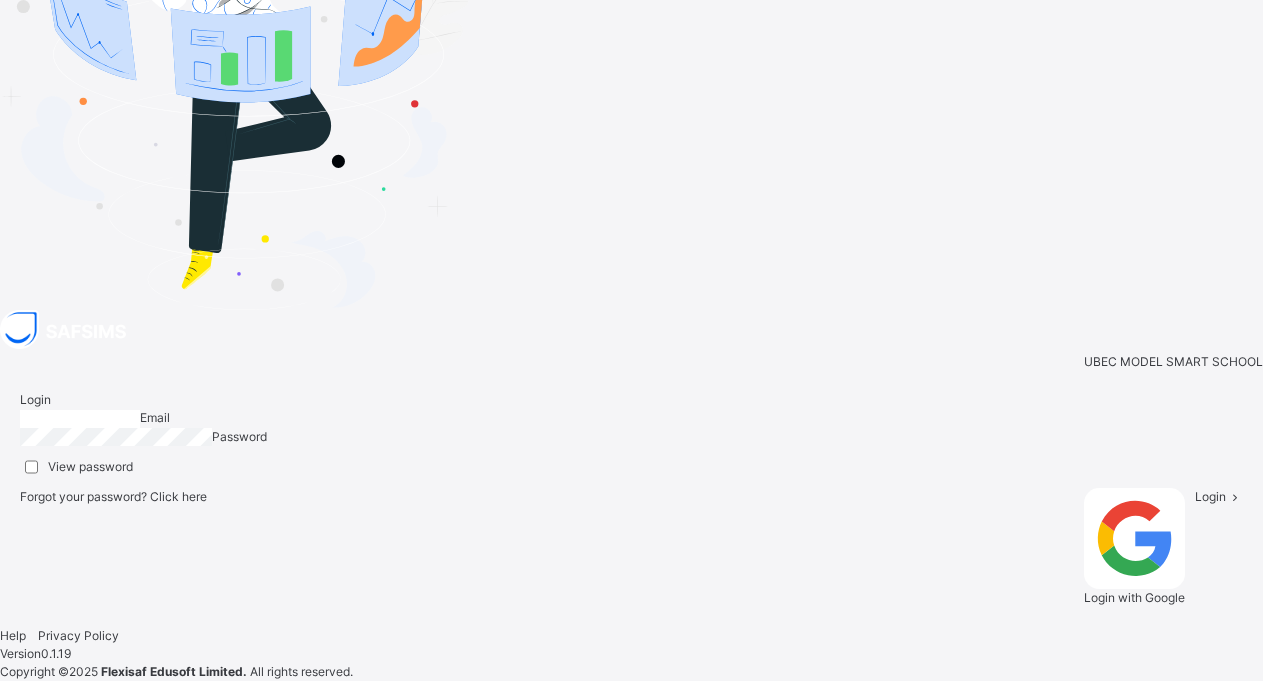 type on "**********" 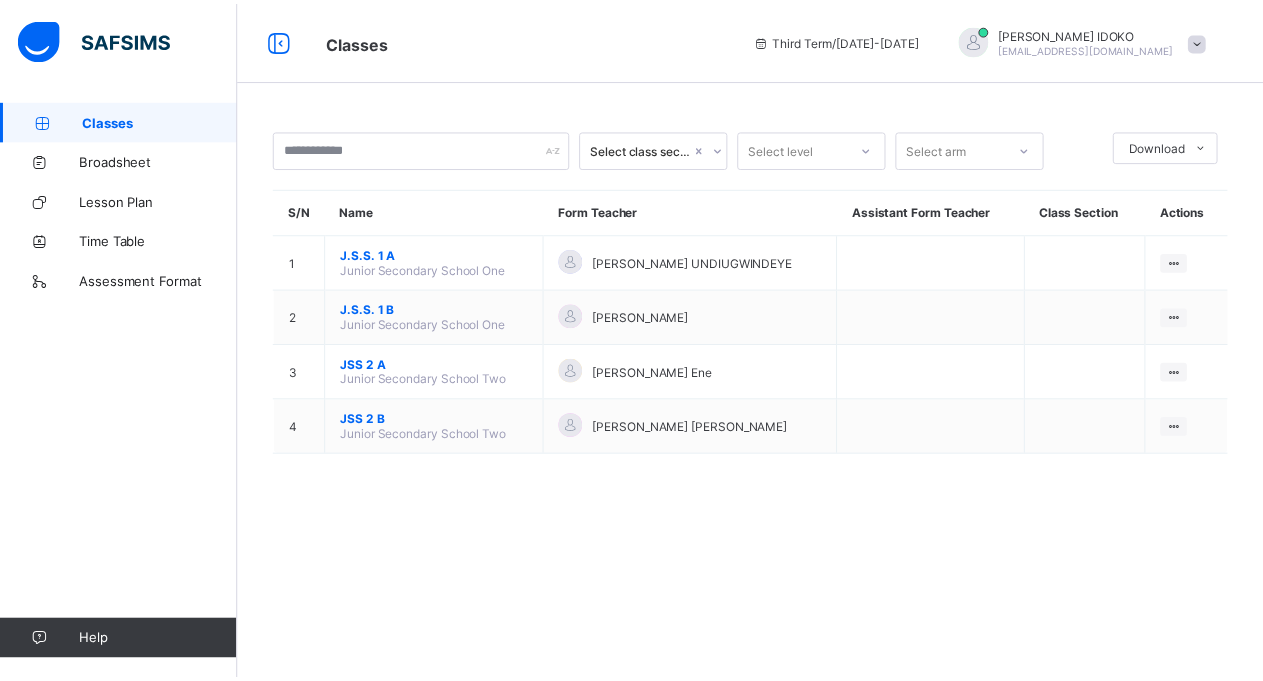 scroll, scrollTop: 0, scrollLeft: 0, axis: both 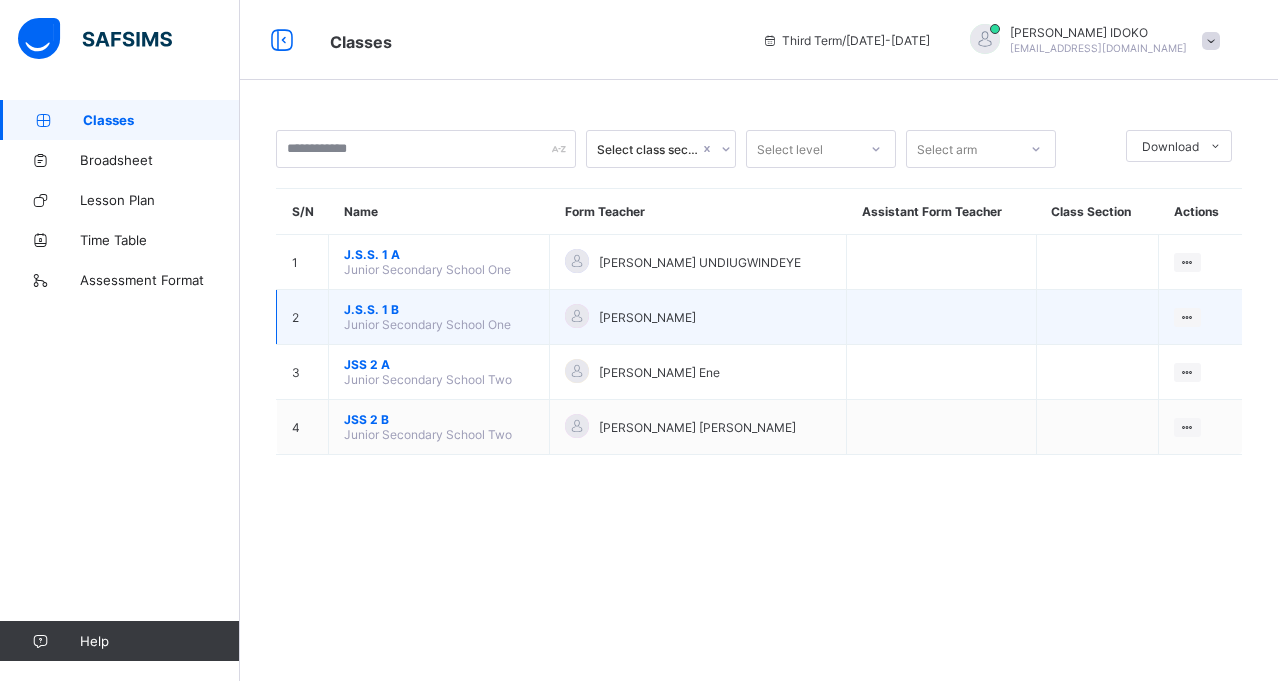 click on "Junior Secondary School One" at bounding box center [427, 324] 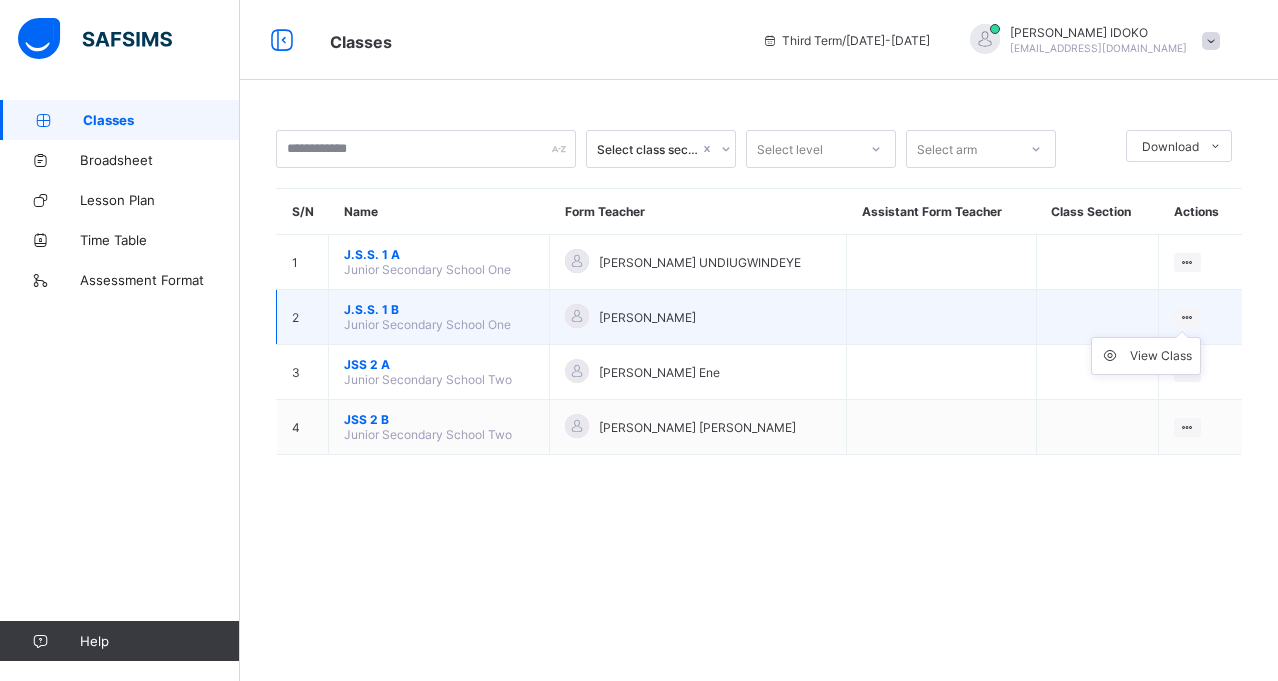 click on "View Class" at bounding box center (1146, 356) 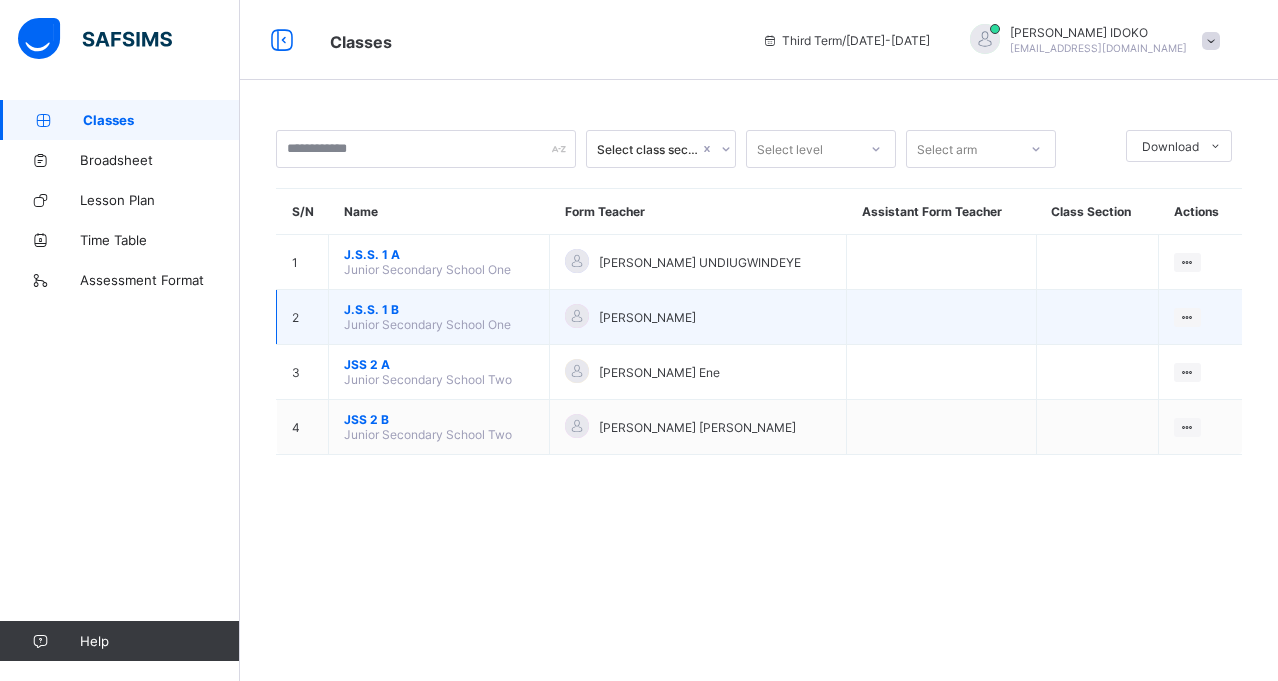click on "J.S.S. 1   B   Junior Secondary School One" at bounding box center (439, 317) 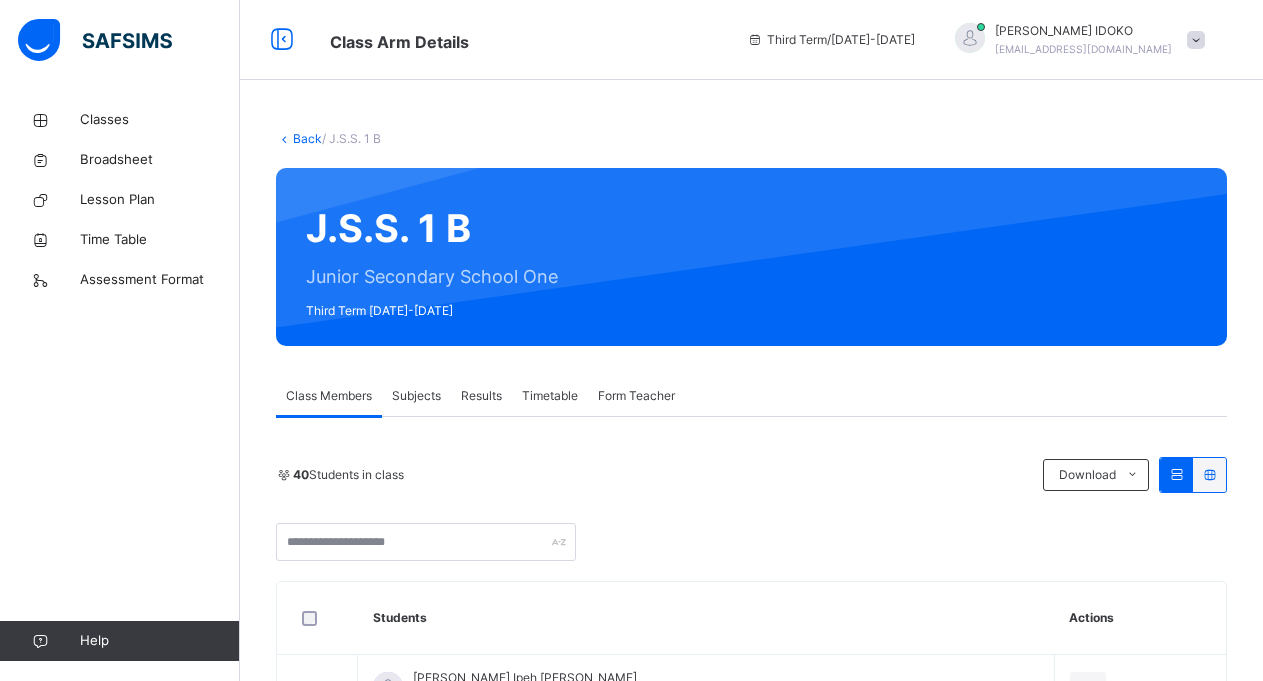 click on "Subjects" at bounding box center [416, 396] 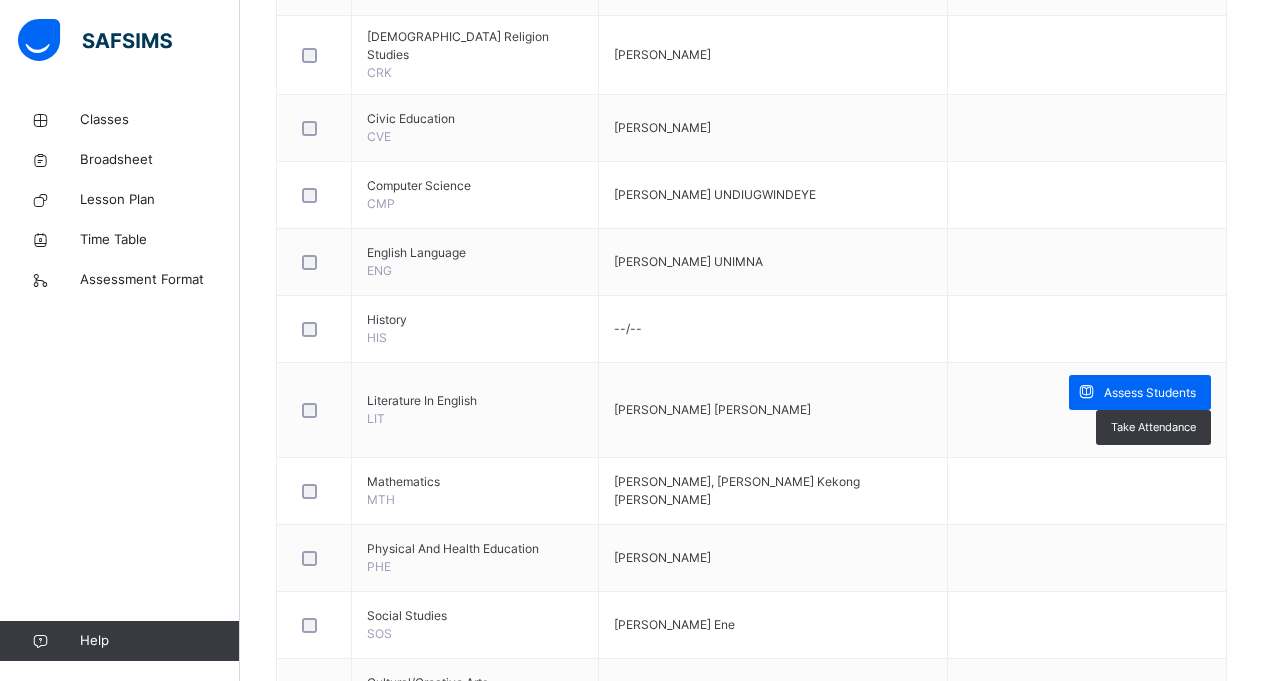 scroll, scrollTop: 960, scrollLeft: 0, axis: vertical 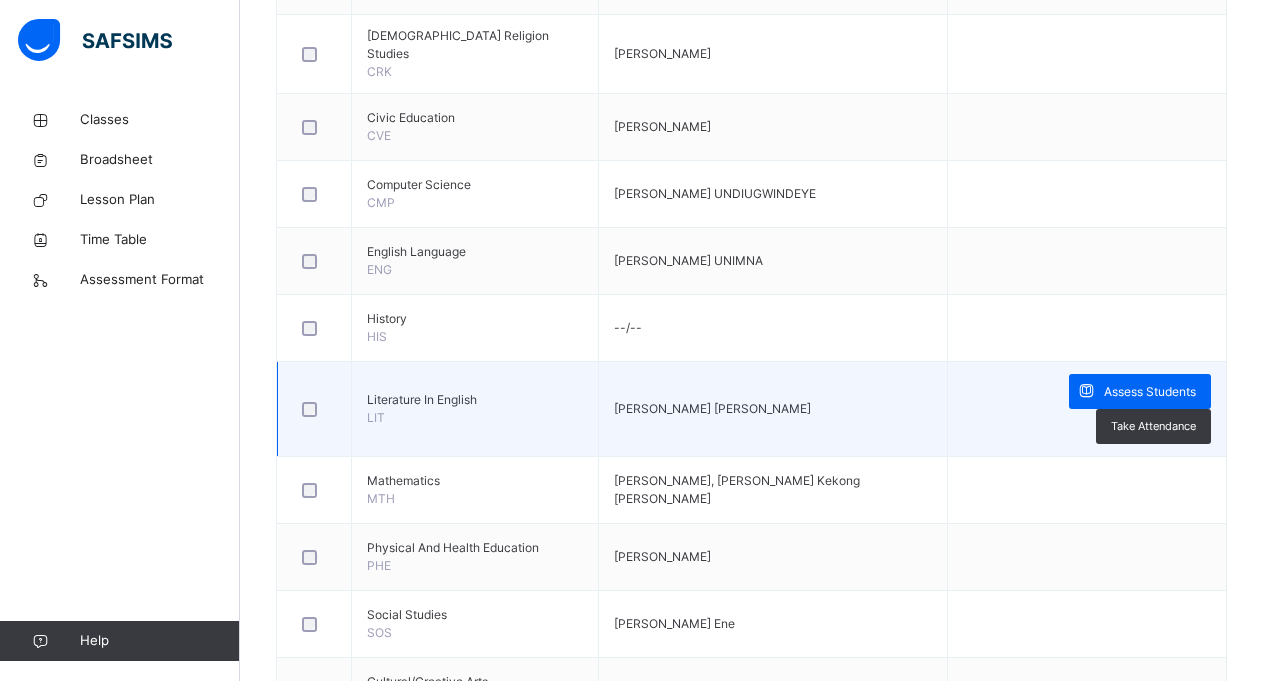click on "Literature In English" at bounding box center [475, 400] 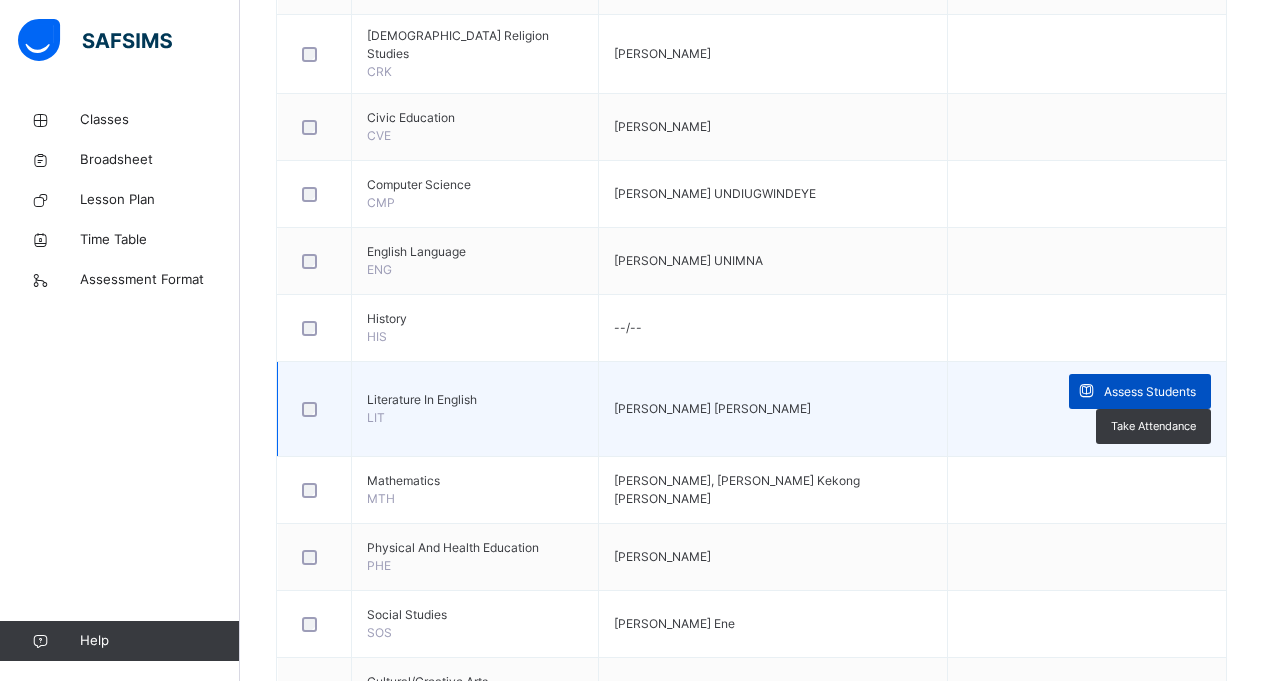 click on "Assess Students" at bounding box center [1150, 392] 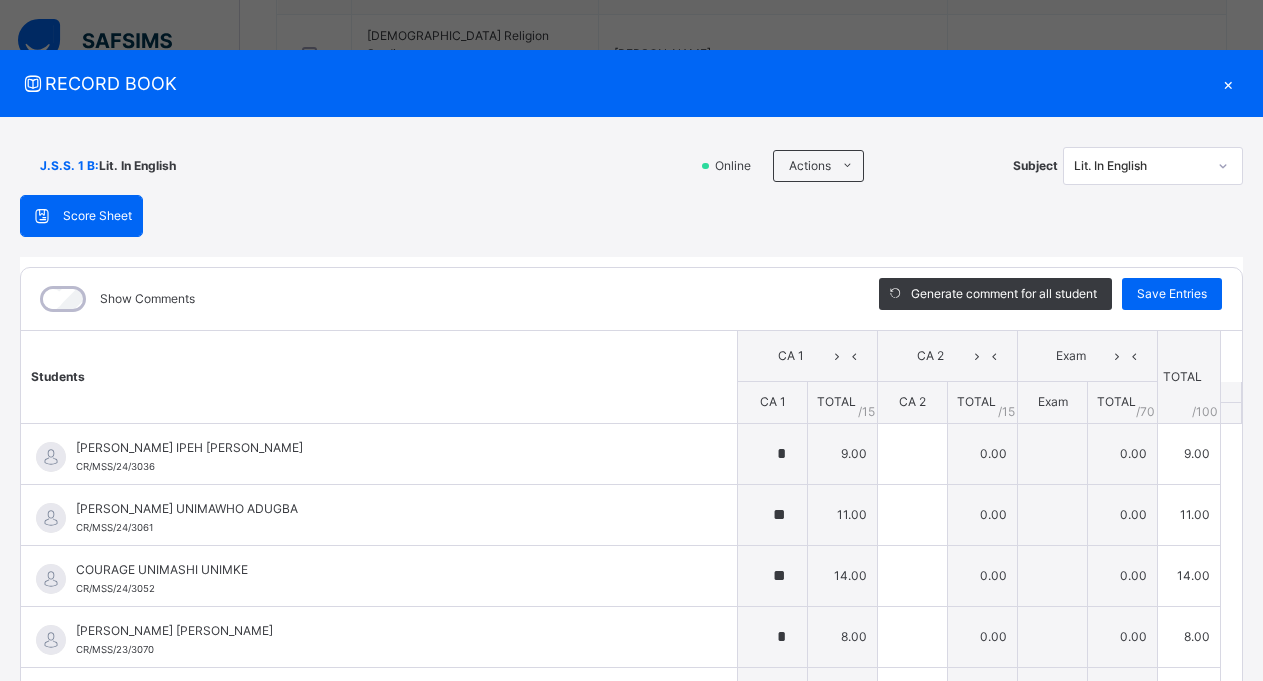 type on "*" 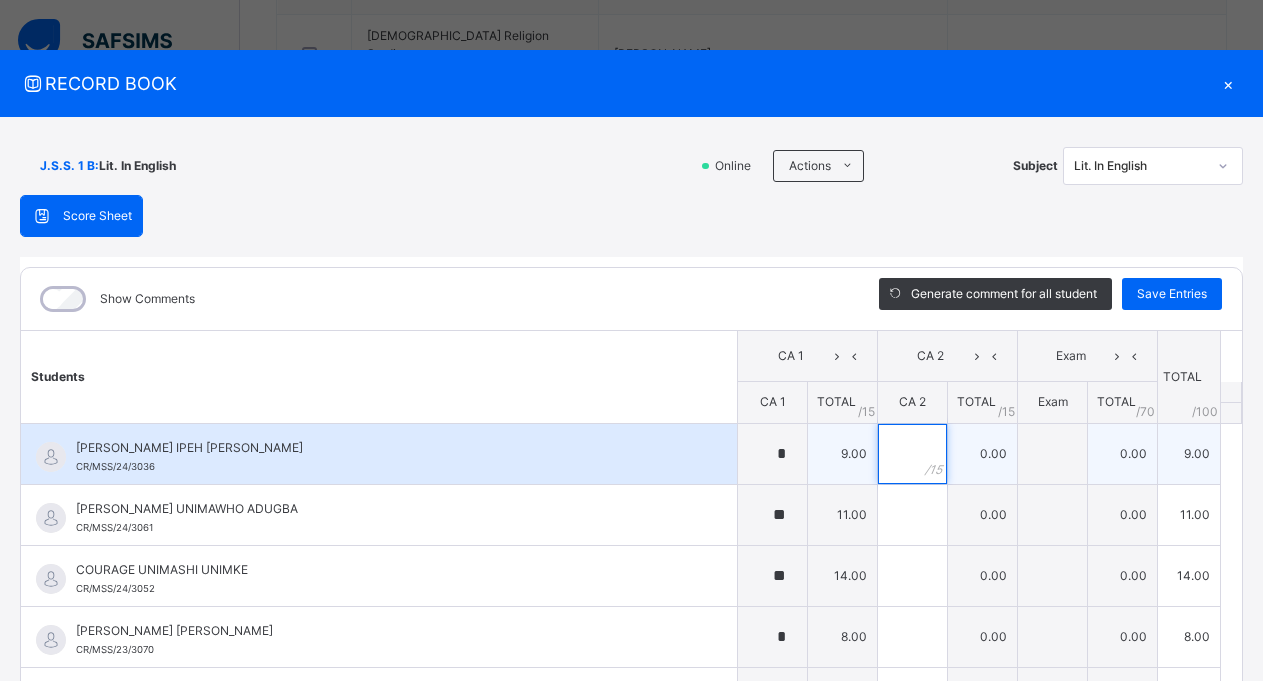 click at bounding box center [912, 454] 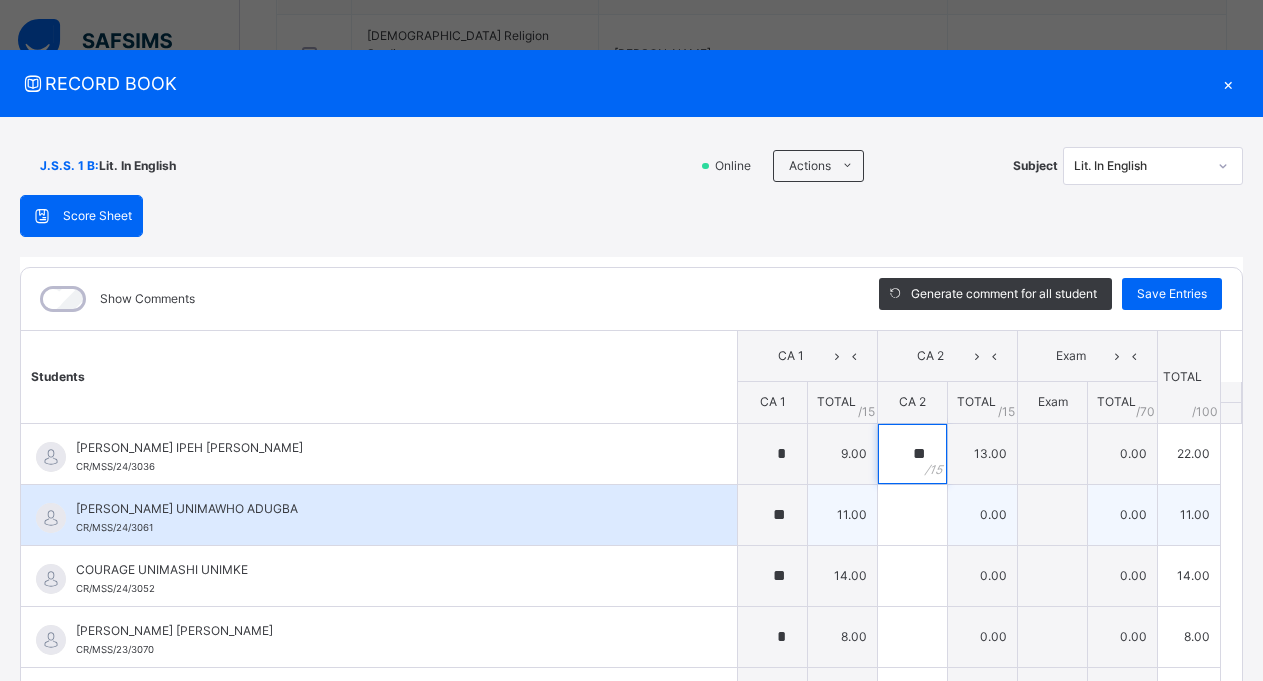type on "**" 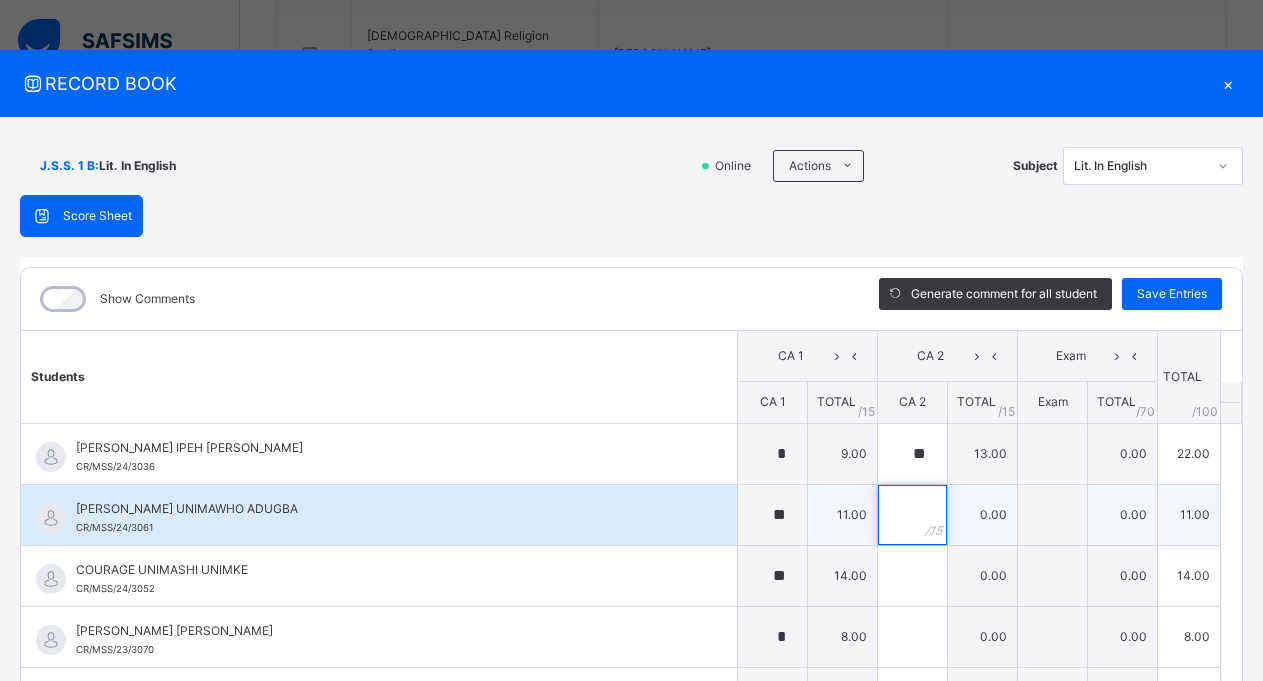 click at bounding box center (912, 515) 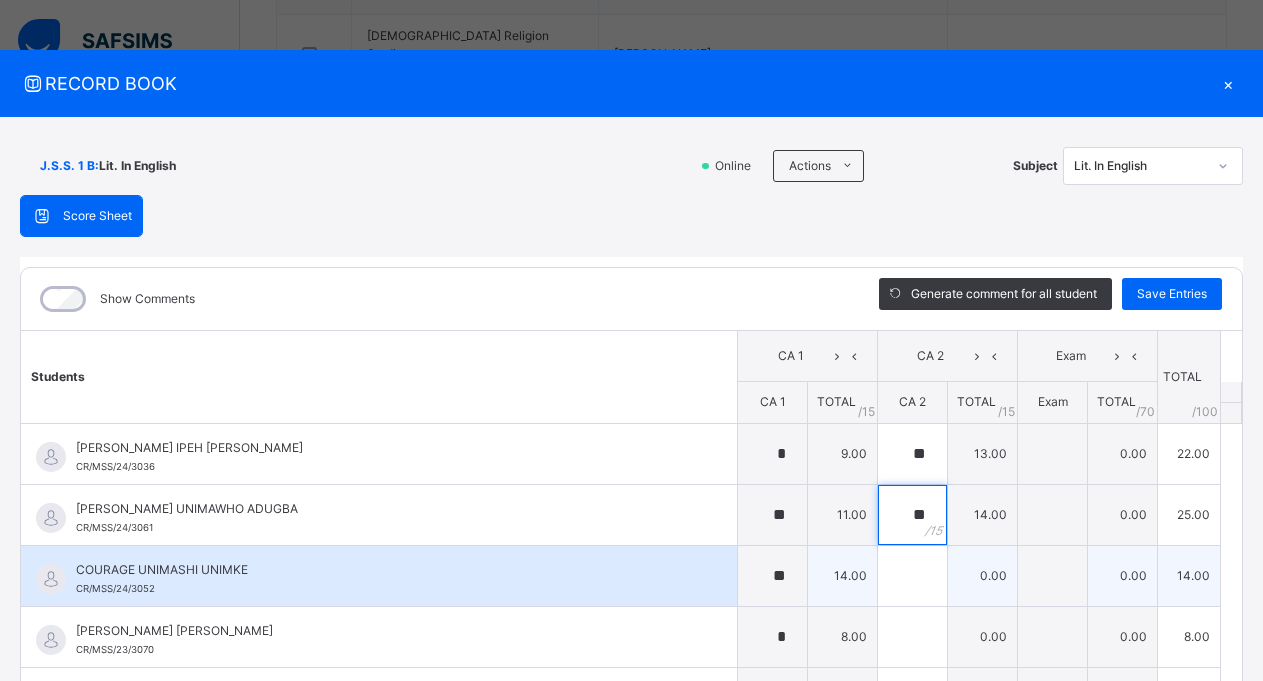 type on "**" 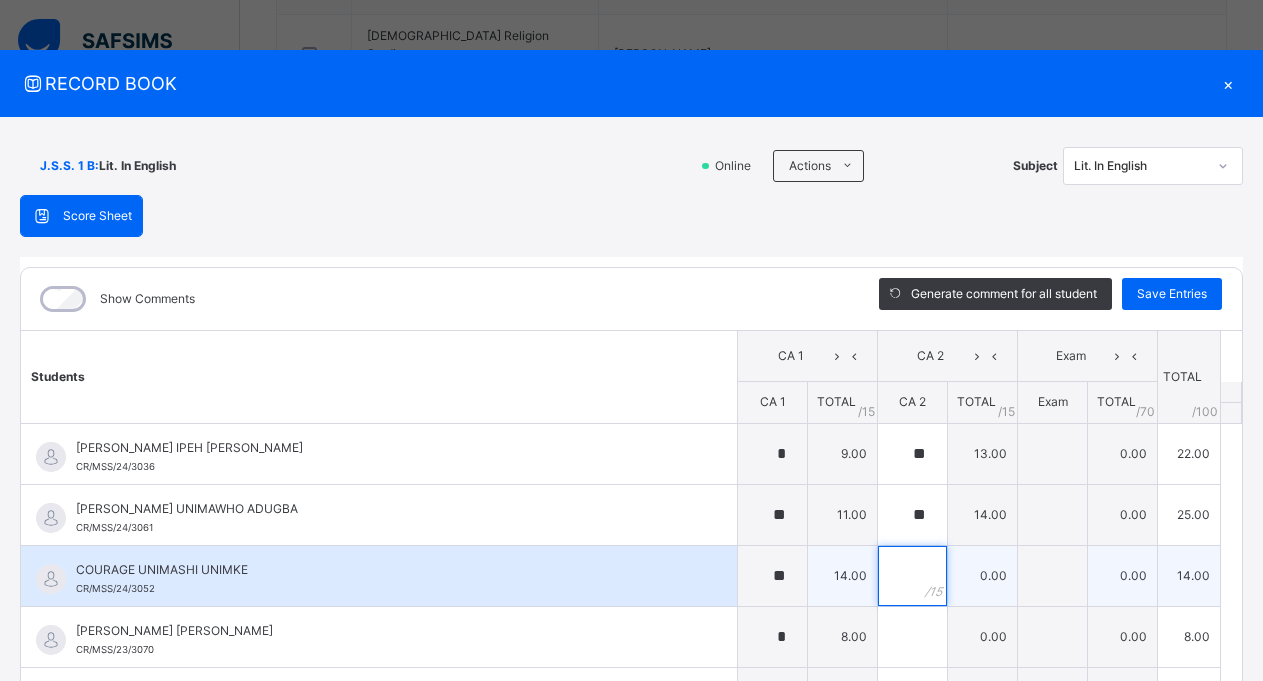 click at bounding box center [912, 576] 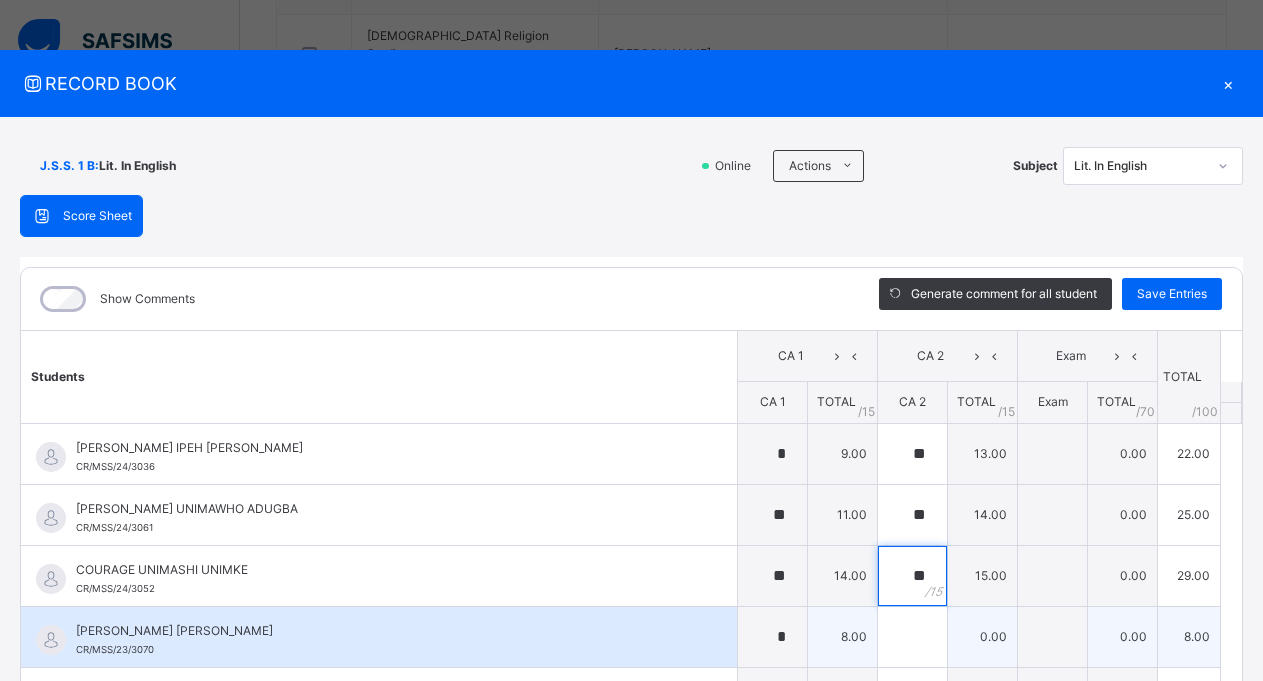 type on "**" 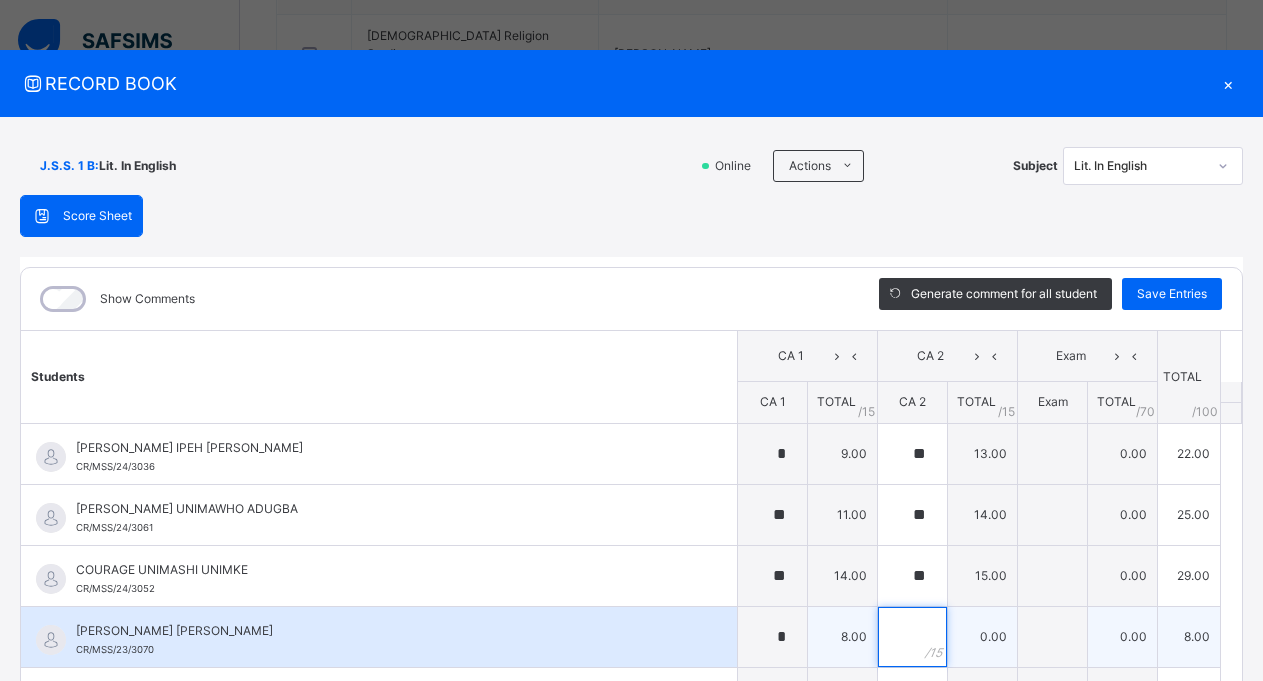 click at bounding box center [912, 637] 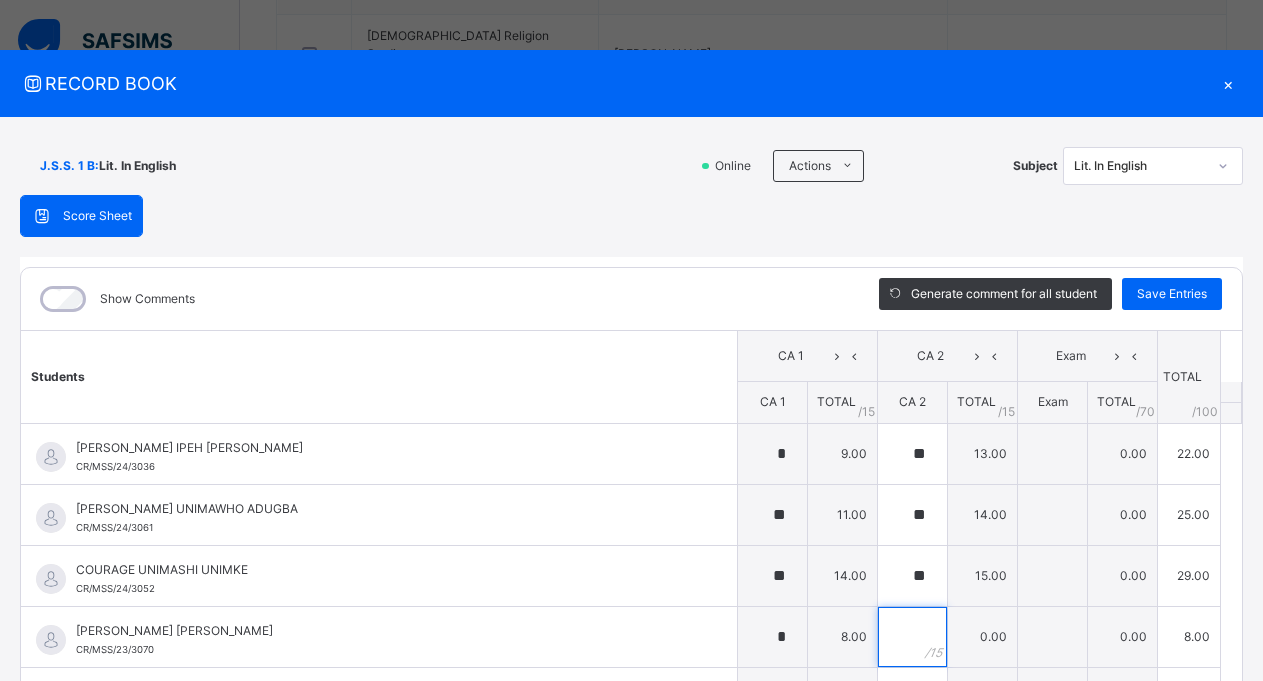 scroll, scrollTop: 437, scrollLeft: 0, axis: vertical 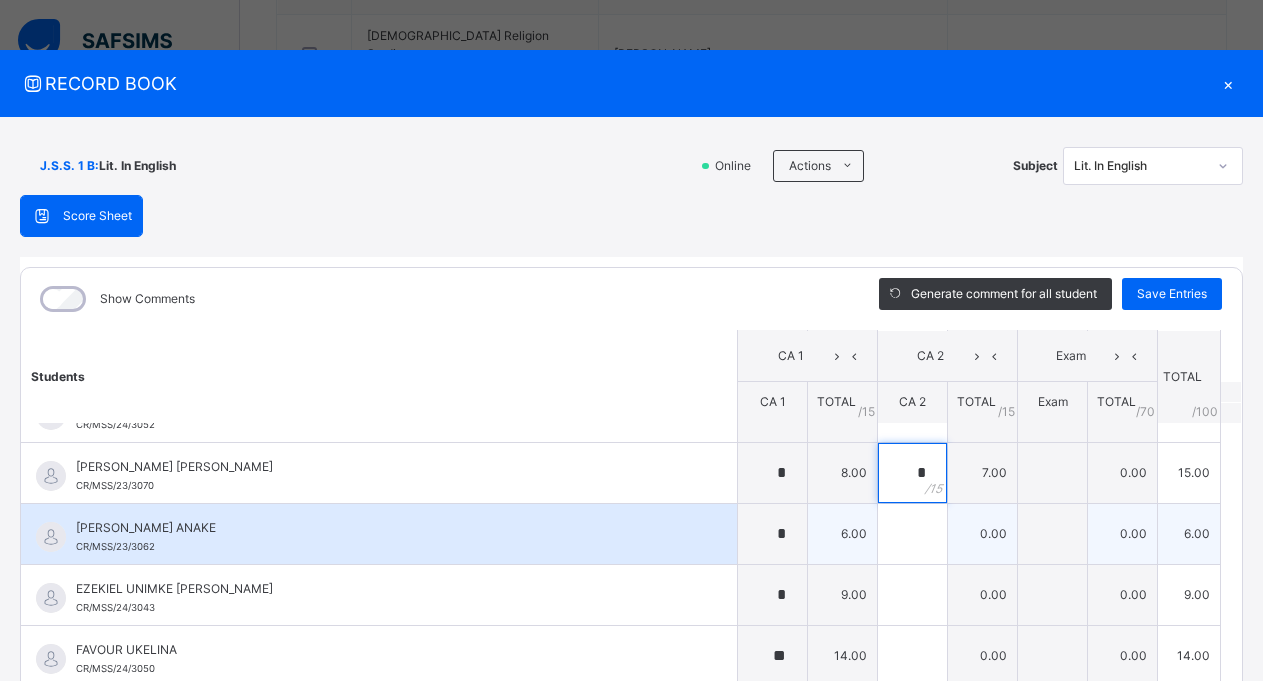type on "*" 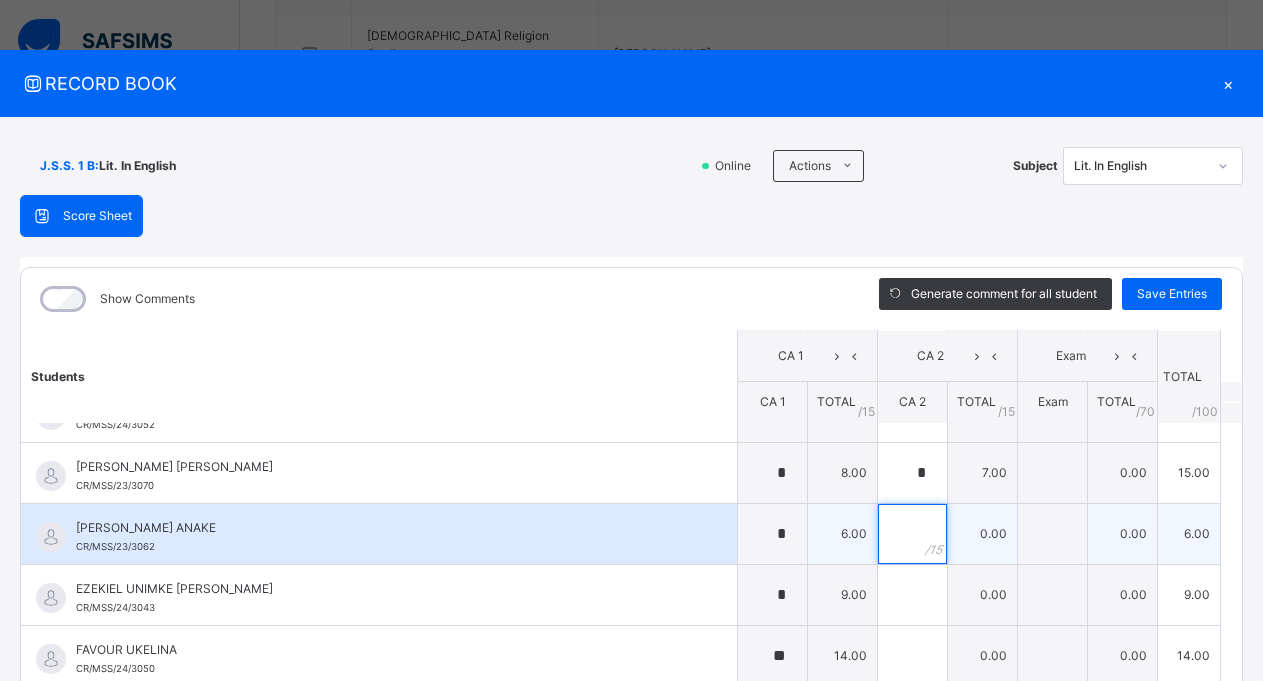 click at bounding box center [912, 534] 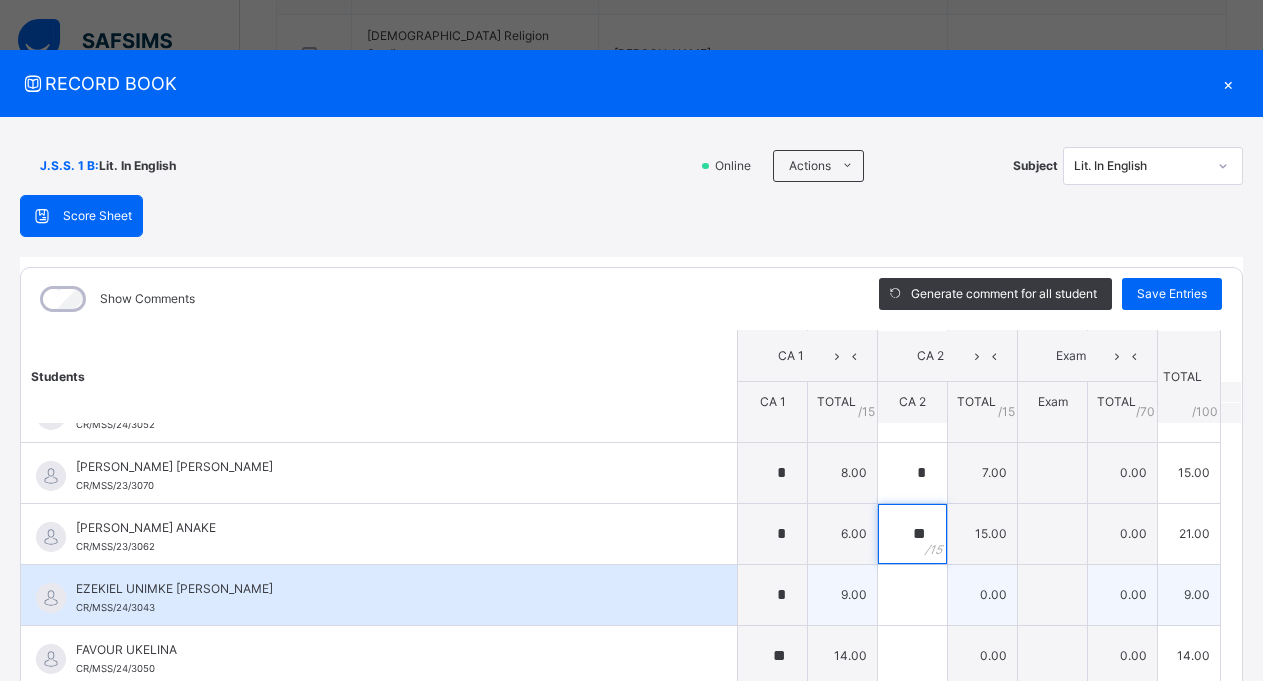type on "**" 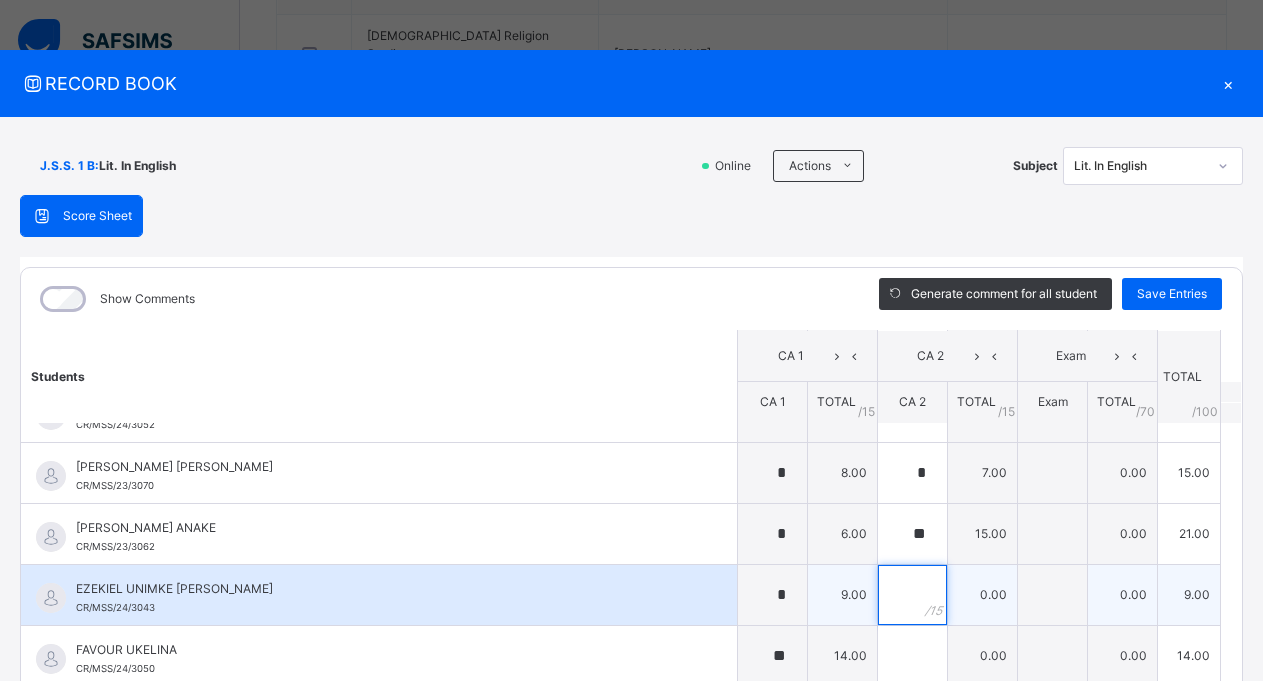 click at bounding box center [912, 595] 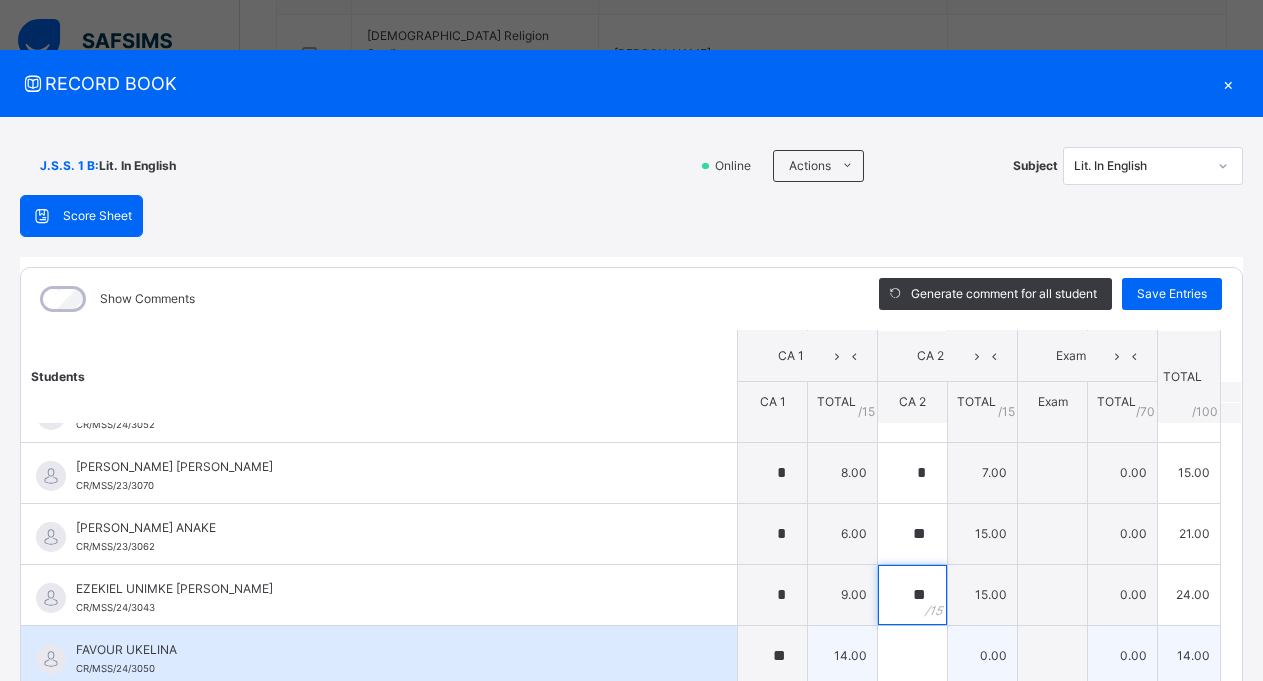 type on "**" 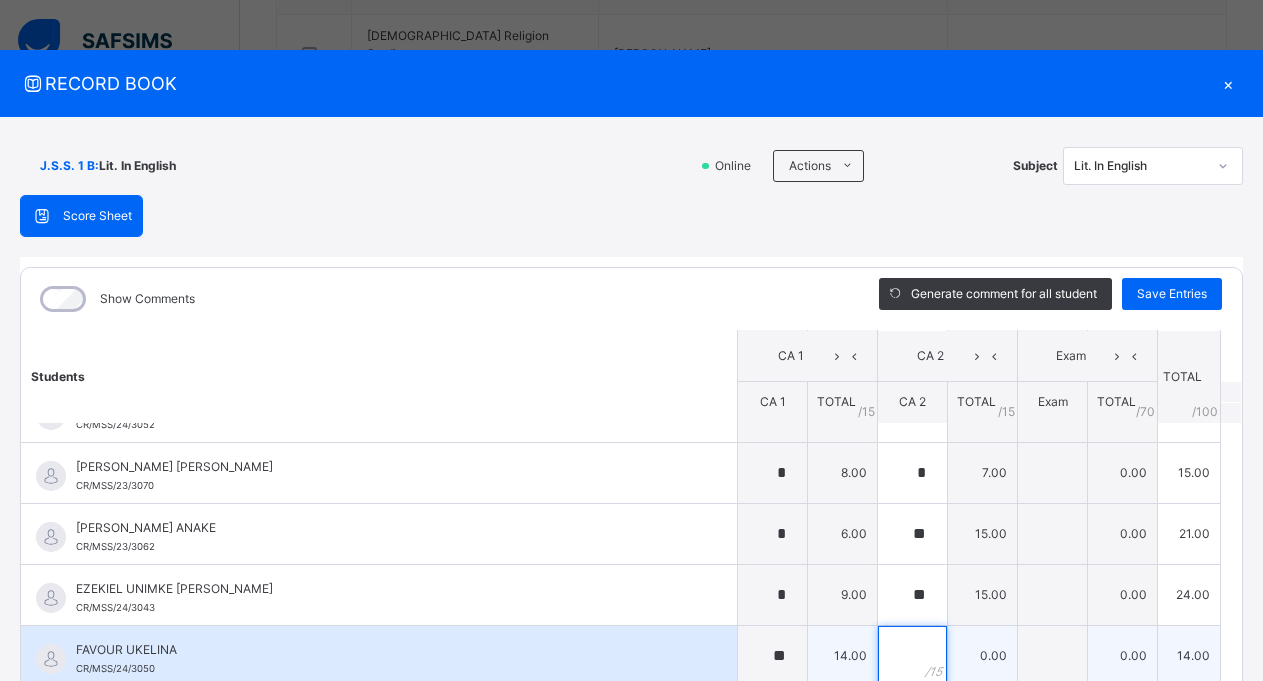 click at bounding box center [912, 656] 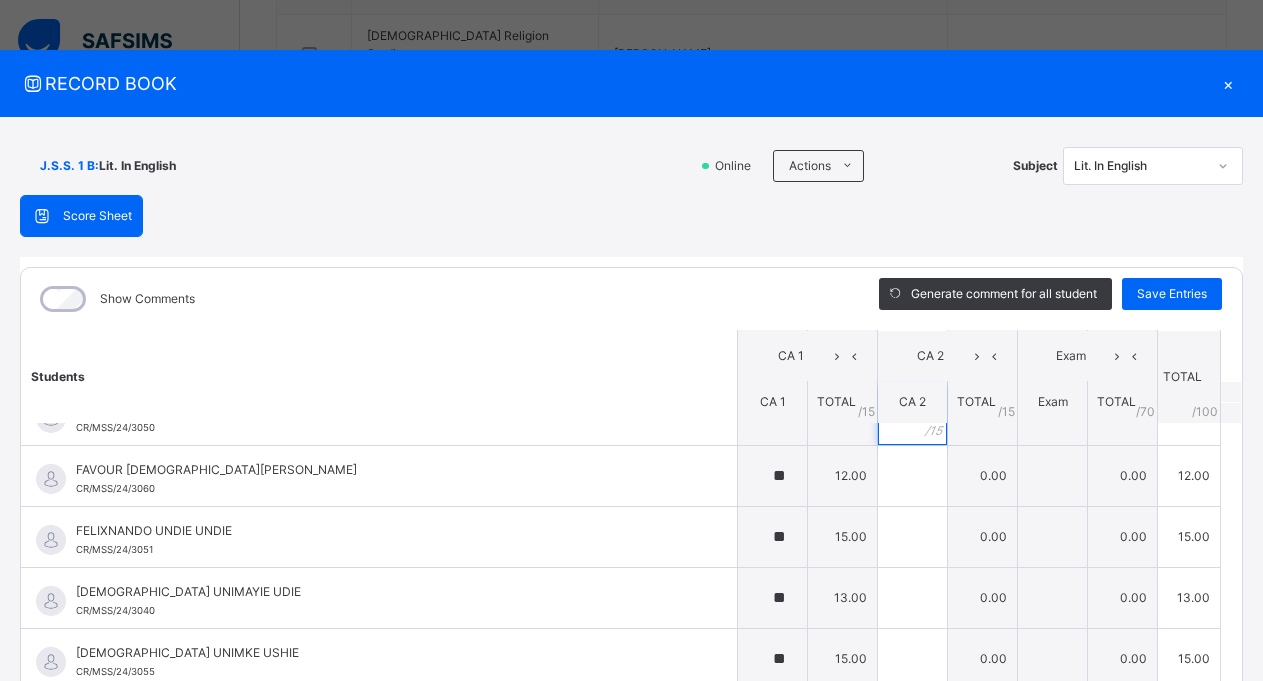 scroll, scrollTop: 416, scrollLeft: 0, axis: vertical 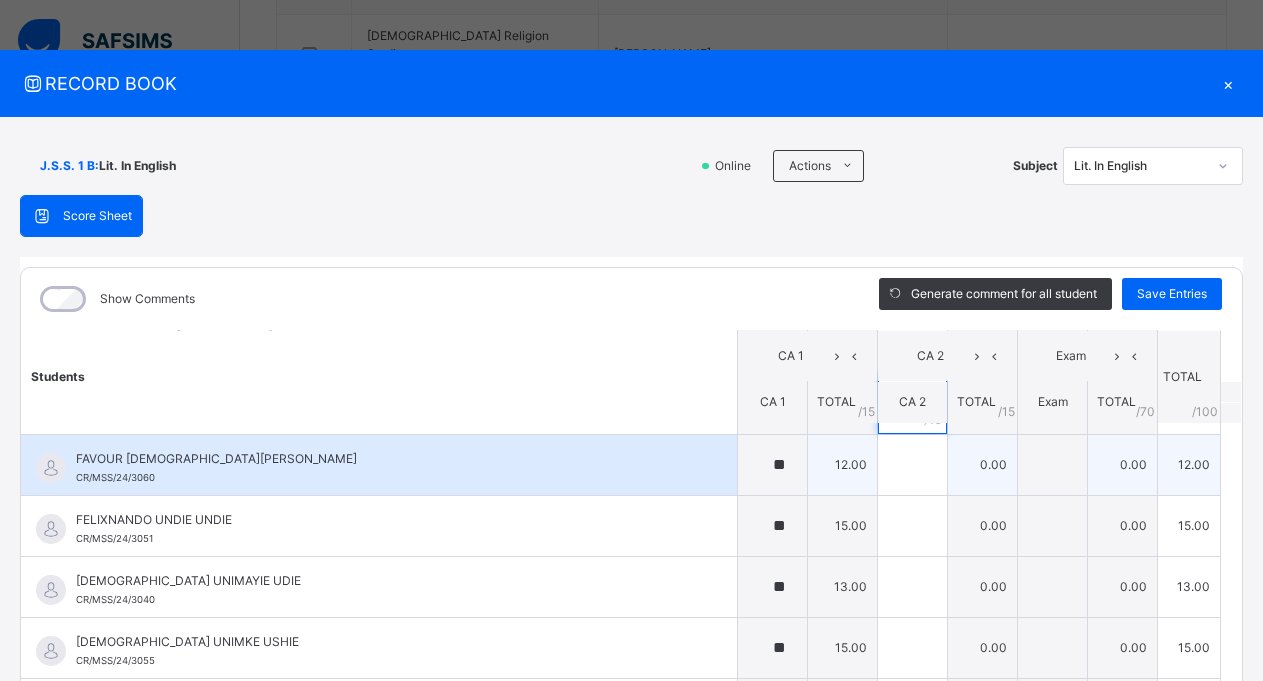 type on "**" 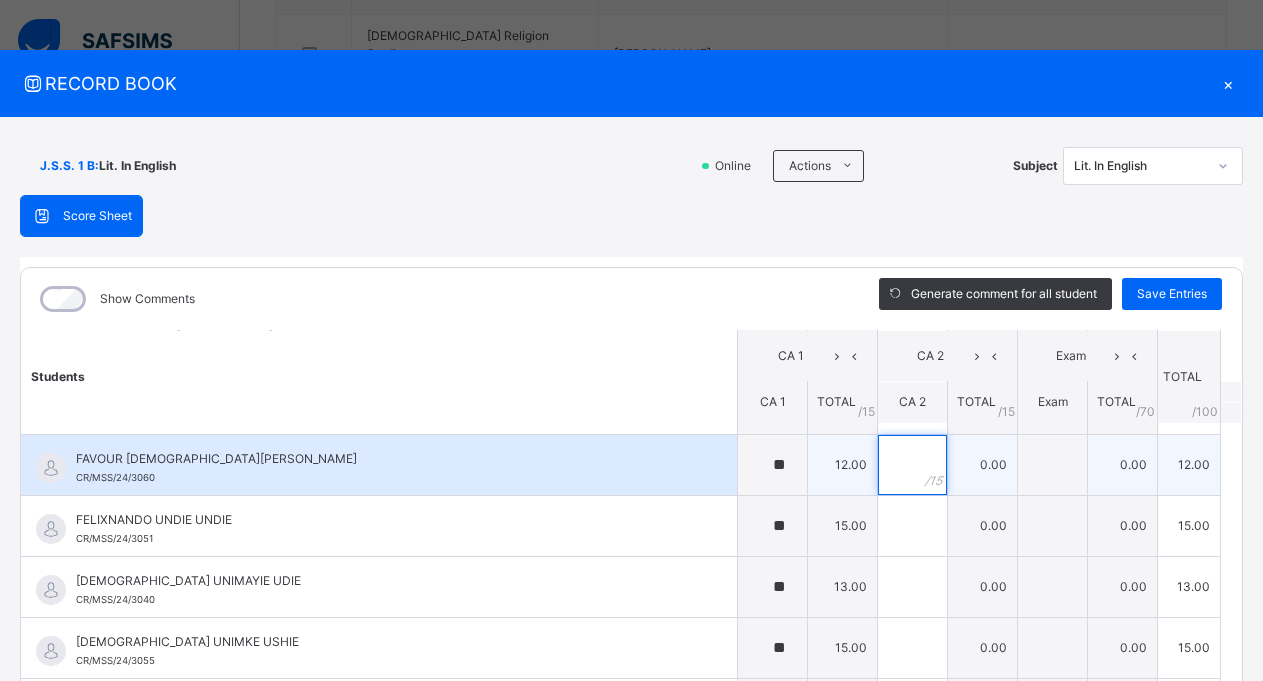 click at bounding box center (912, 465) 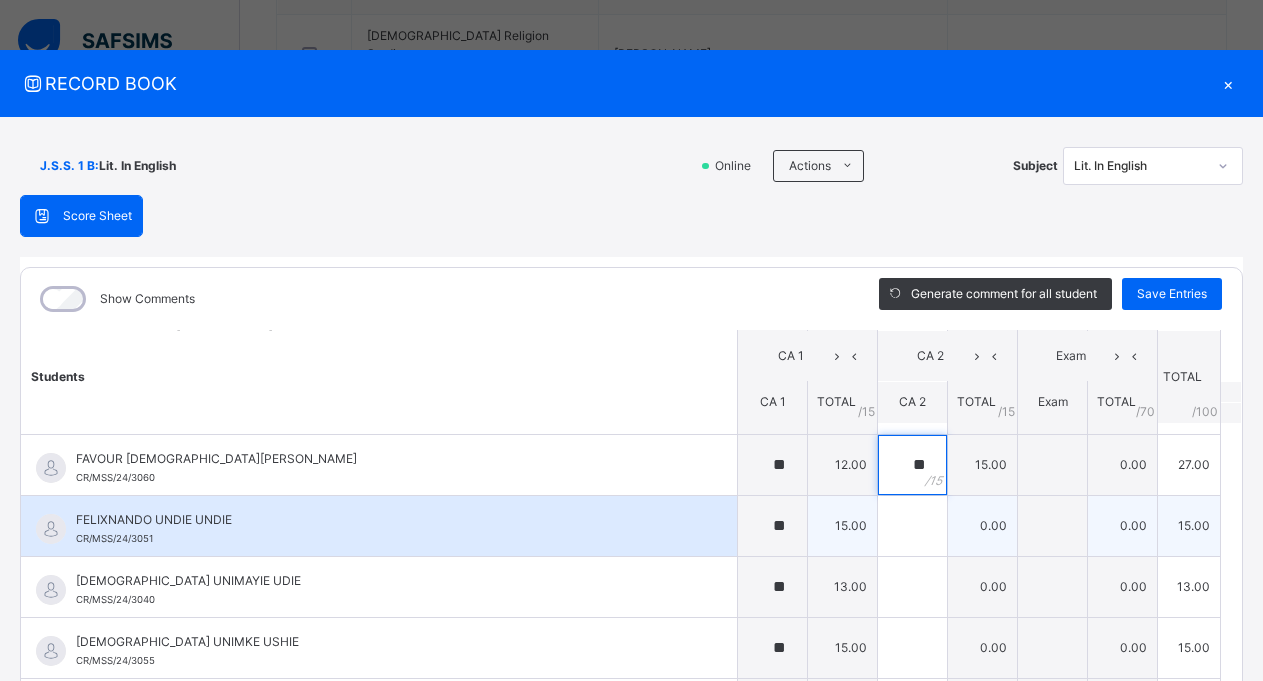 type on "**" 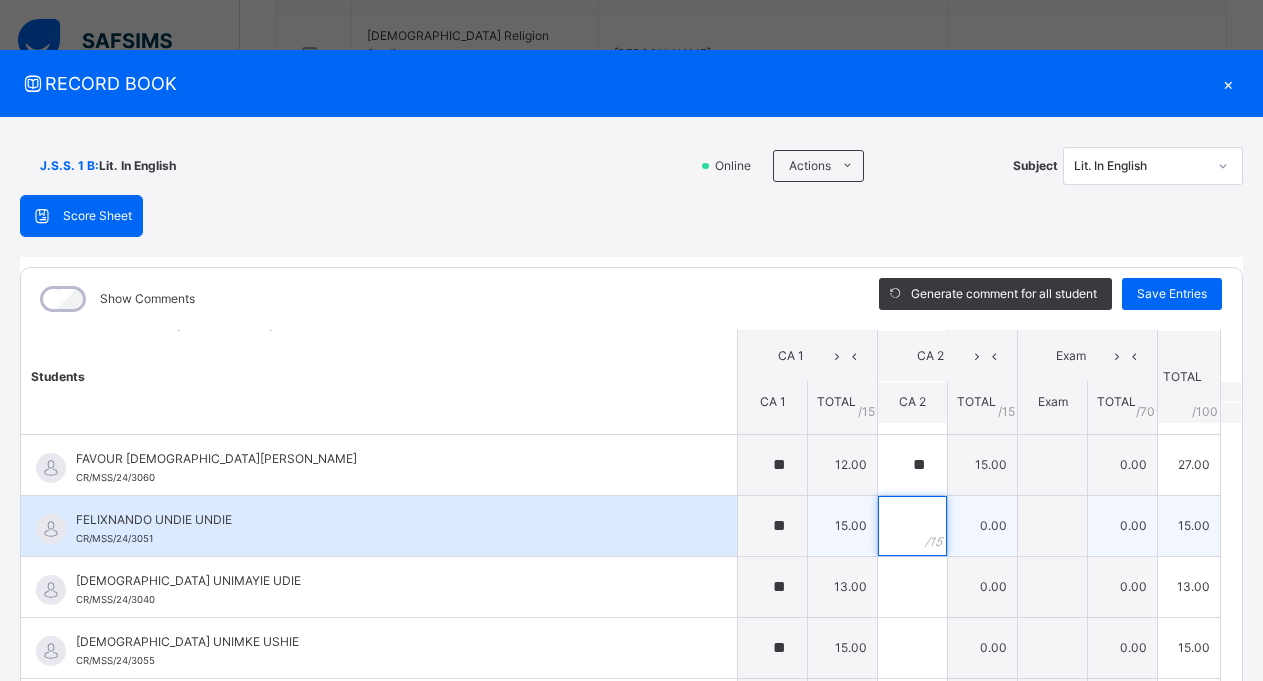 click at bounding box center (912, 526) 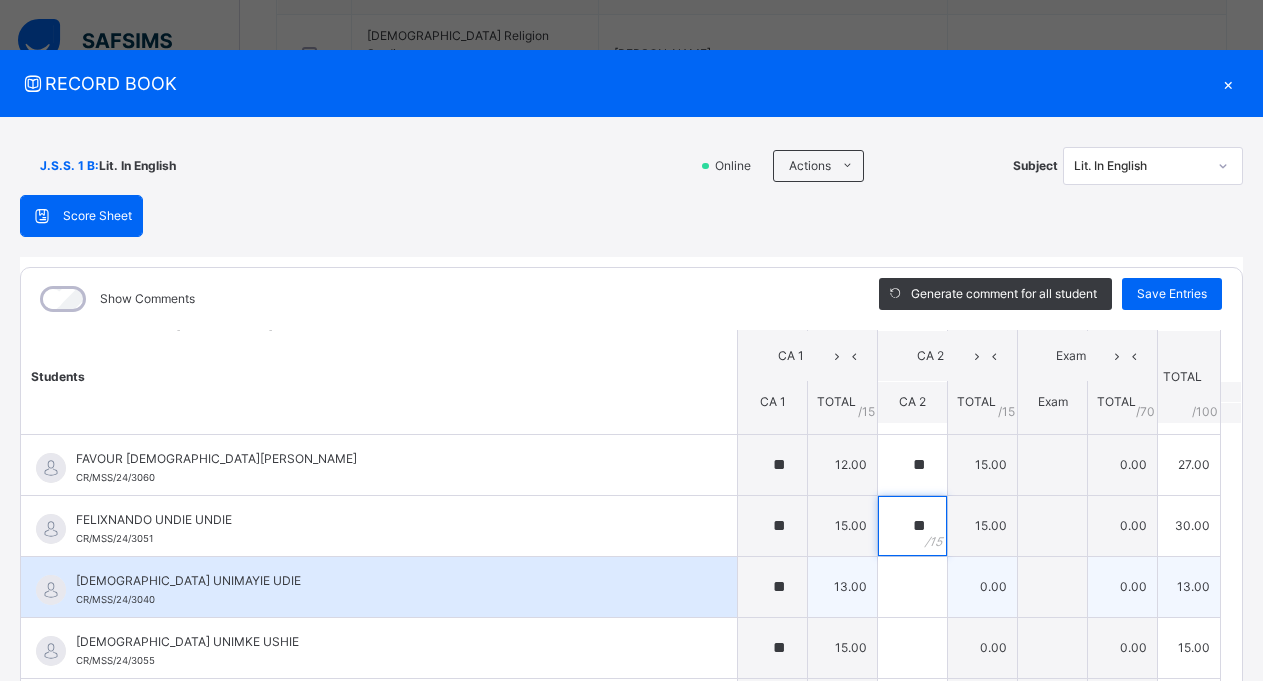 type on "**" 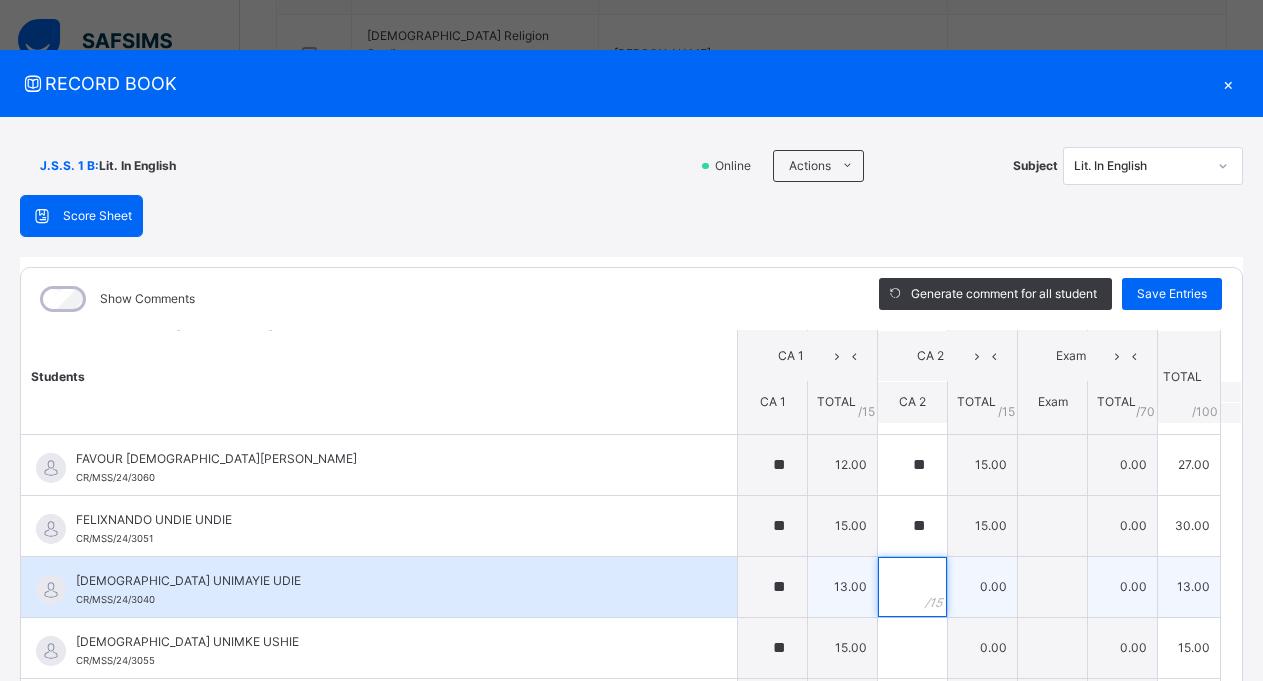 click at bounding box center [912, 587] 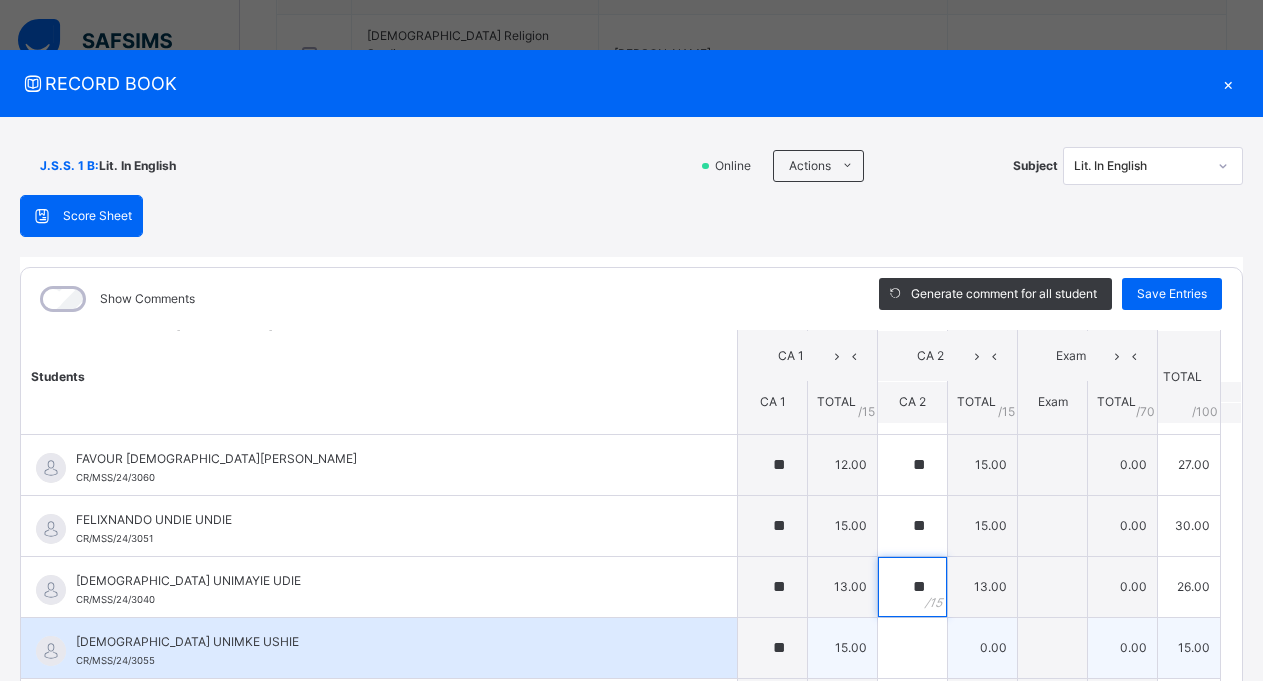 type on "**" 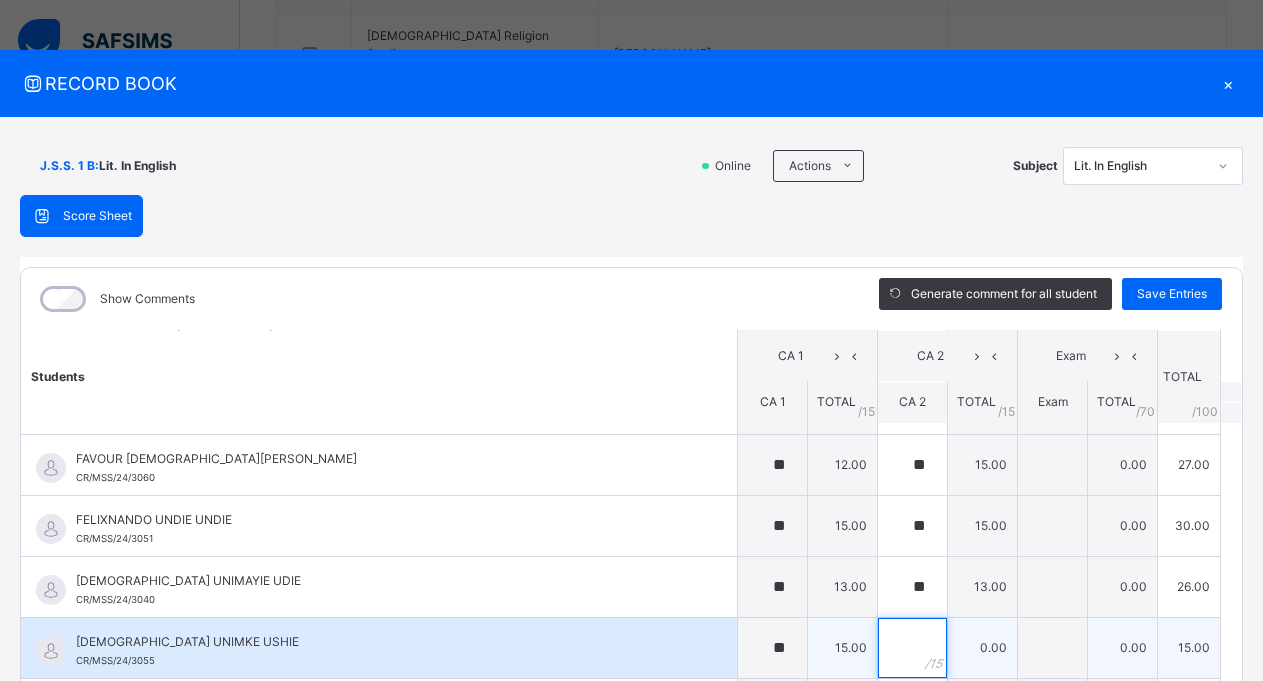 click at bounding box center (912, 648) 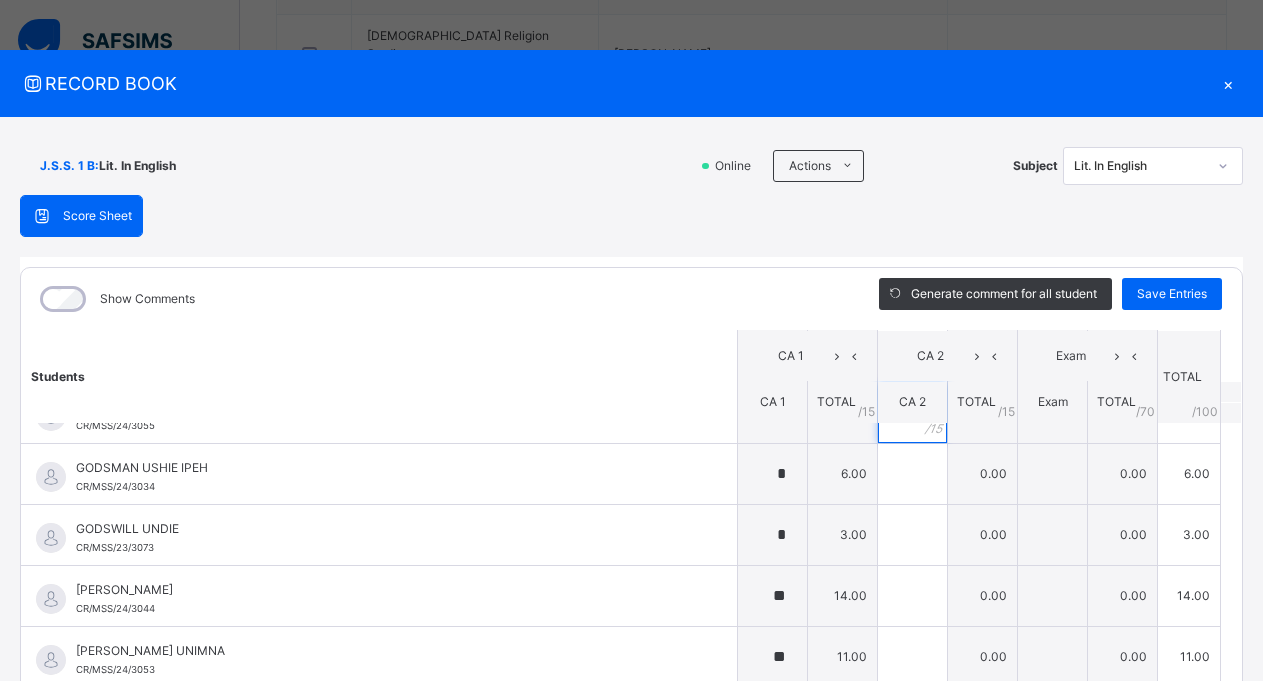scroll, scrollTop: 662, scrollLeft: 0, axis: vertical 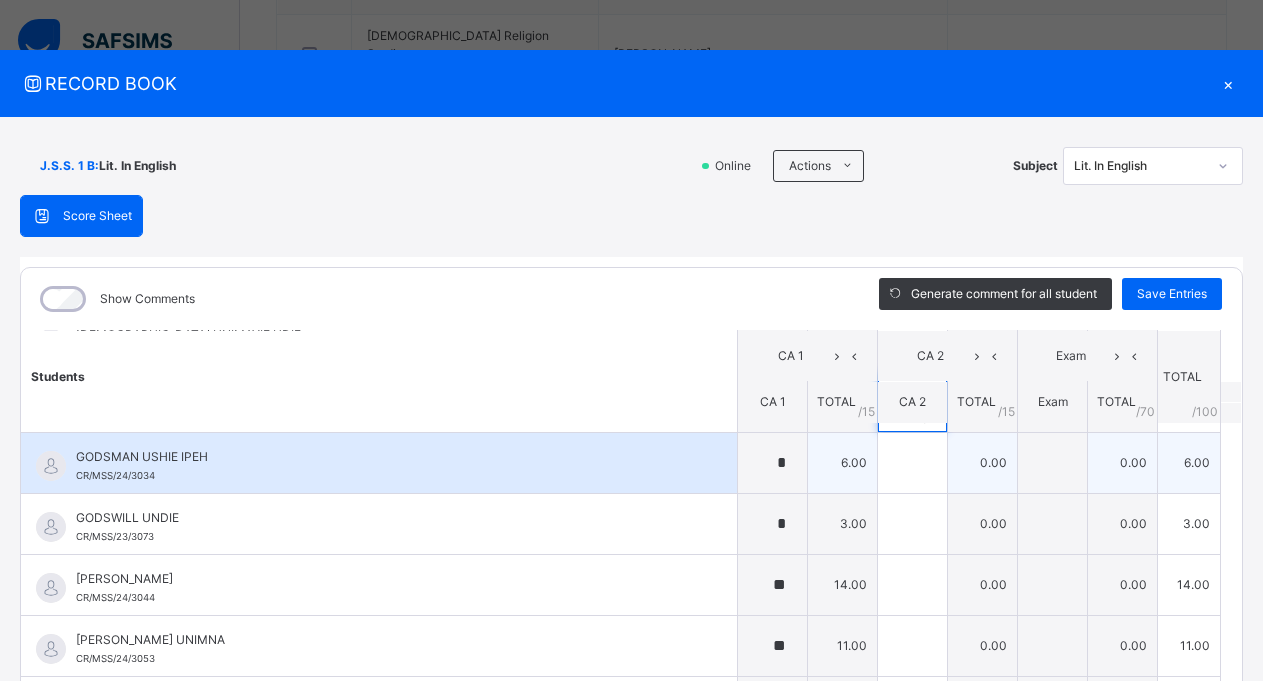 type on "**" 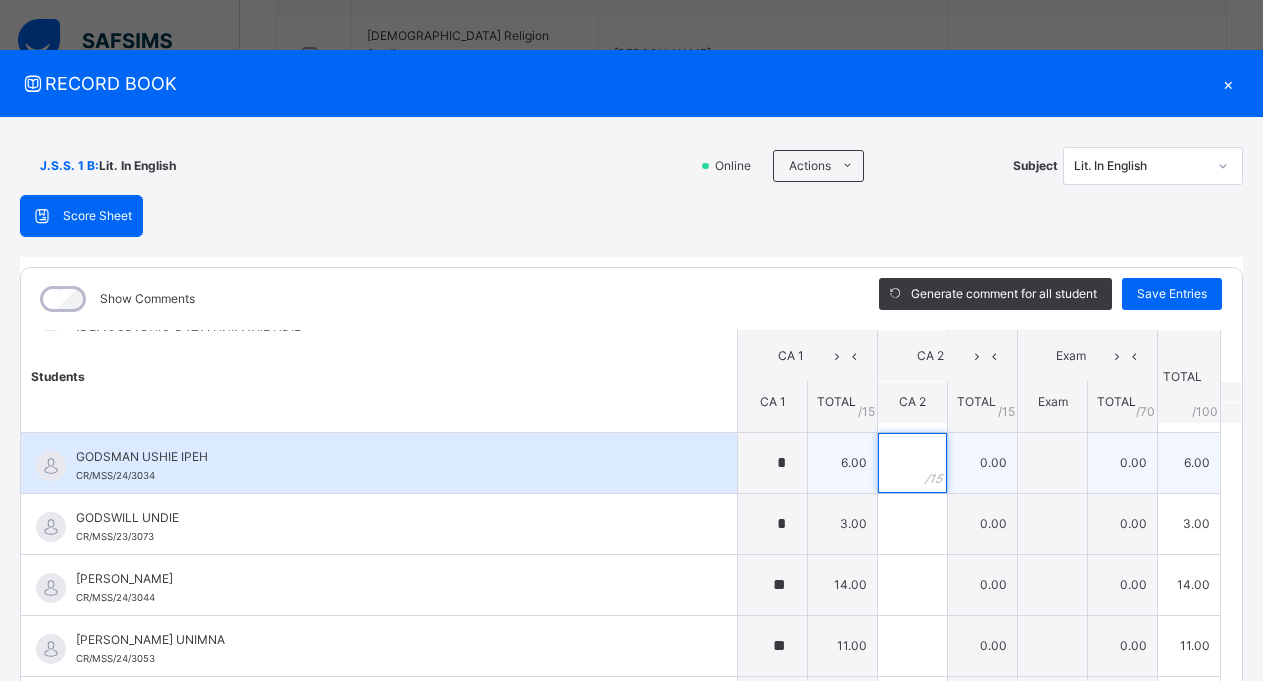 click at bounding box center [912, 463] 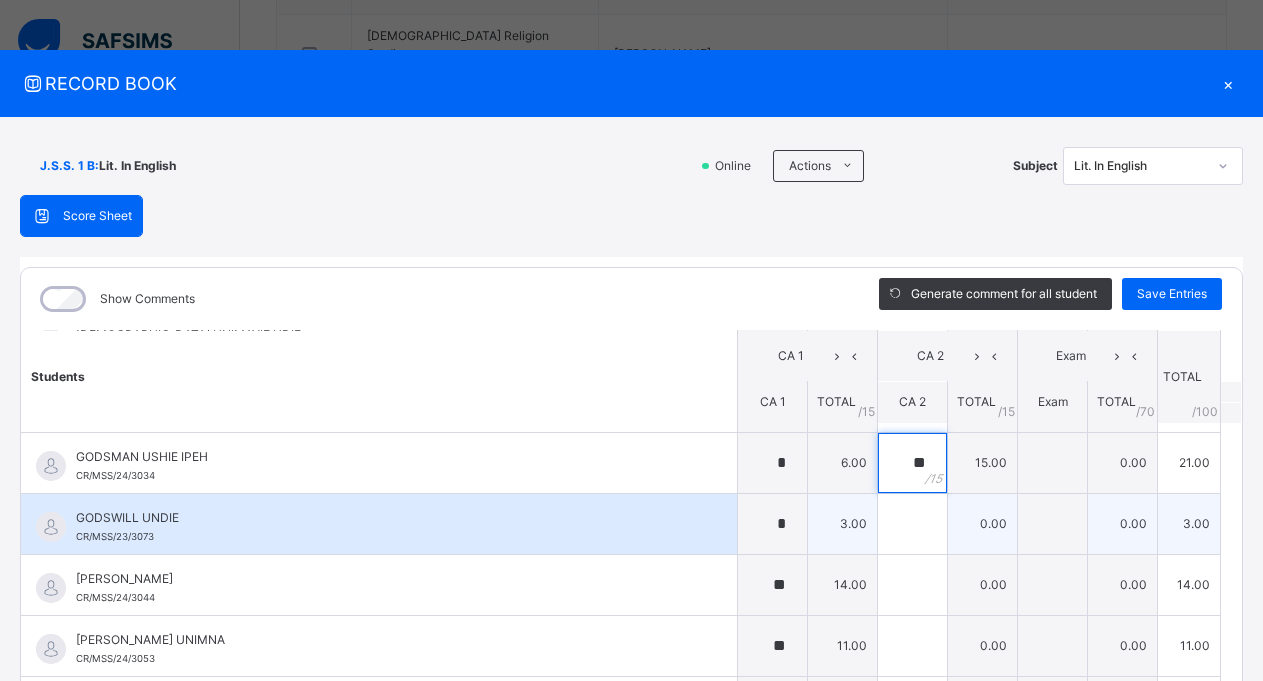 type on "**" 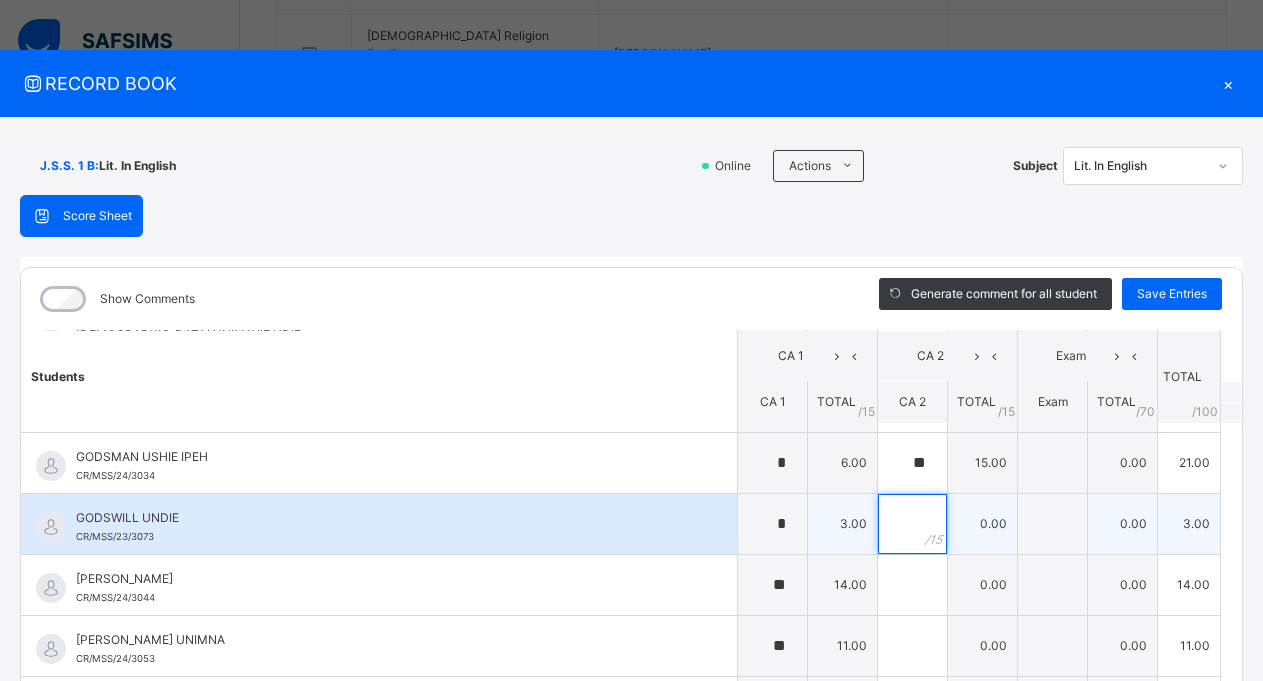 click at bounding box center (912, 524) 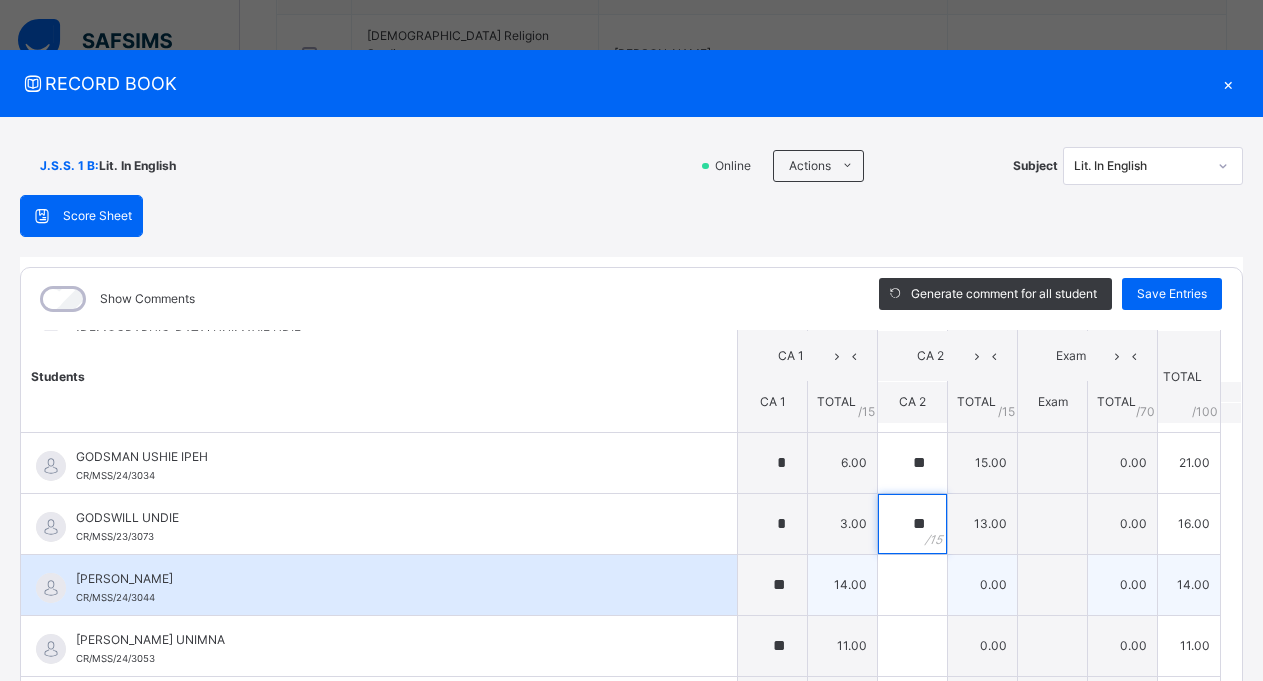 type on "**" 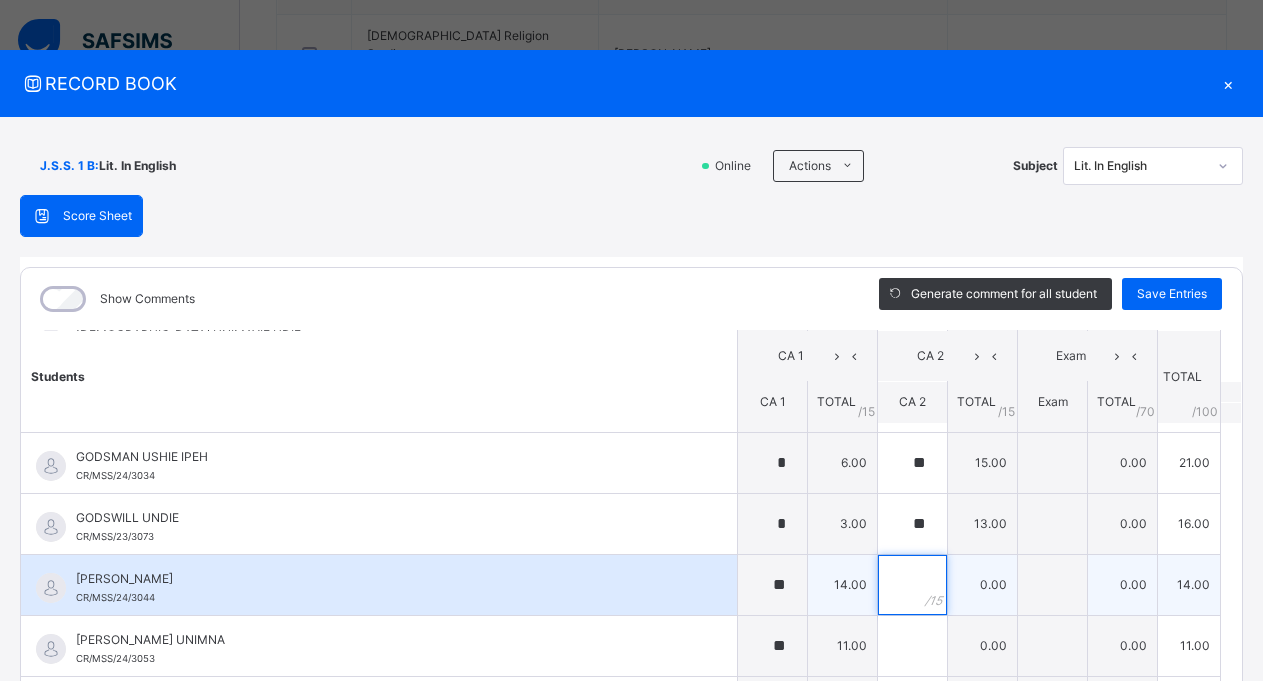 click at bounding box center [912, 585] 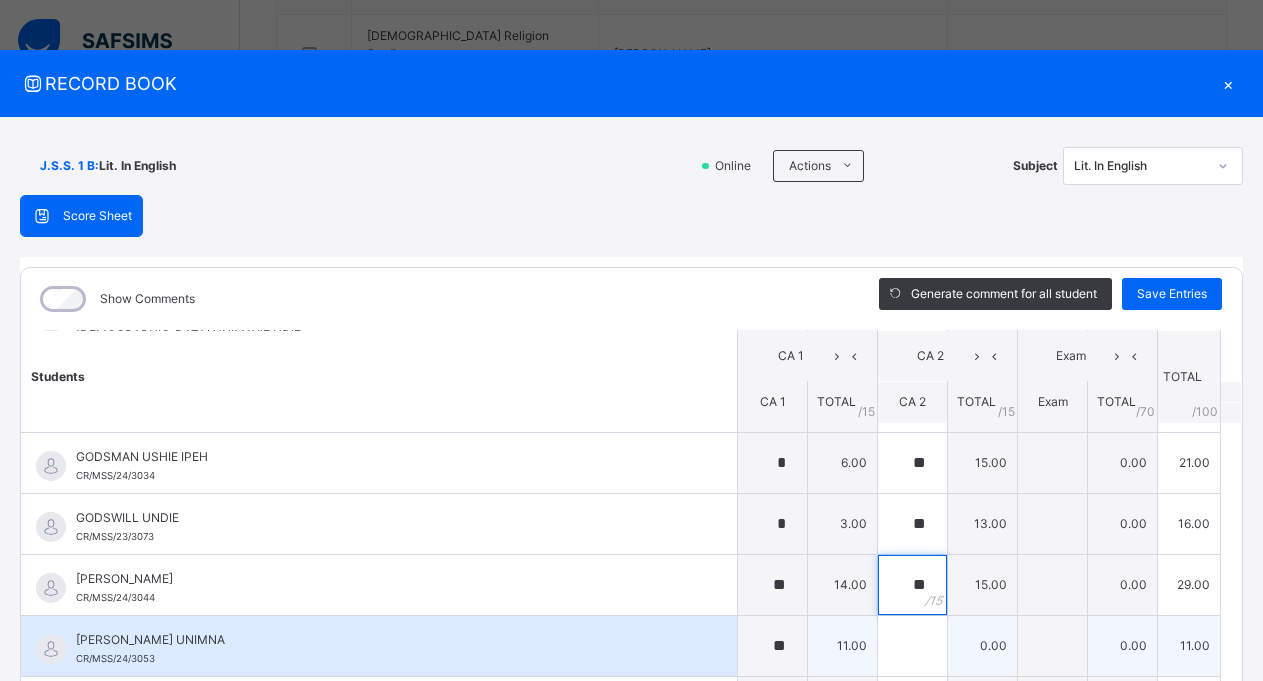 type on "**" 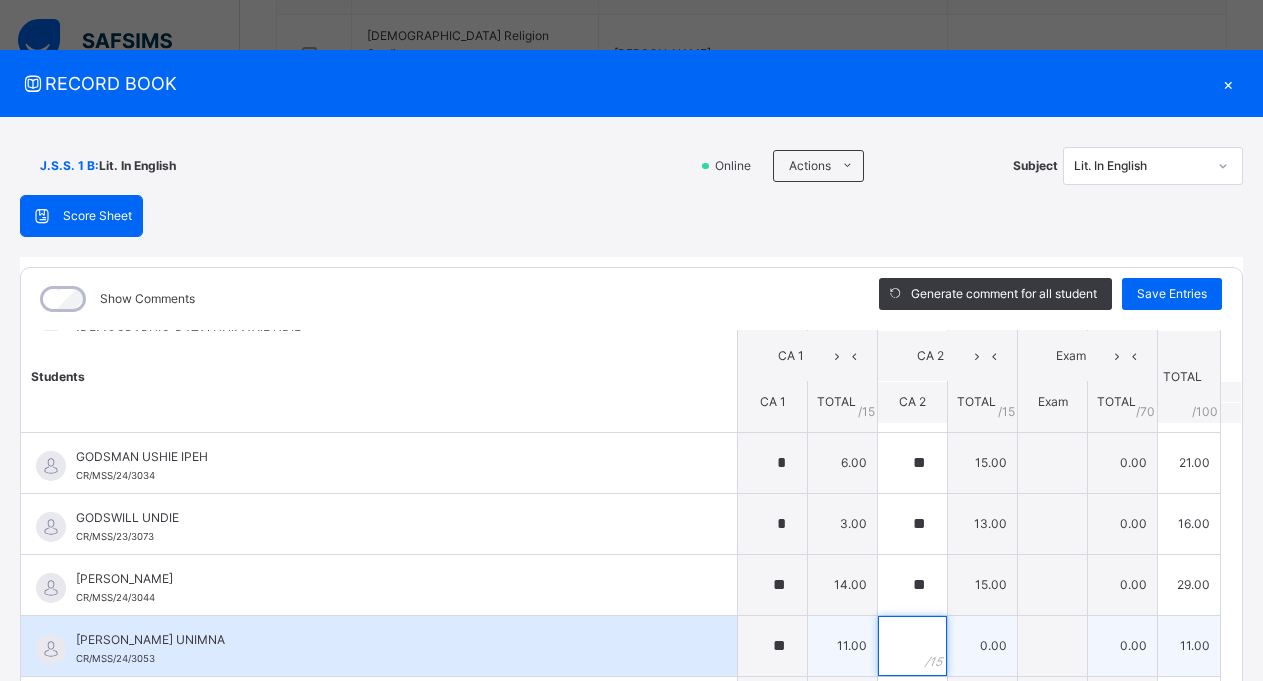 click at bounding box center [912, 646] 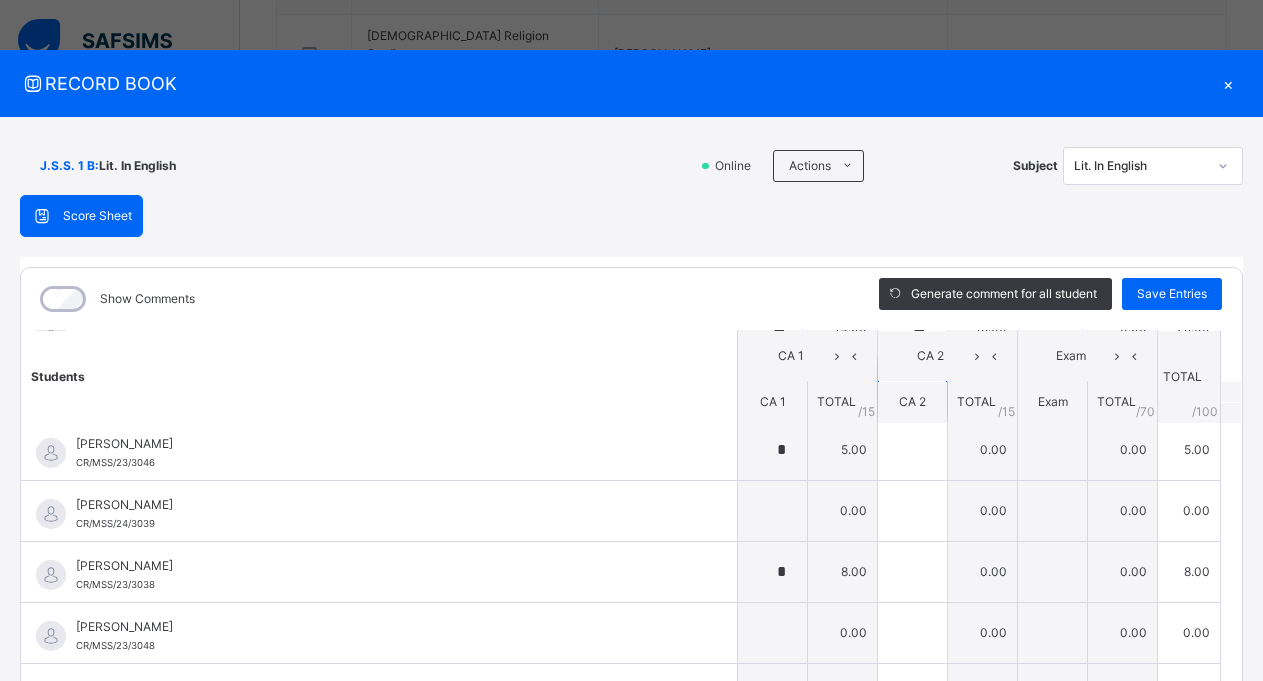 scroll, scrollTop: 913, scrollLeft: 0, axis: vertical 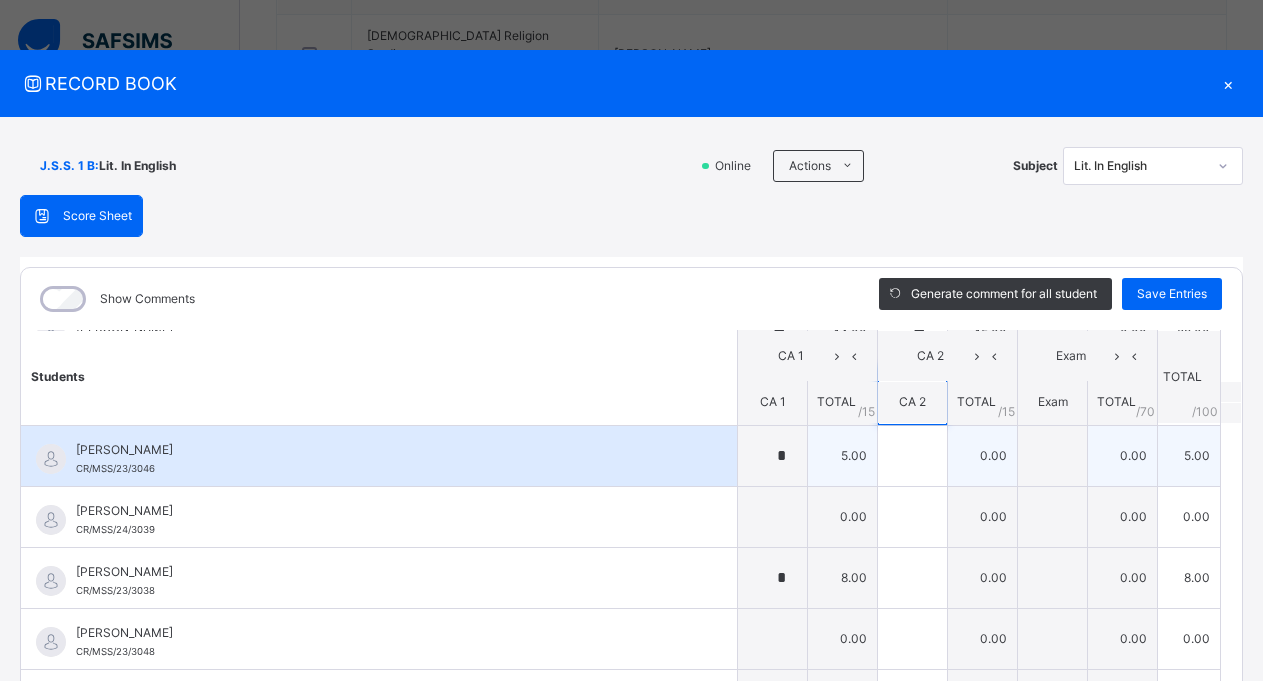 type on "**" 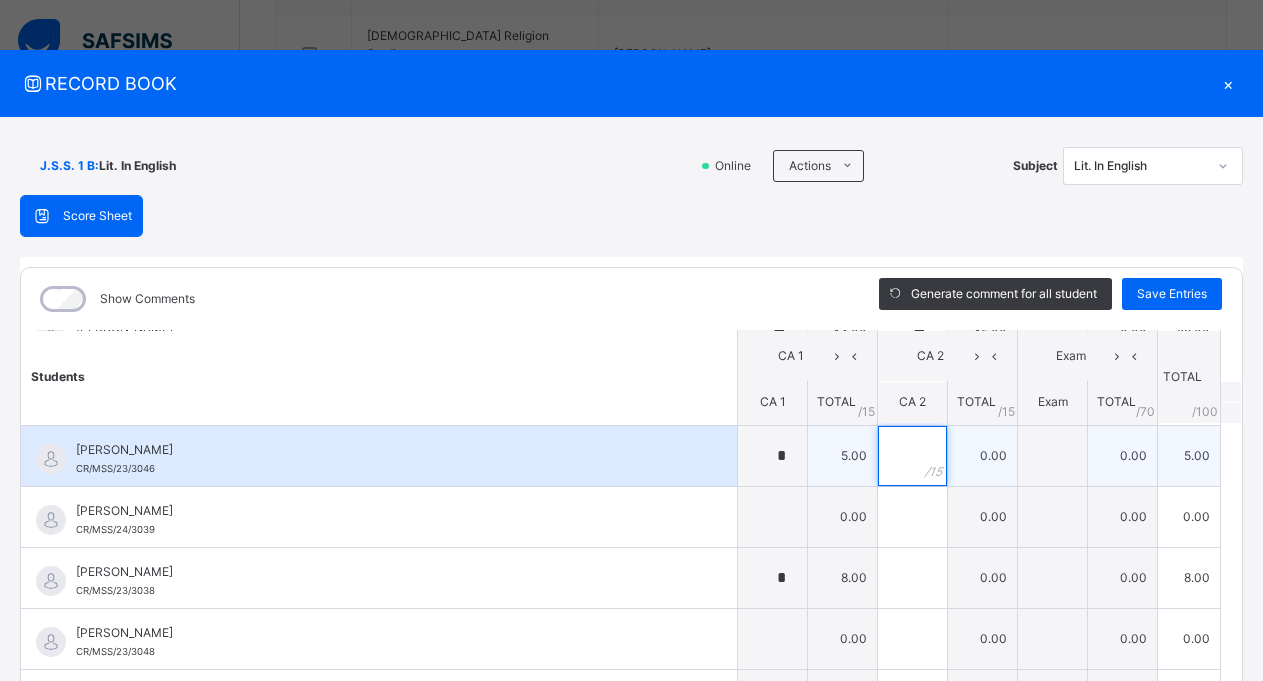 click at bounding box center [912, 456] 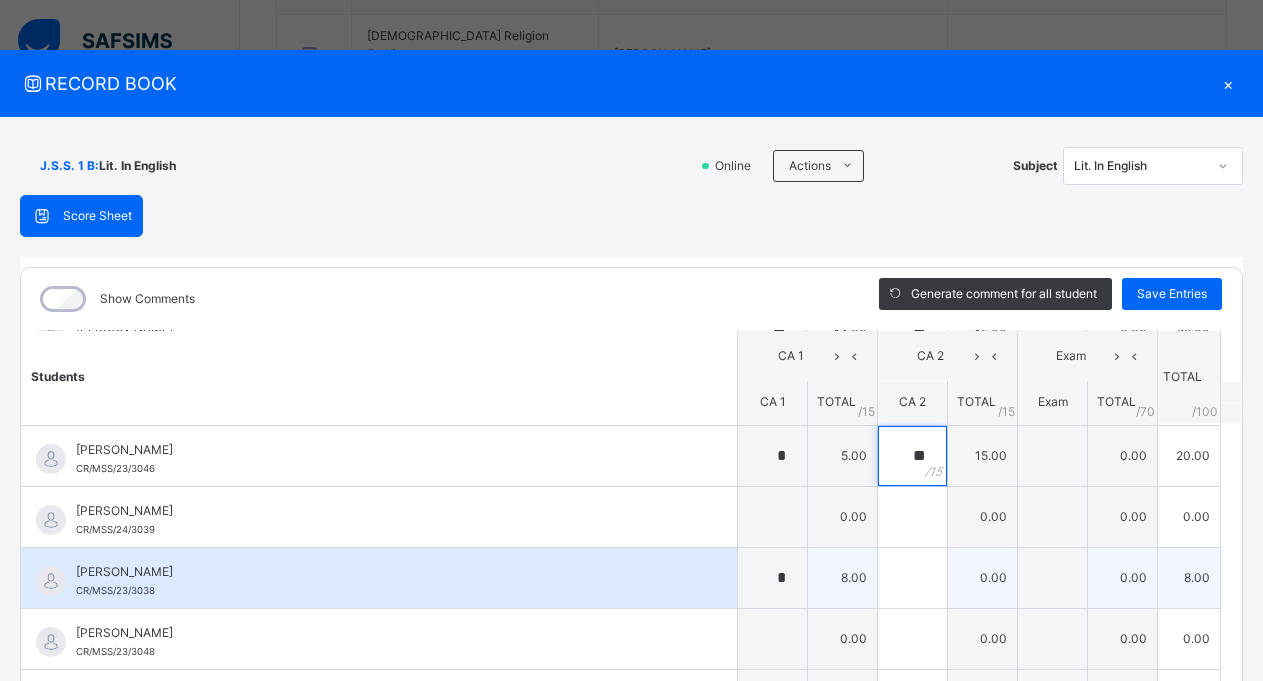 type on "**" 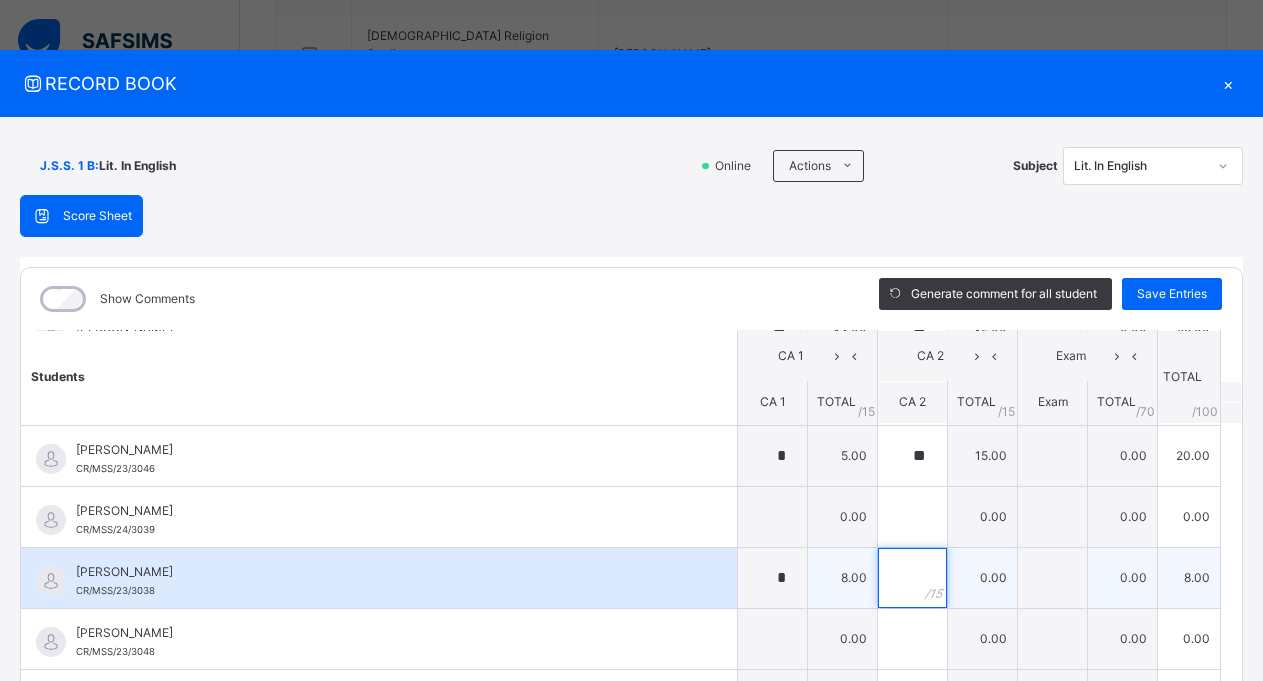 click at bounding box center [912, 578] 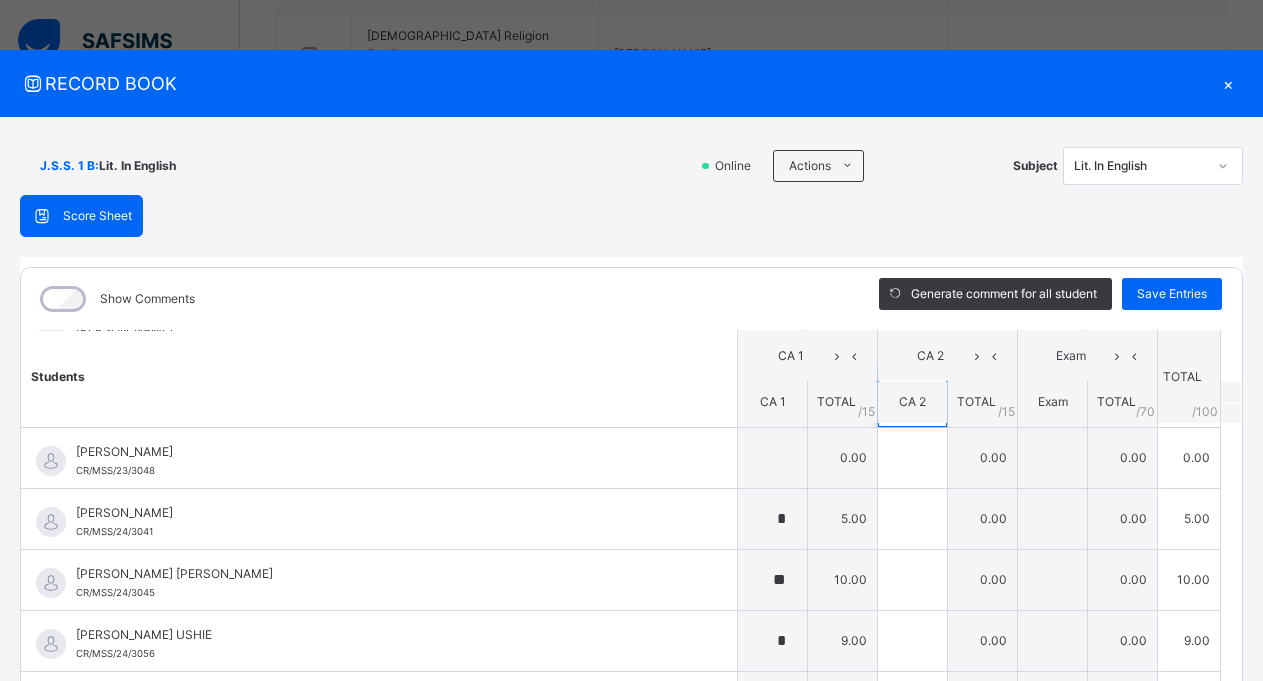 scroll, scrollTop: 1104, scrollLeft: 0, axis: vertical 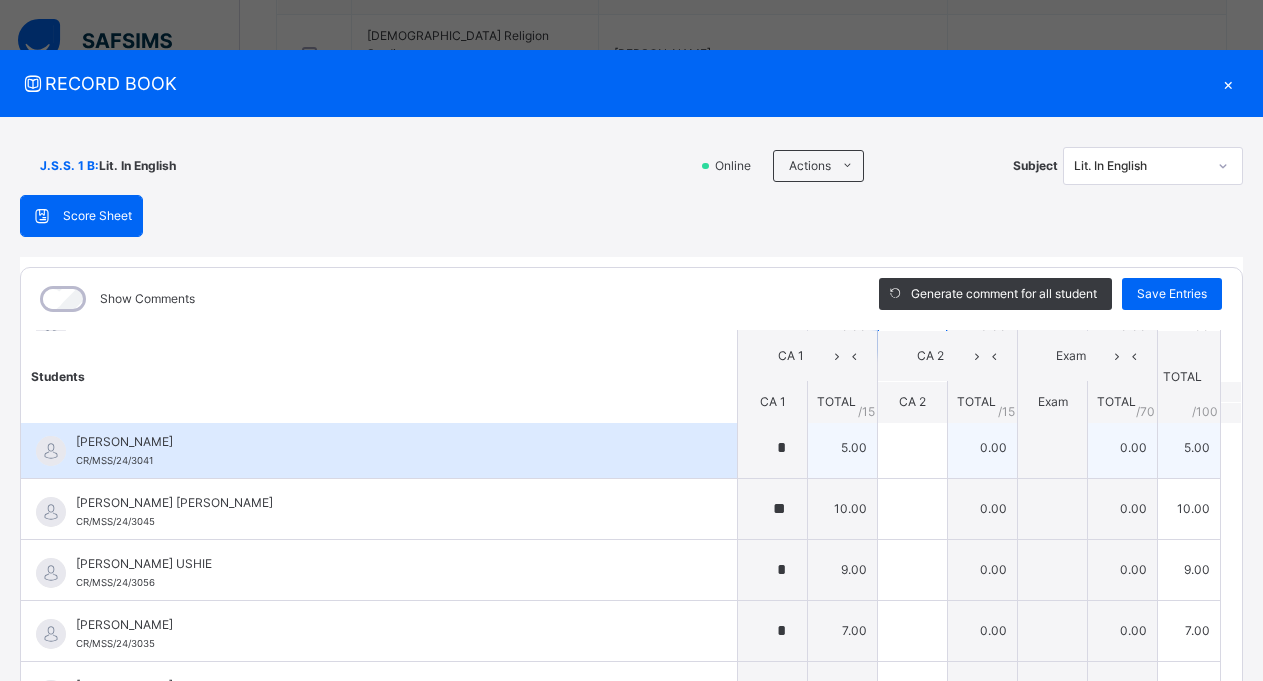 type on "**" 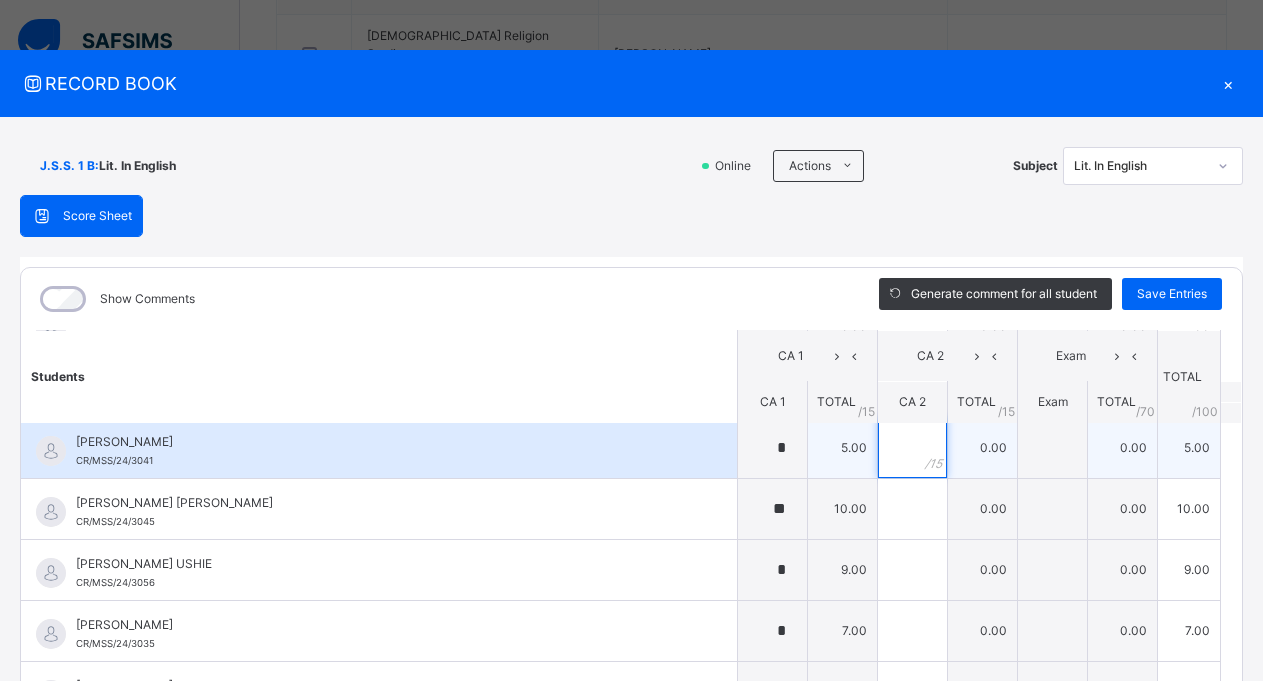 click at bounding box center [912, 448] 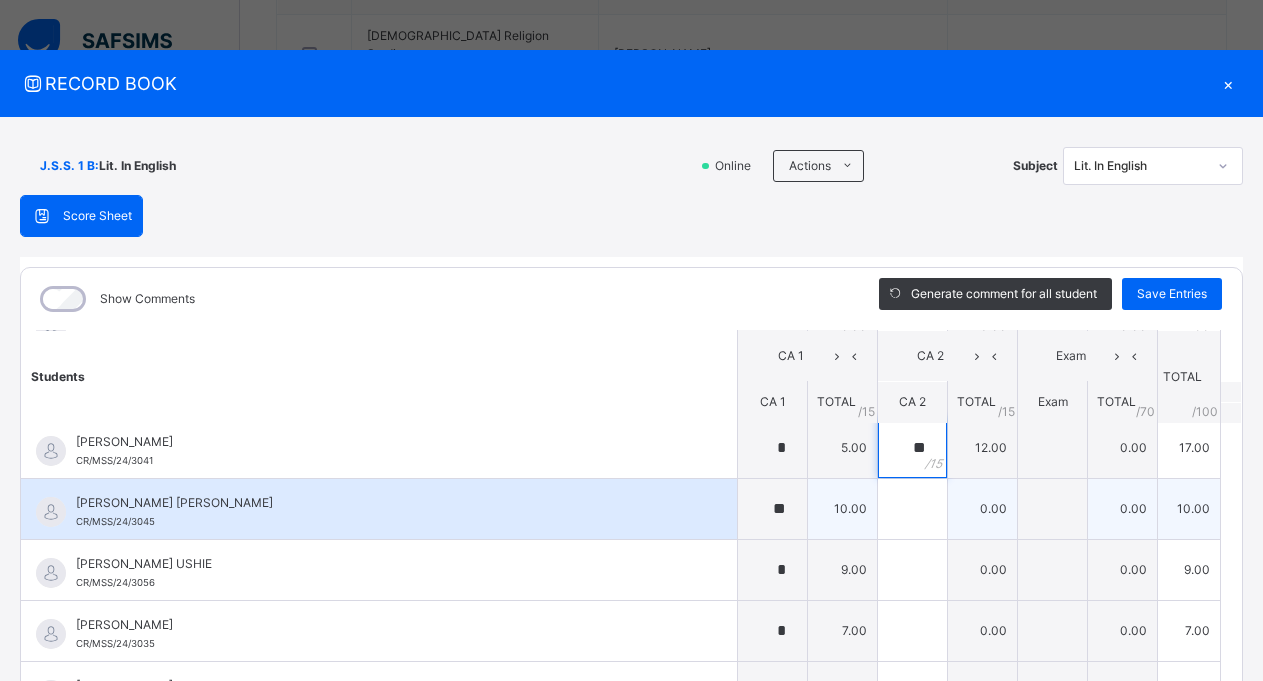 type on "**" 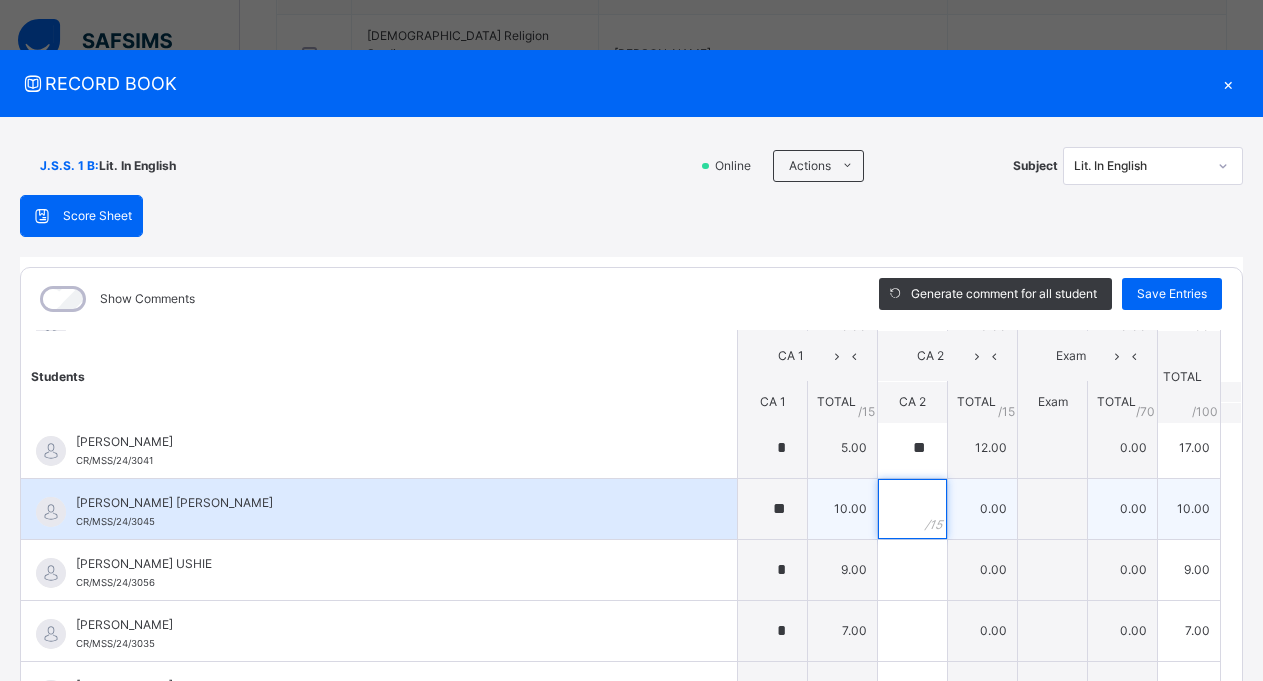 click at bounding box center (912, 509) 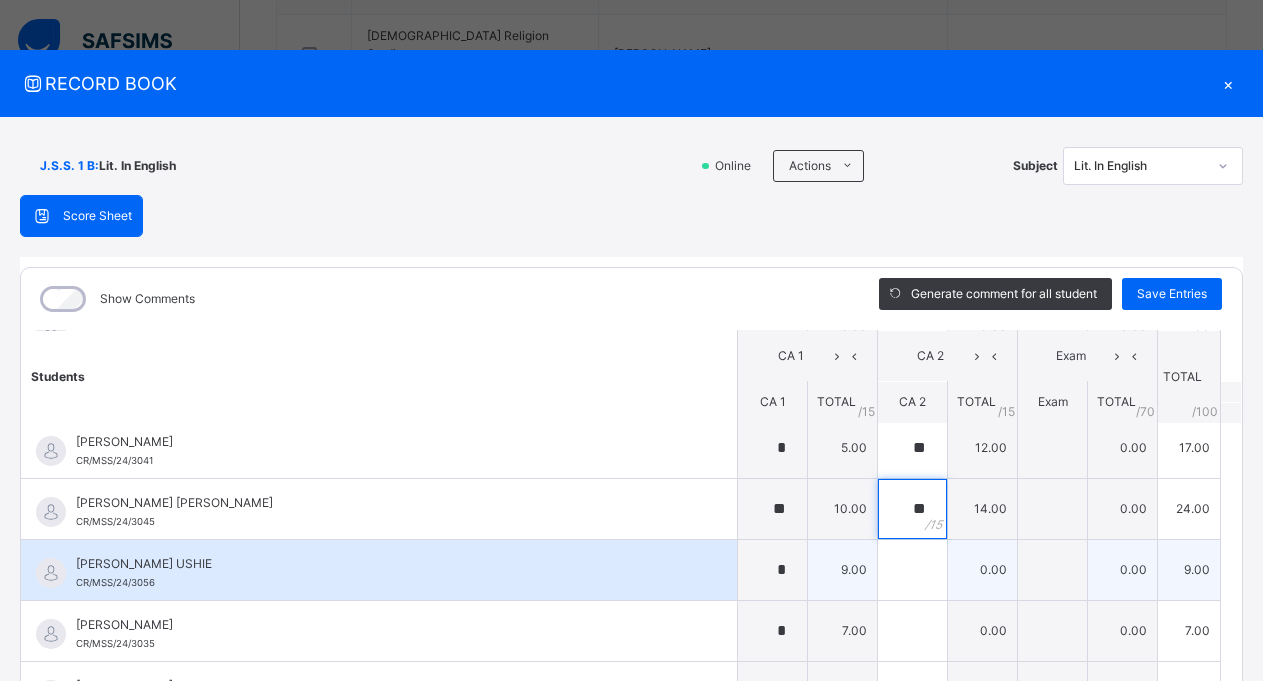 type on "**" 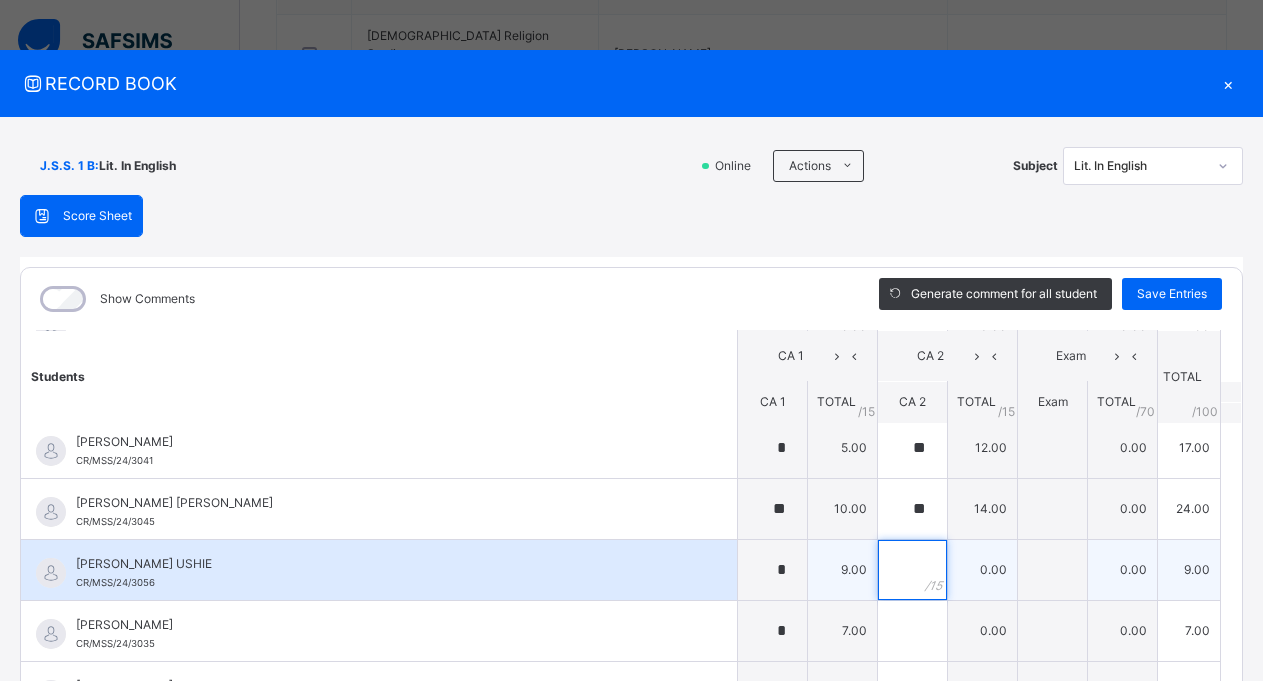 click at bounding box center [912, 570] 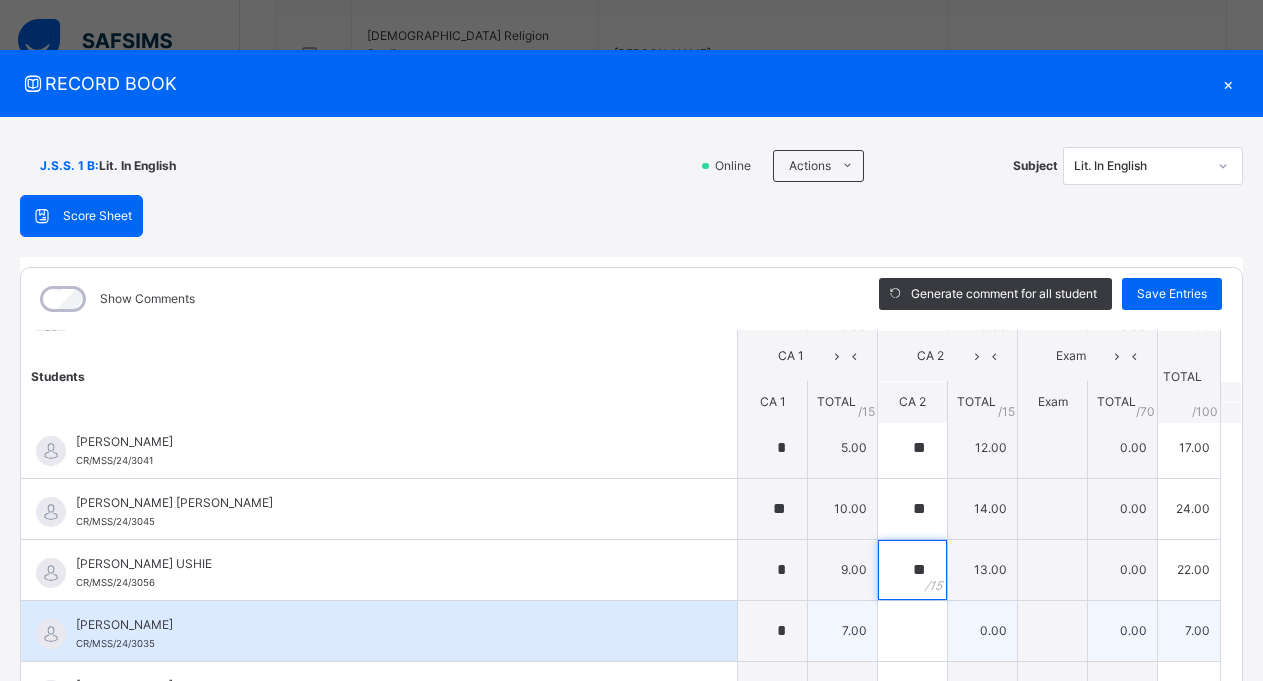 type on "**" 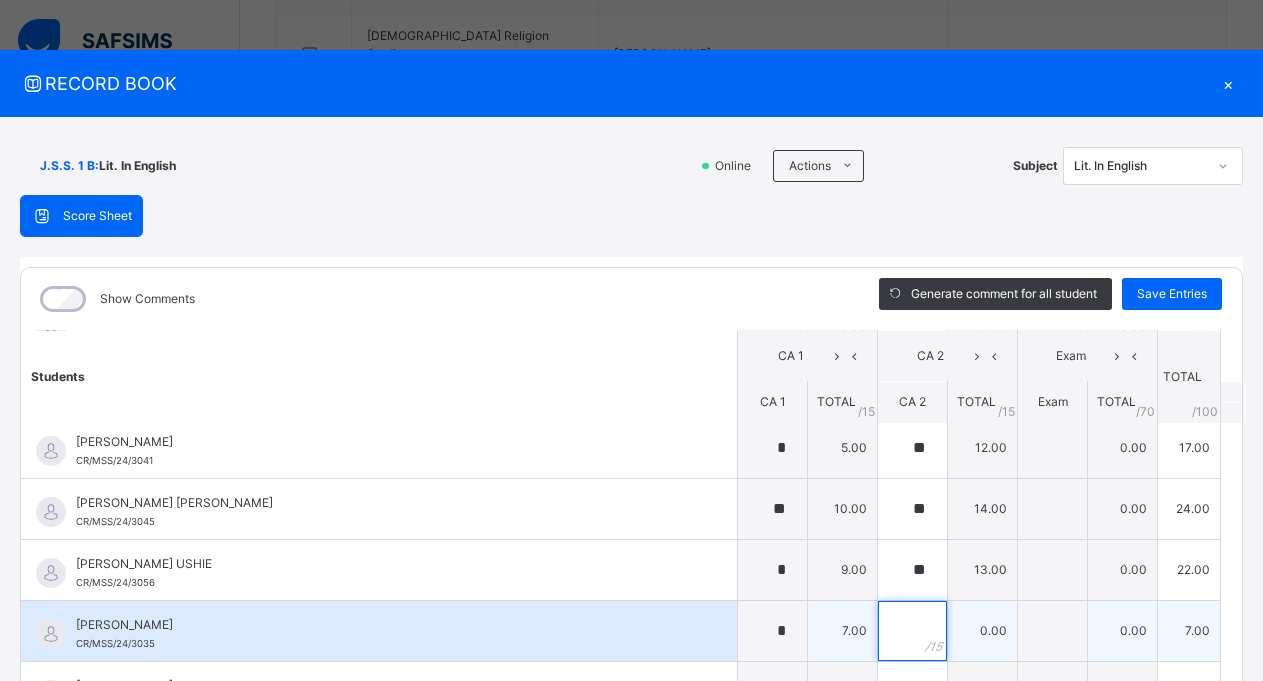 click at bounding box center [912, 631] 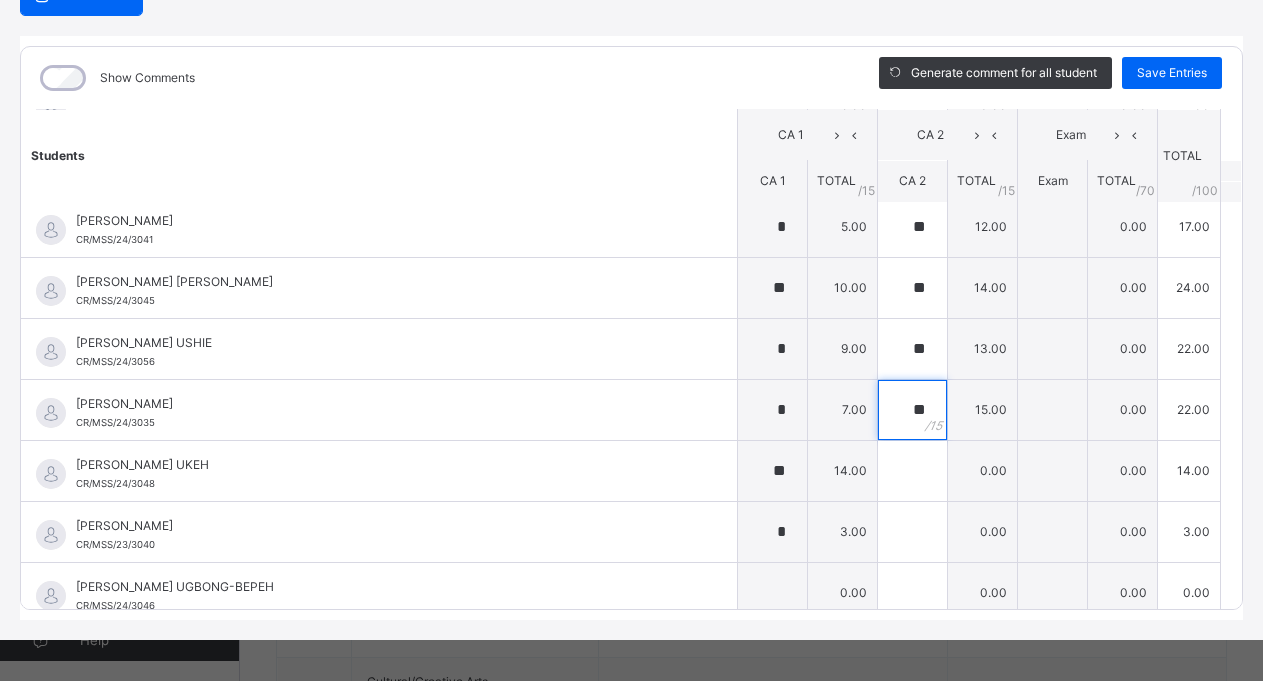 scroll, scrollTop: 230, scrollLeft: 0, axis: vertical 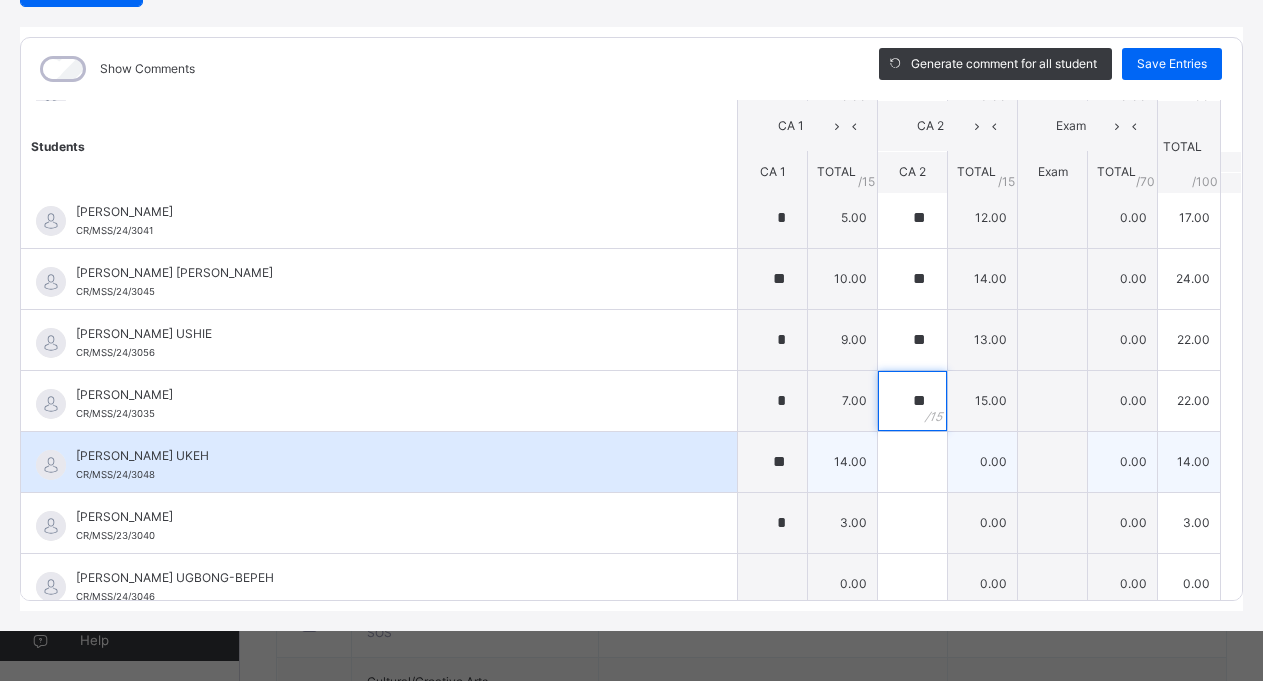 type on "**" 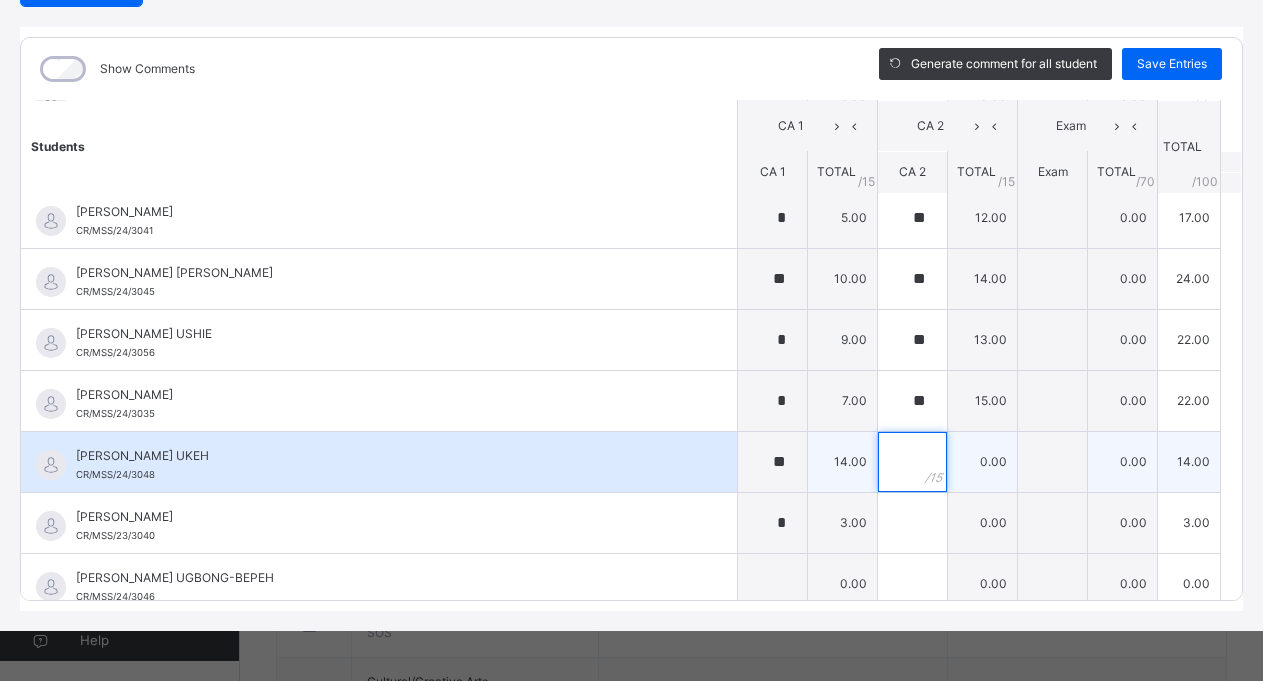 click at bounding box center [912, 462] 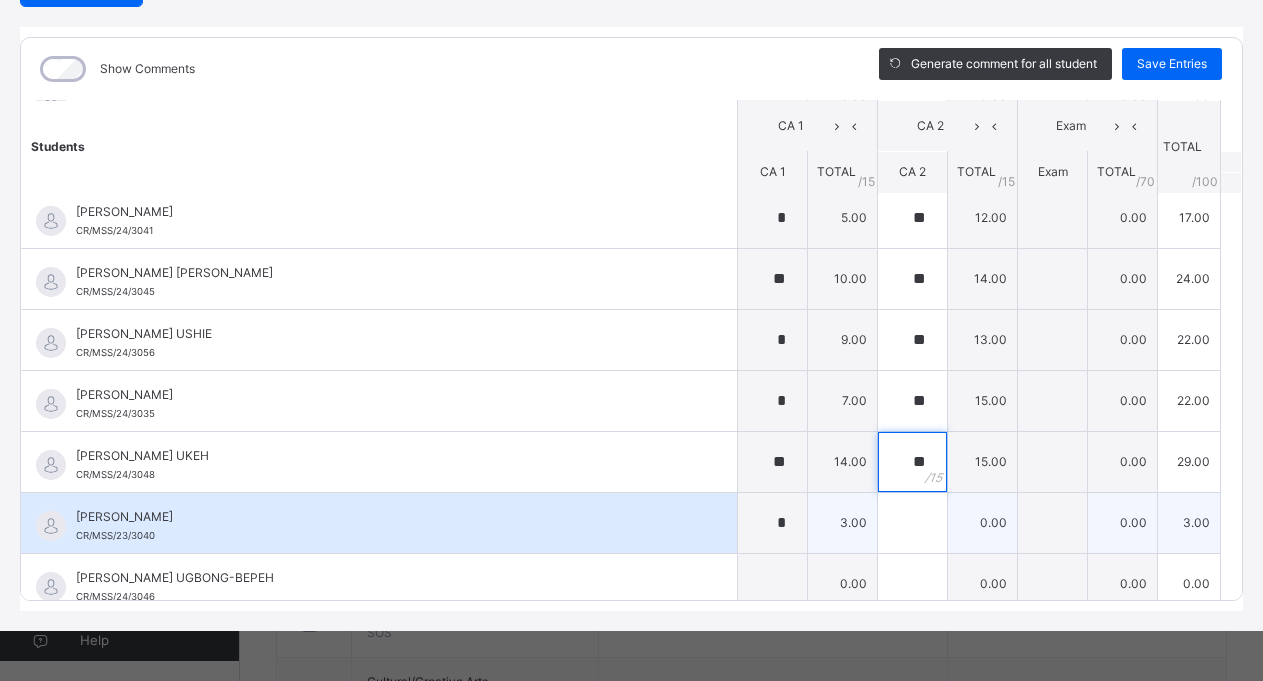 type on "**" 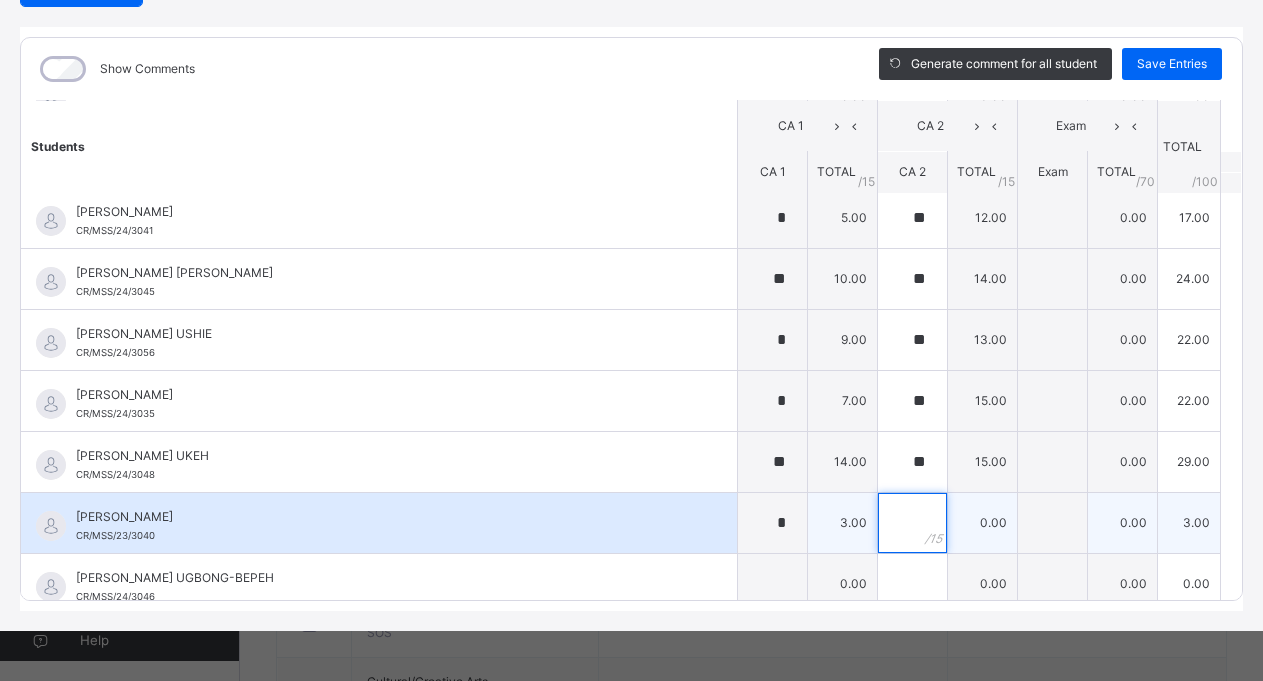 click at bounding box center (912, 523) 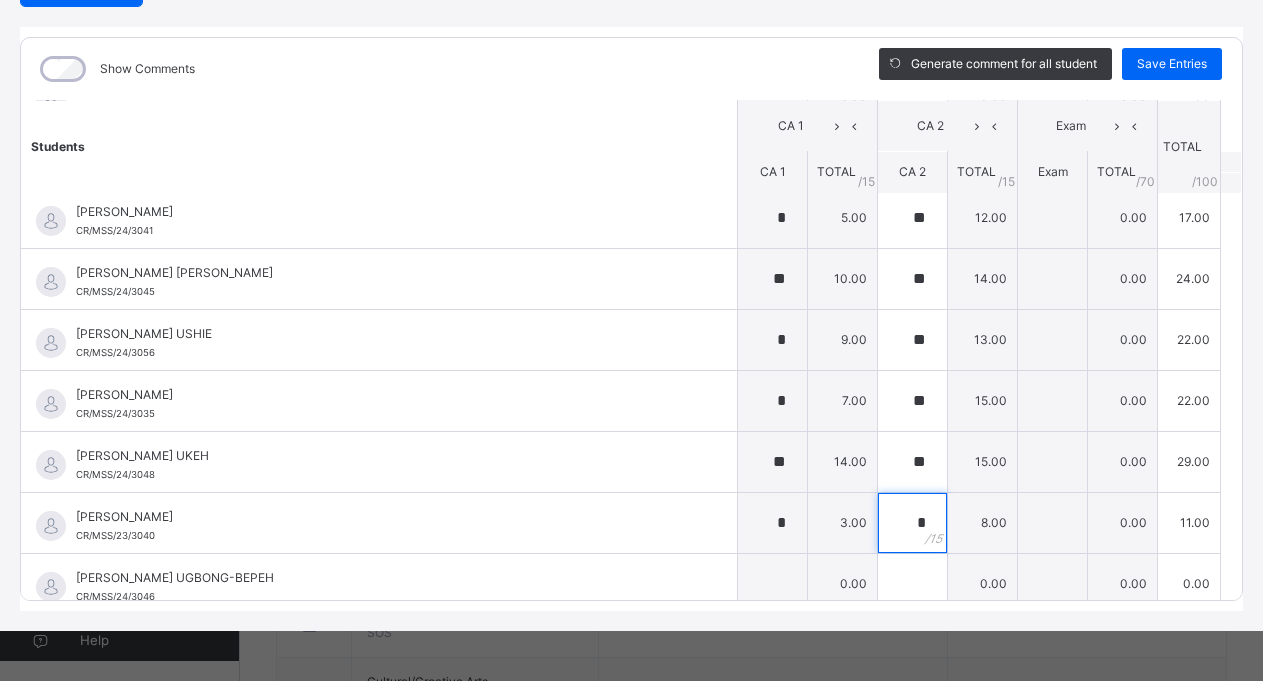 scroll, scrollTop: 1602, scrollLeft: 0, axis: vertical 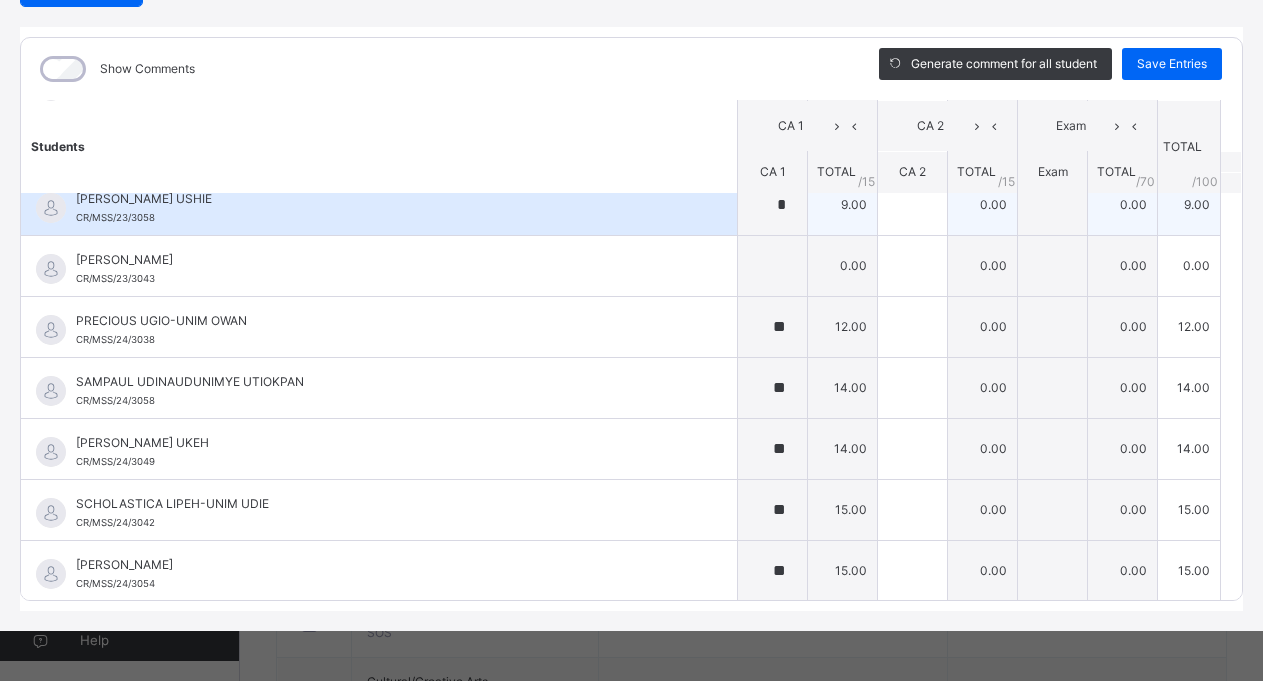 type on "*" 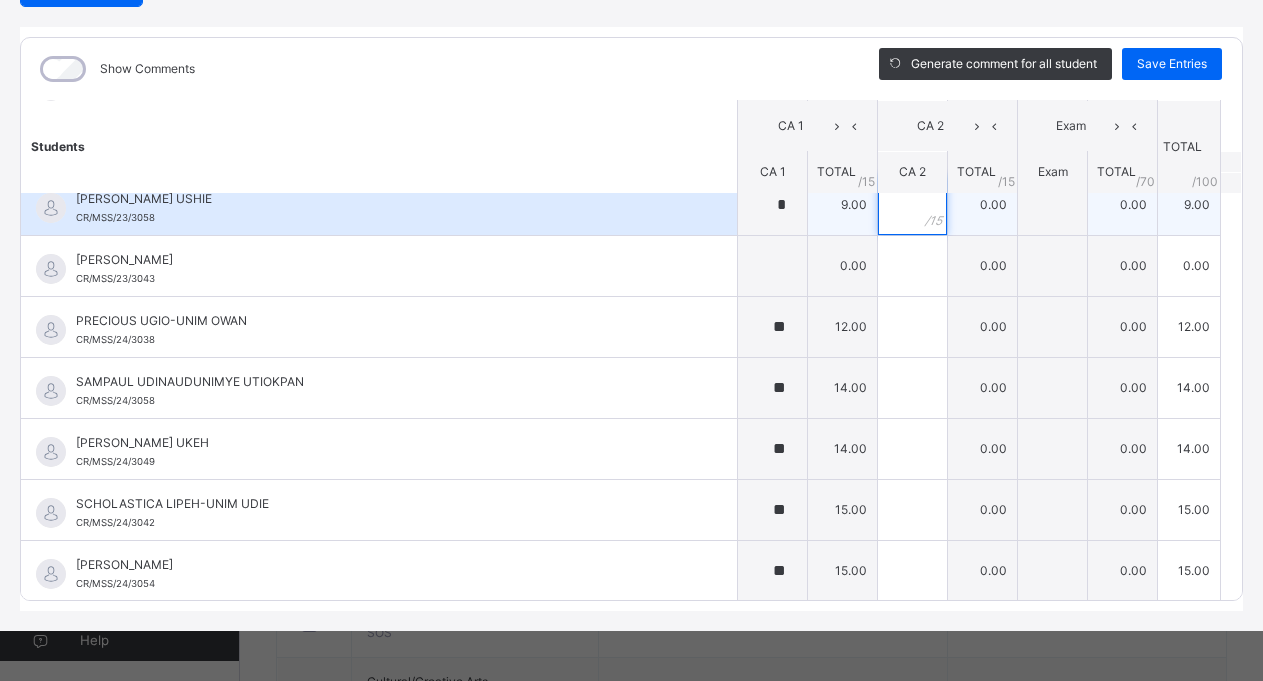 click at bounding box center (912, 205) 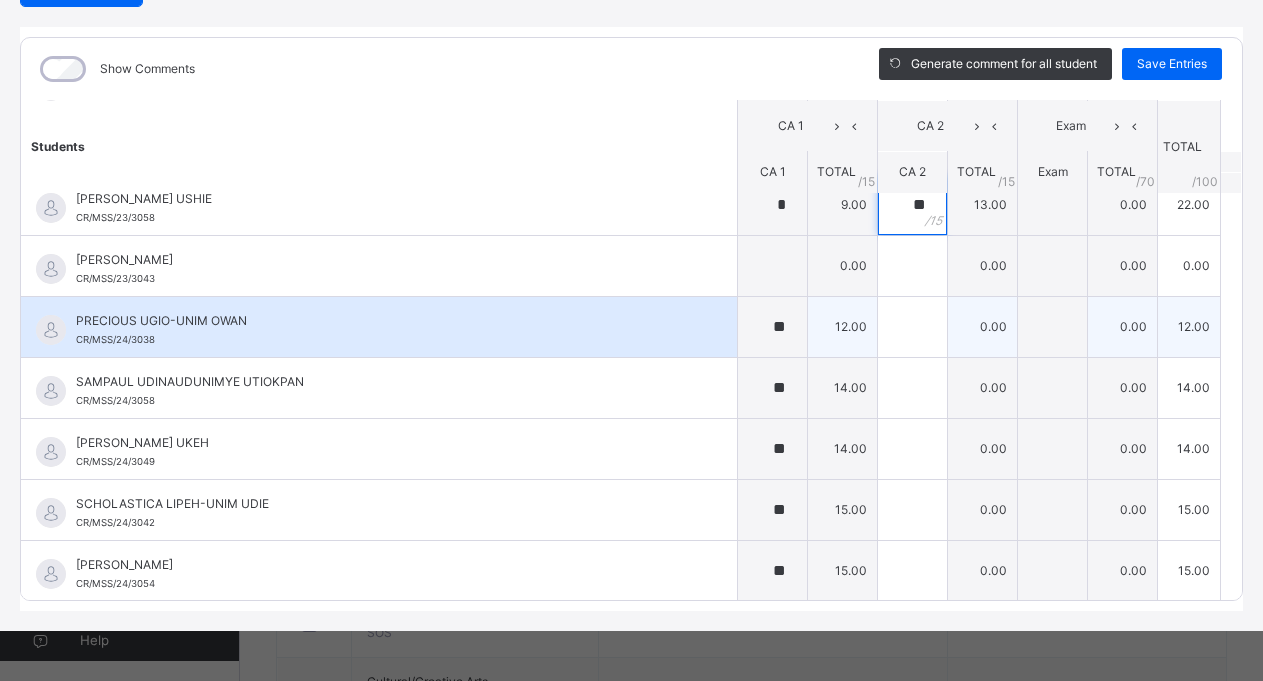 type on "**" 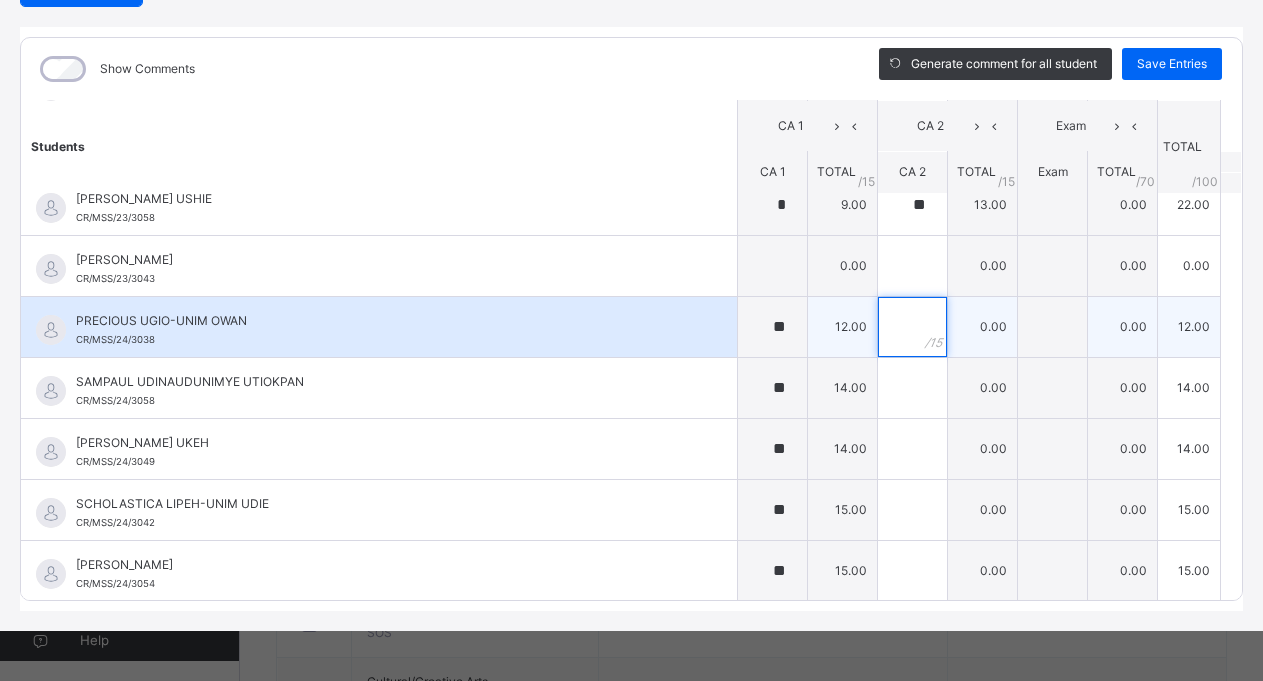 click at bounding box center (912, 327) 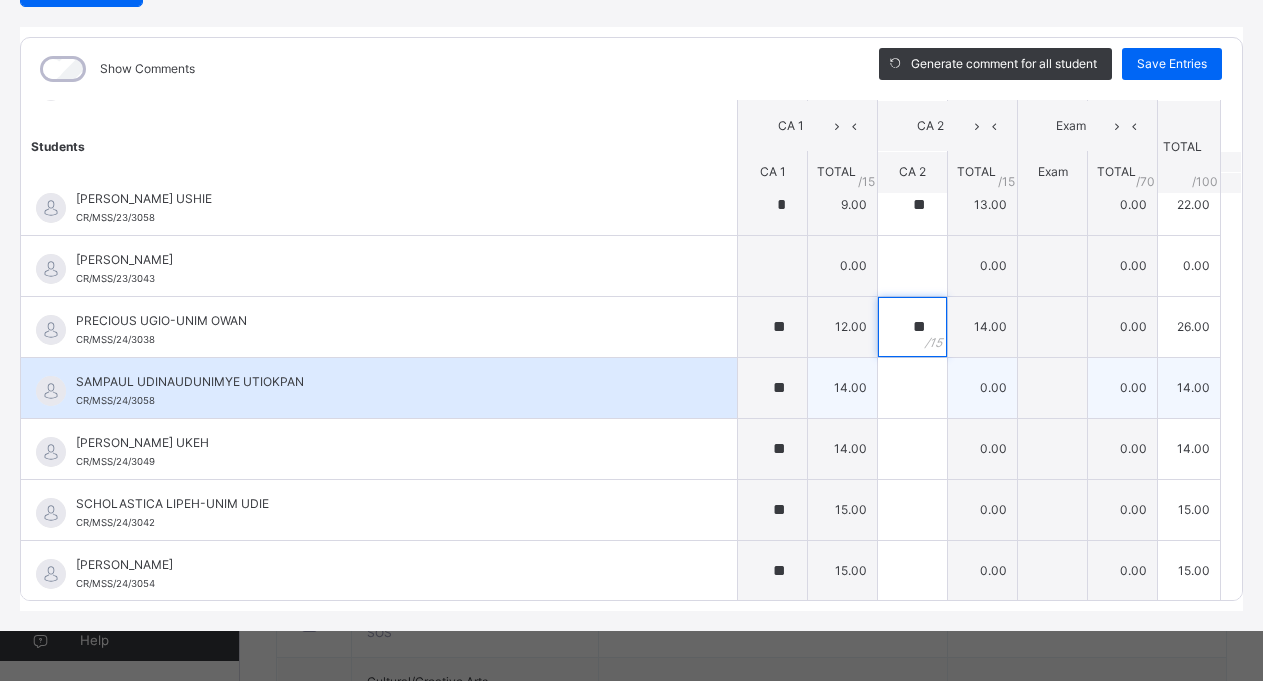 type on "**" 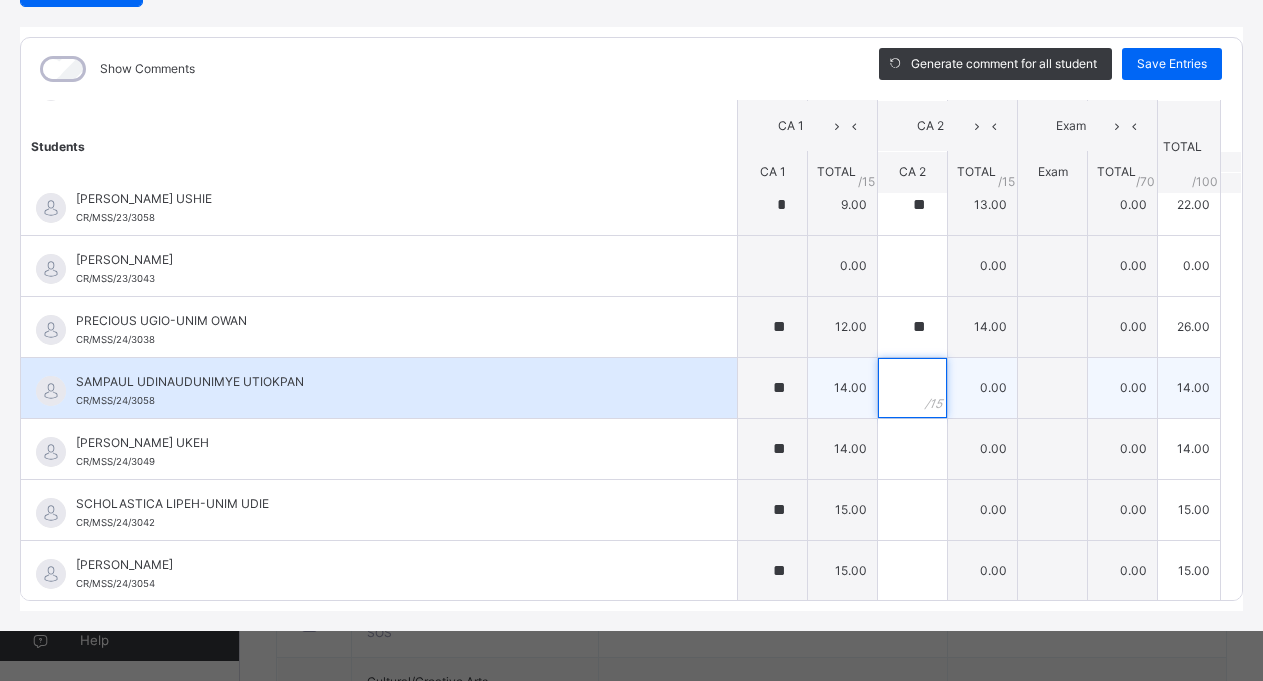 click at bounding box center [912, 388] 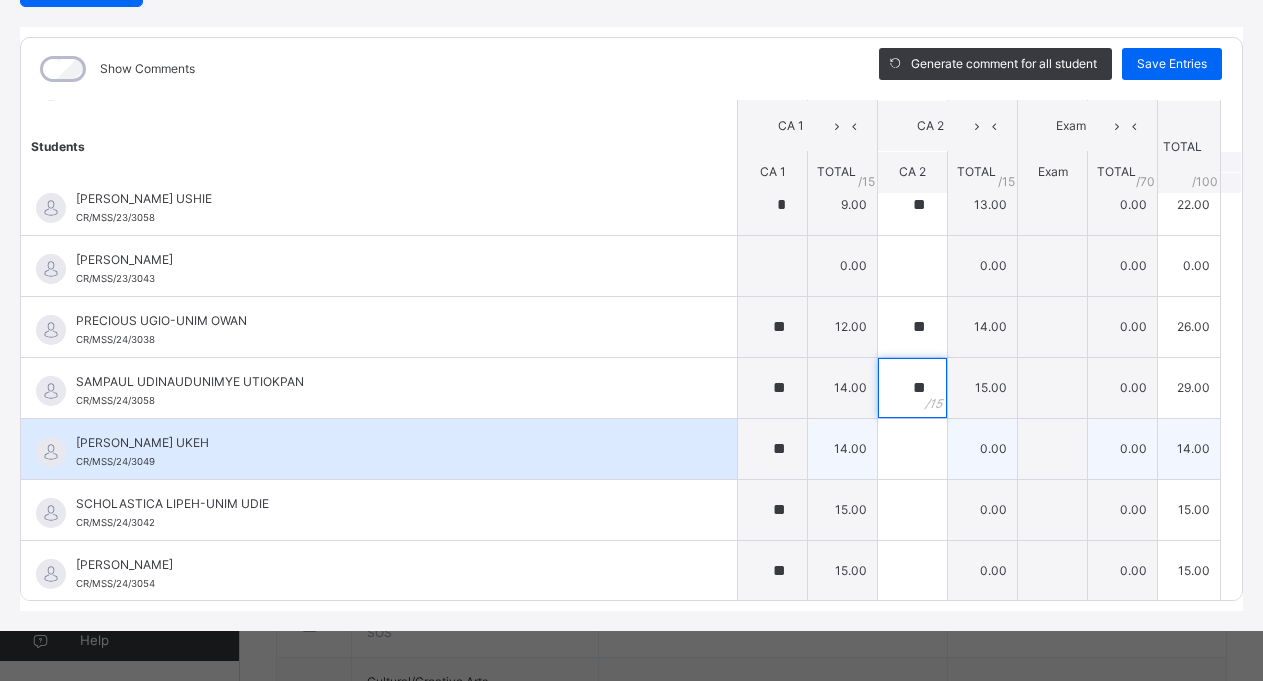 type on "**" 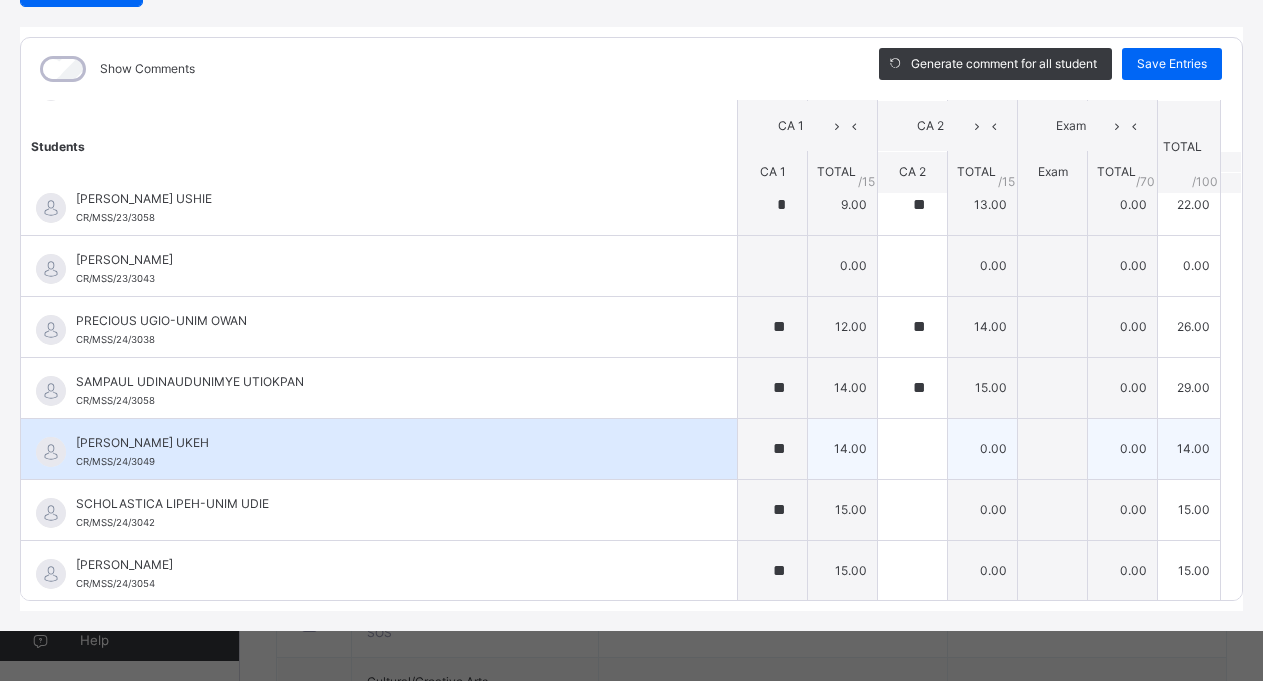 click on "14.00" at bounding box center [843, 448] 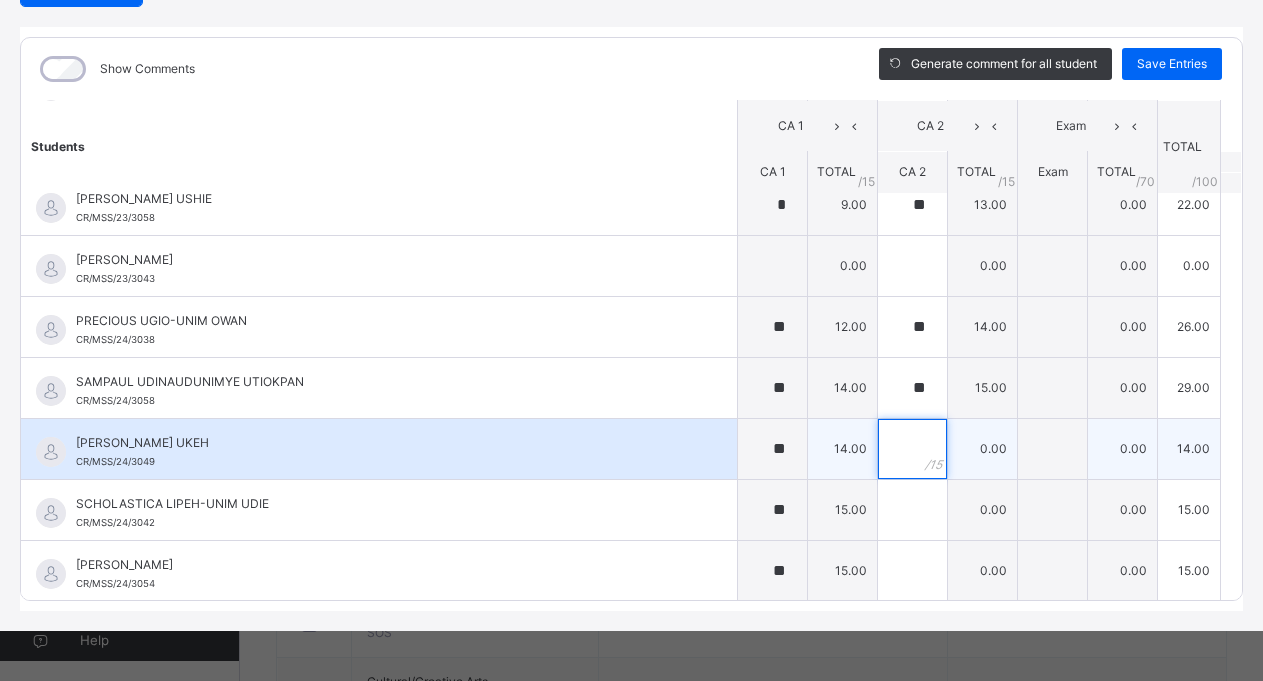 click at bounding box center (912, 449) 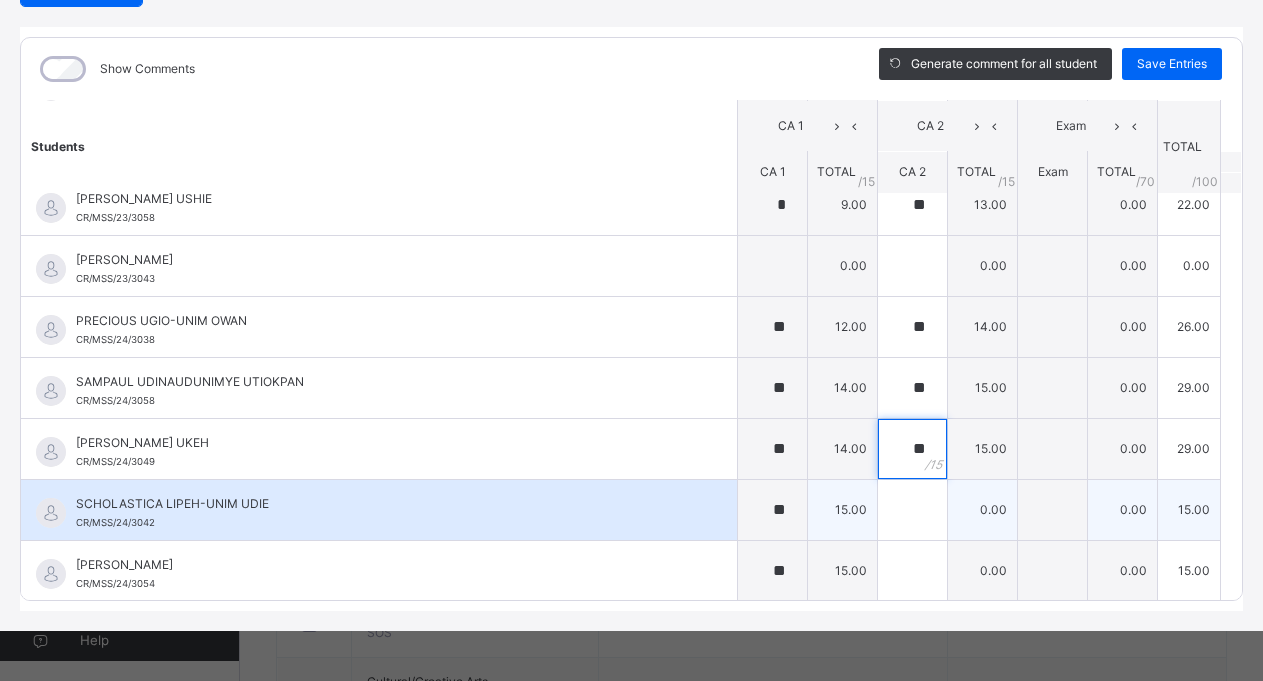type on "**" 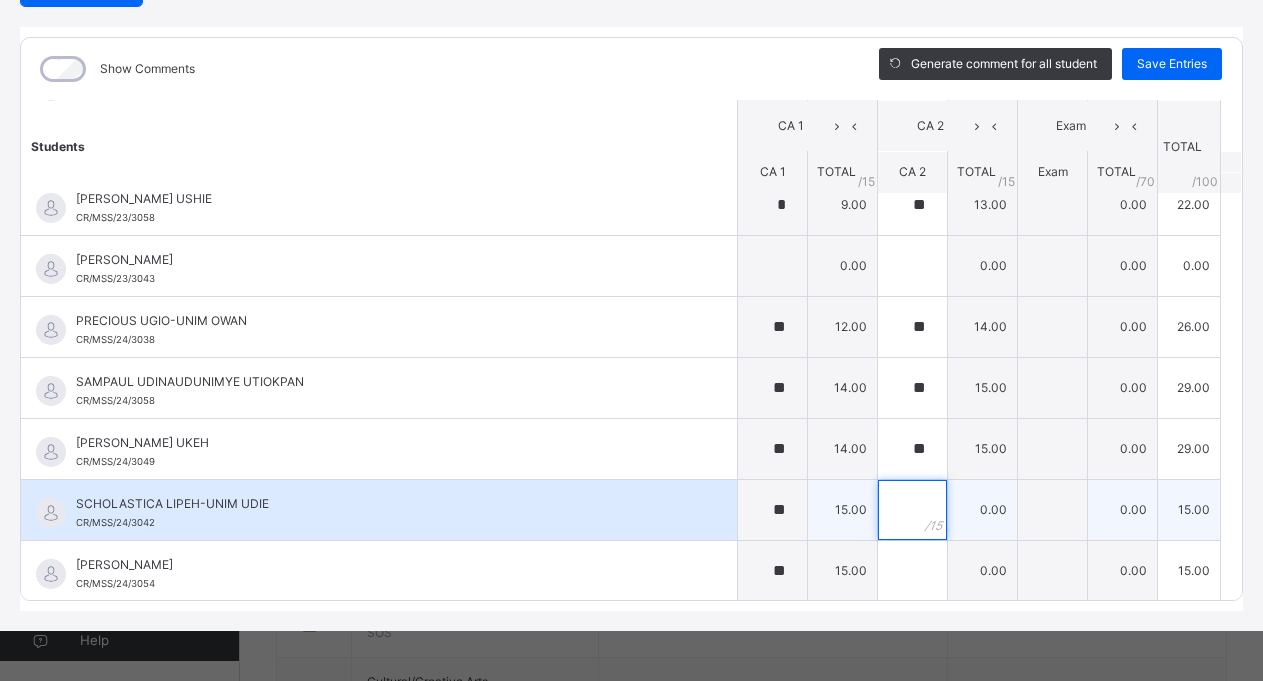click at bounding box center (912, 510) 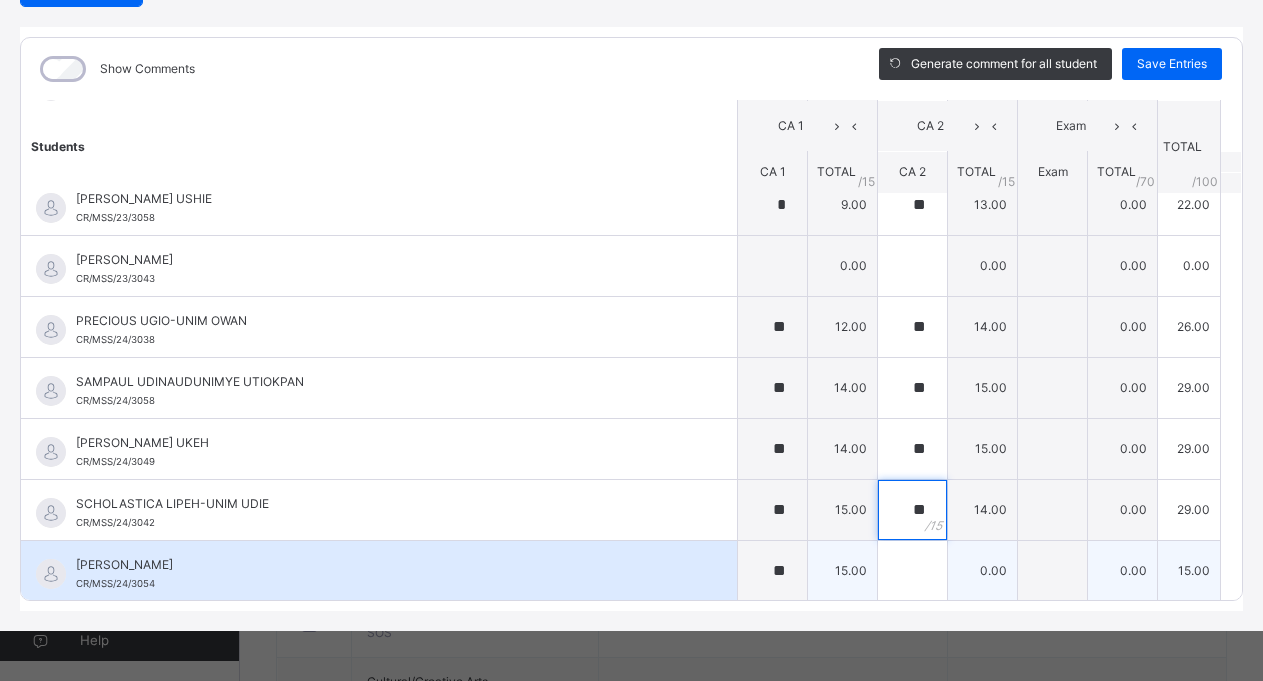 type on "**" 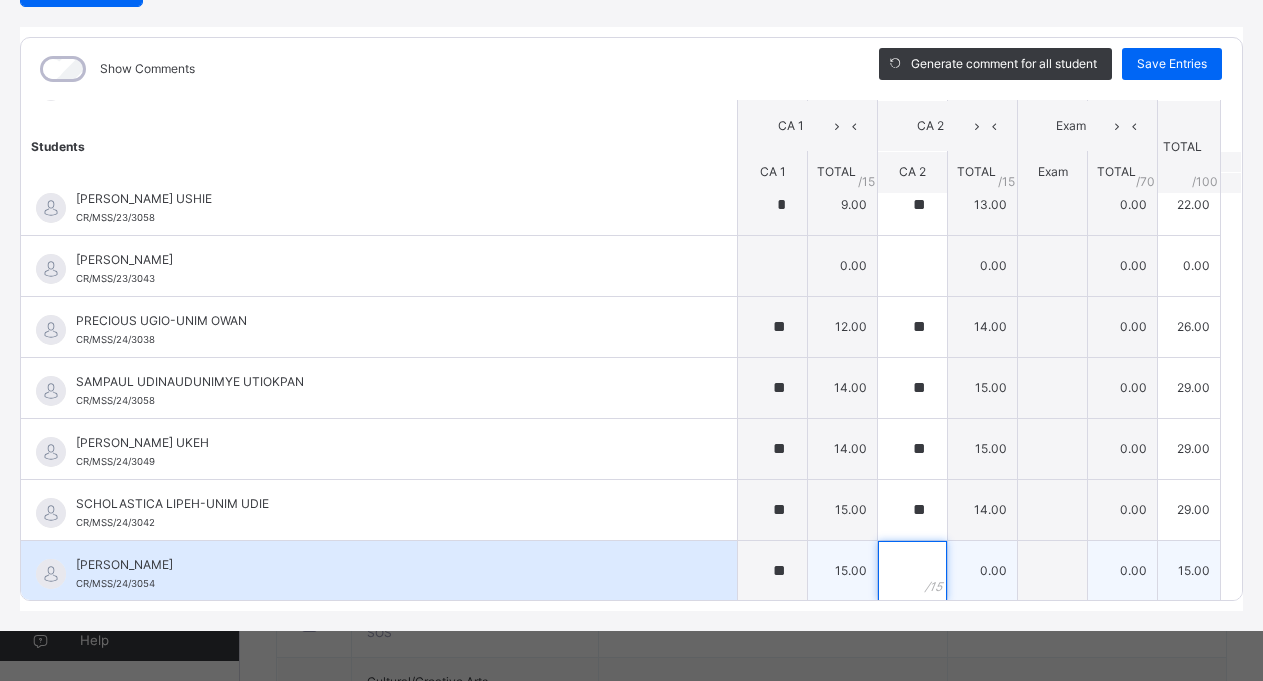 click at bounding box center [912, 571] 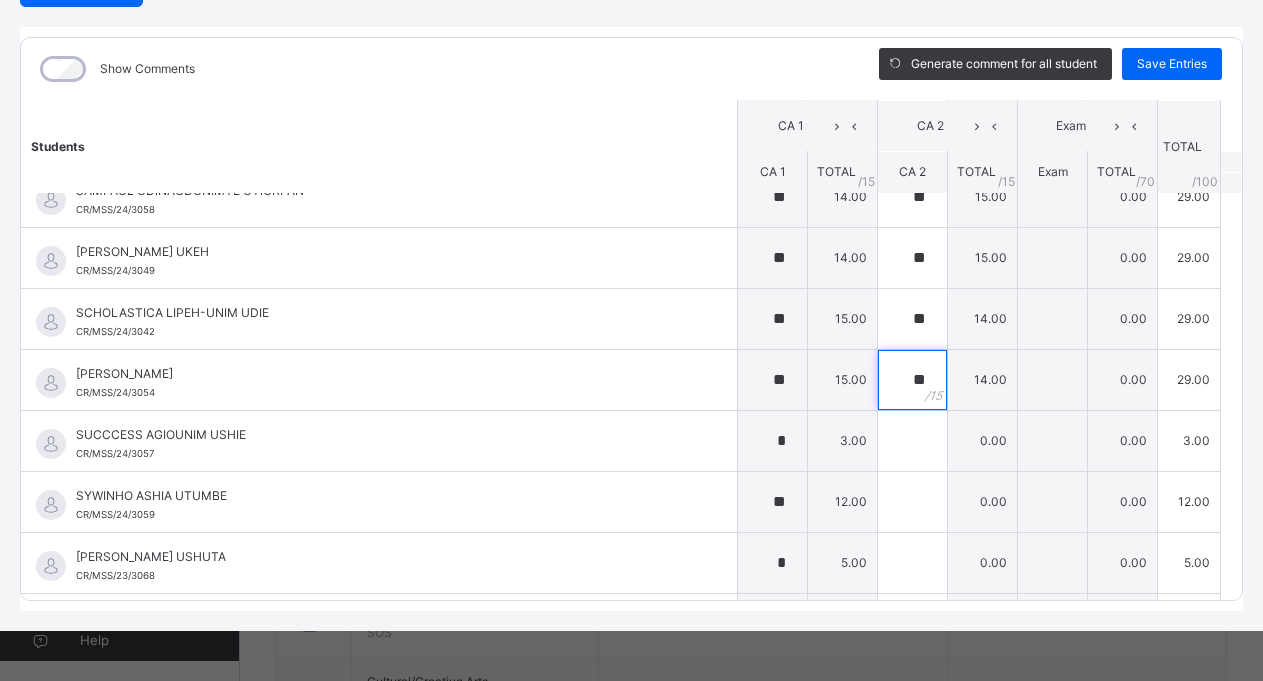 scroll, scrollTop: 2012, scrollLeft: 0, axis: vertical 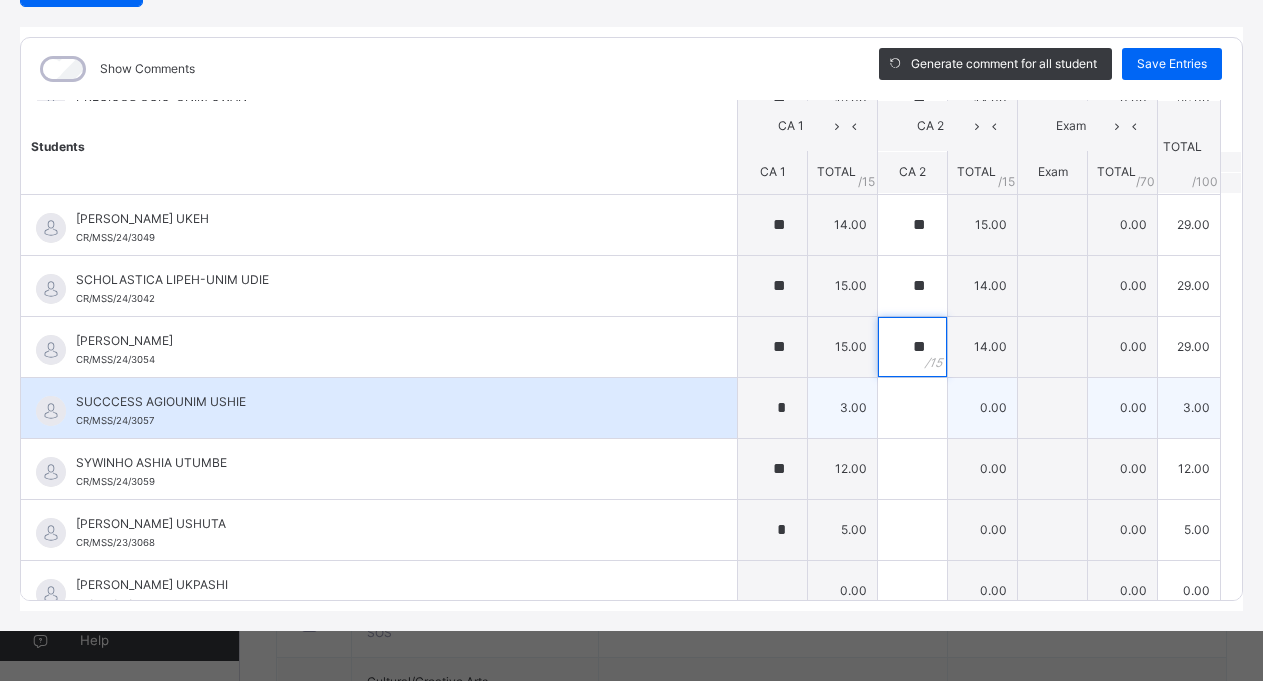 type on "**" 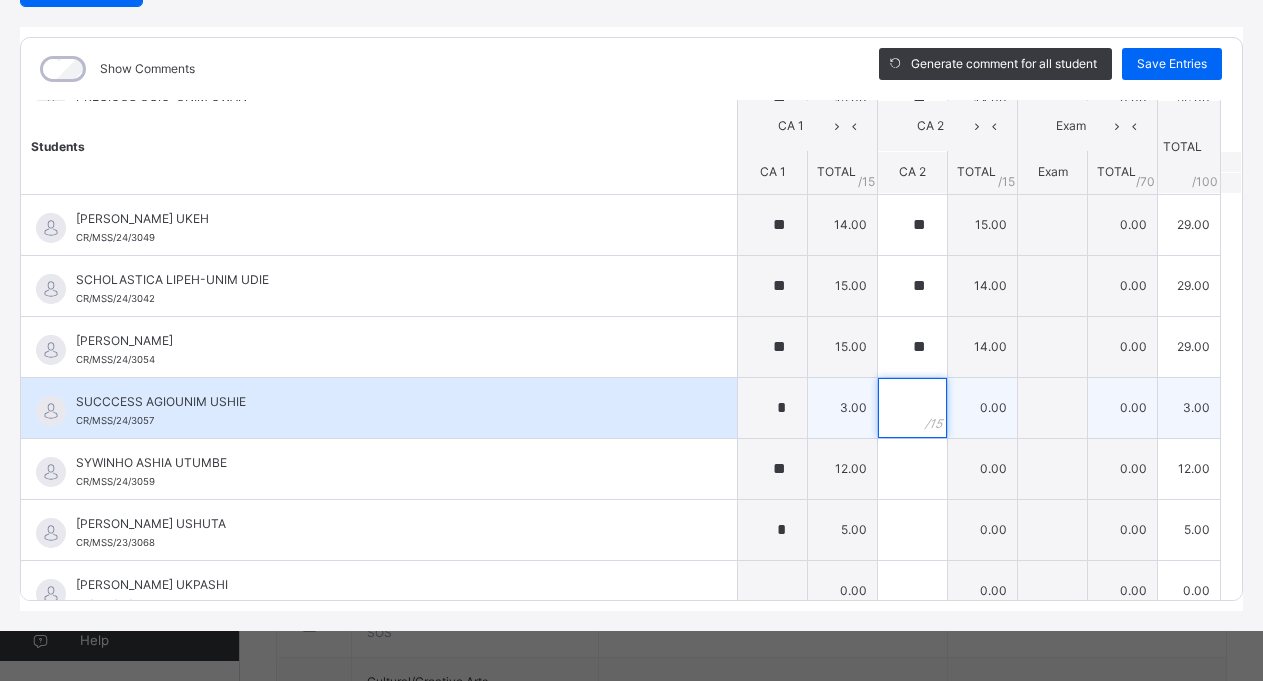 click at bounding box center (912, 408) 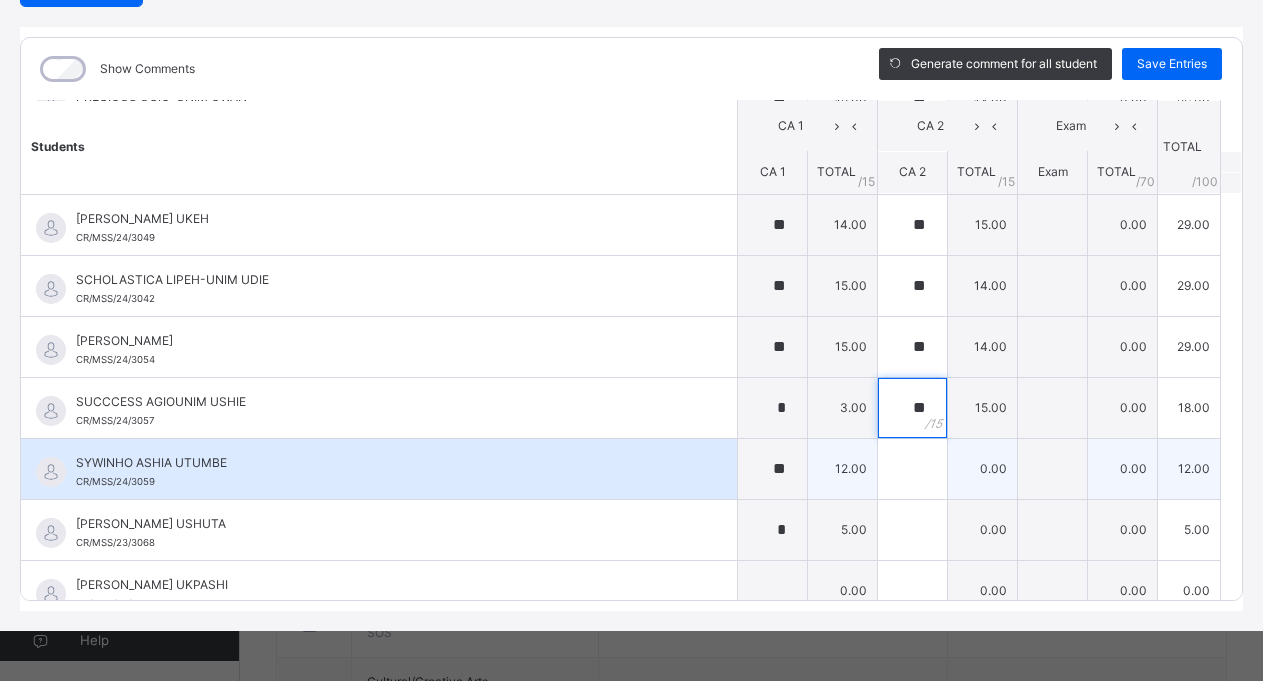 type on "**" 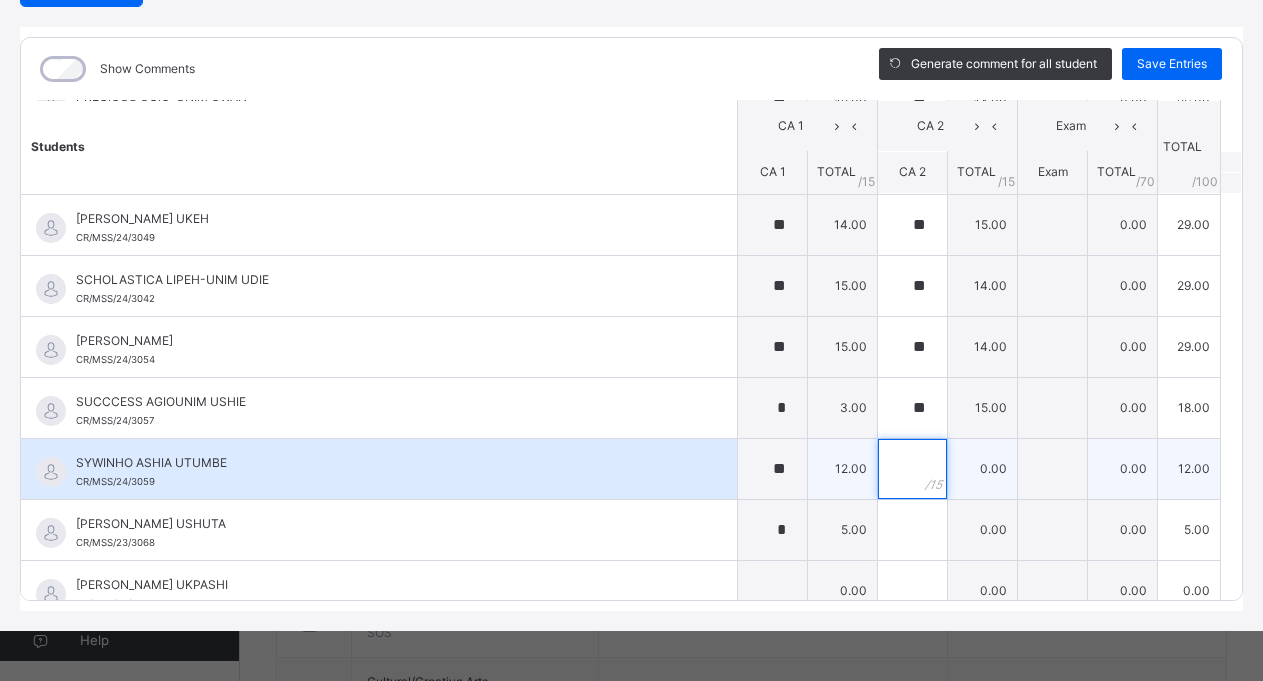 click at bounding box center [912, 469] 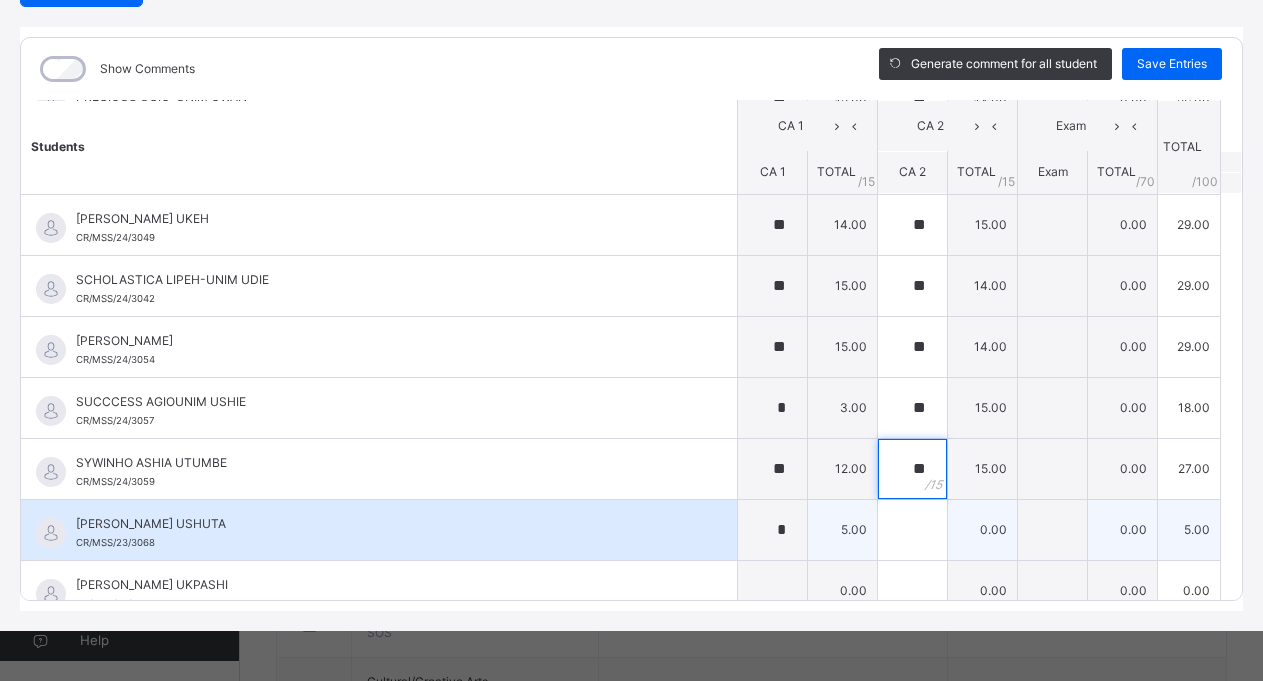 type on "**" 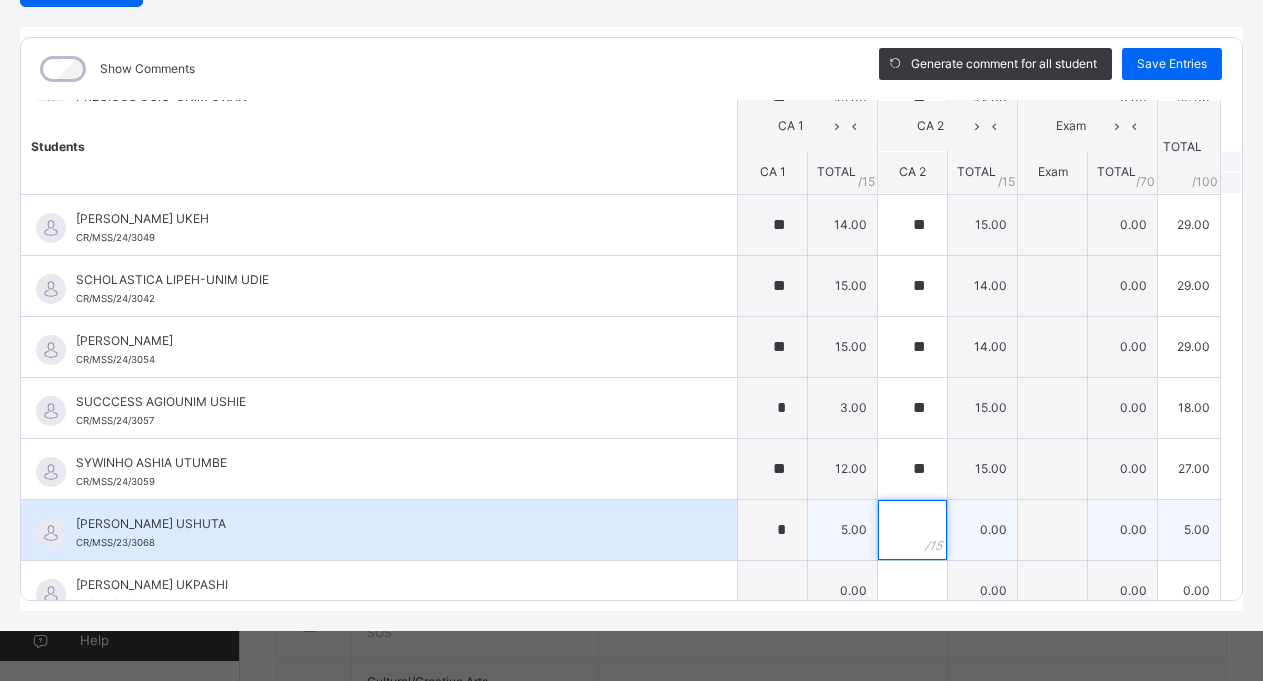 click at bounding box center (912, 530) 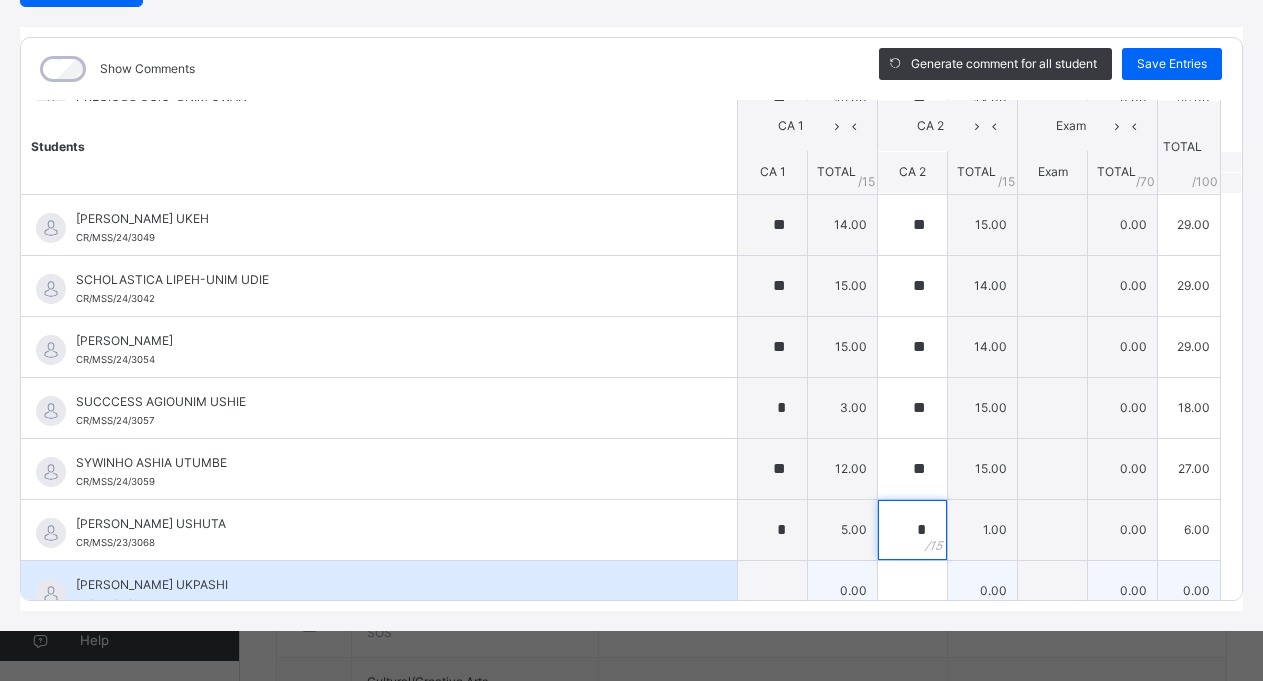type on "*" 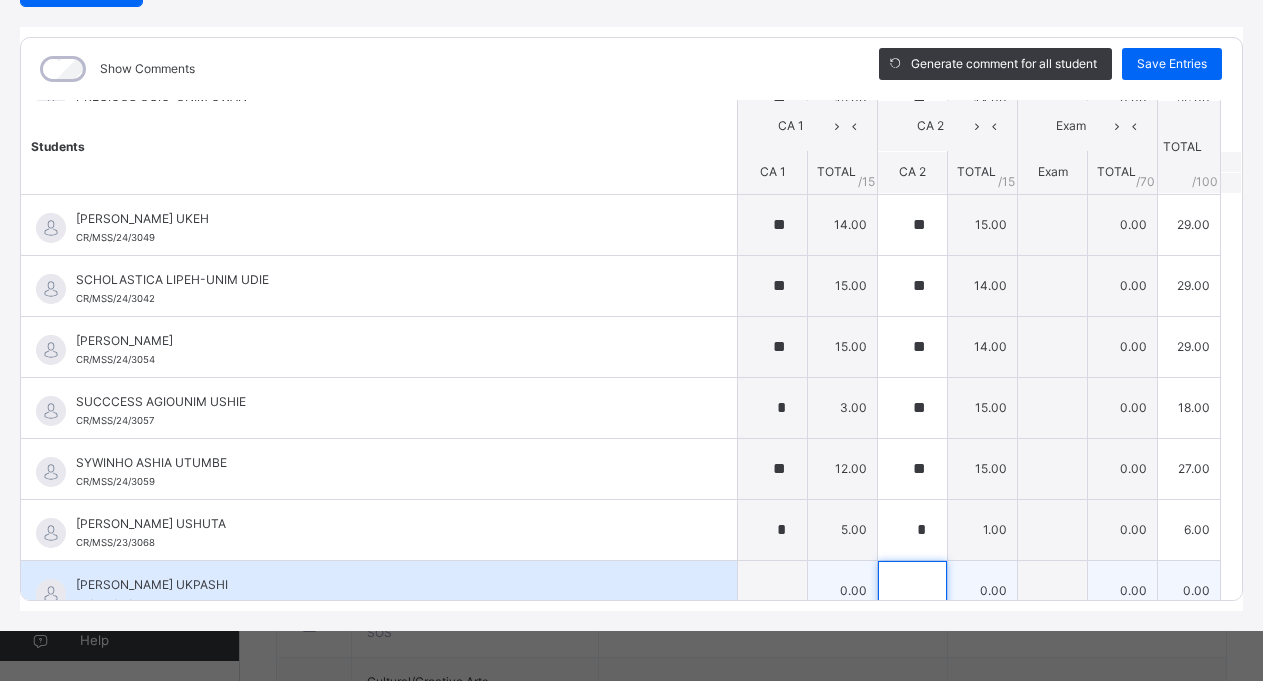 click at bounding box center [912, 591] 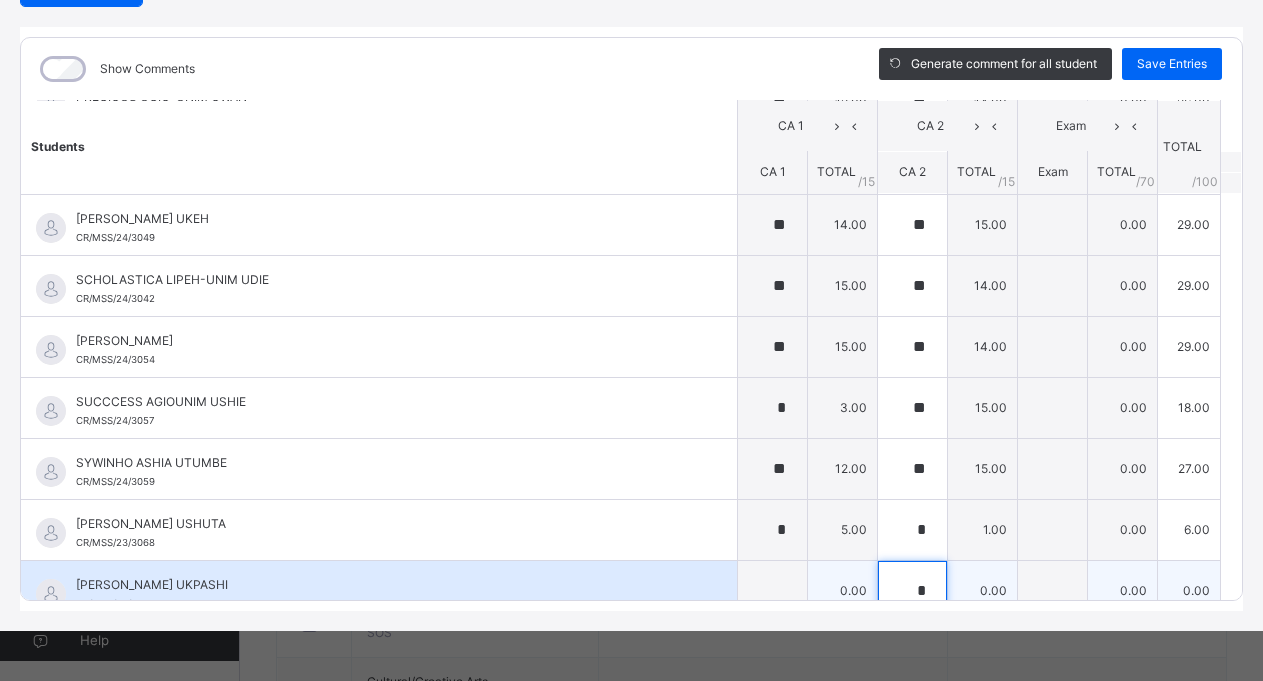 scroll, scrollTop: 2013, scrollLeft: 0, axis: vertical 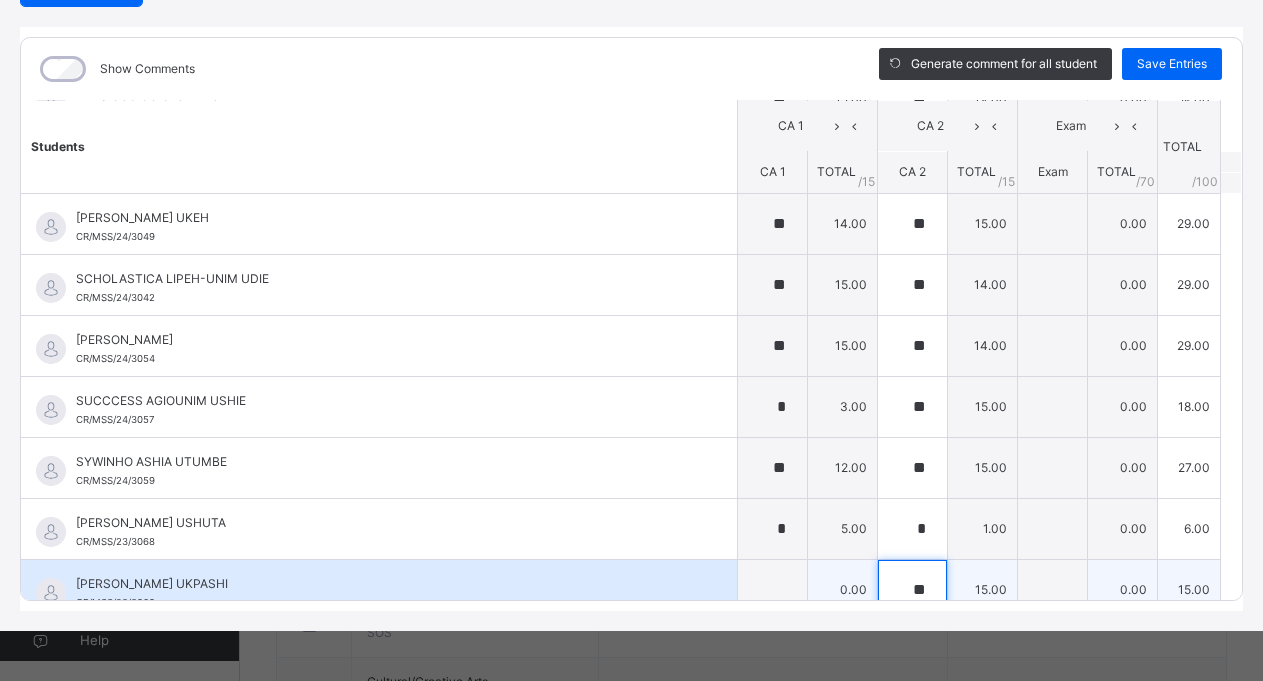 type on "**" 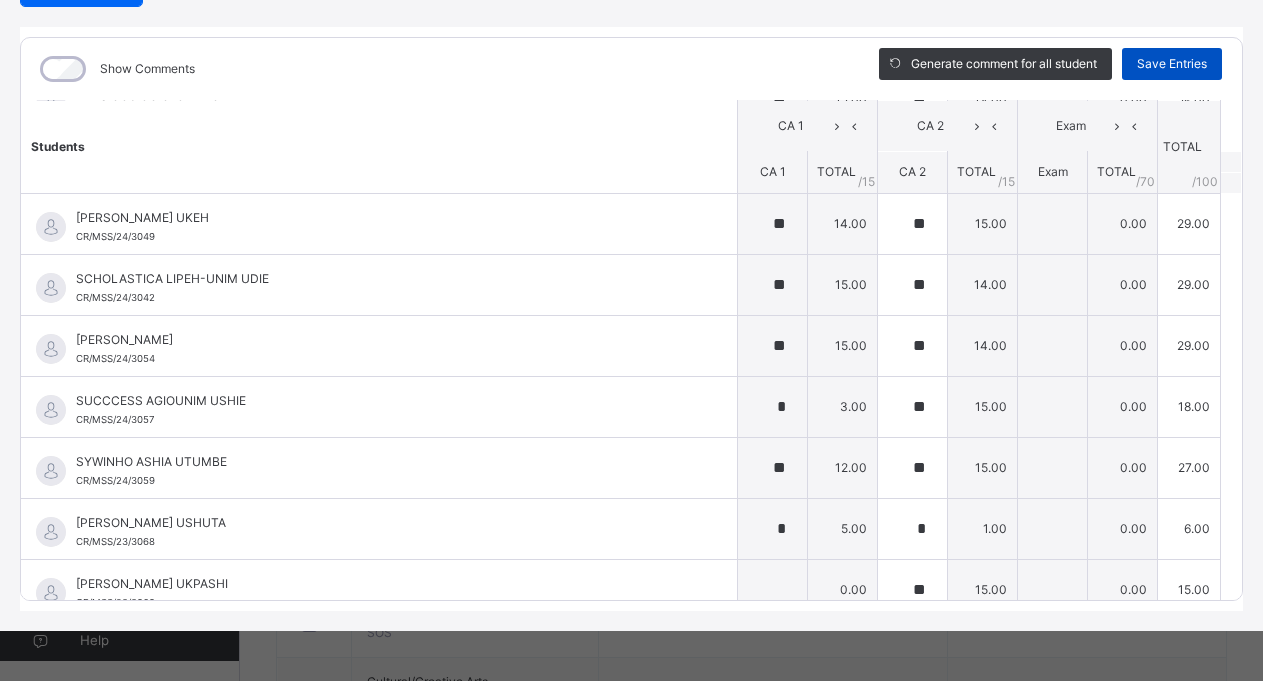 click on "Save Entries" at bounding box center (1172, 64) 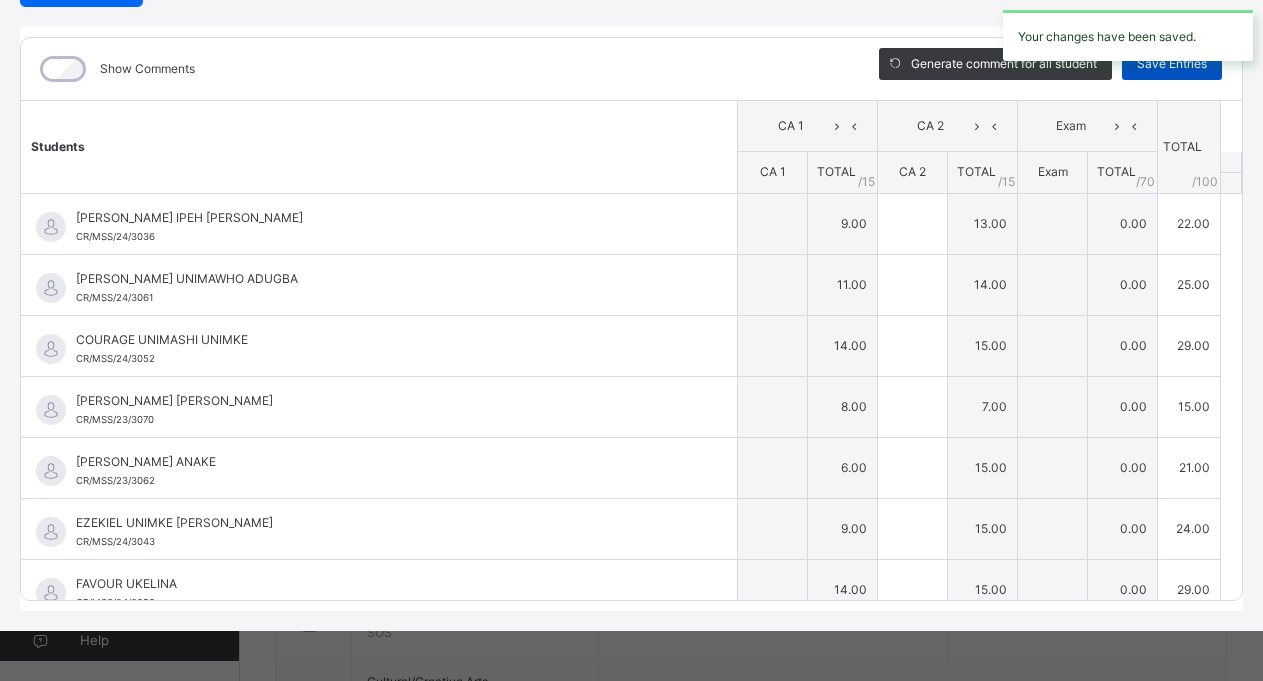 type on "*" 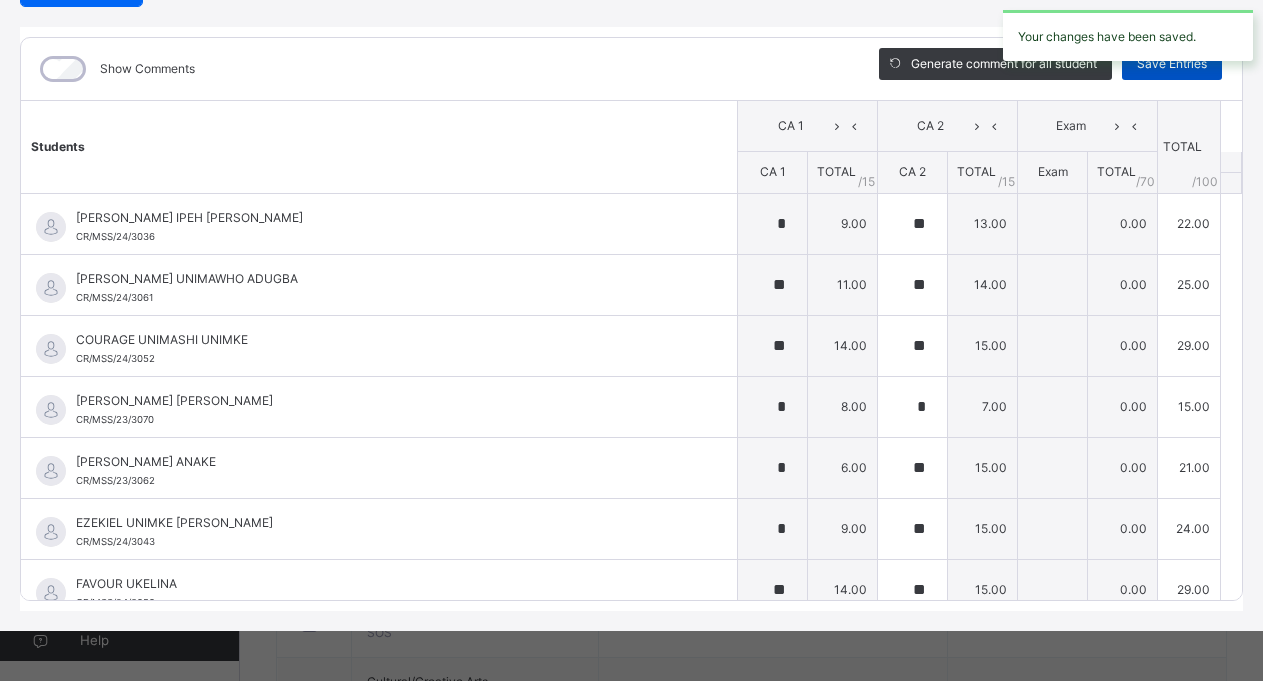 type on "**" 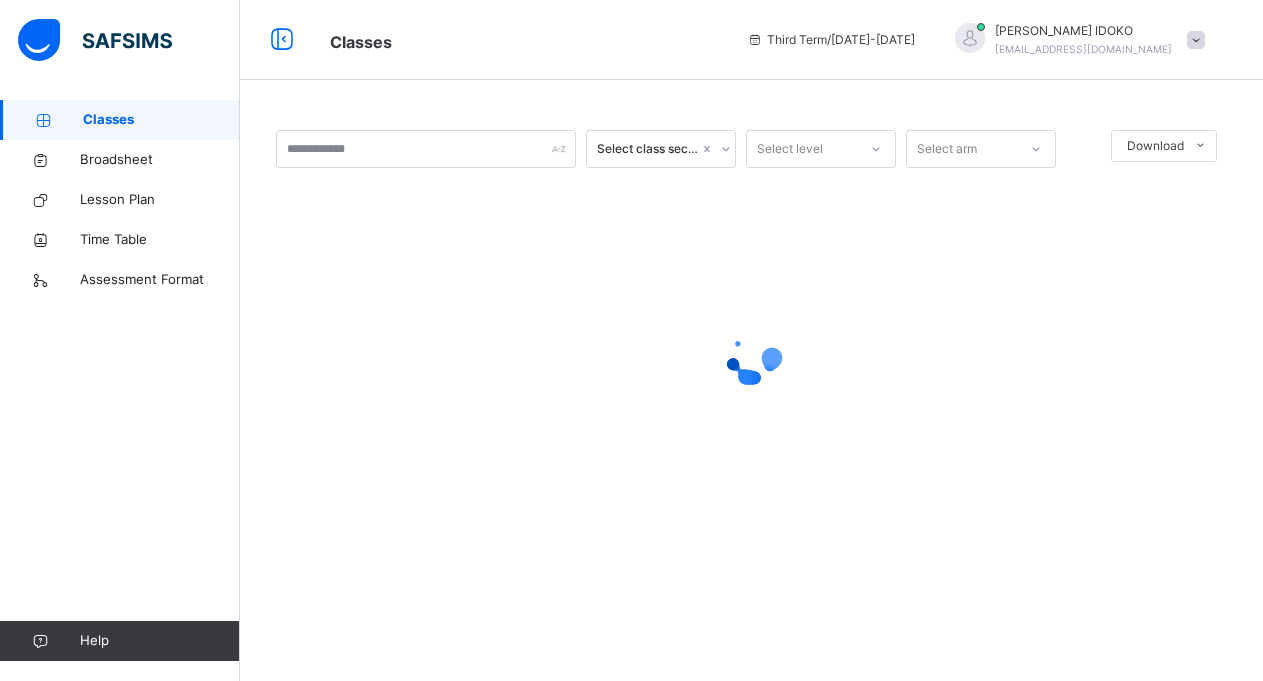 scroll, scrollTop: 0, scrollLeft: 0, axis: both 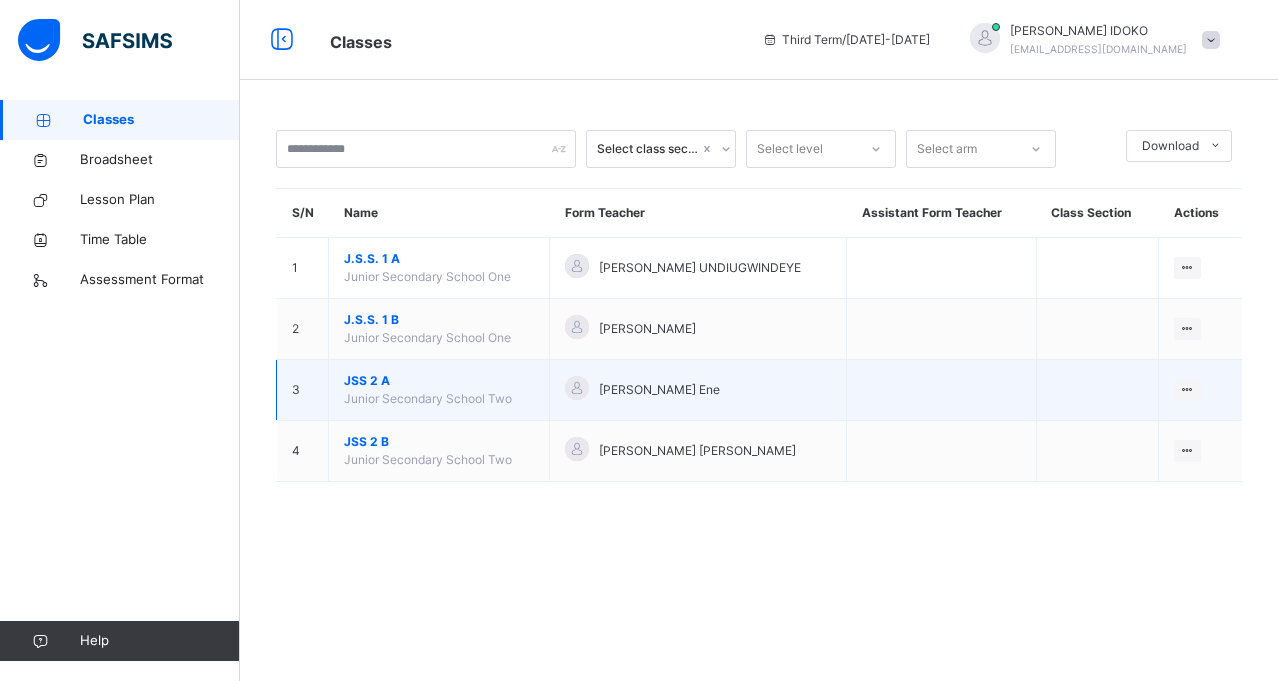 click on "JSS 2   A" at bounding box center [439, 381] 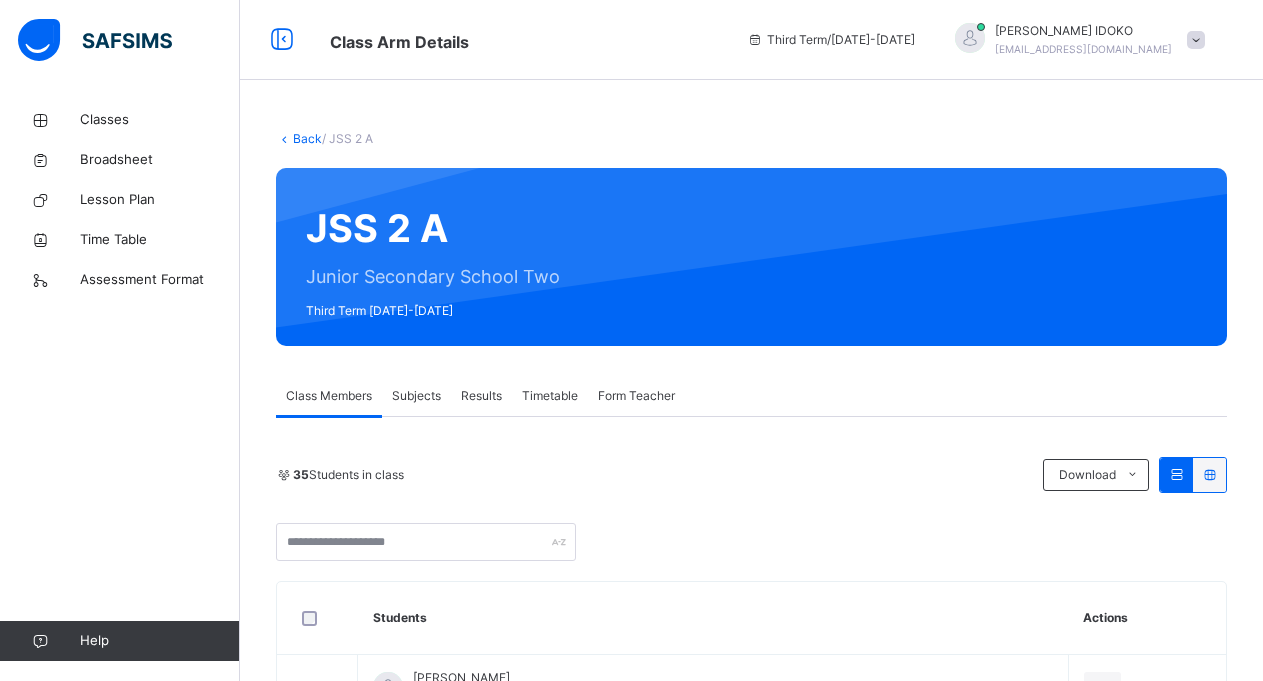 click on "Subjects" at bounding box center [416, 396] 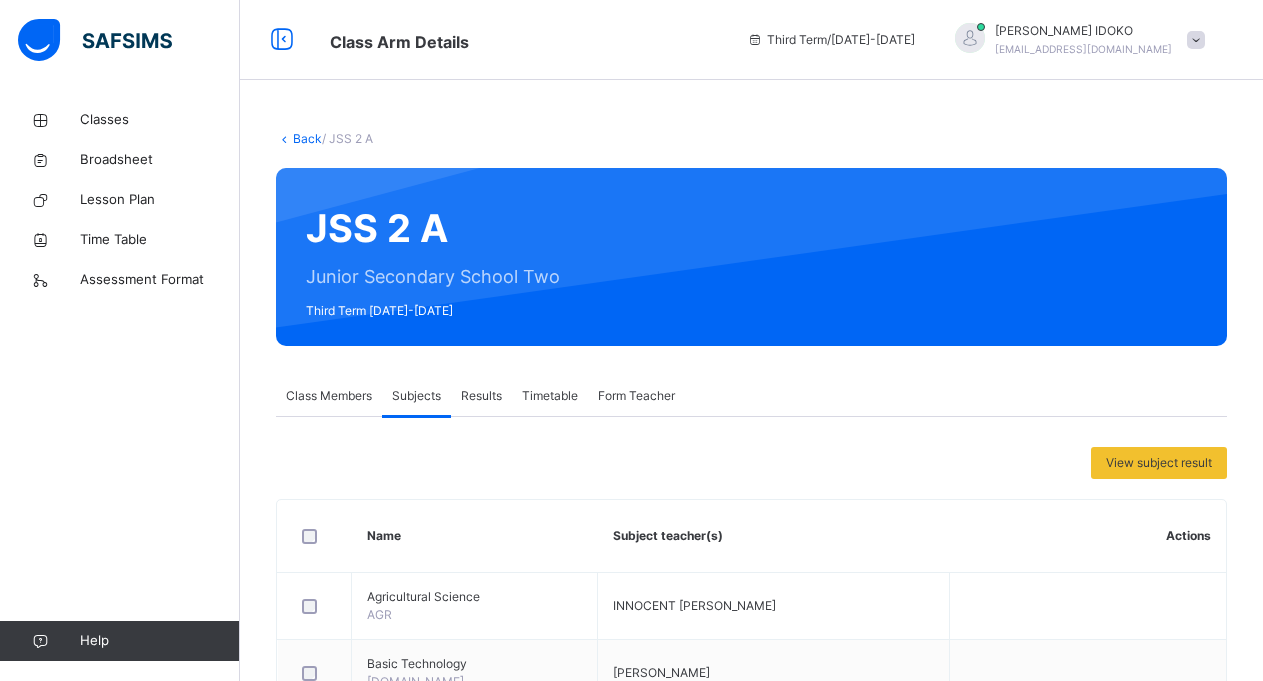 scroll, scrollTop: 40, scrollLeft: 0, axis: vertical 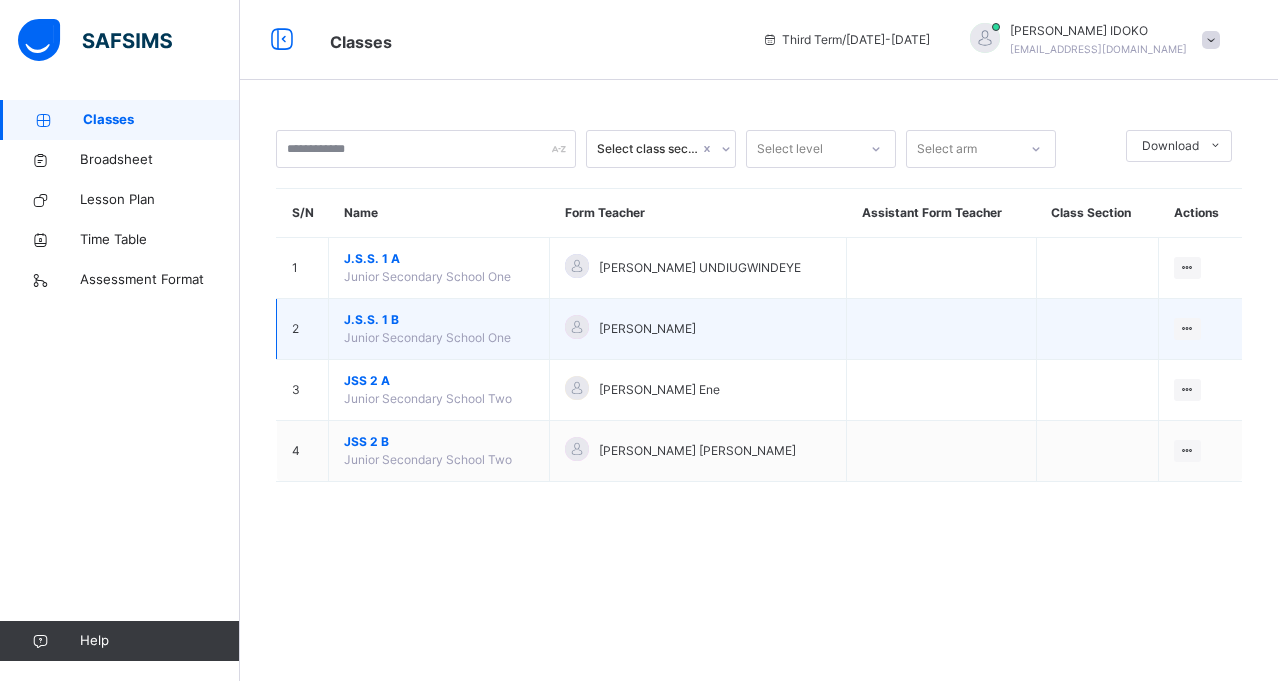 click on "J.S.S. 1   B" at bounding box center [439, 320] 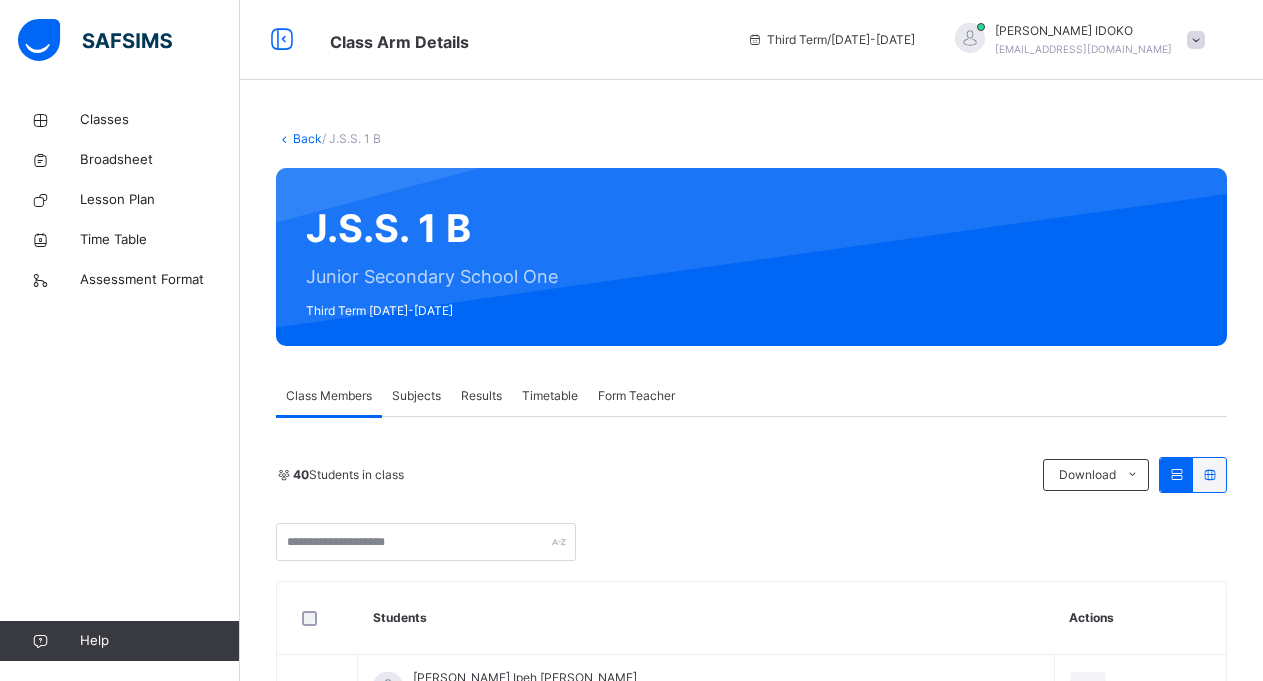 click on "Subjects" at bounding box center (416, 396) 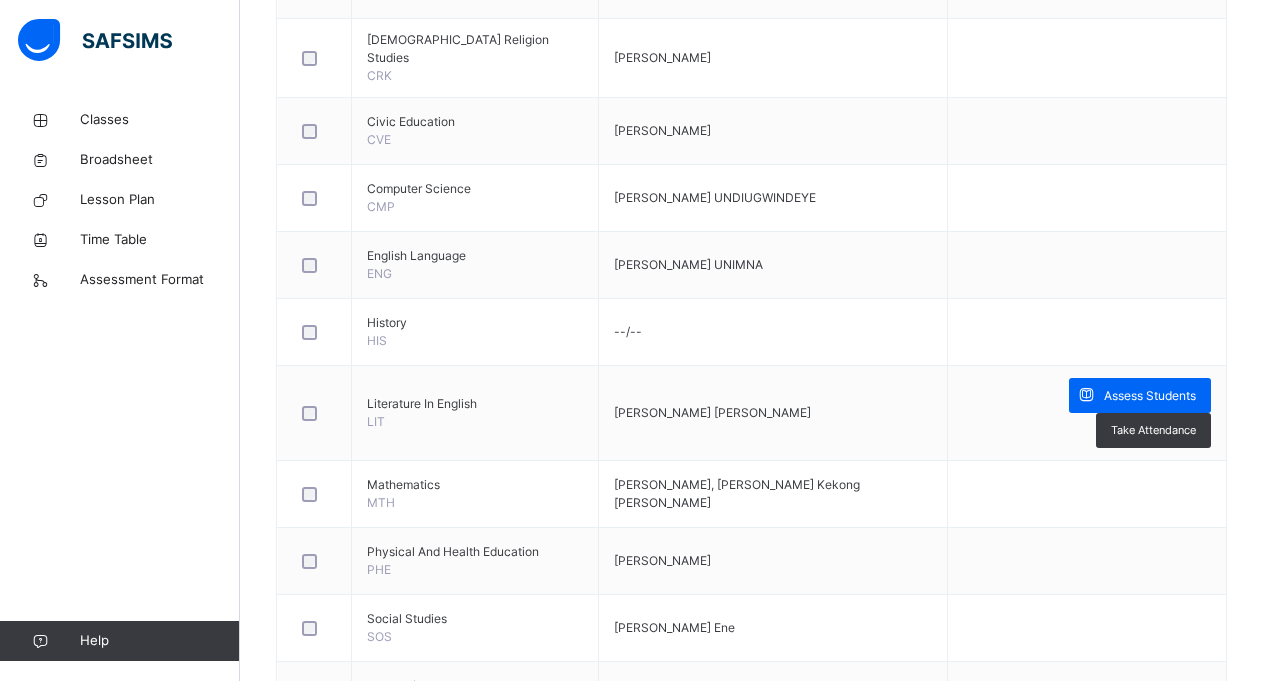 scroll, scrollTop: 960, scrollLeft: 0, axis: vertical 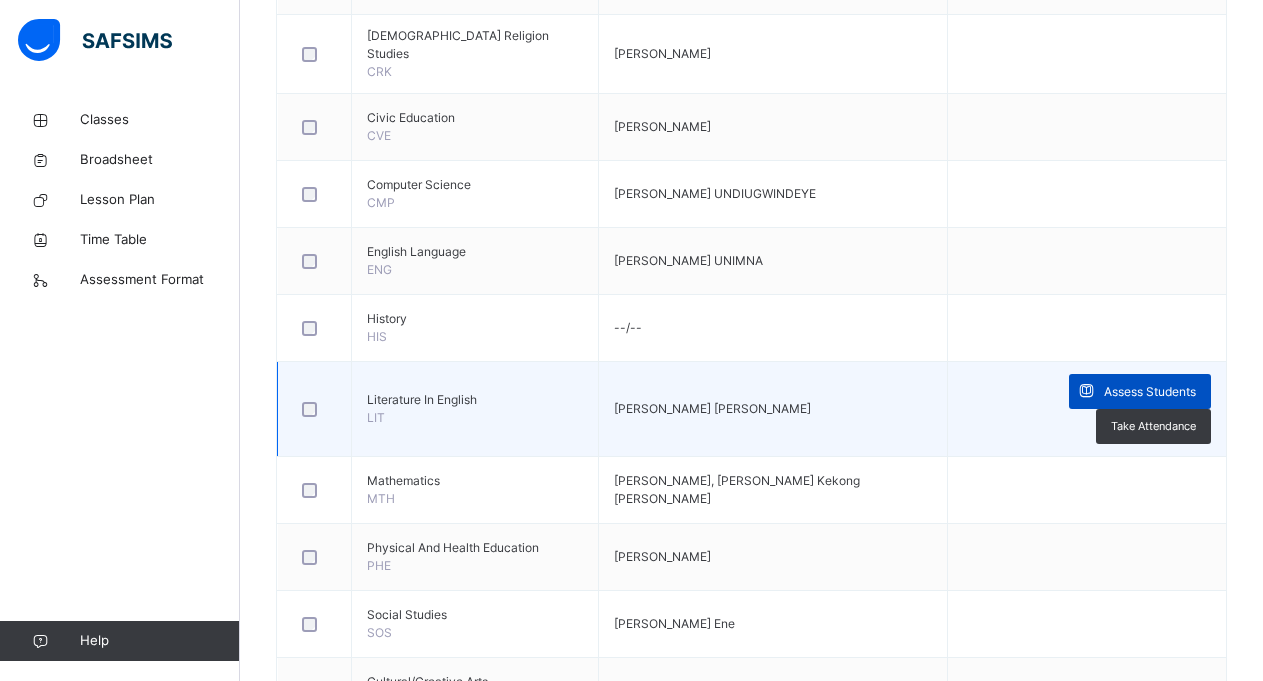 click on "Assess Students" at bounding box center (1140, 391) 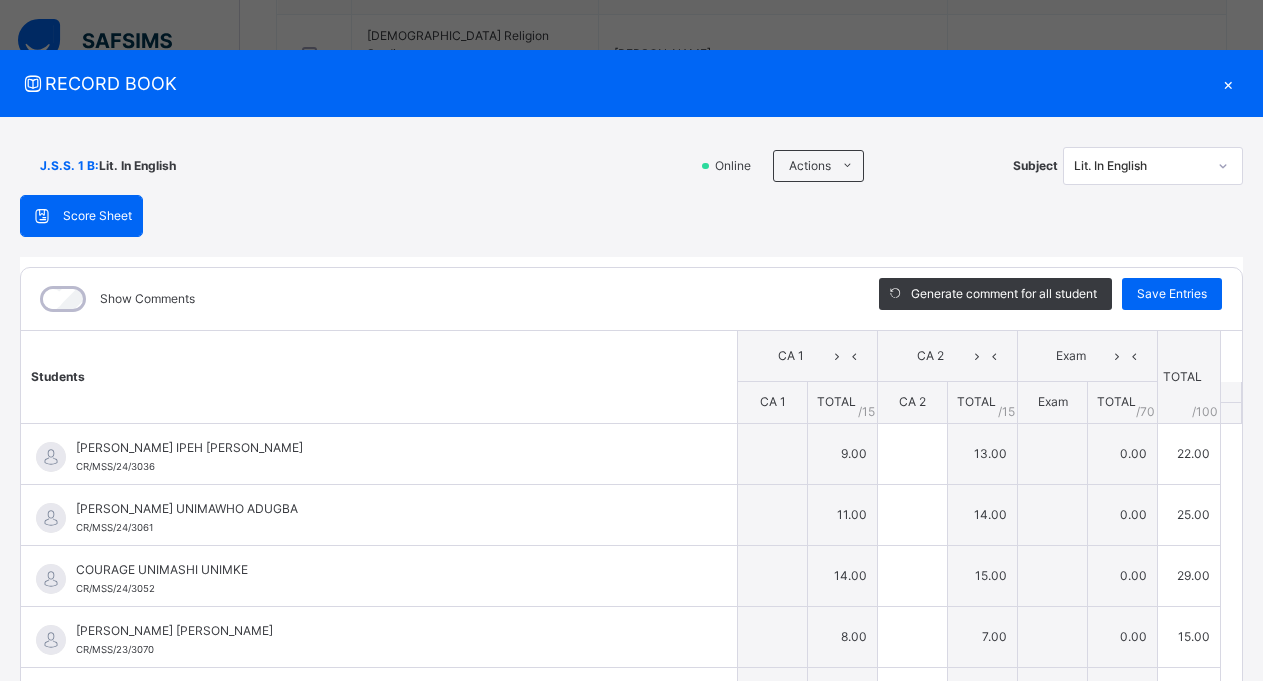 type on "*" 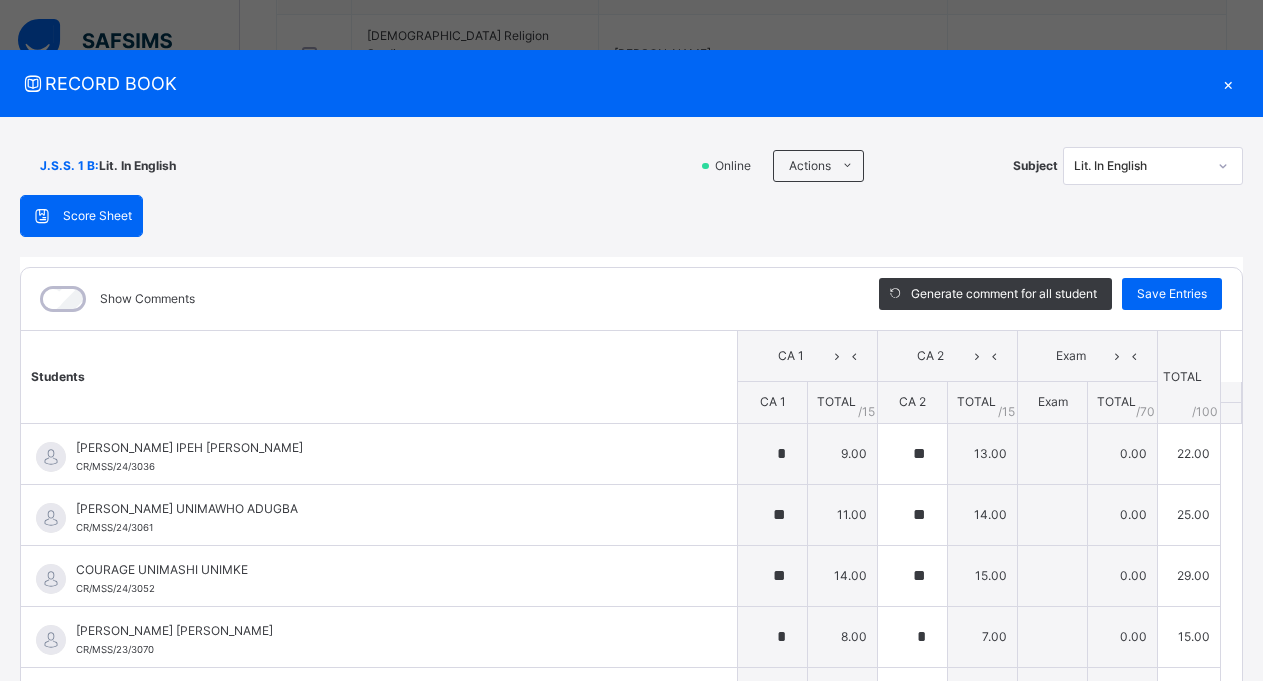 type on "**" 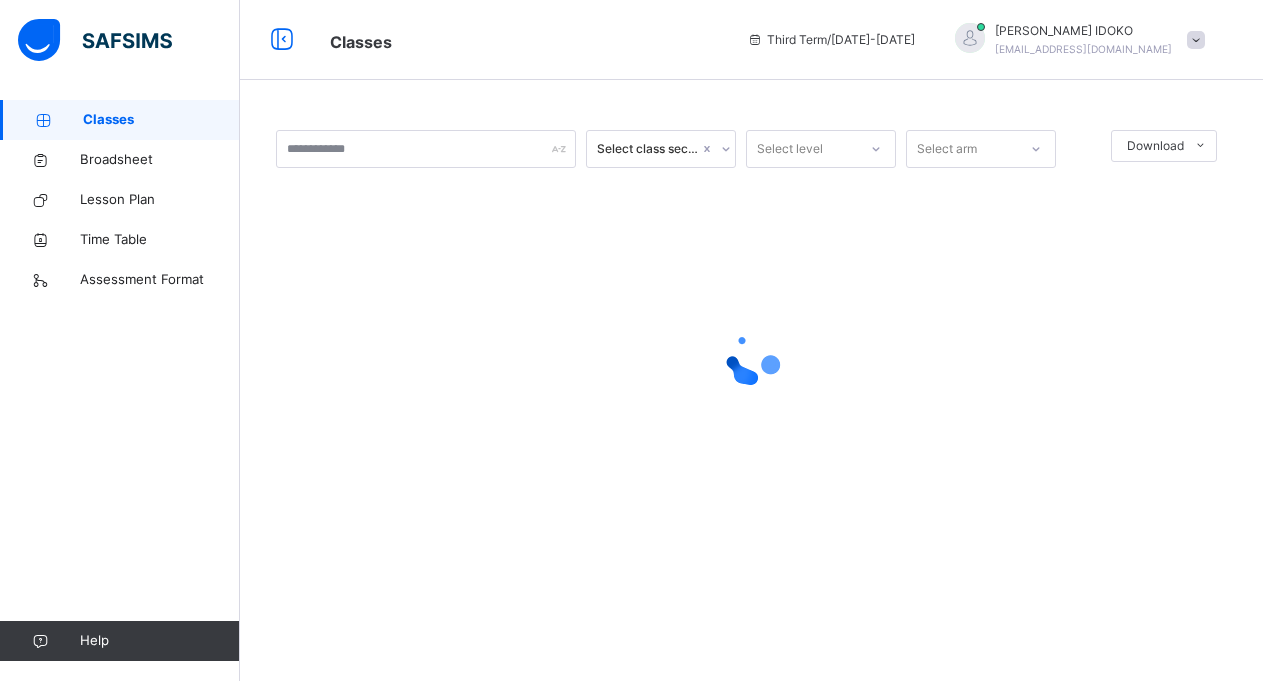 scroll, scrollTop: 0, scrollLeft: 0, axis: both 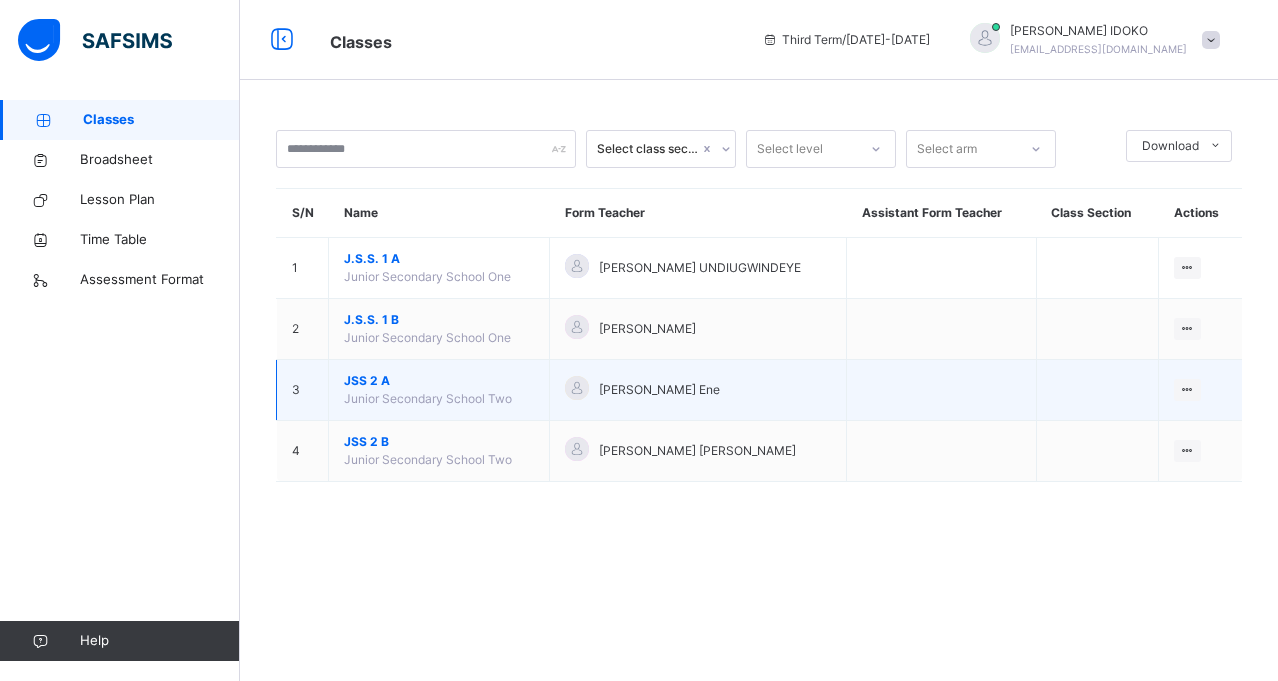 click on "JSS 2   A" at bounding box center [439, 381] 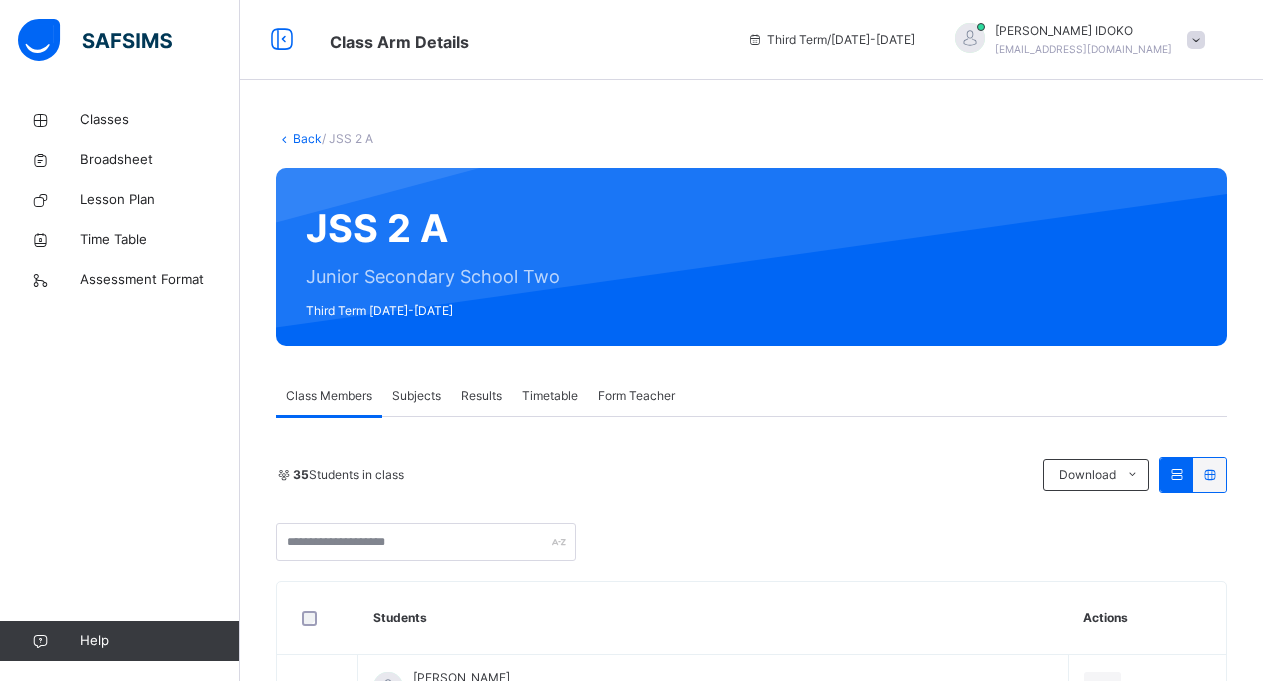 click on "Subjects" at bounding box center (416, 396) 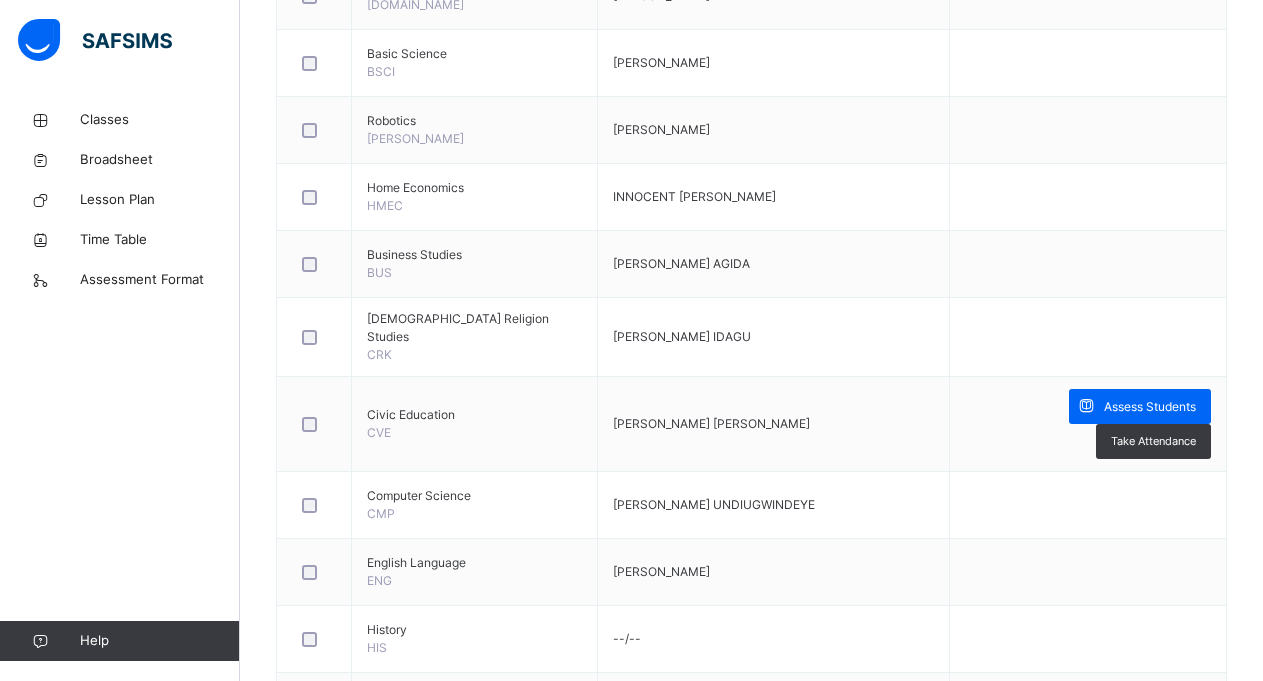 scroll, scrollTop: 680, scrollLeft: 0, axis: vertical 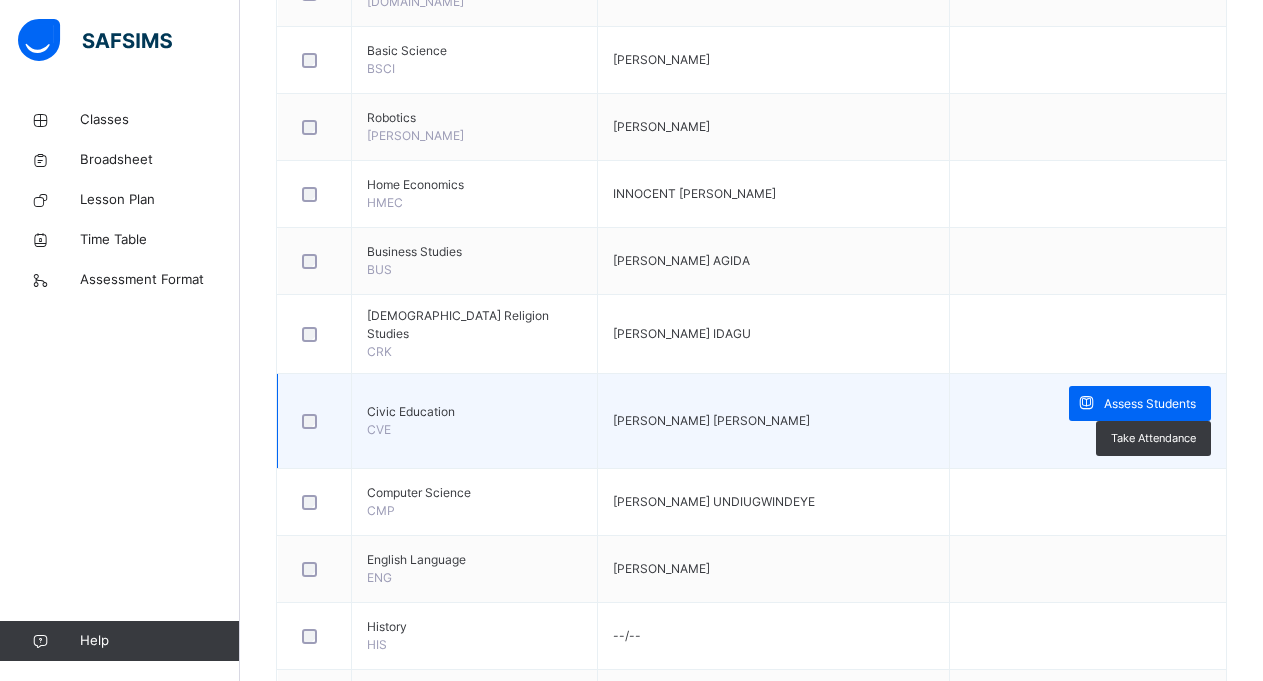 click on "Civic Education" at bounding box center [474, 412] 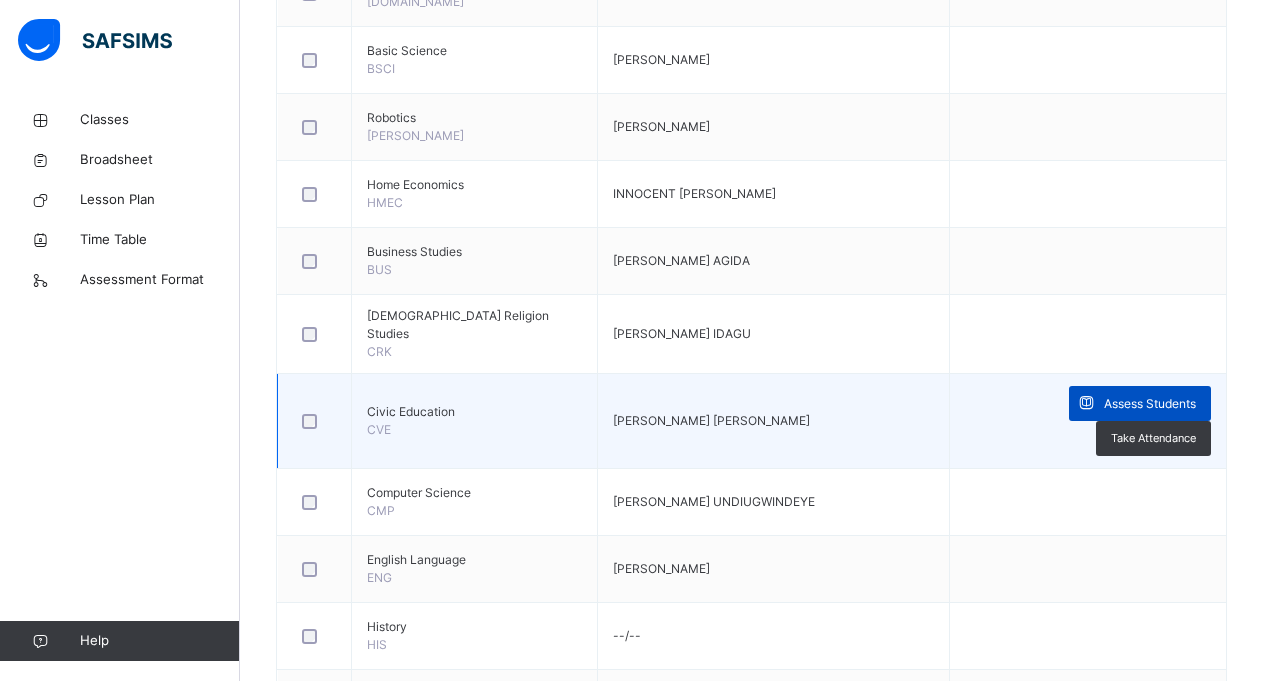click on "Assess Students" at bounding box center (1150, 404) 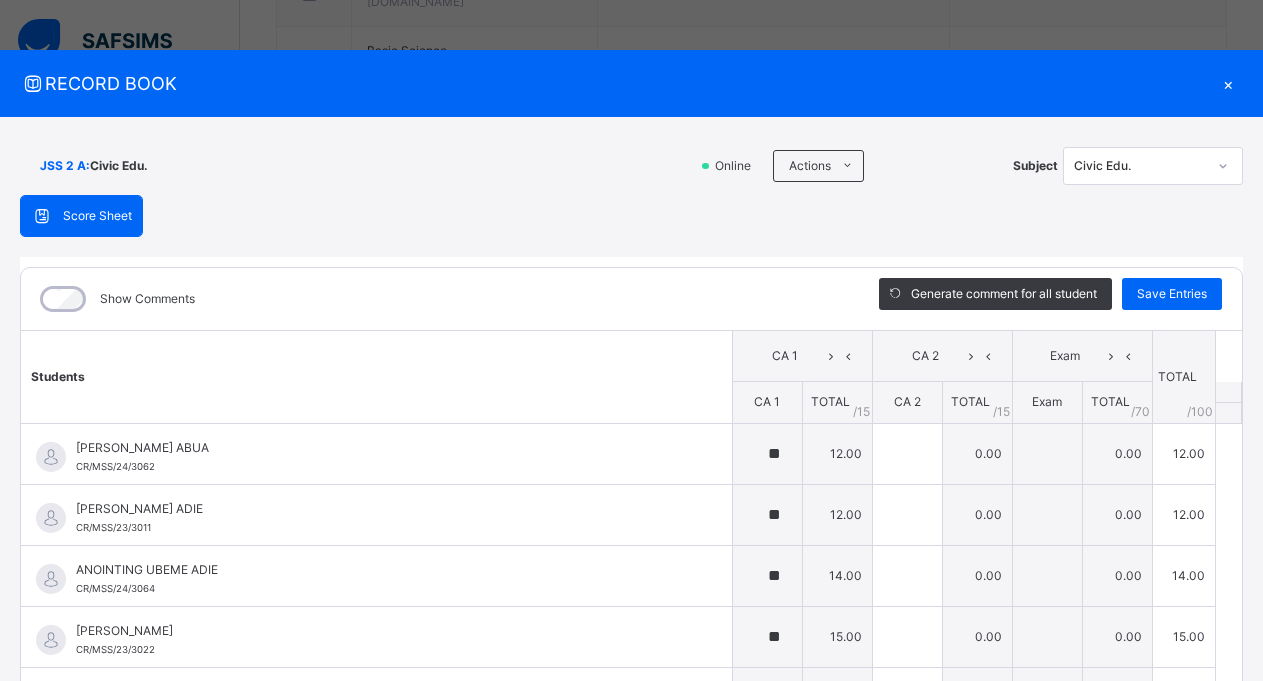 type on "**" 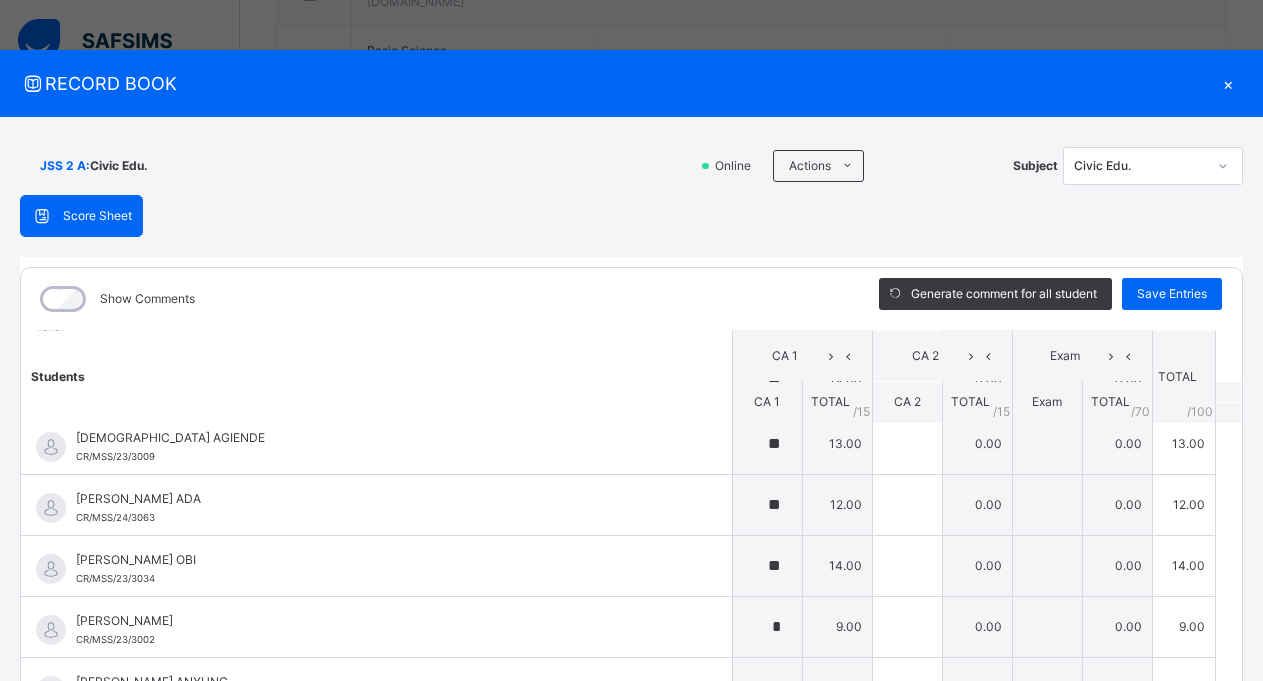 scroll, scrollTop: 0, scrollLeft: 0, axis: both 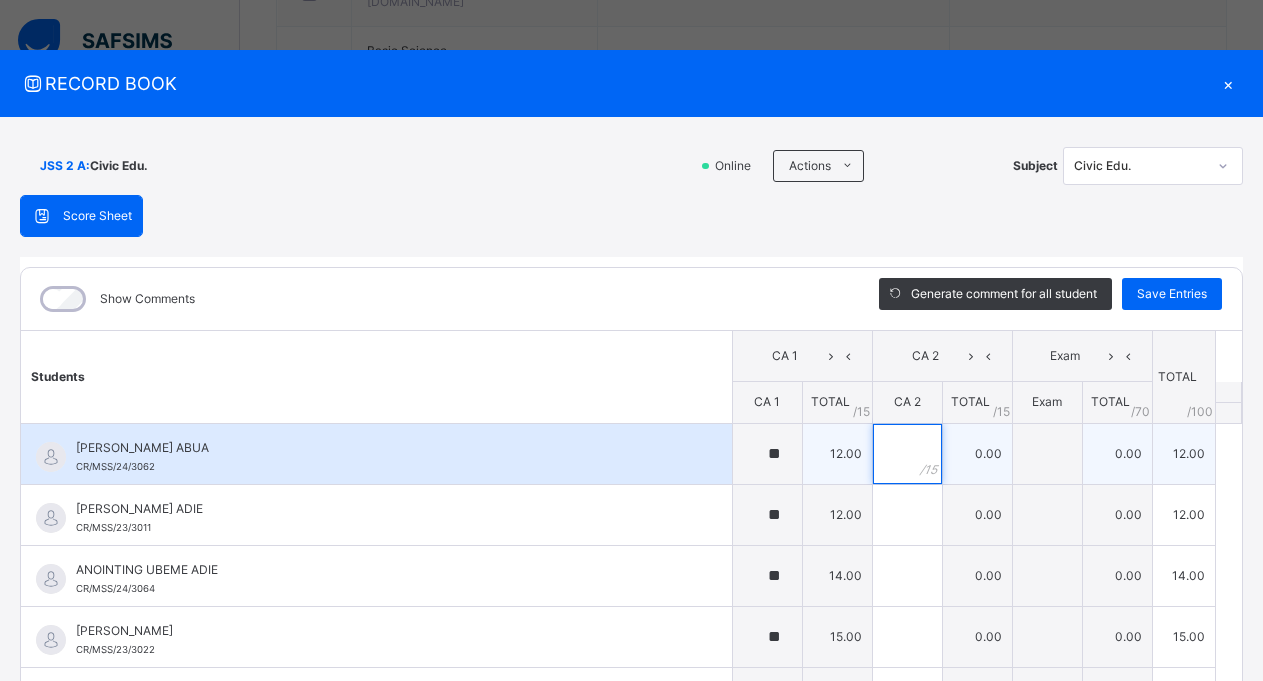 click at bounding box center (907, 454) 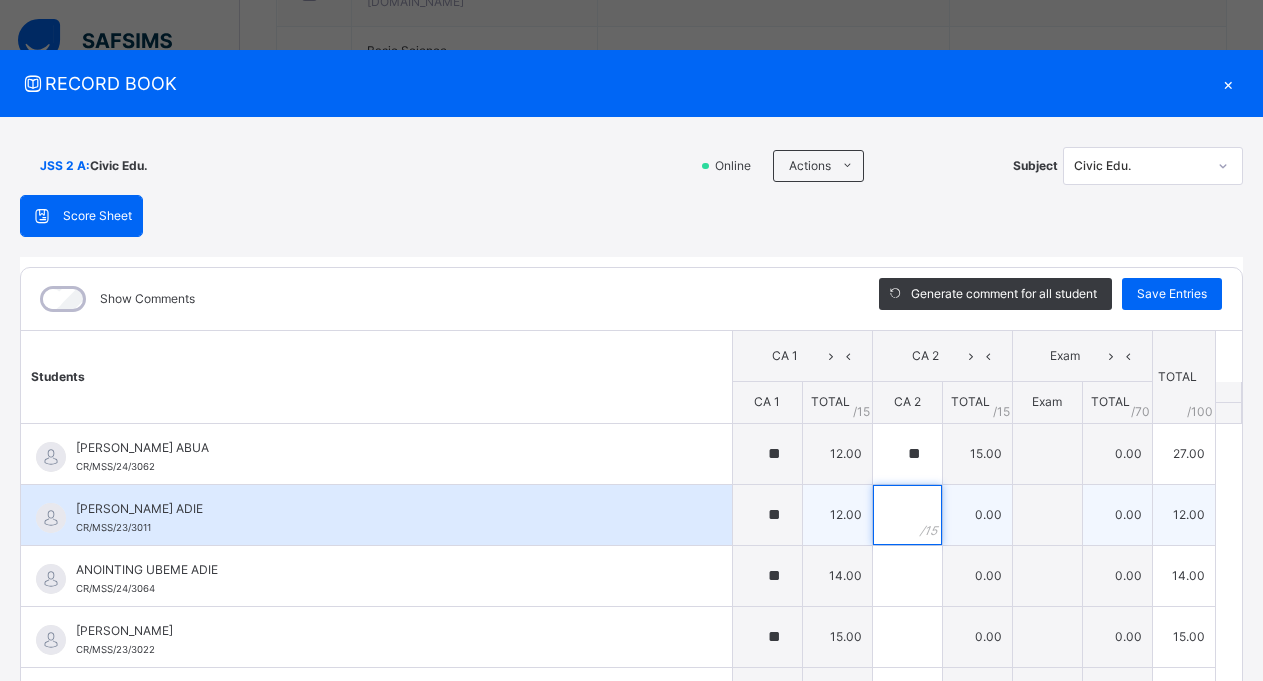 click at bounding box center (907, 515) 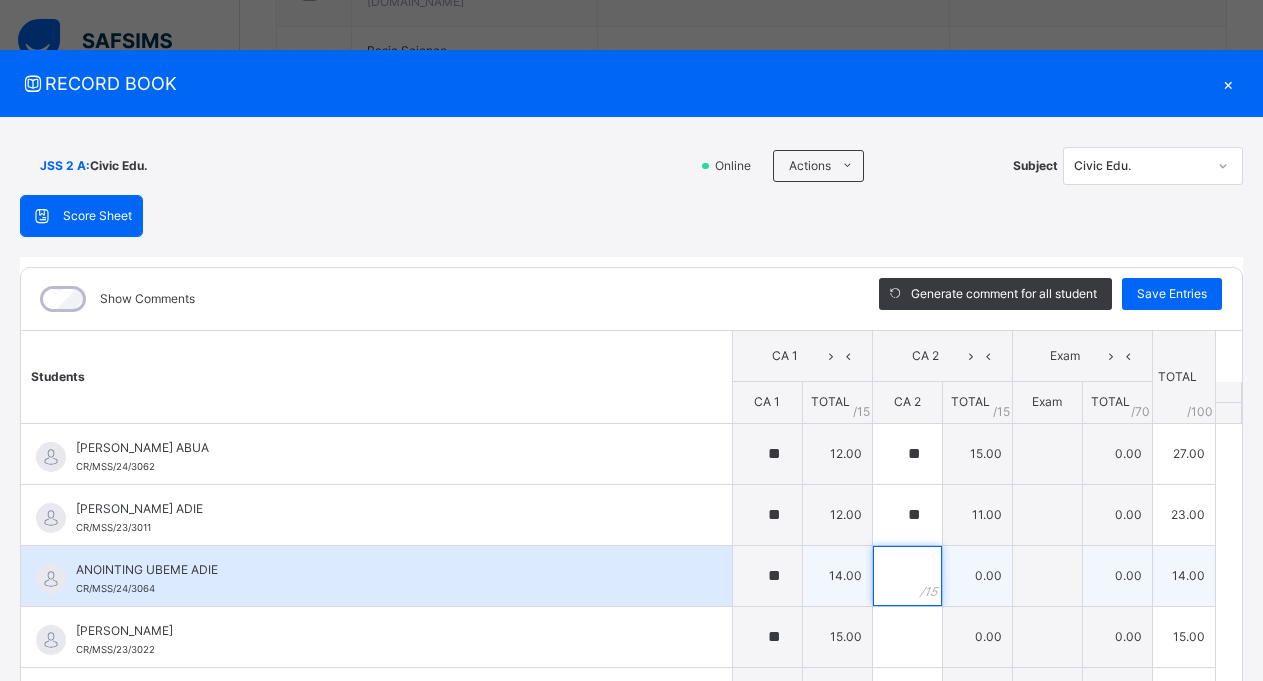 click at bounding box center (907, 576) 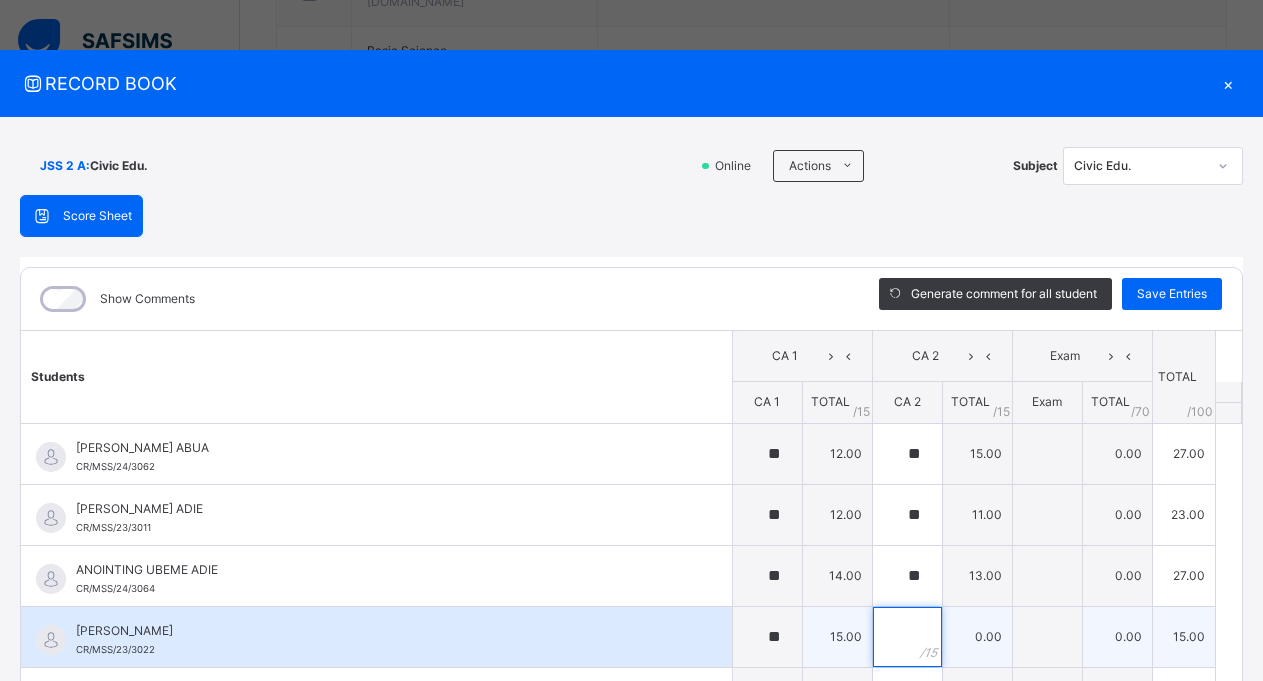 click at bounding box center (907, 637) 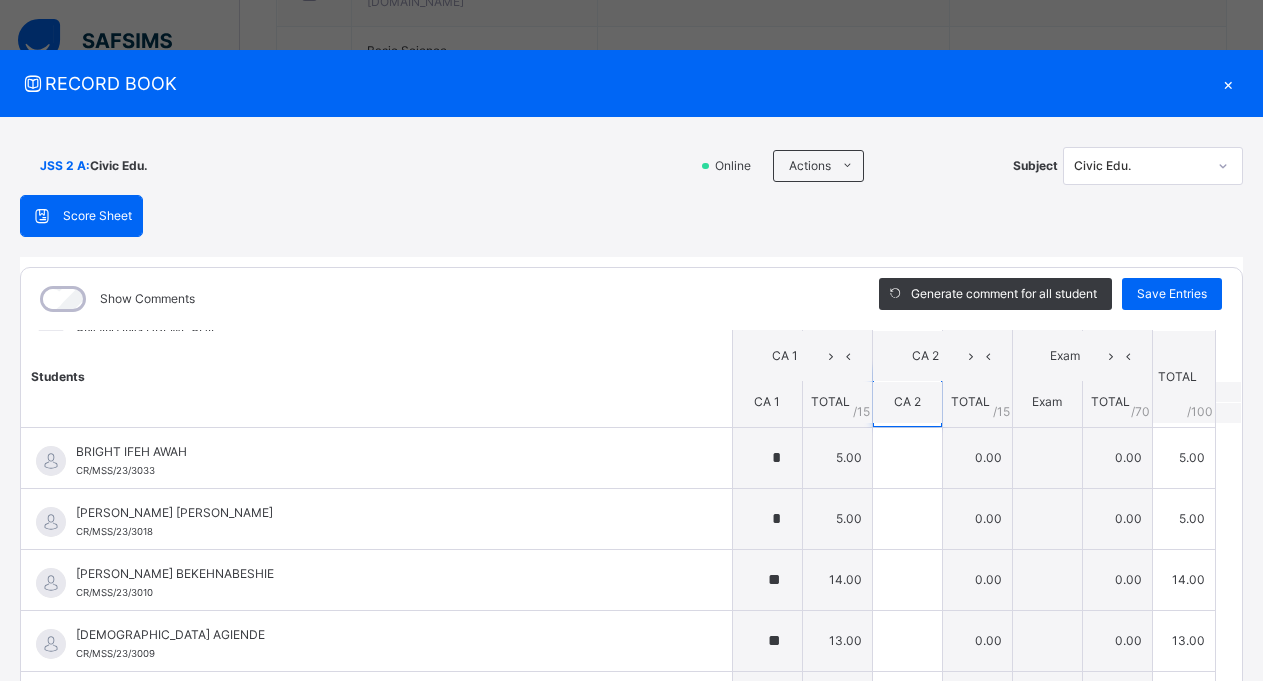scroll, scrollTop: 245, scrollLeft: 0, axis: vertical 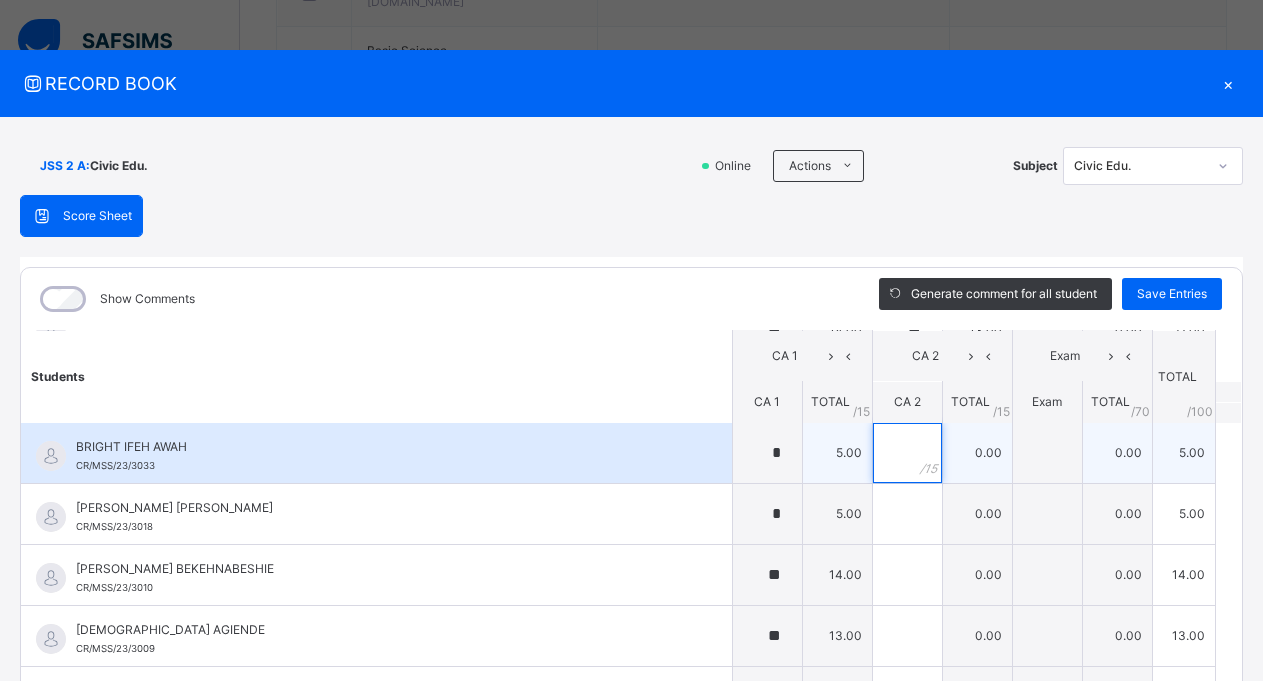 click at bounding box center [907, 453] 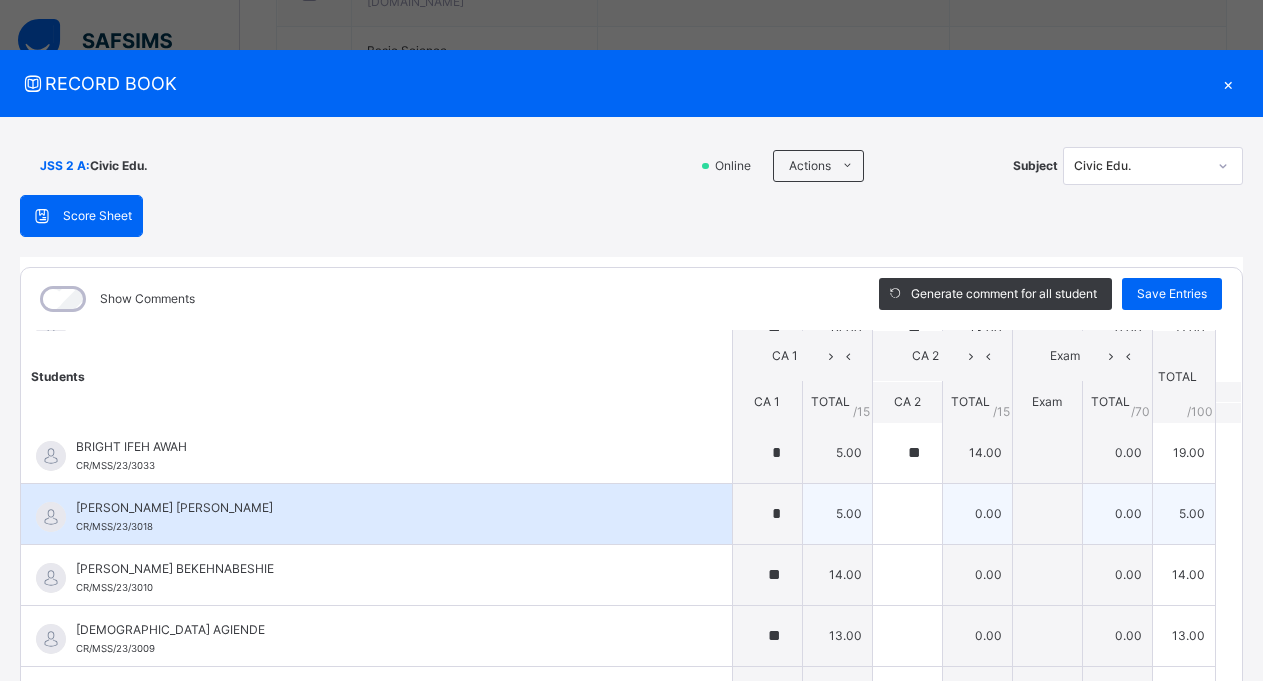 click on "5.00" at bounding box center [837, 513] 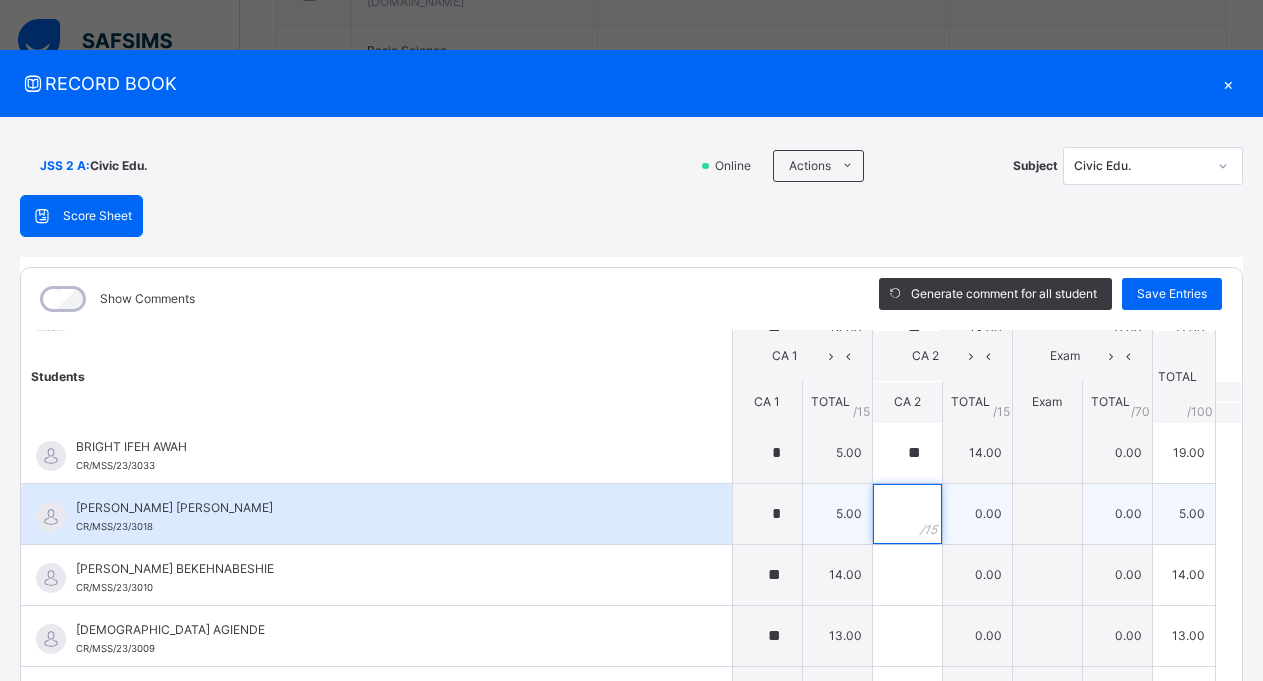 click at bounding box center (907, 514) 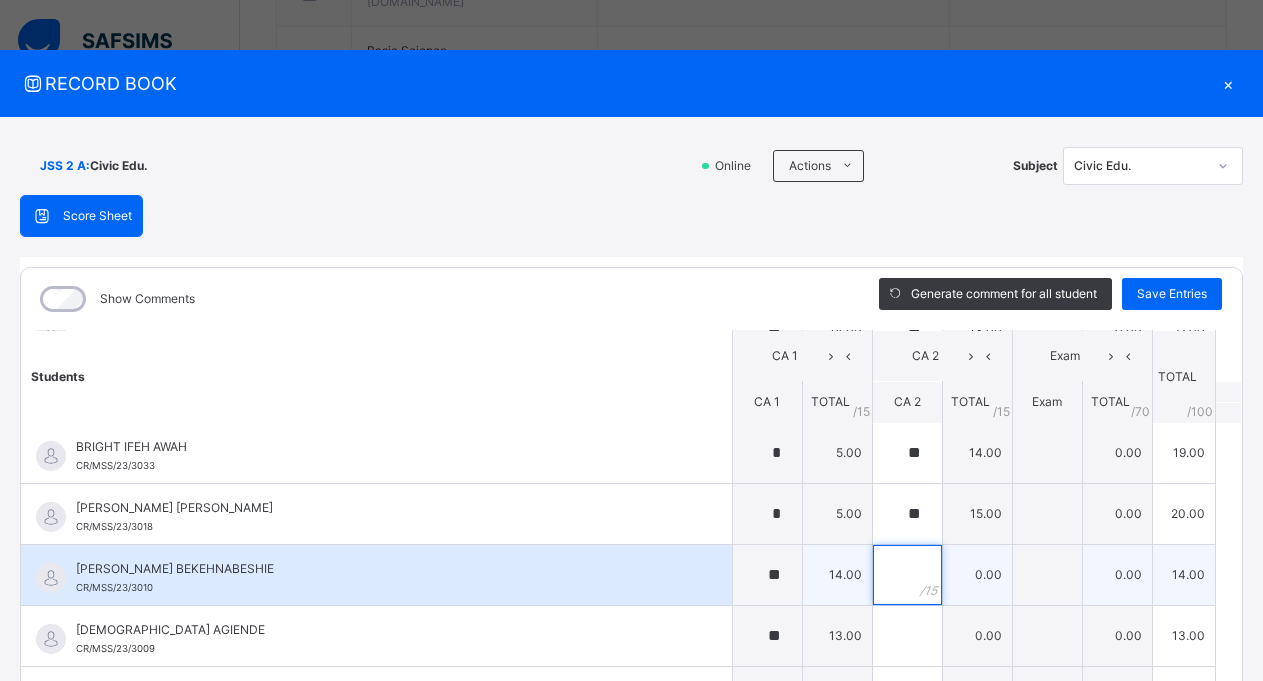 click at bounding box center [907, 575] 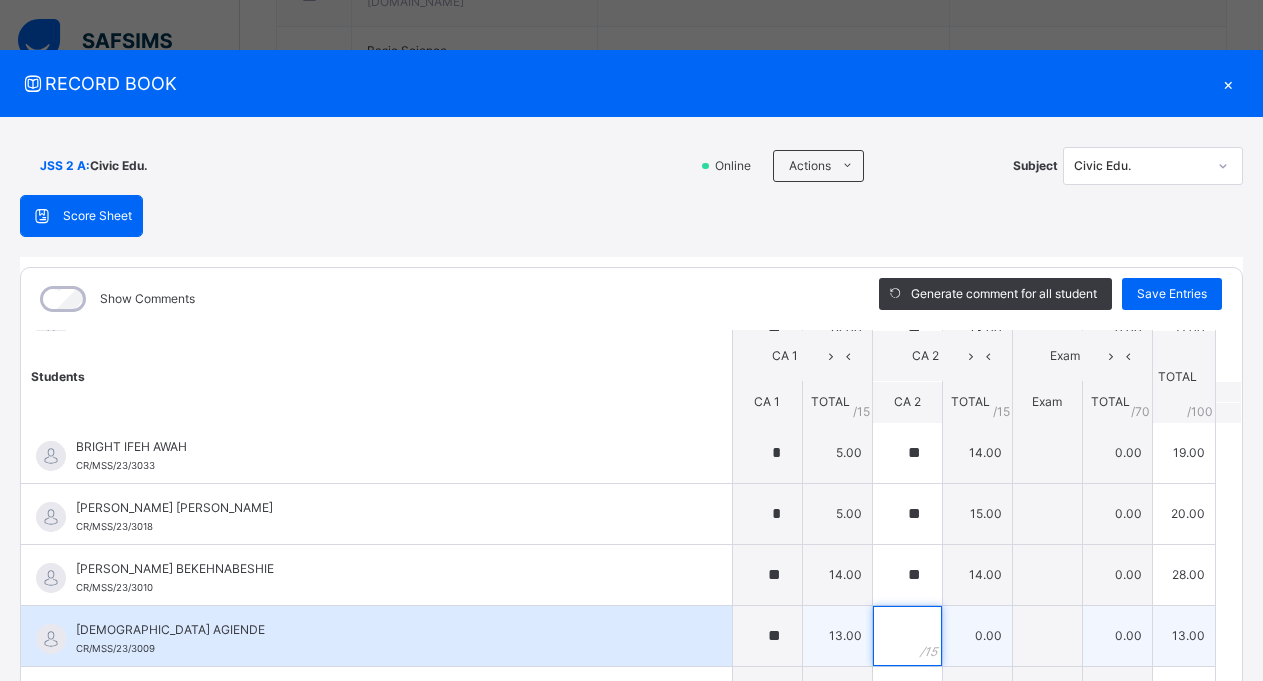 click at bounding box center [907, 636] 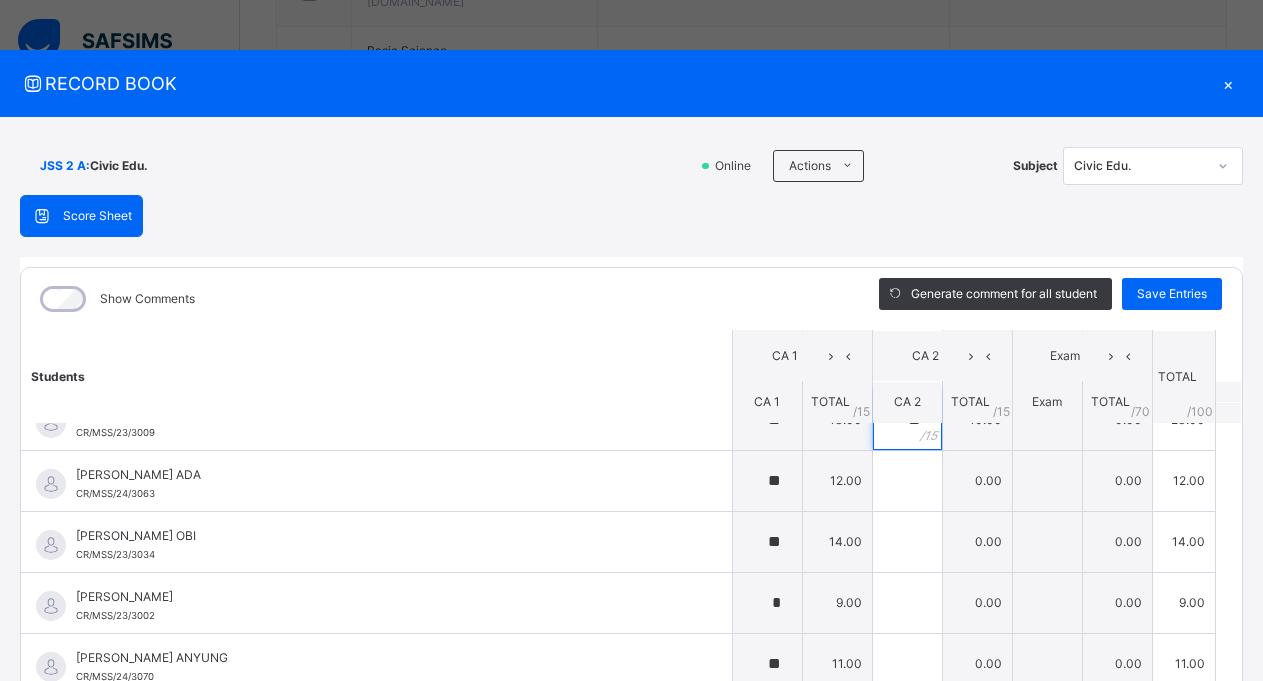 scroll, scrollTop: 471, scrollLeft: 0, axis: vertical 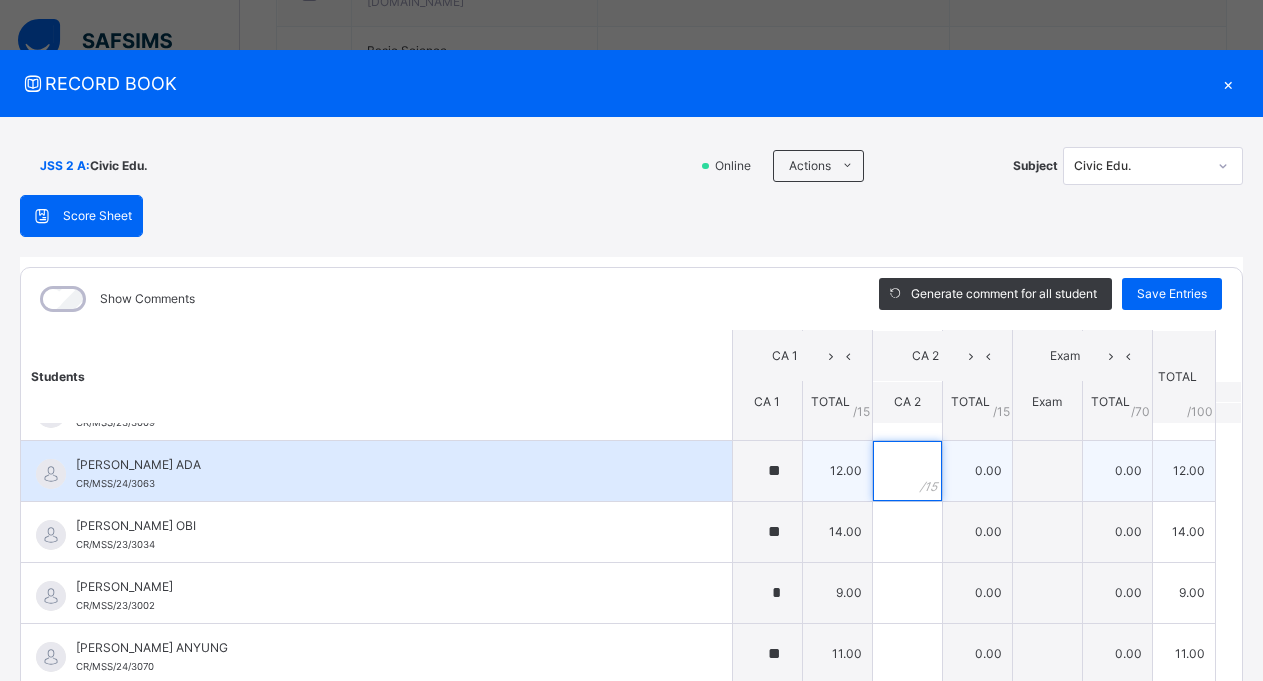 click at bounding box center [907, 471] 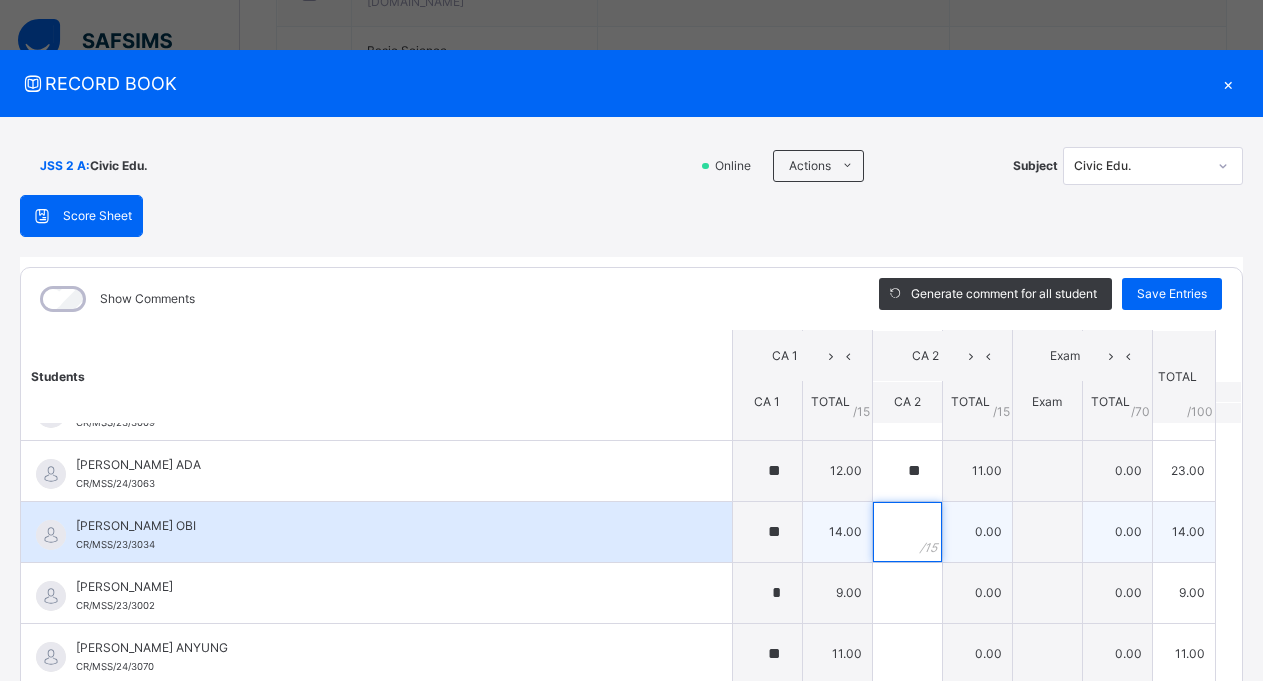 click at bounding box center (907, 532) 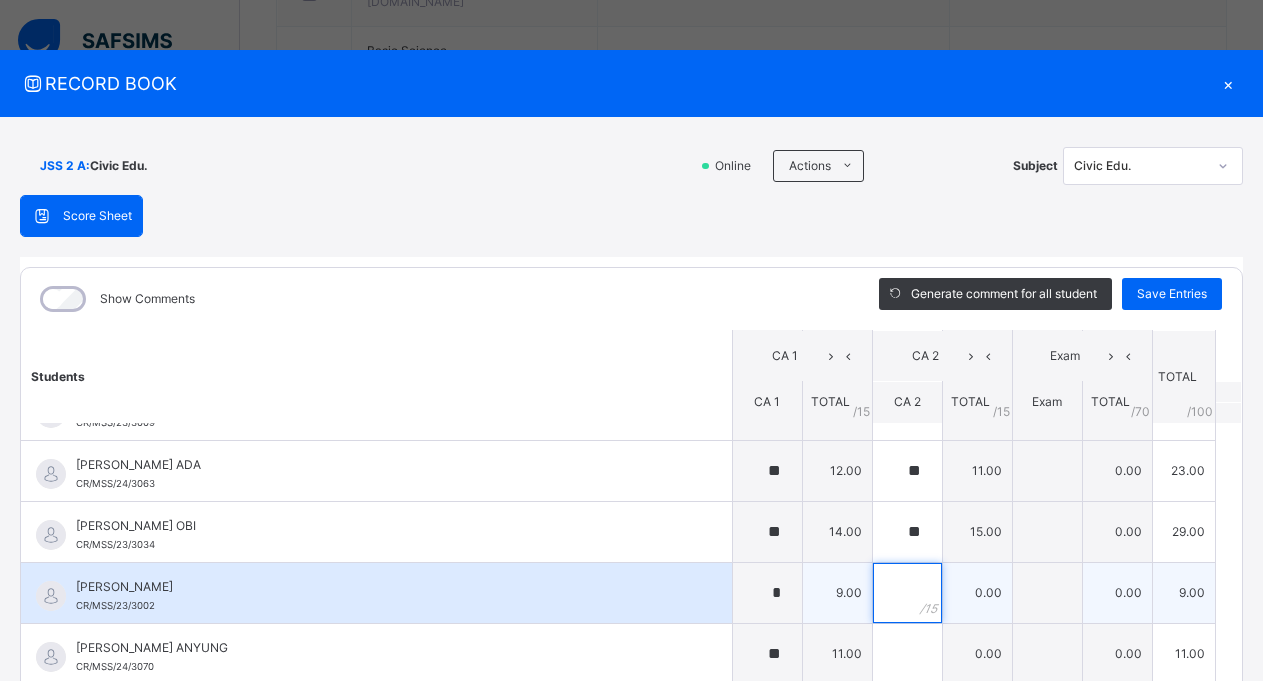 click at bounding box center [907, 593] 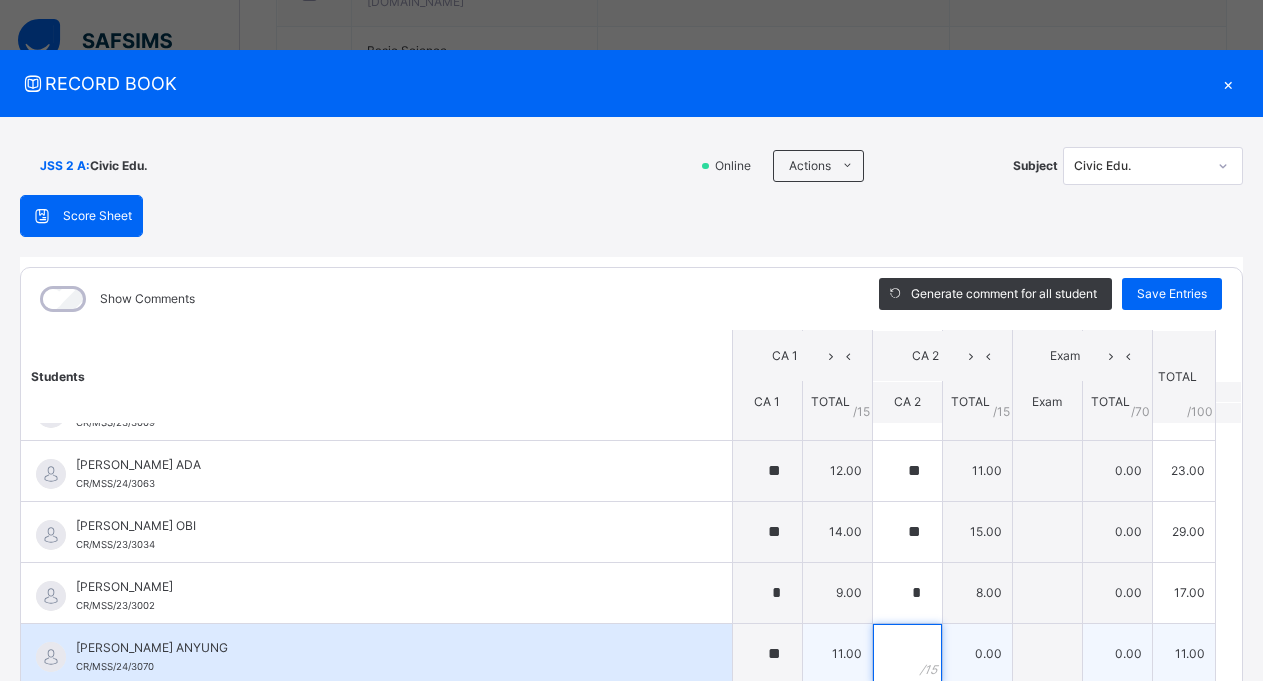 click at bounding box center [907, 654] 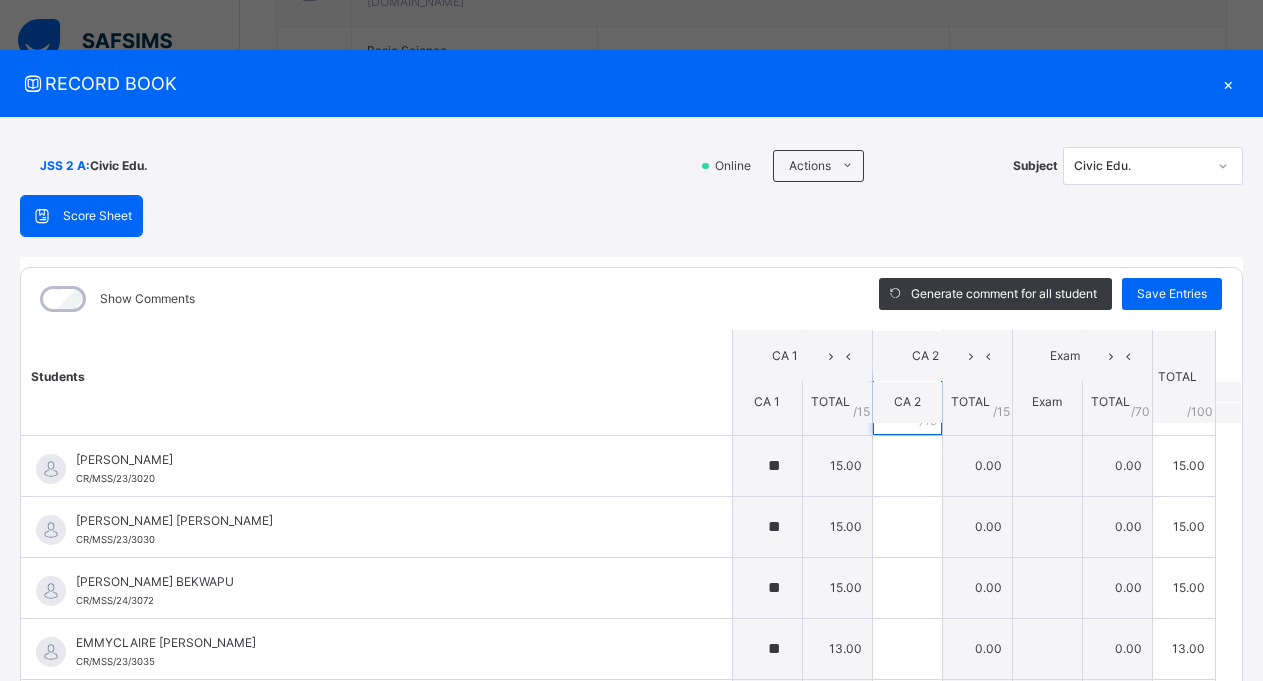 scroll, scrollTop: 730, scrollLeft: 0, axis: vertical 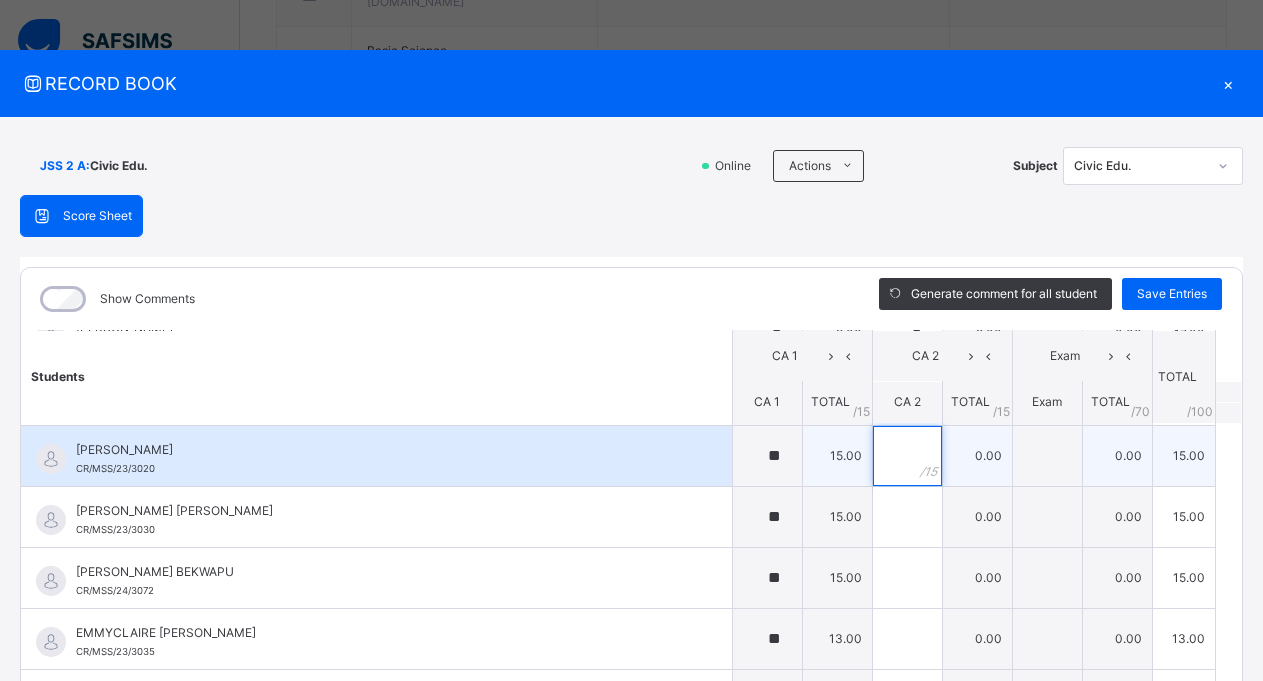 click at bounding box center (907, 456) 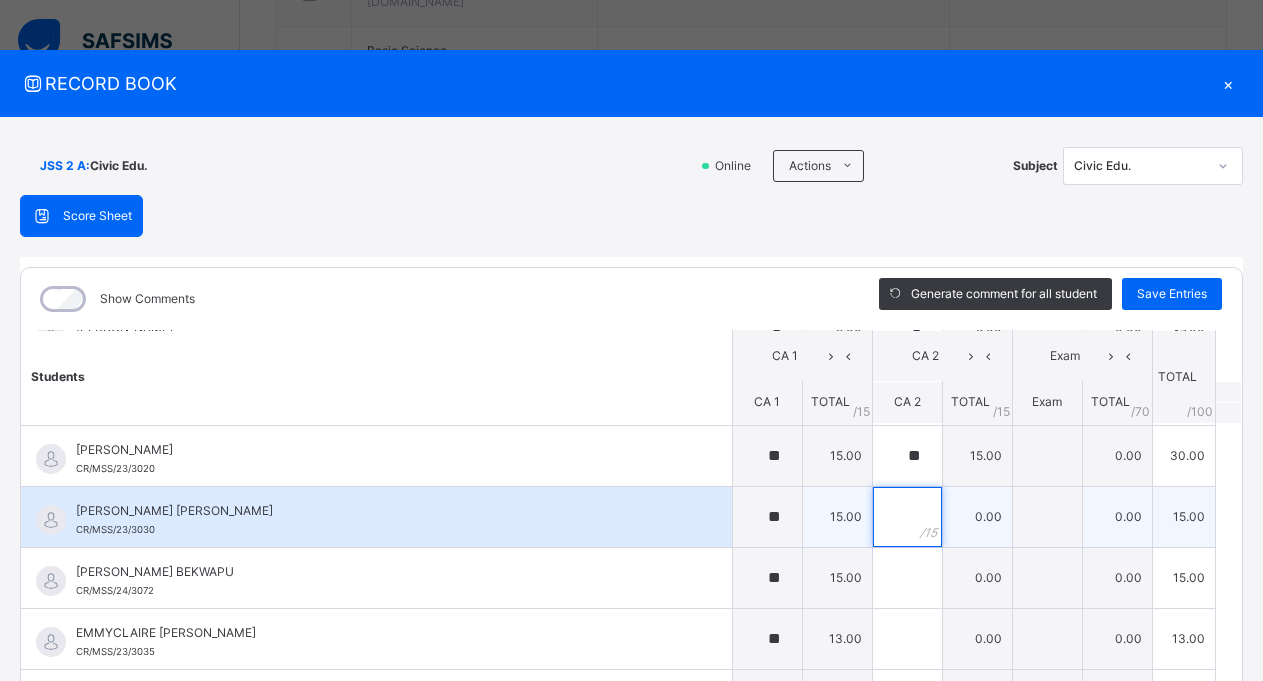 click at bounding box center (907, 517) 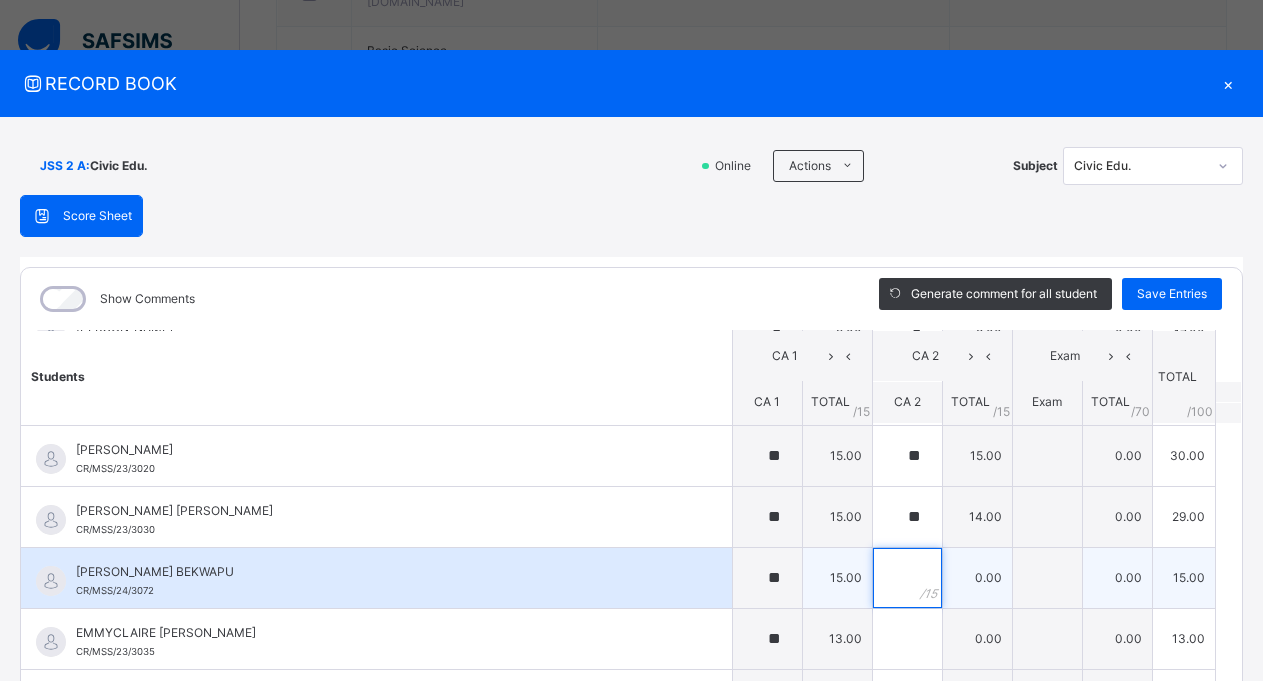click at bounding box center (907, 578) 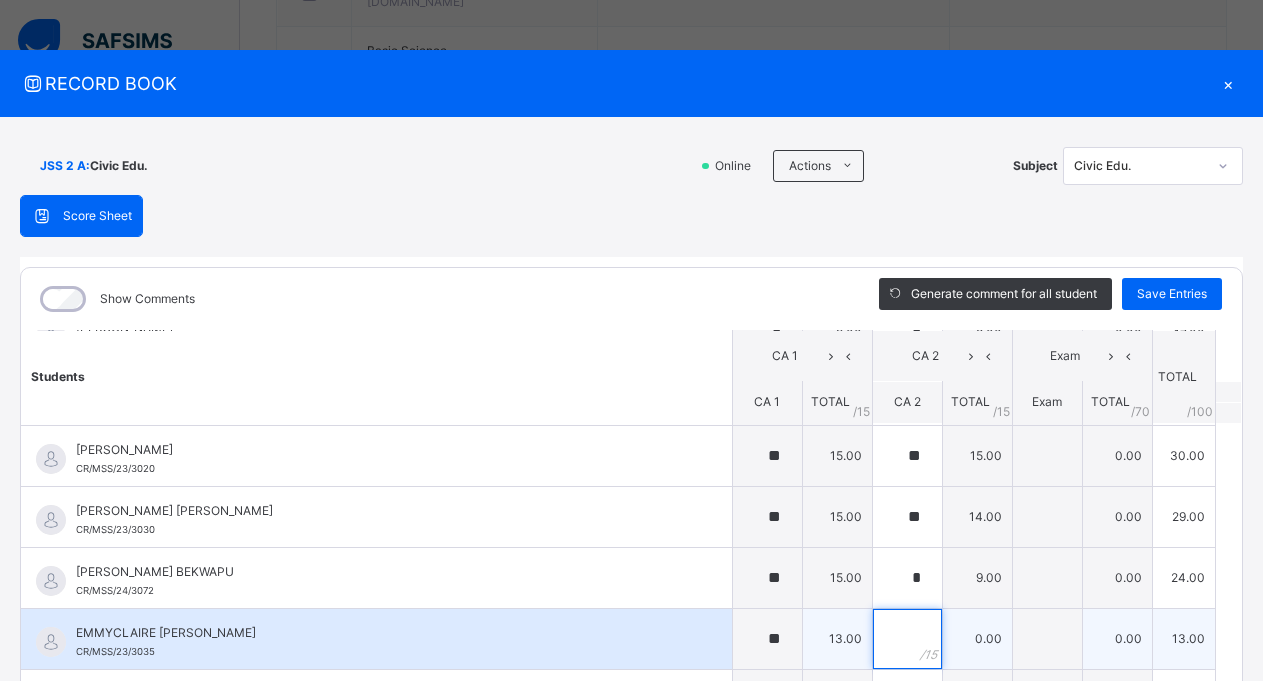 click at bounding box center [907, 639] 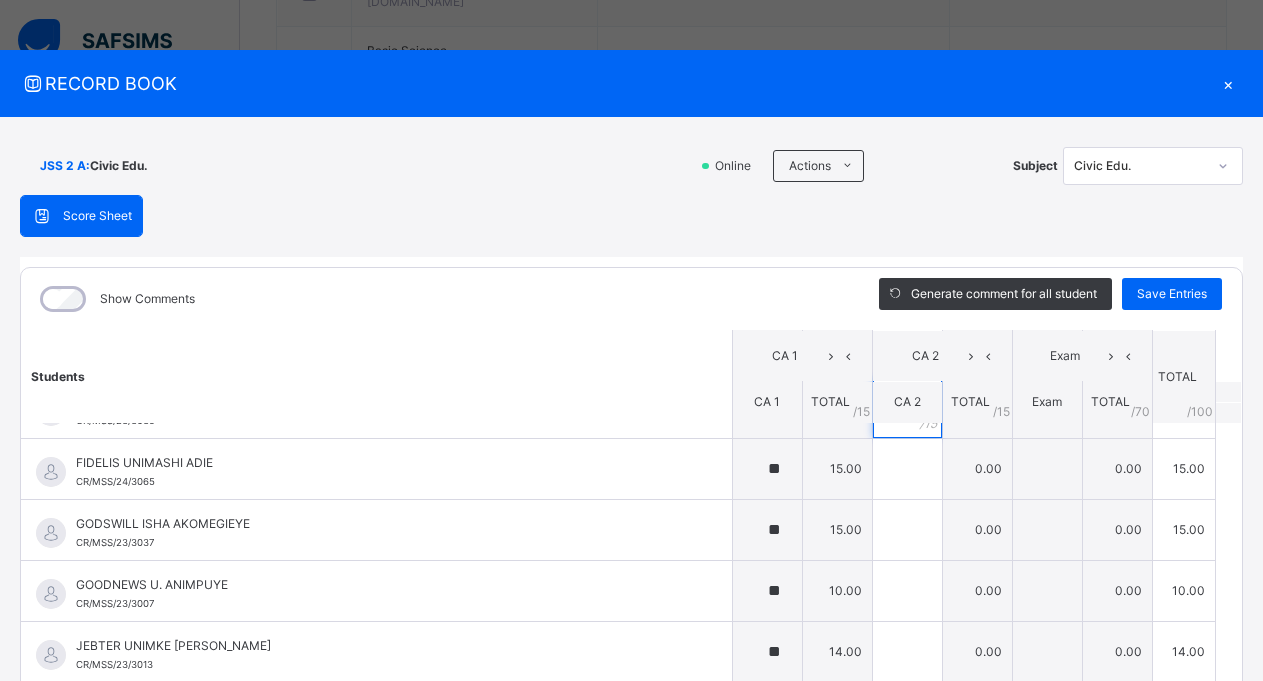 scroll, scrollTop: 989, scrollLeft: 0, axis: vertical 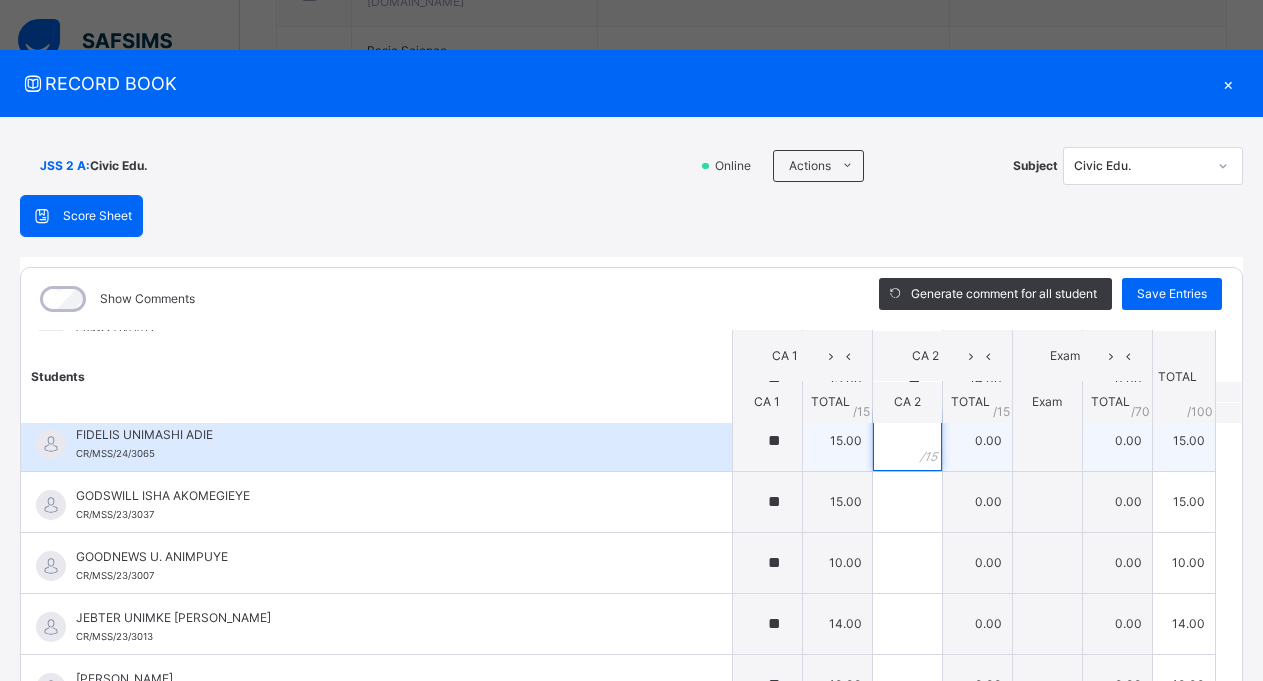 click at bounding box center [907, 441] 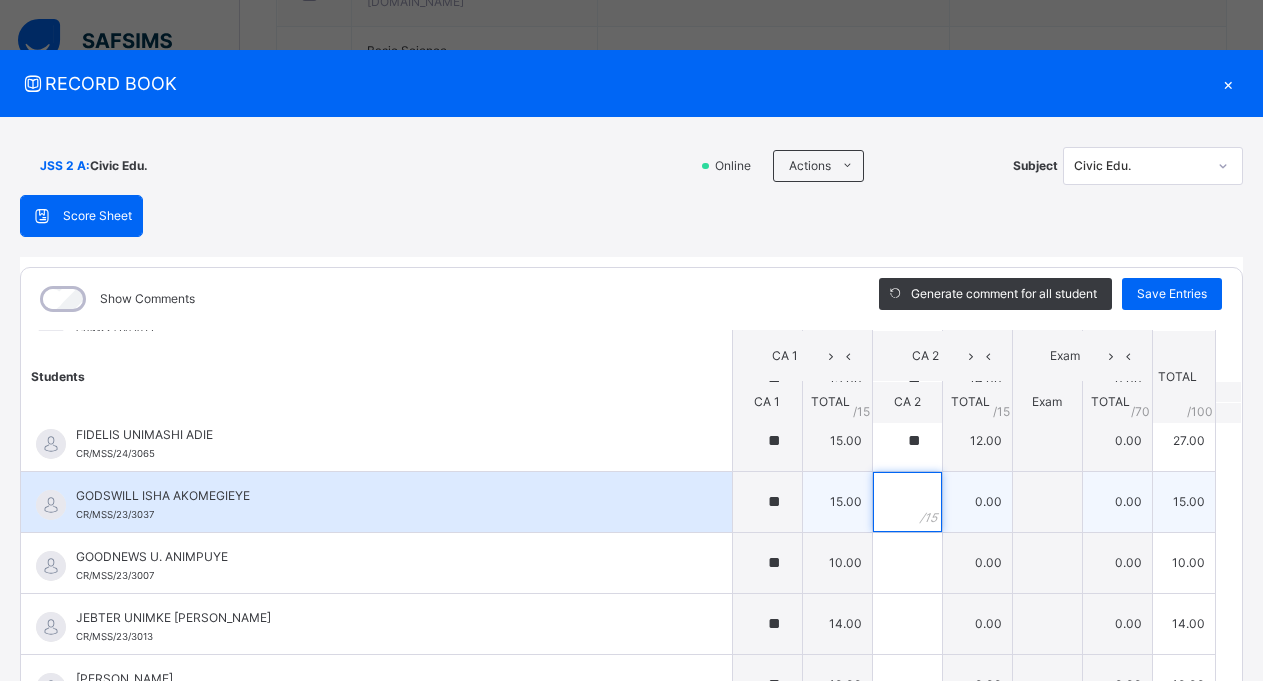 click at bounding box center [907, 502] 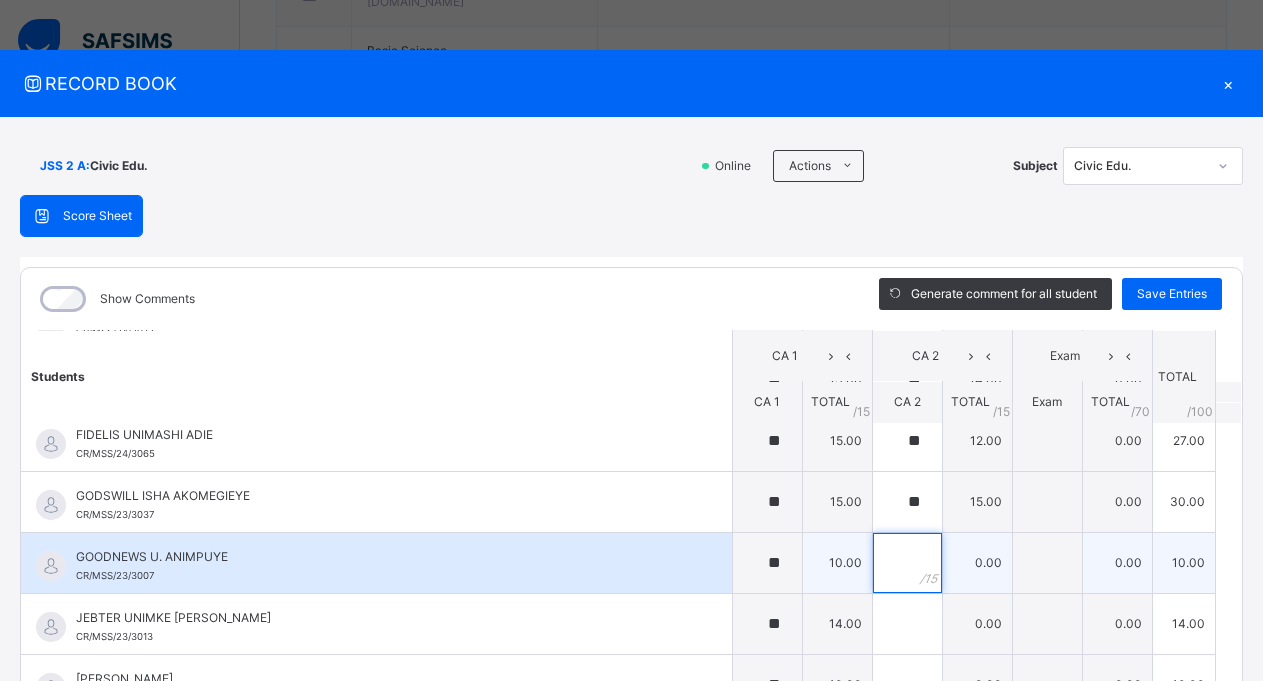 click at bounding box center (907, 563) 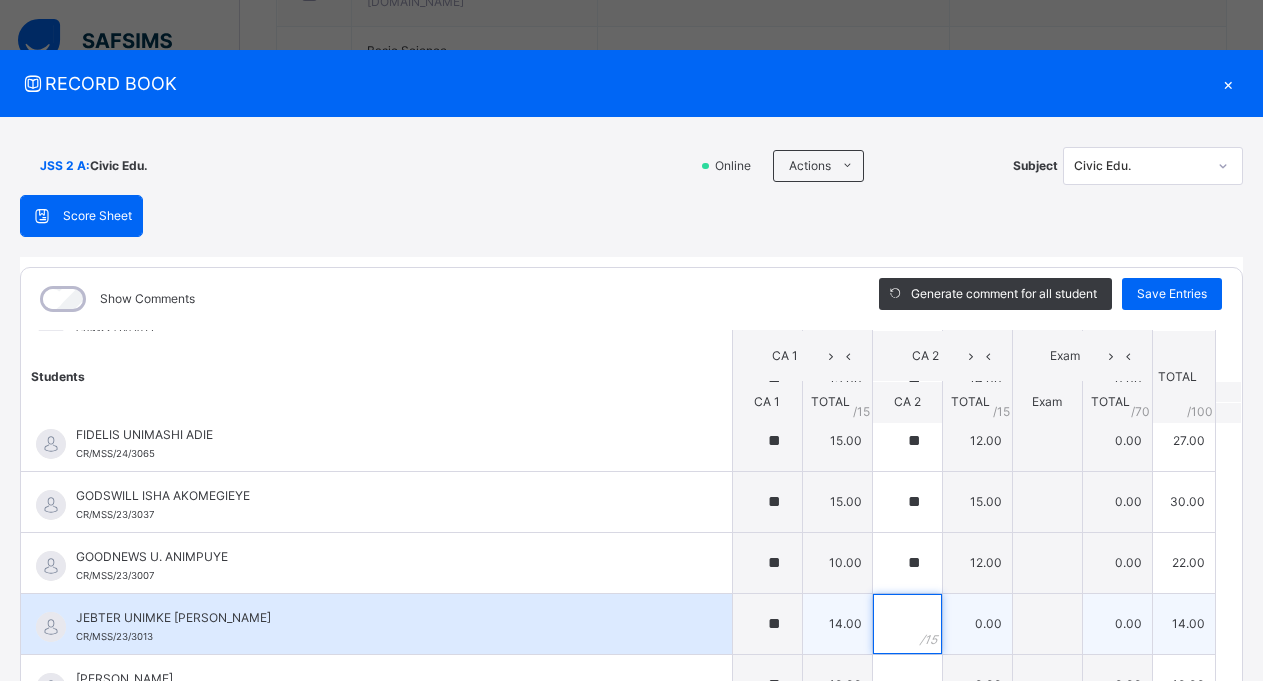 click at bounding box center [907, 624] 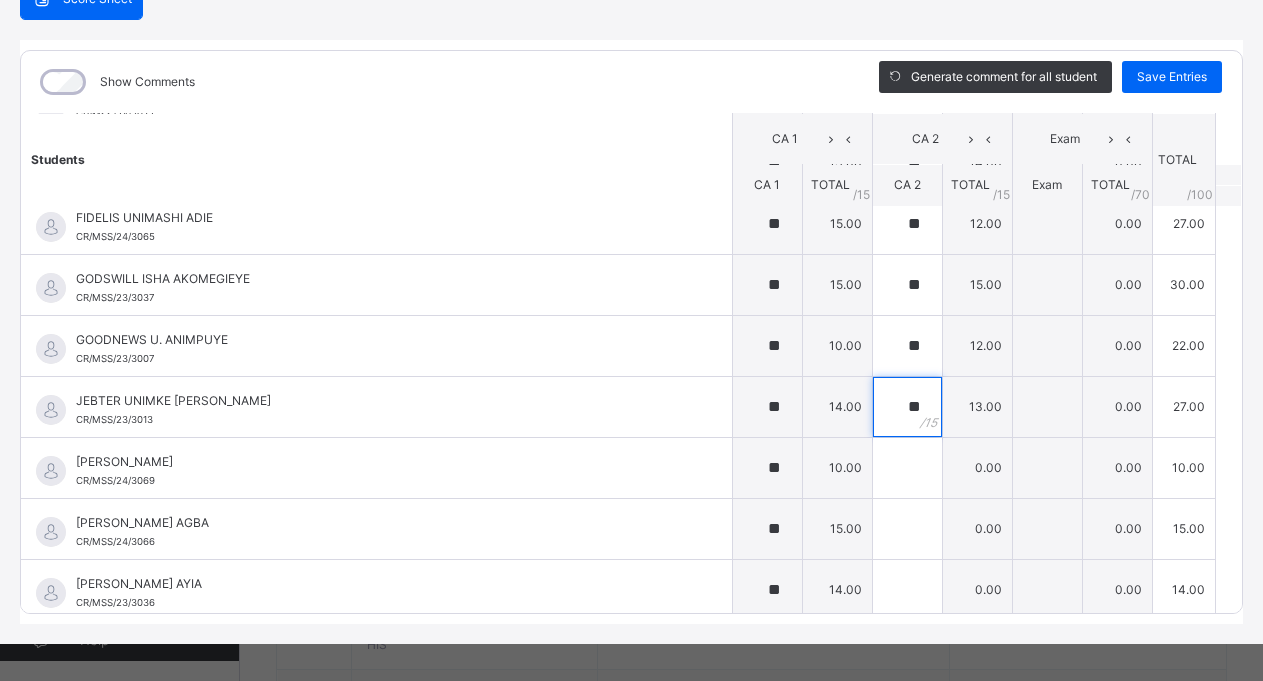 scroll, scrollTop: 230, scrollLeft: 0, axis: vertical 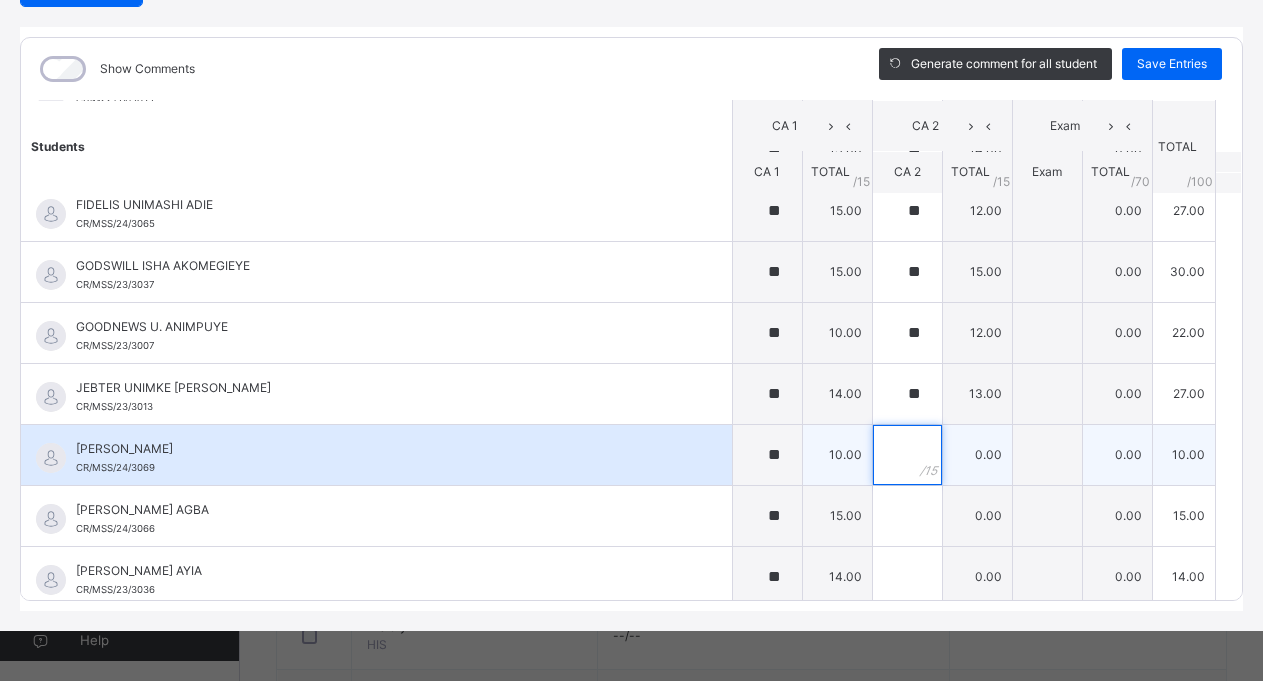 click at bounding box center [907, 455] 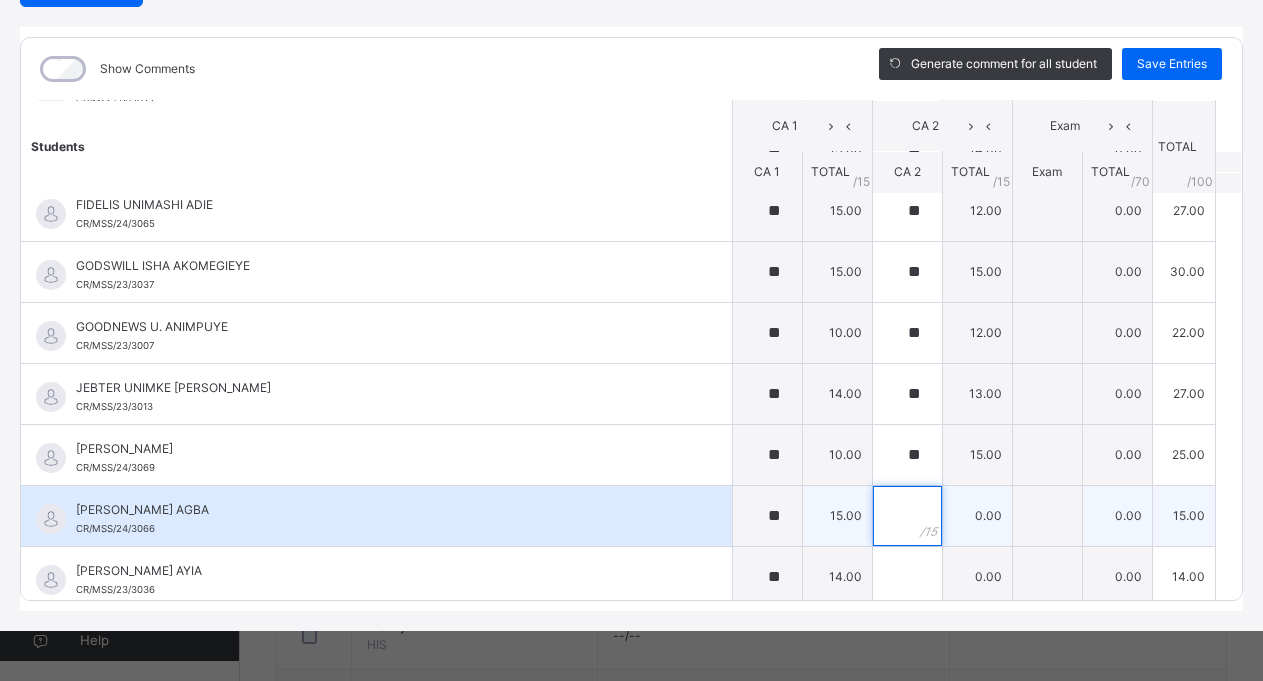 click at bounding box center (907, 516) 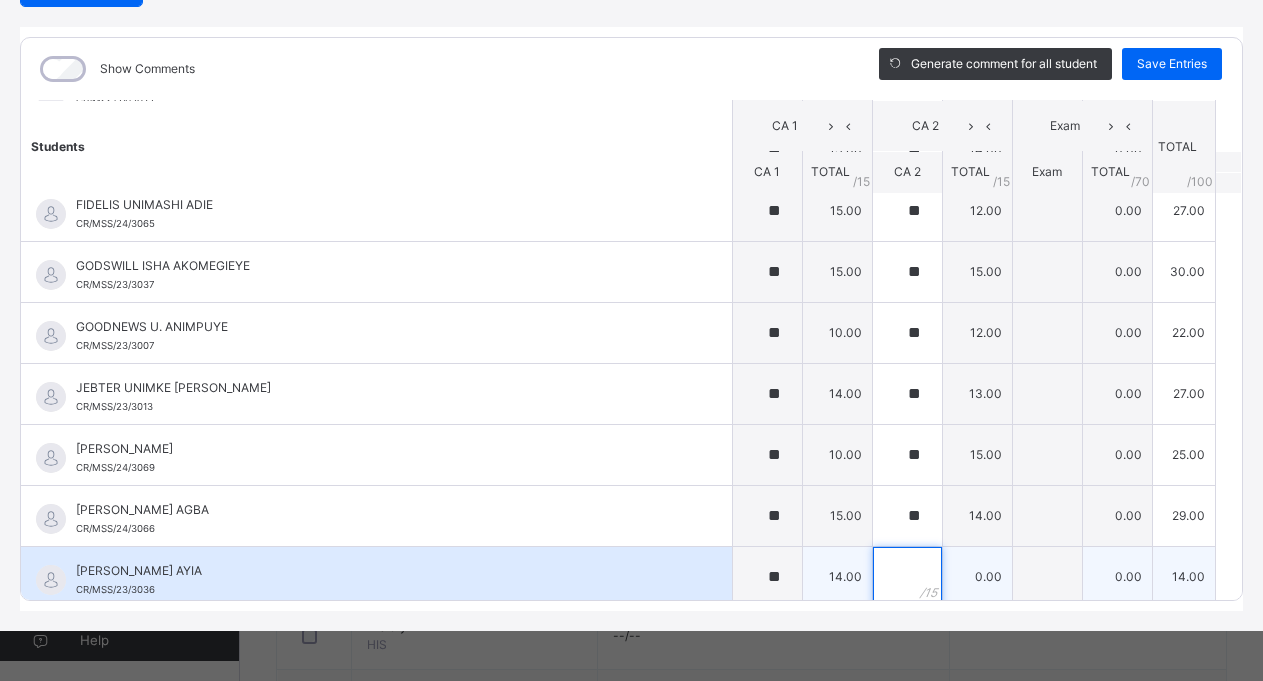 click at bounding box center (907, 577) 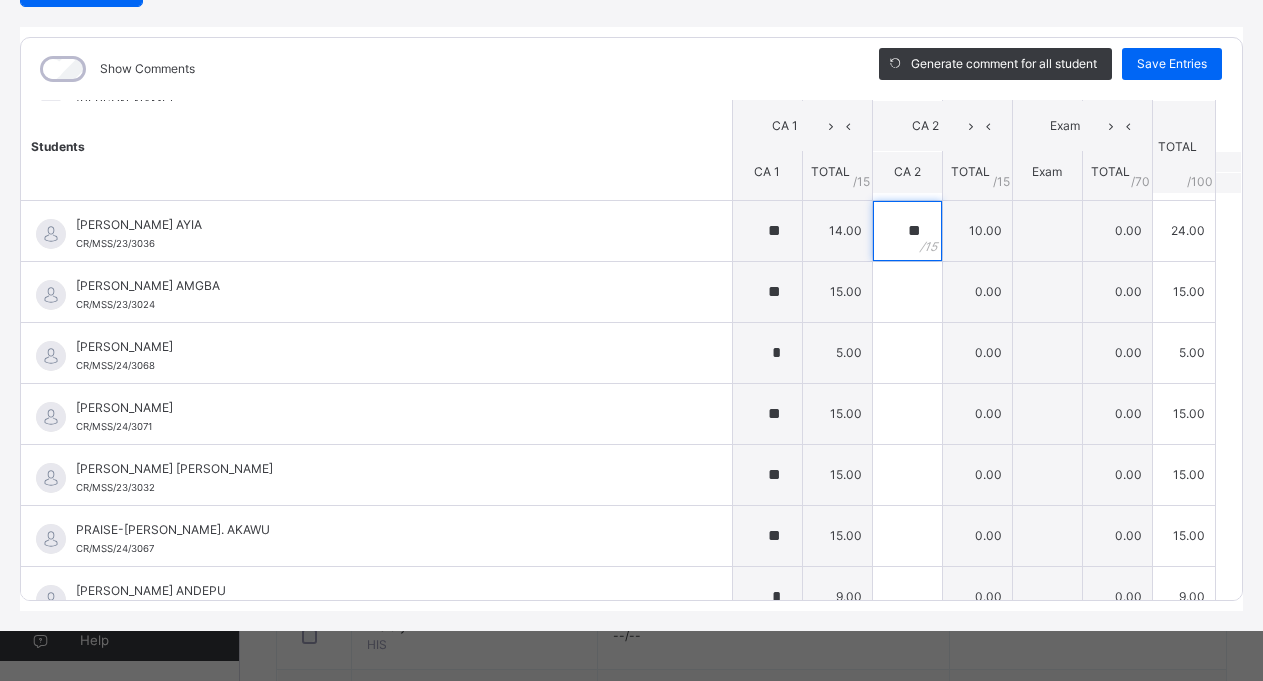 scroll, scrollTop: 1374, scrollLeft: 0, axis: vertical 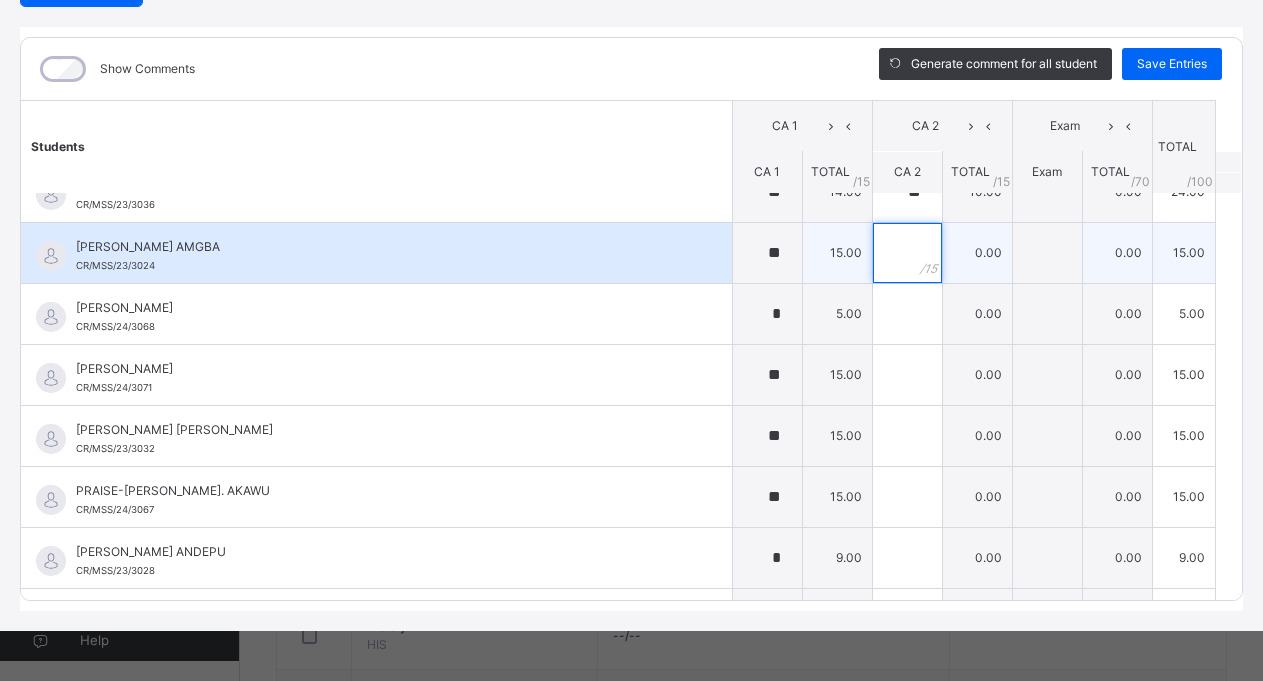 click at bounding box center [907, 253] 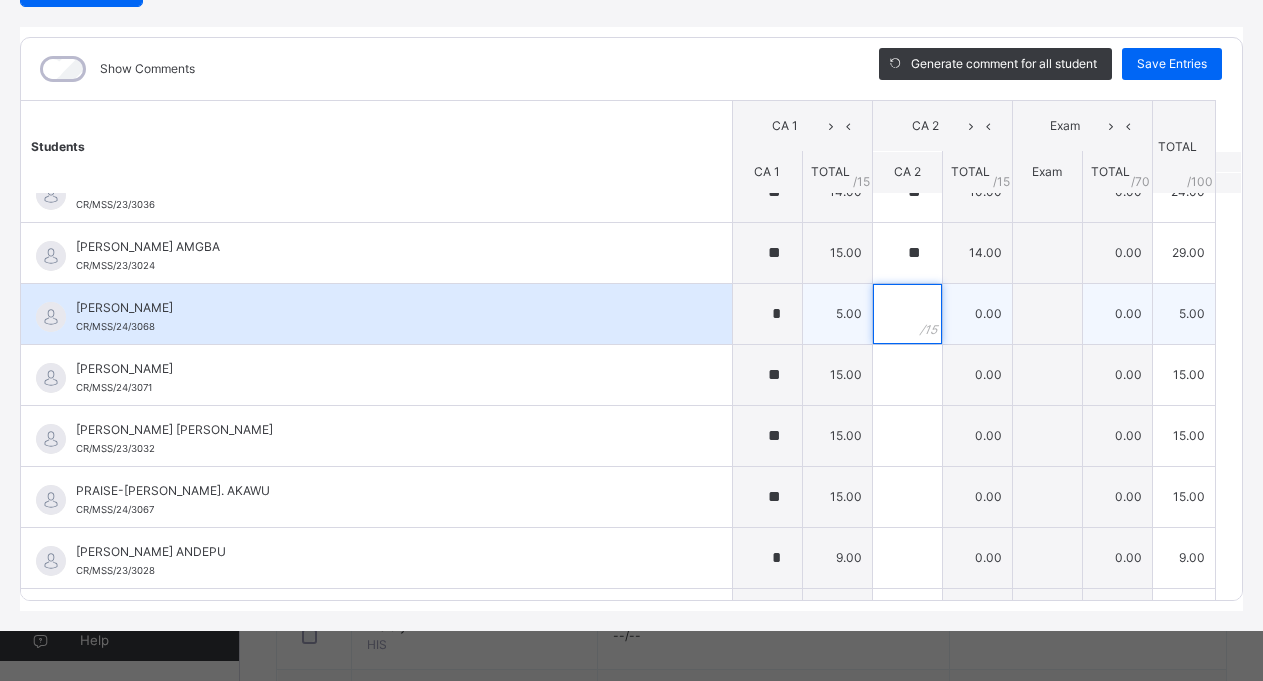 click at bounding box center (907, 314) 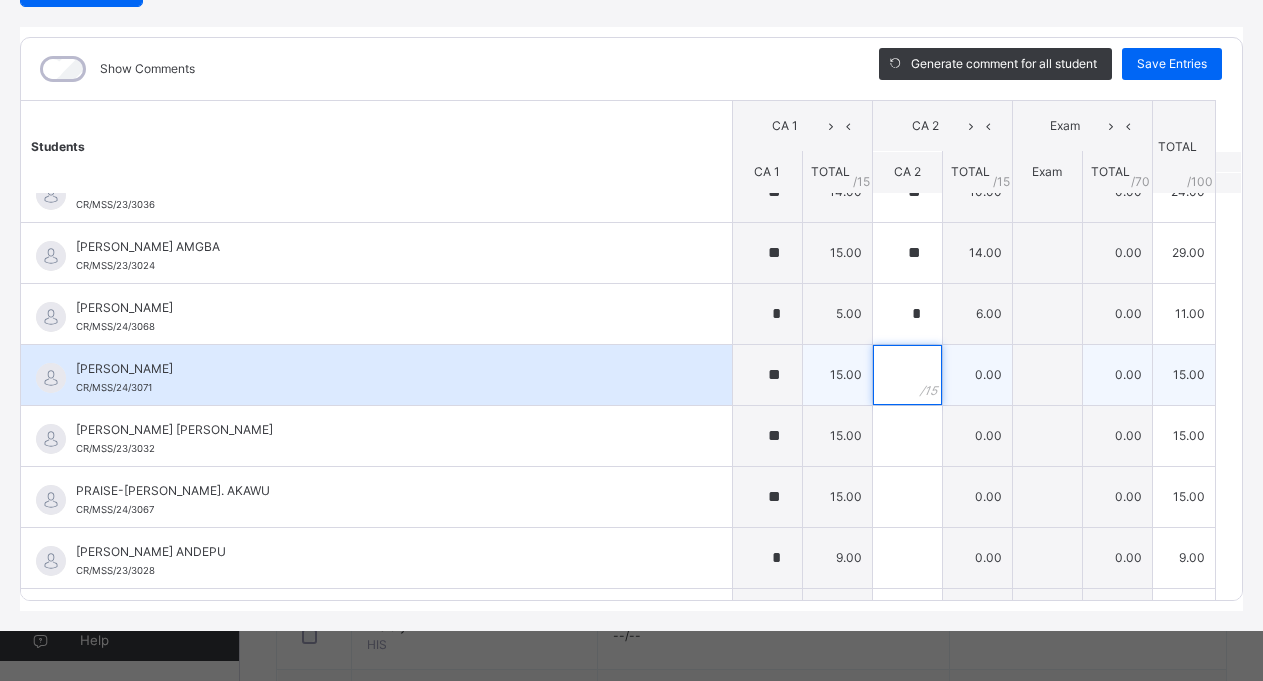 click at bounding box center (907, 375) 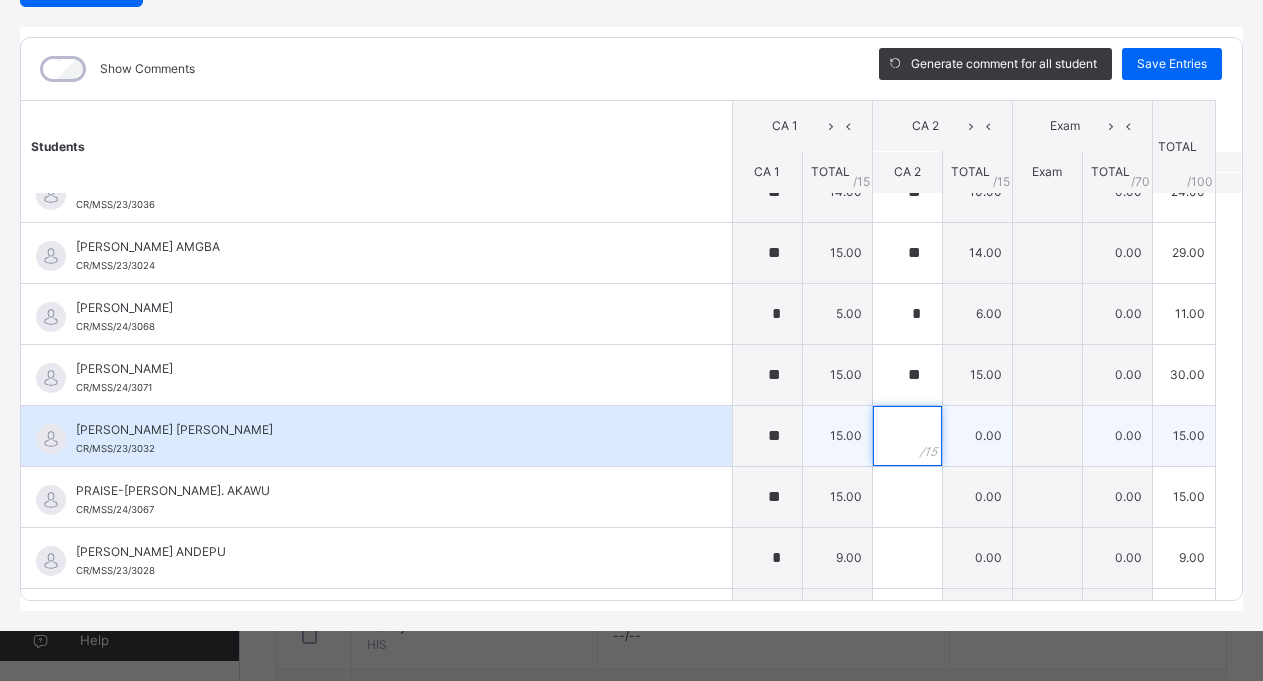 click at bounding box center [907, 436] 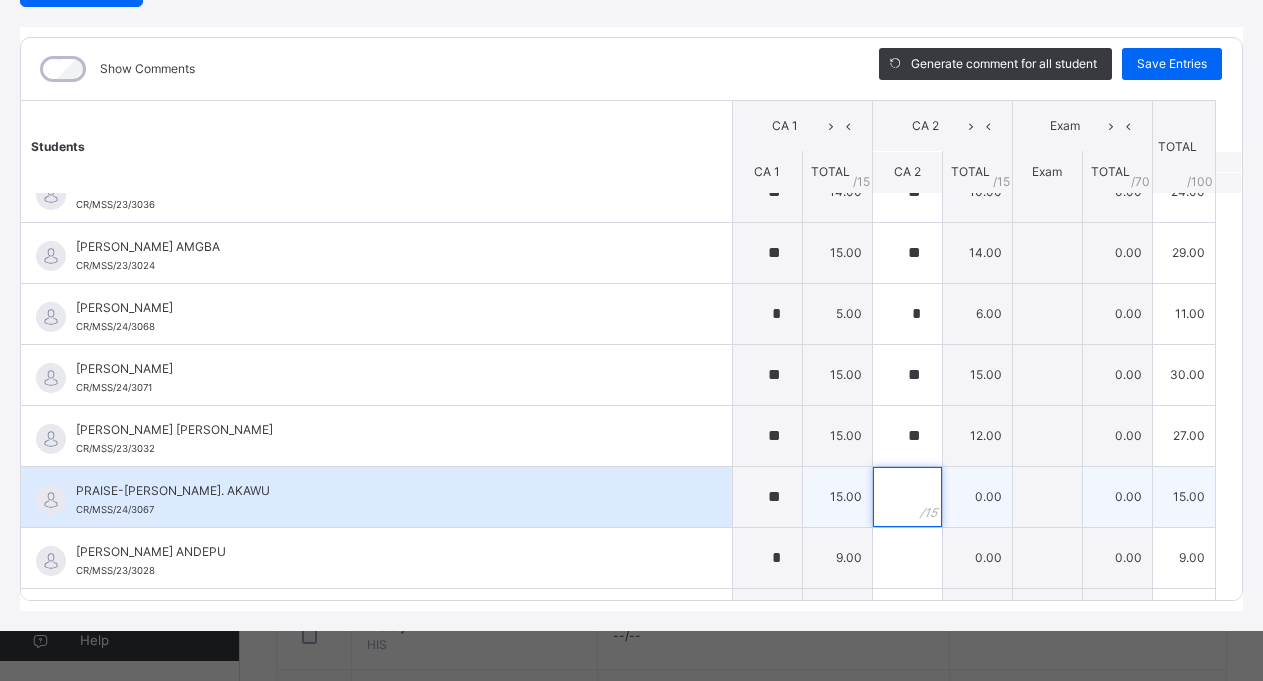 click at bounding box center (907, 497) 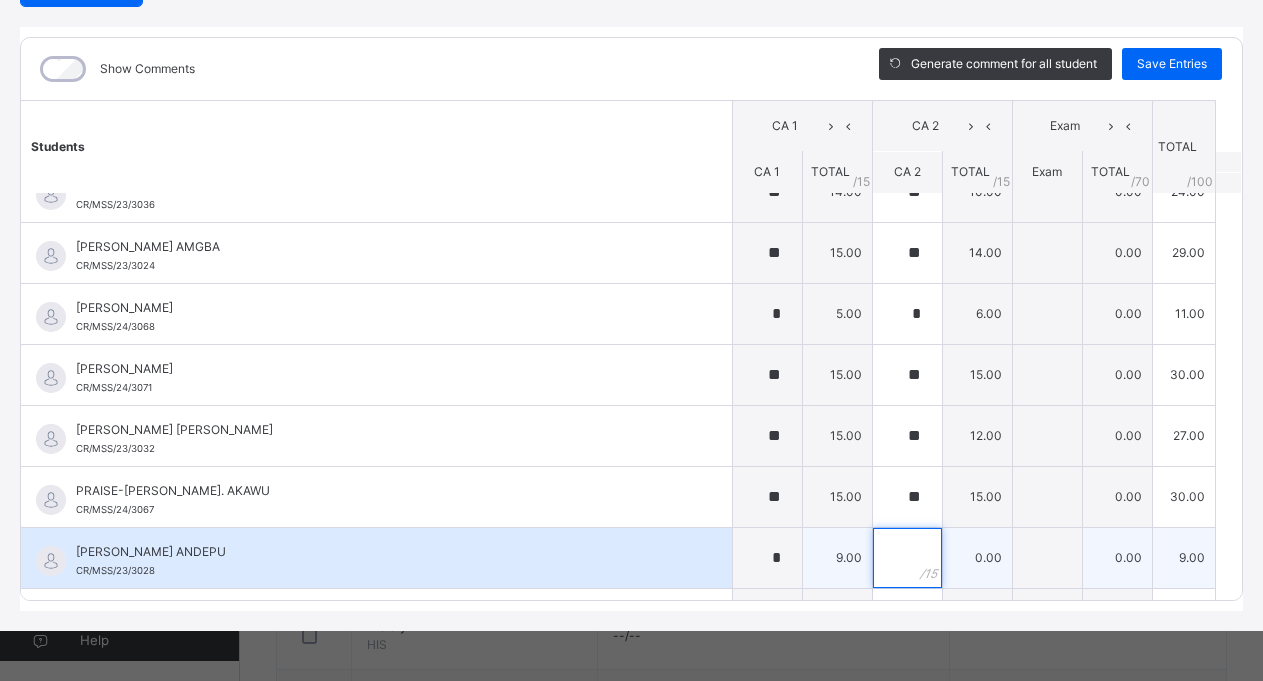 click at bounding box center [907, 558] 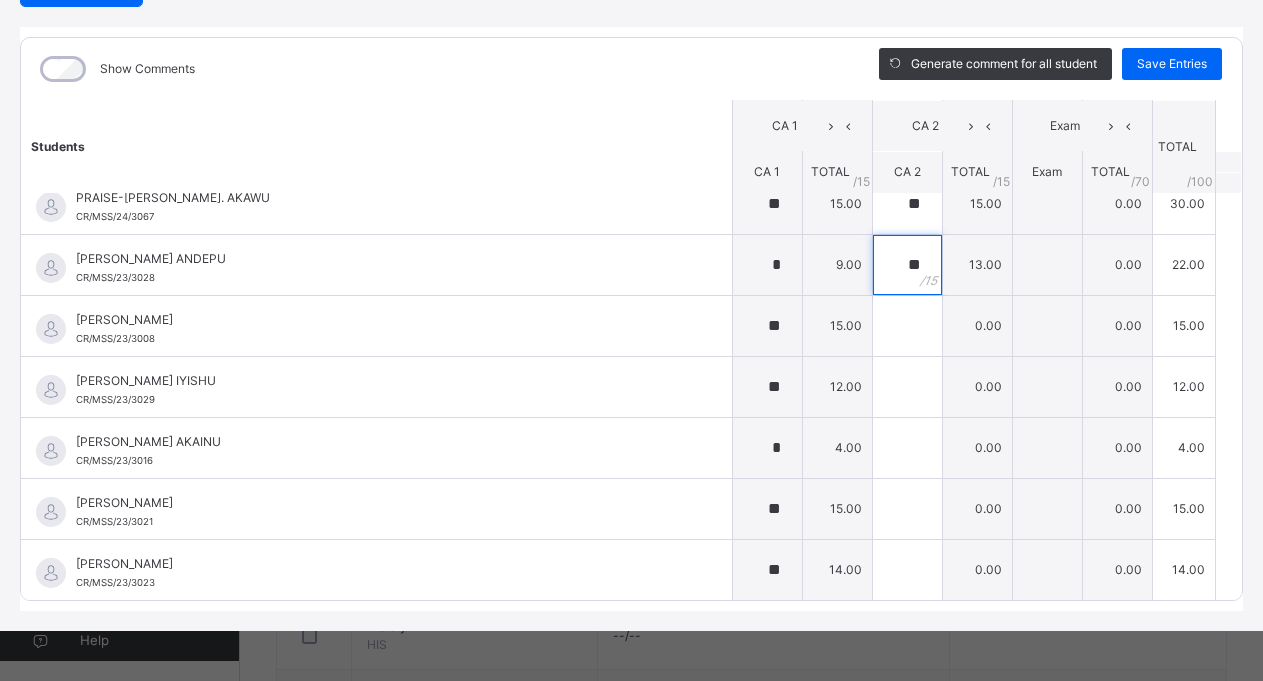 scroll, scrollTop: 1671, scrollLeft: 0, axis: vertical 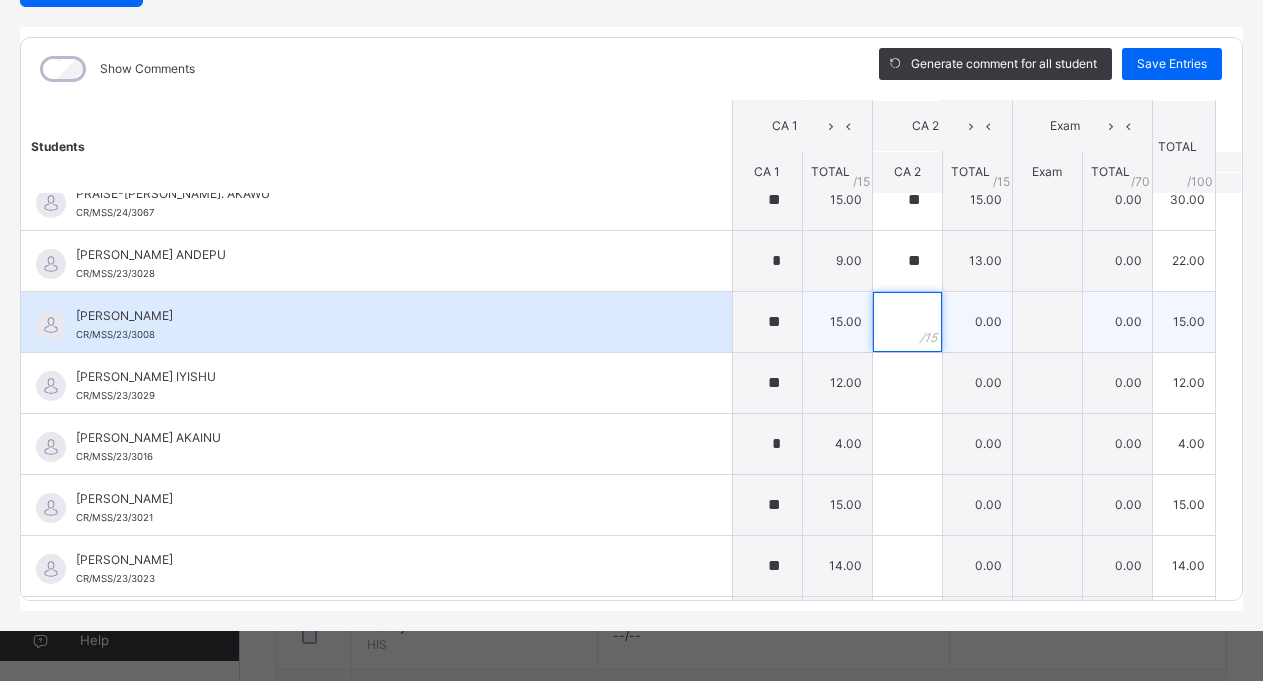 click at bounding box center [907, 322] 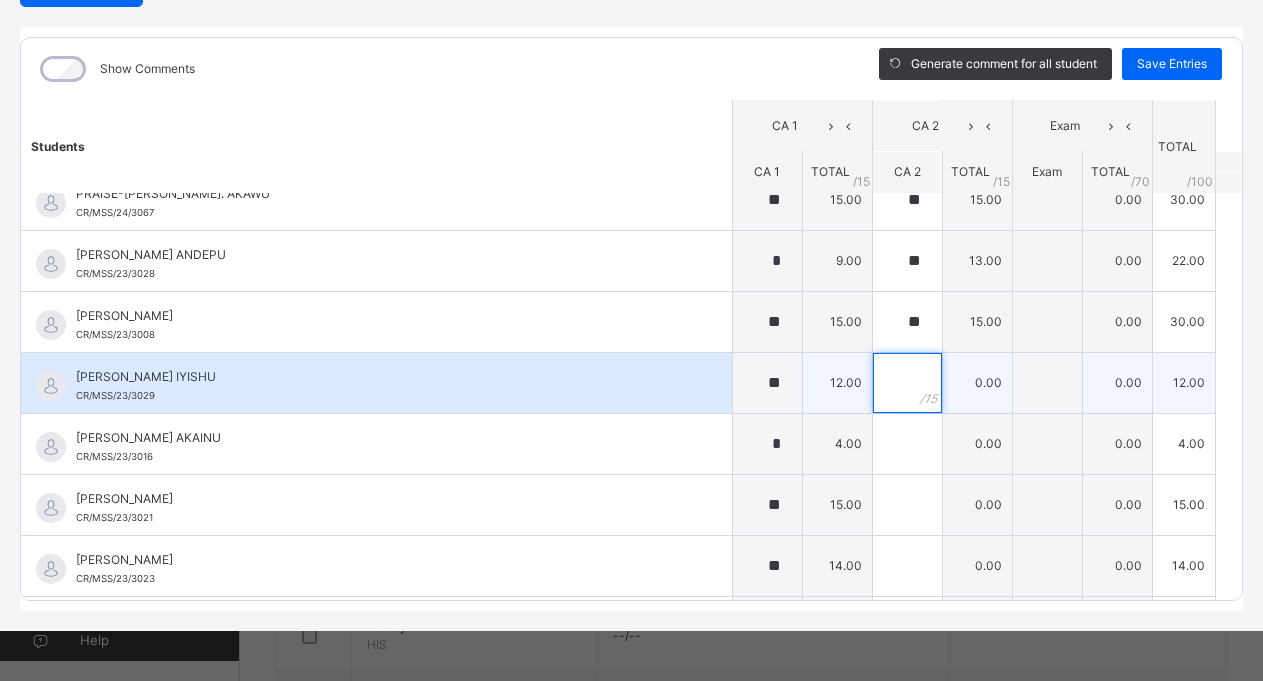 click at bounding box center (907, 383) 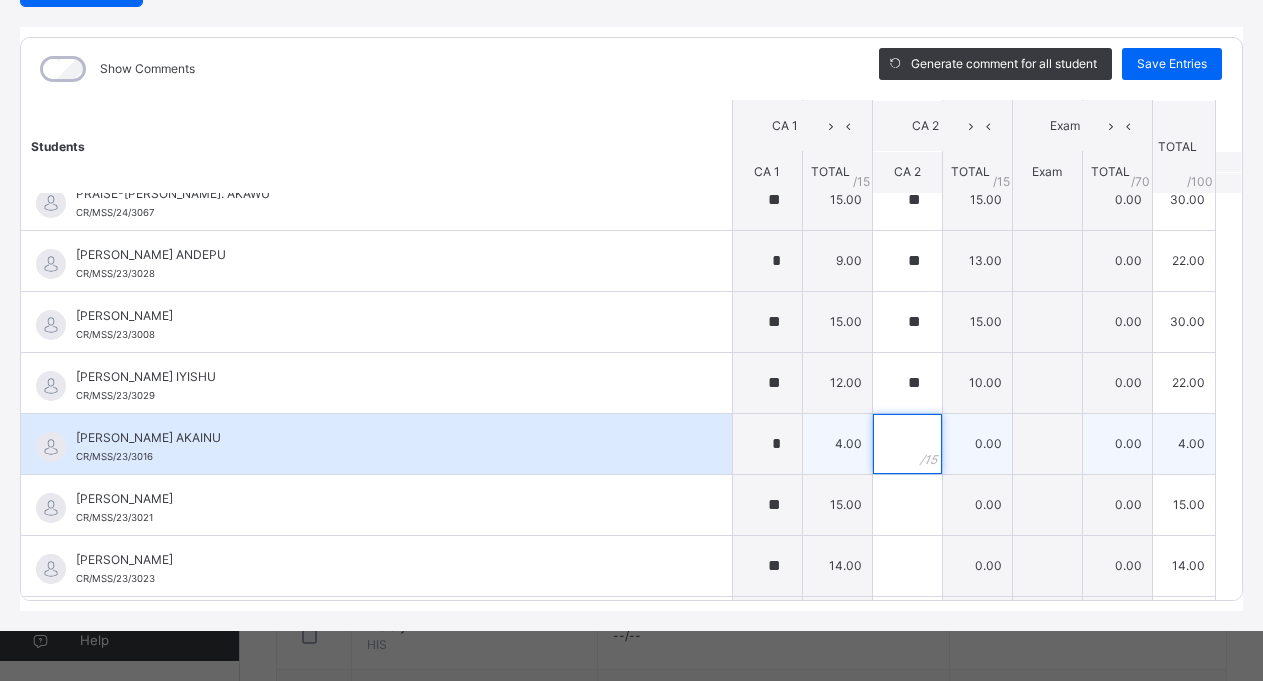 click at bounding box center (907, 444) 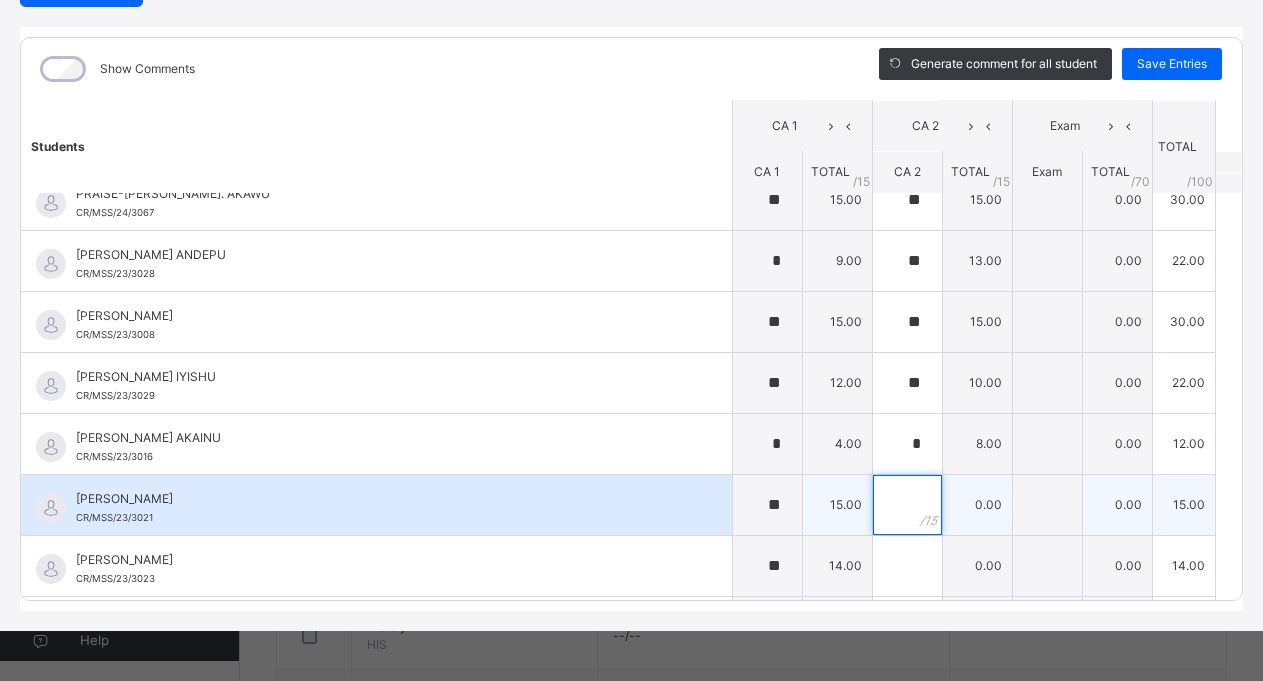 click at bounding box center [907, 505] 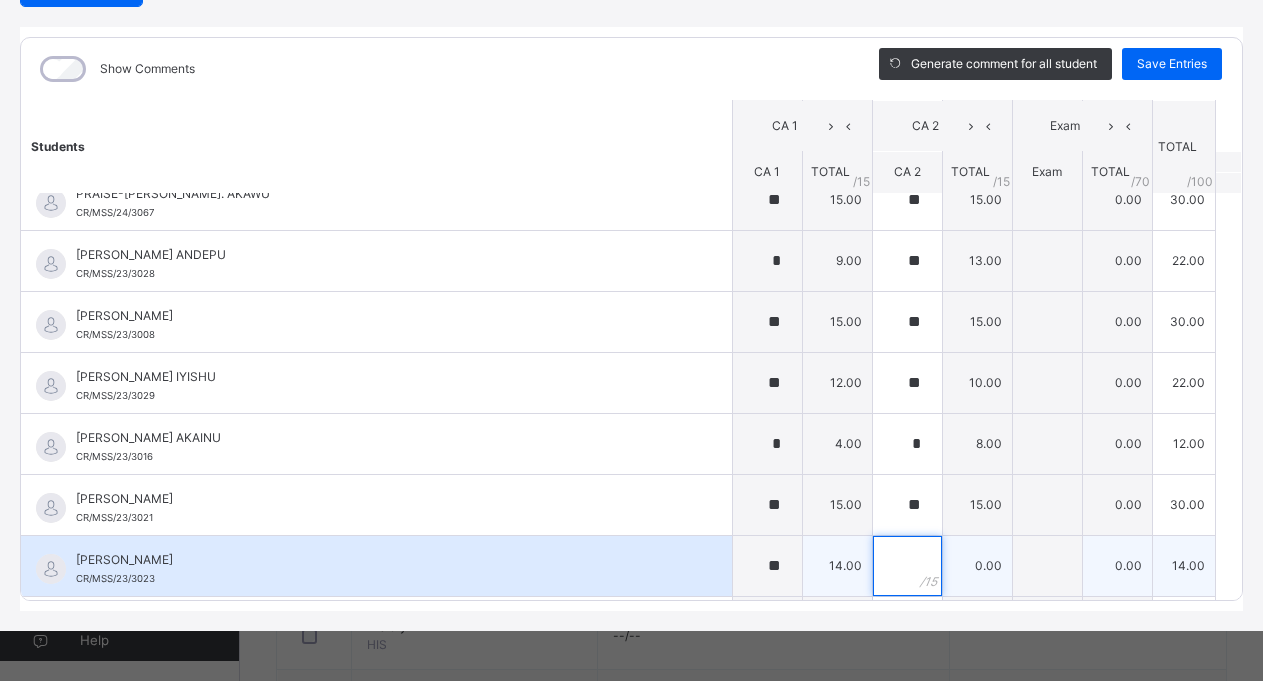 click at bounding box center [907, 566] 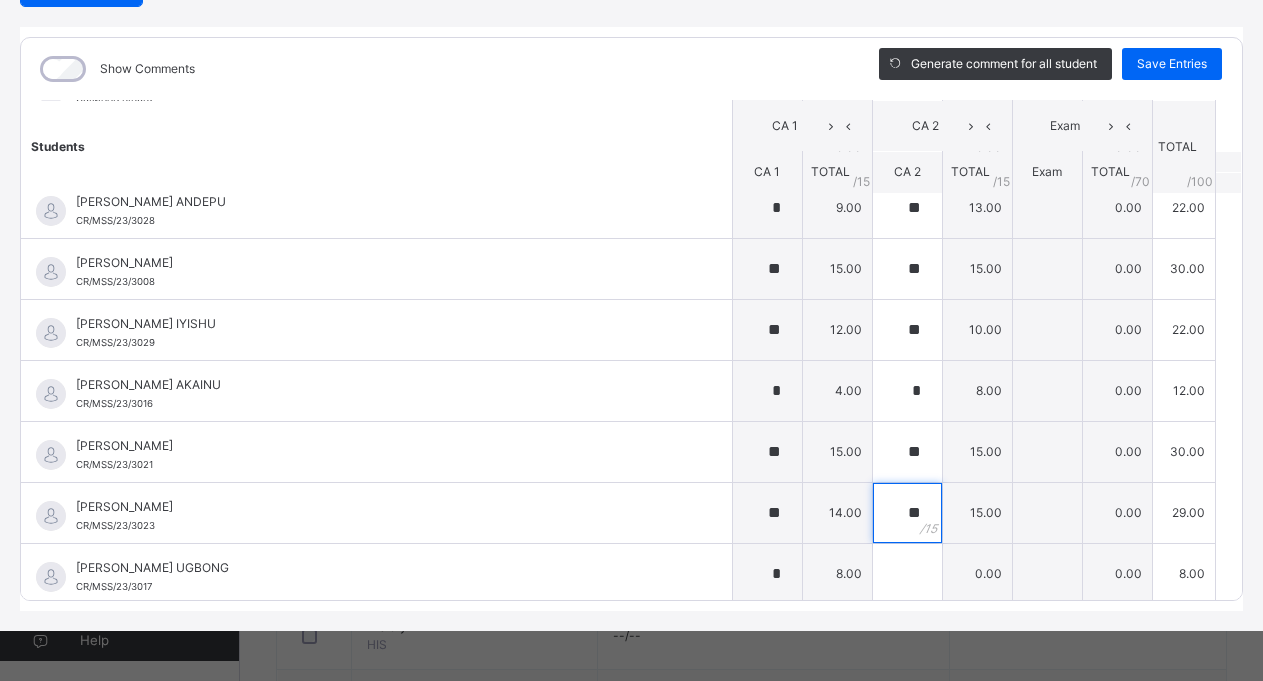 scroll, scrollTop: 1729, scrollLeft: 0, axis: vertical 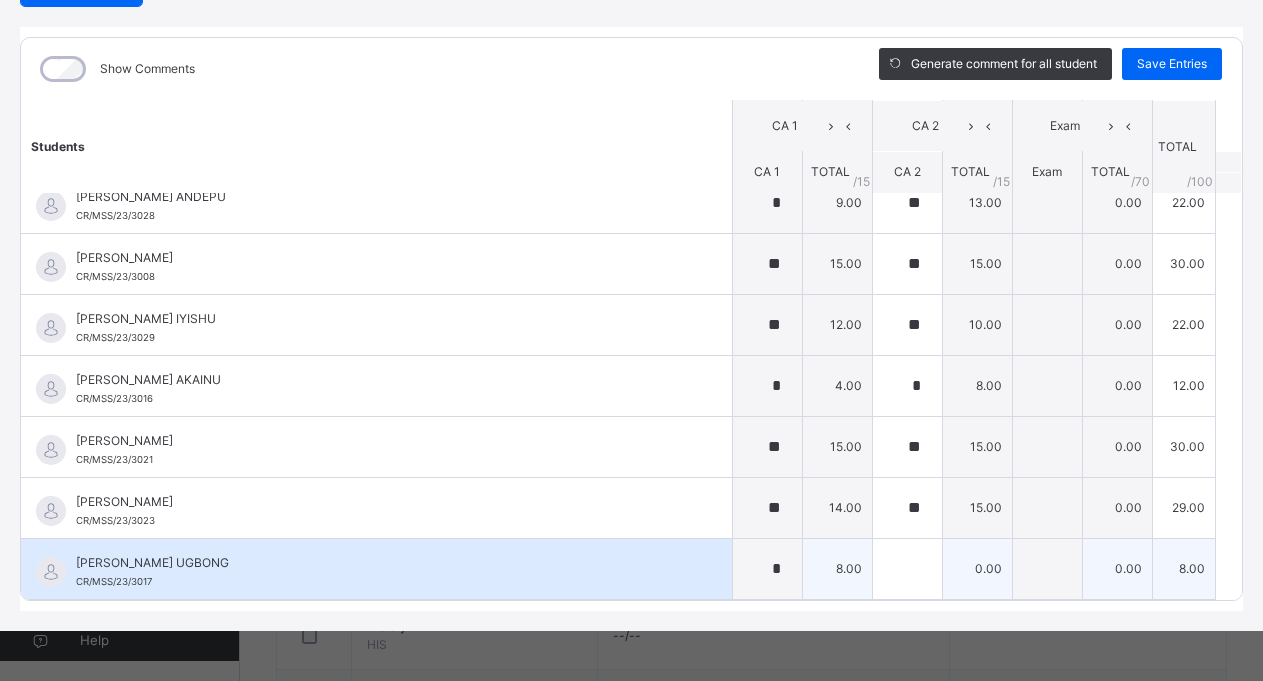 click on "8.00" at bounding box center (837, 568) 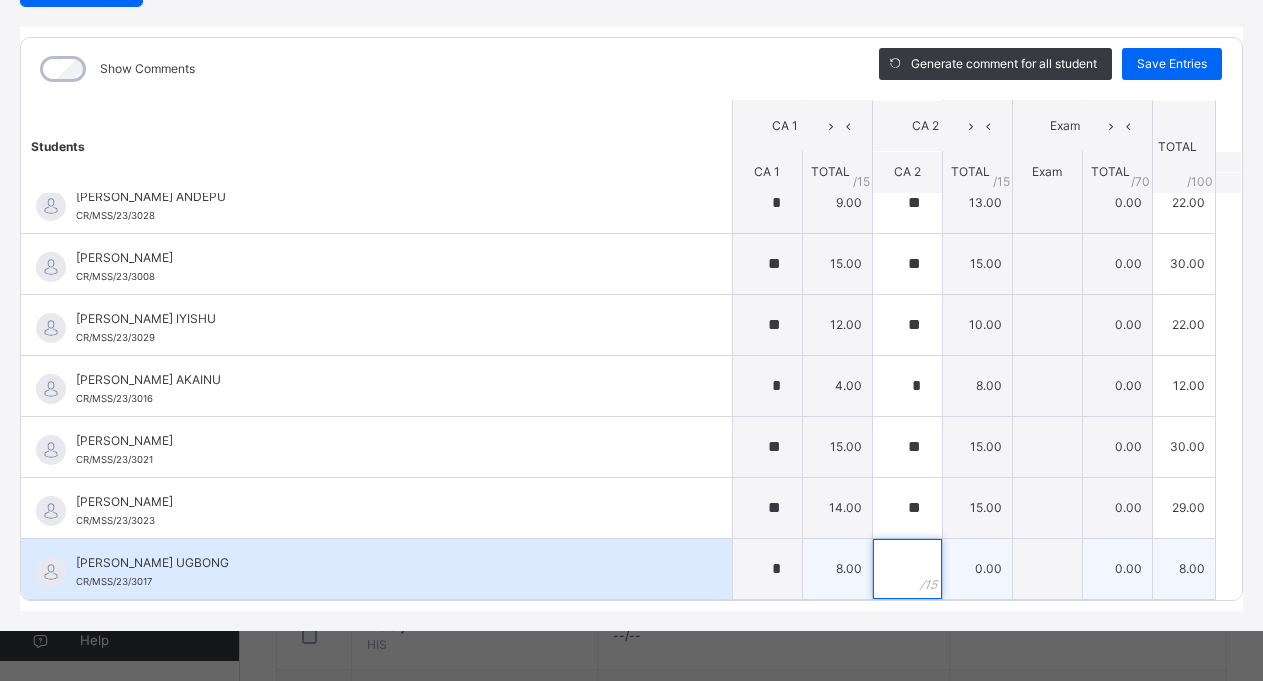 click at bounding box center (907, 569) 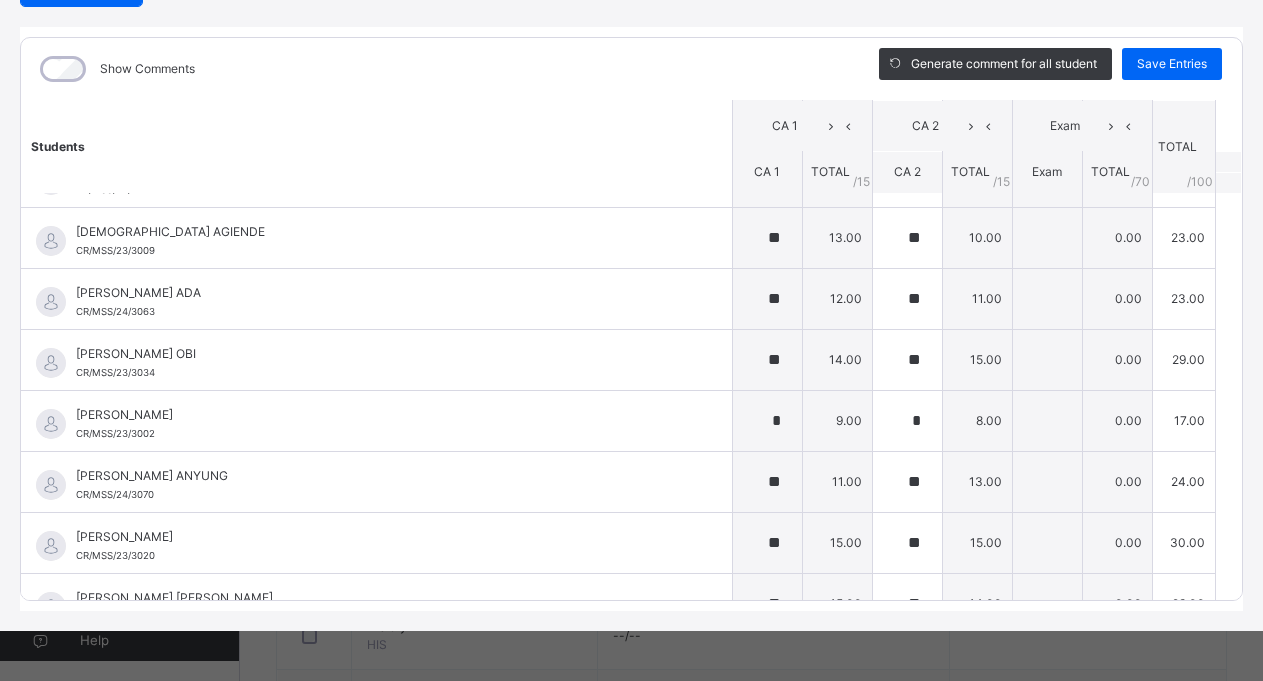 scroll, scrollTop: 394, scrollLeft: 0, axis: vertical 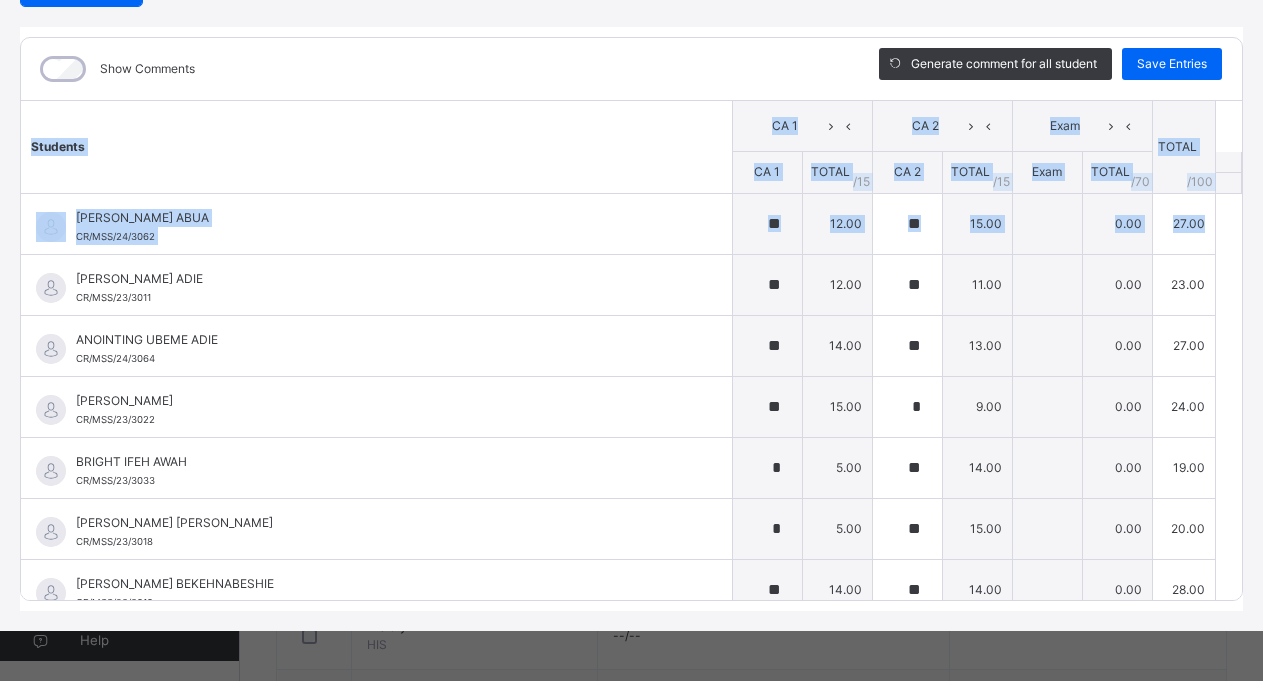 drag, startPoint x: 1216, startPoint y: 205, endPoint x: 1229, endPoint y: 247, distance: 43.965897 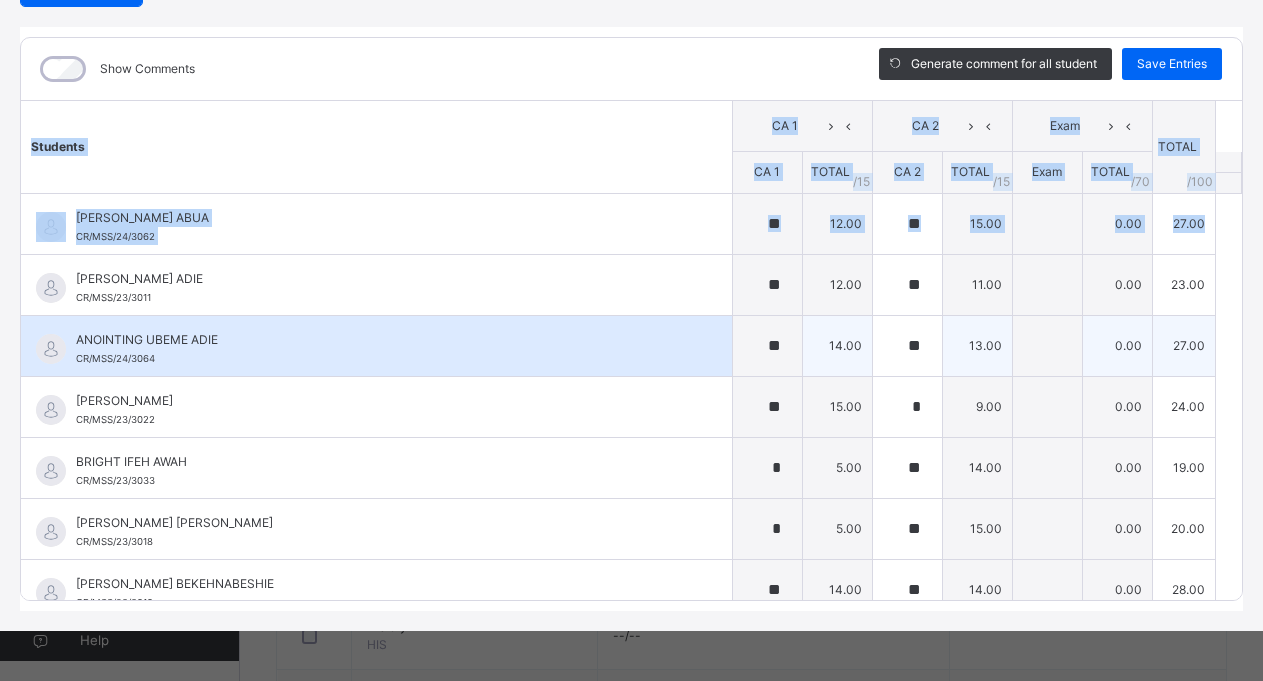 click on "ANOINTING UBEME ADIE CR/MSS/24/3064" at bounding box center (376, 346) 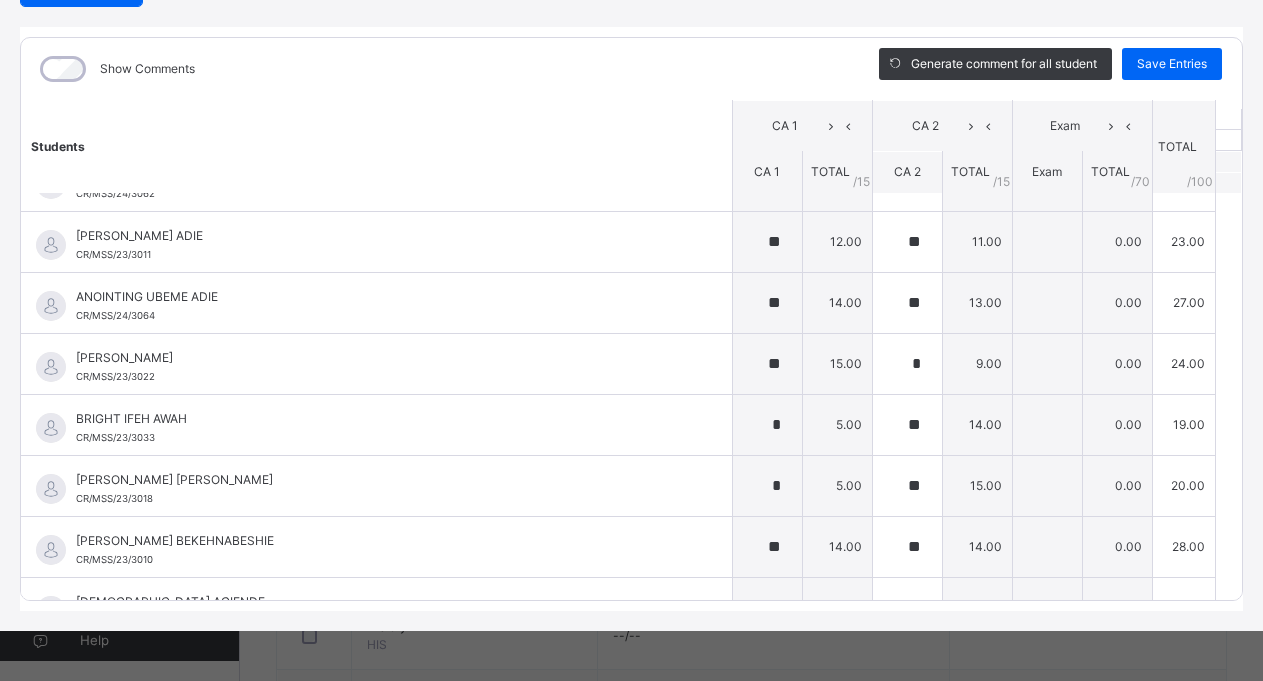 scroll, scrollTop: 53, scrollLeft: 0, axis: vertical 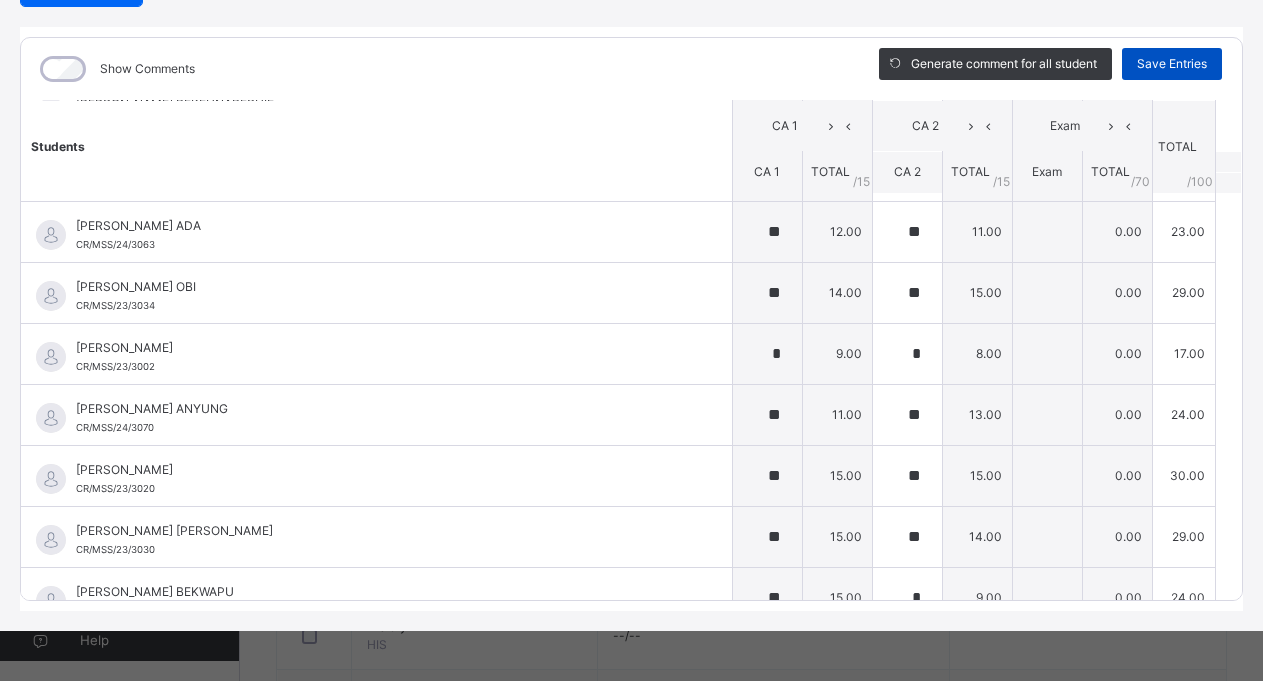 click on "Save Entries" at bounding box center (1172, 64) 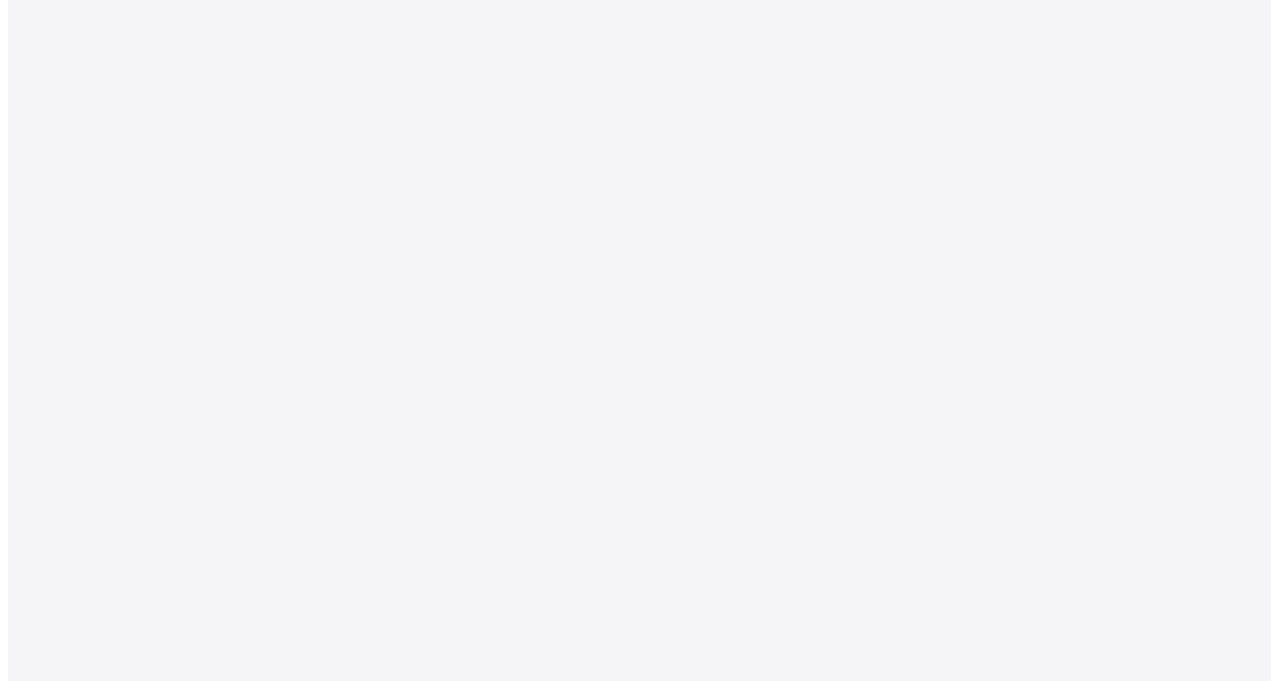 scroll, scrollTop: 0, scrollLeft: 0, axis: both 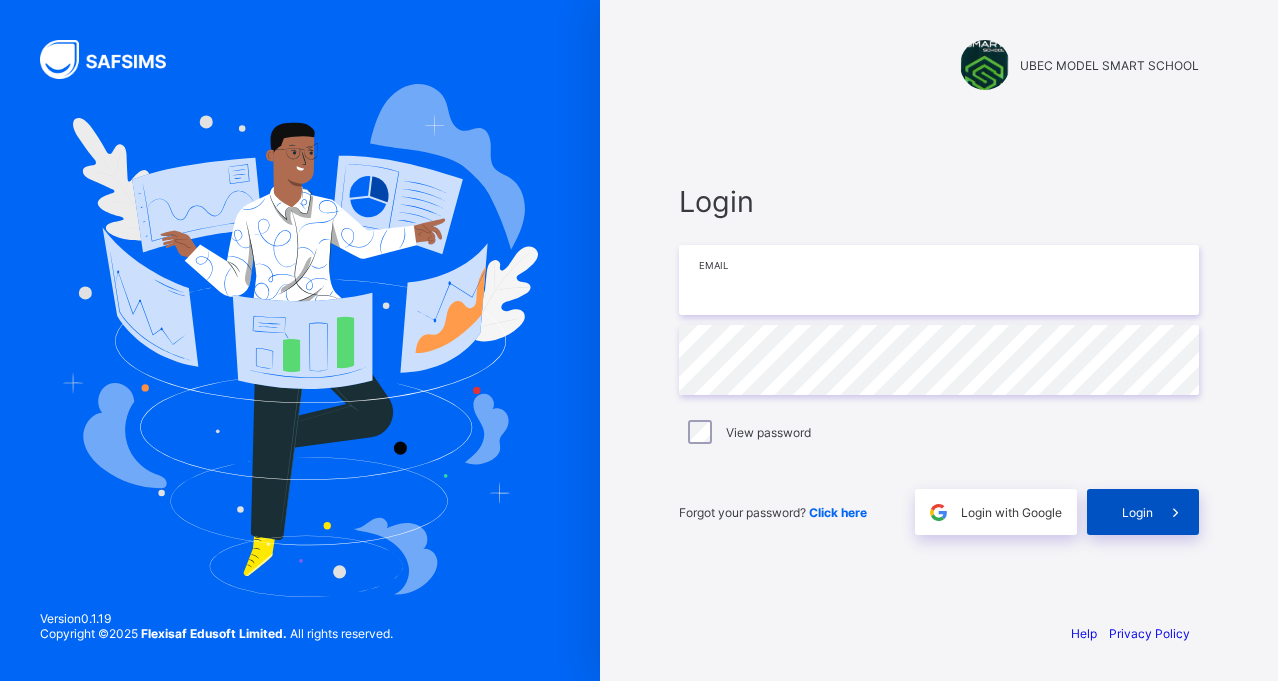 type on "**********" 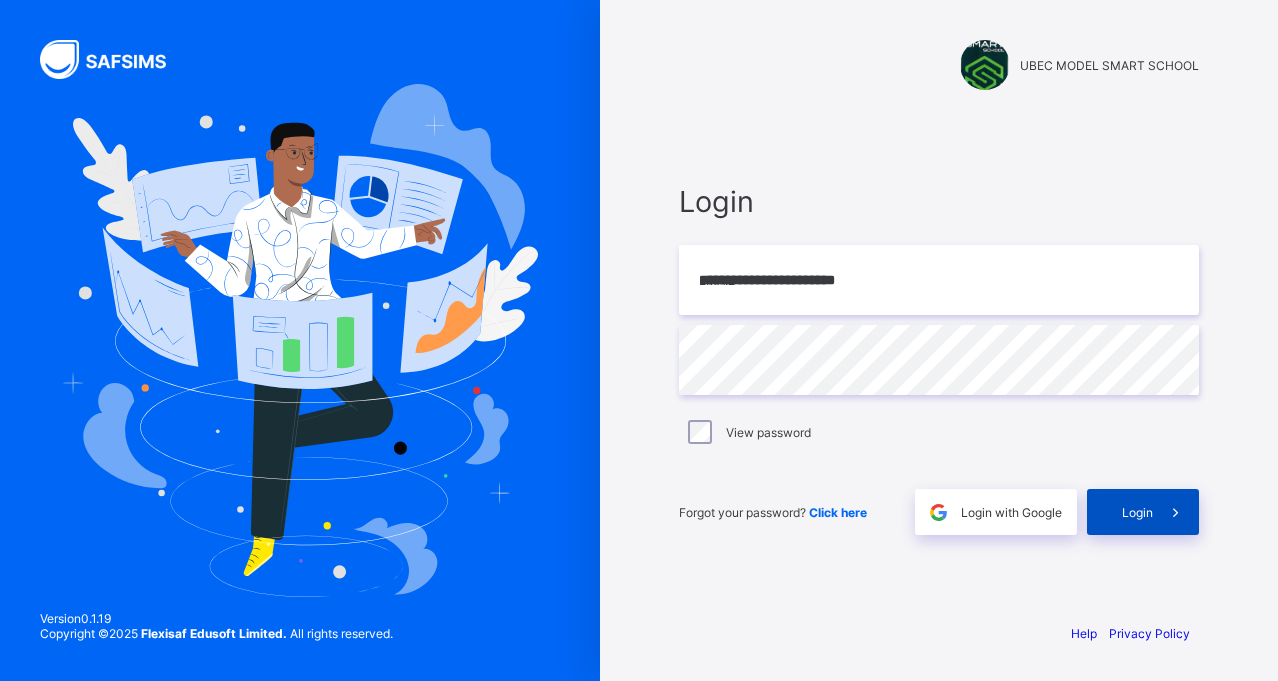 click on "Login" at bounding box center [1137, 512] 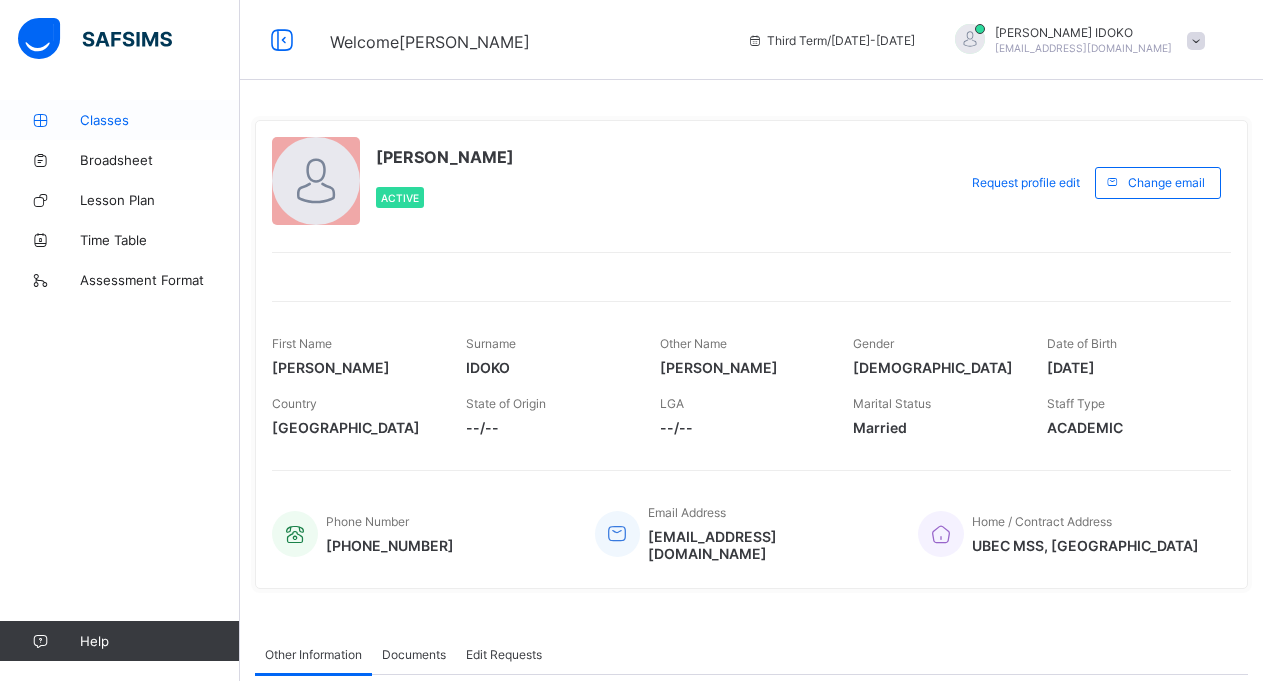 click on "Classes" at bounding box center [160, 120] 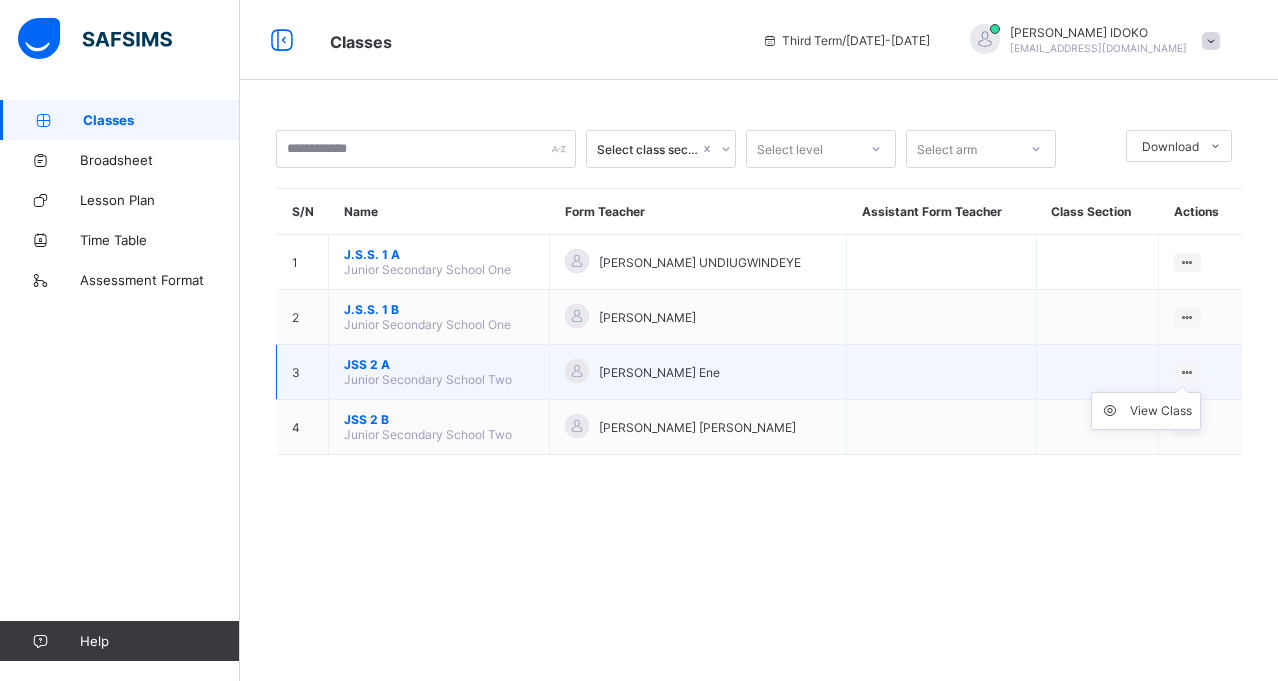 click on "View Class" at bounding box center (1146, 411) 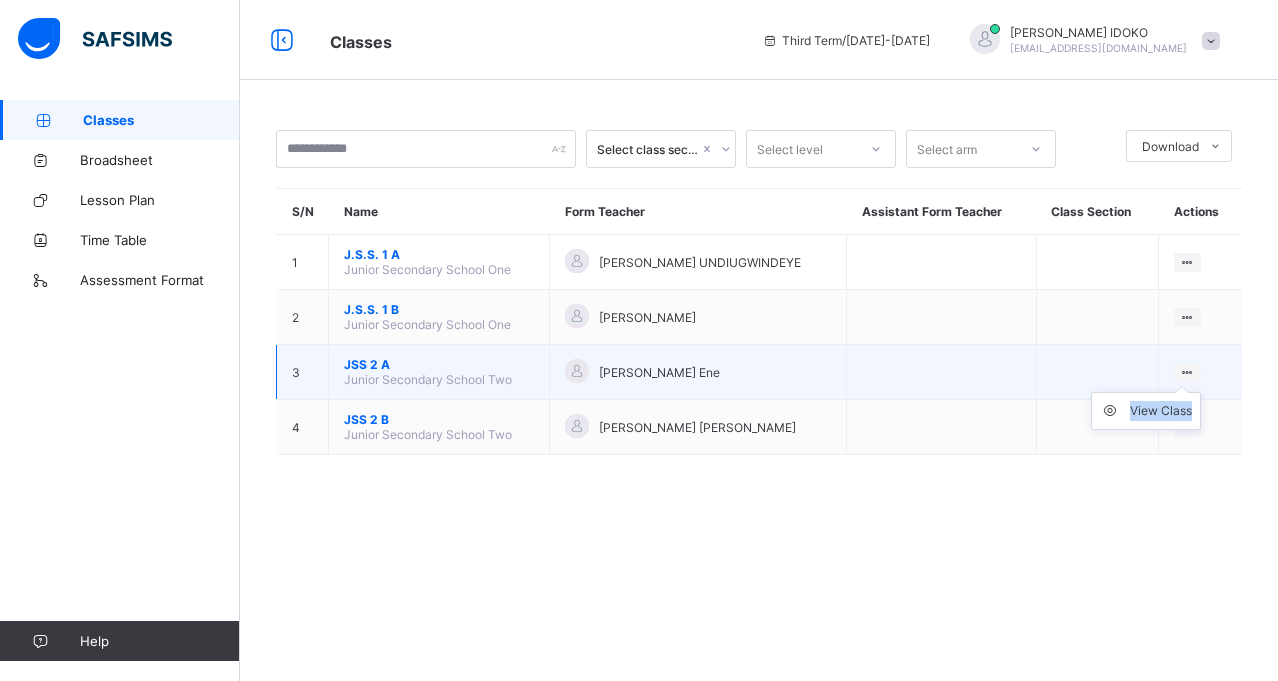 click on "View Class" at bounding box center [1146, 411] 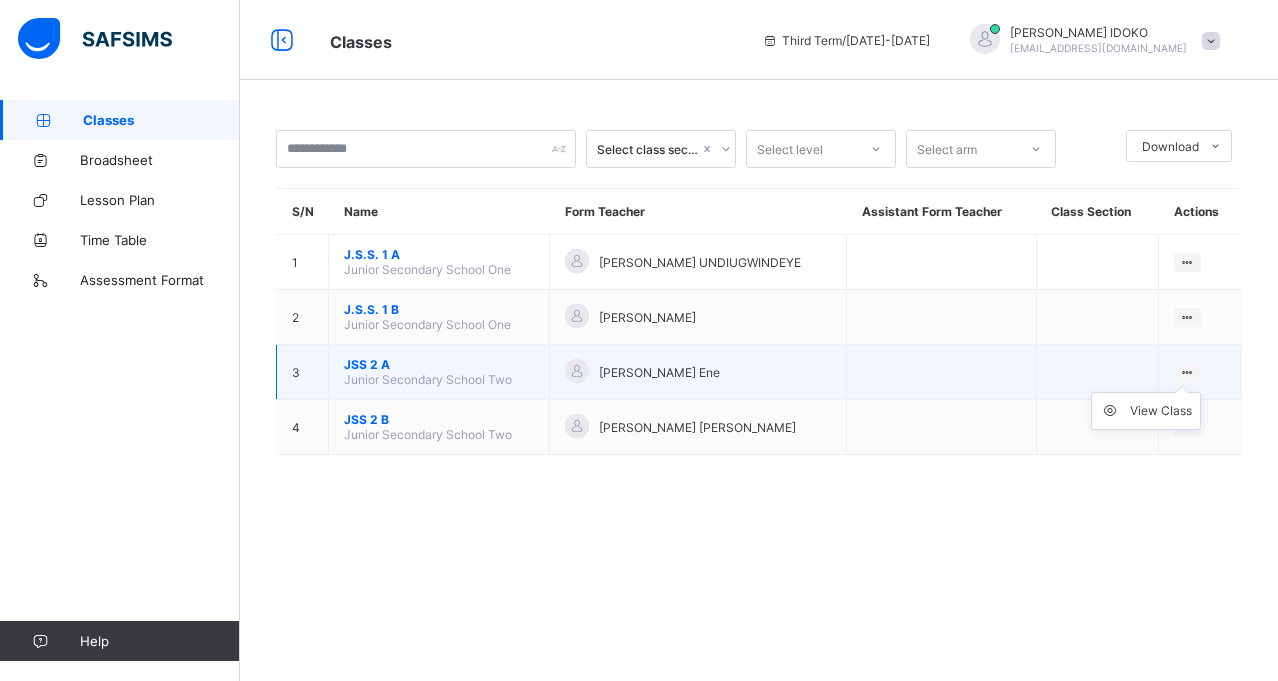 click on "View Class" at bounding box center (1146, 411) 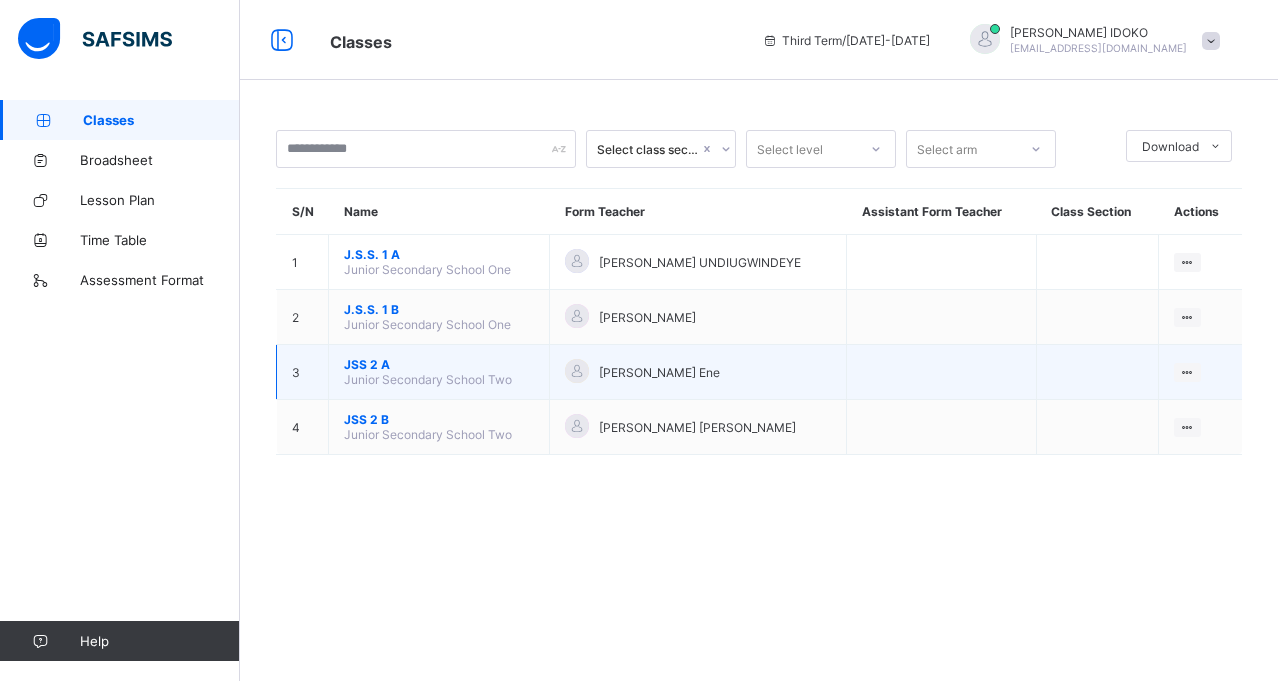 click on "JSS 2   A   Junior Secondary School Two" at bounding box center [439, 372] 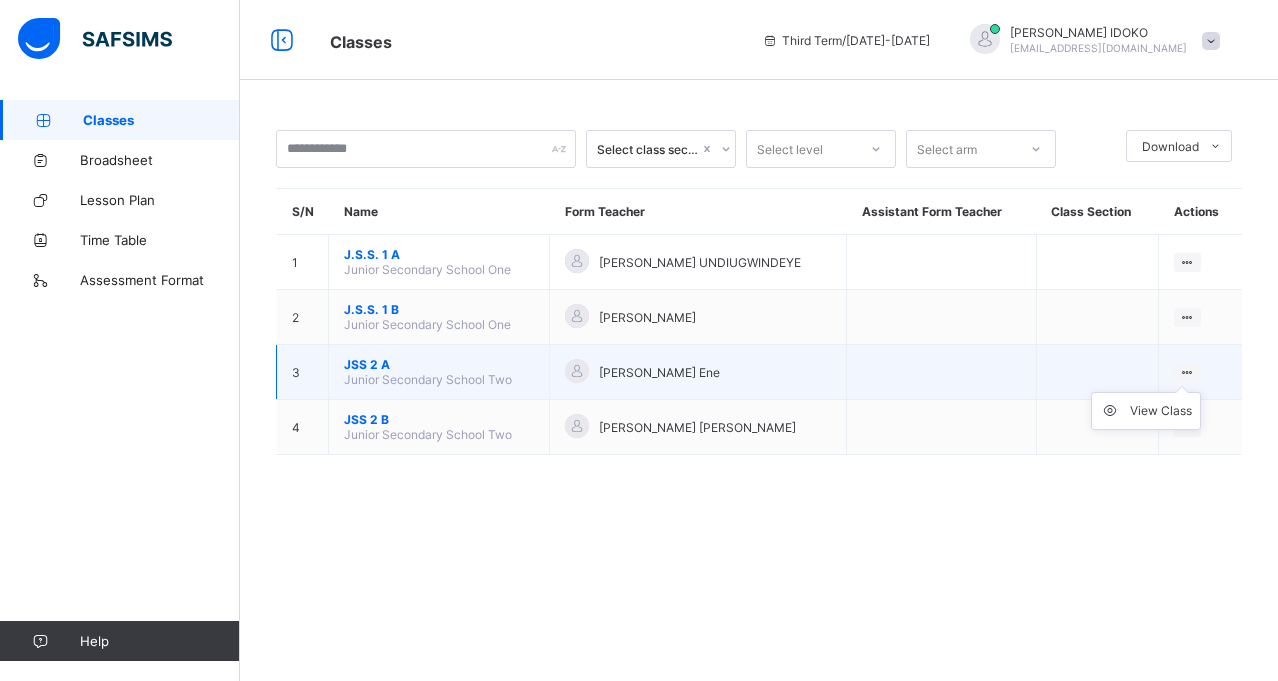 click on "View Class" at bounding box center [1146, 411] 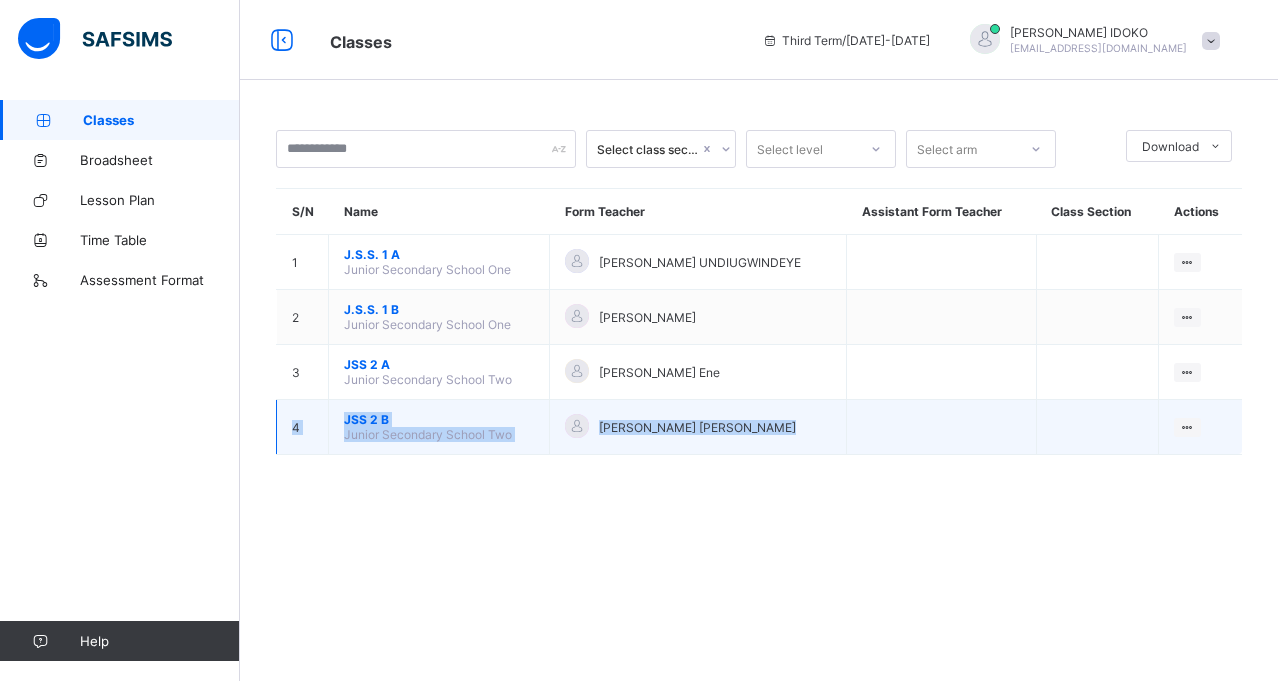 drag, startPoint x: 1187, startPoint y: 376, endPoint x: 843, endPoint y: 426, distance: 347.61472 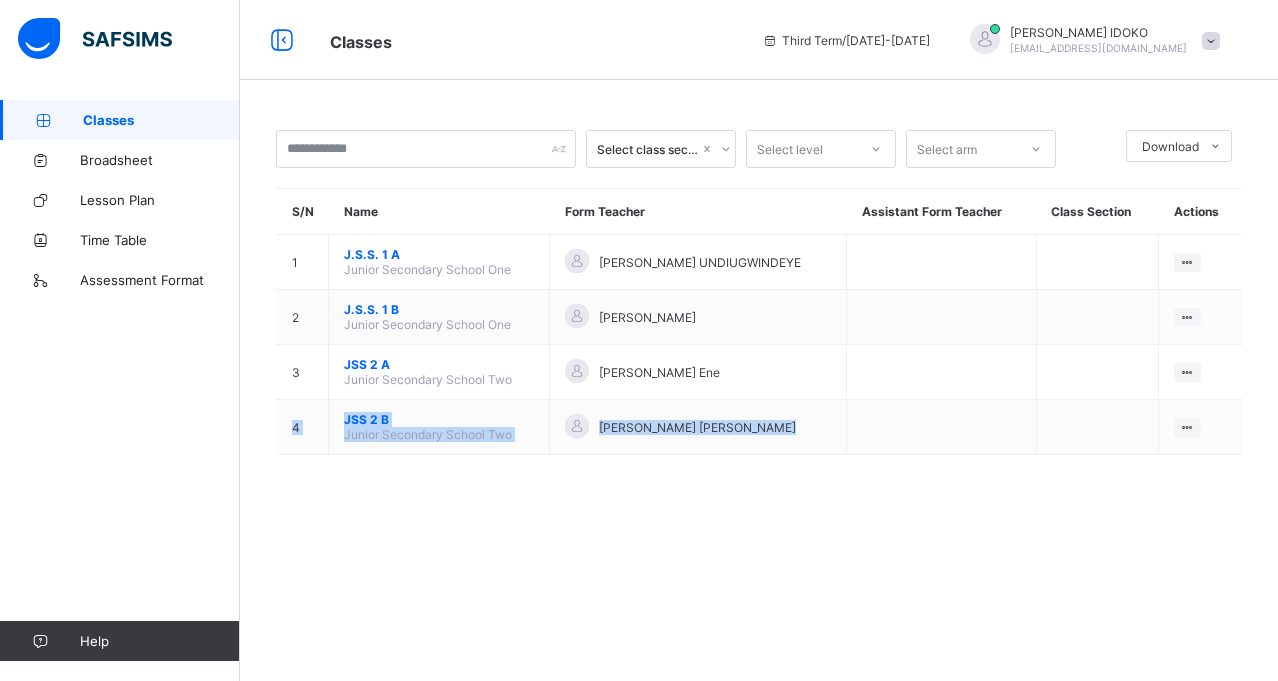 click on "Select class section Select level Select arm Download Pdf Report Excel Report S/N Name Form Teacher Assistant Form Teacher Class Section Actions 1 J.S.S. 1   A   Junior Secondary School One GODWIN UDIE UNDIUGWINDEYE View Class 2 J.S.S. 1   B   Junior Secondary School One DORIS EDAH IKOT View Class 3 JSS 2   A   Junior Secondary School Two Okon Okon Ene View Class 4 JSS 2   B   Junior Secondary School Two JAMES IDOKO STEPHEN View Class × Form Teacher Select Form Teacher Okon Okon Ene Select Assistant Form Teacher Cancel Save UBEC MODEL SMART SCHOOL KAKUM, OBUDU,CROSS RIVER , Phone:   +2348167168911 List of Classes 10th Jul 2025, 12:25:41 pm Total no. of classes:  12 Term:  Third Term Session:  2024-2025 S/N Class name Class Arms Form Teacher Supervisor Subject Teachers 1 Nursery 1 Nursery One A Felicia Abetianbe Agbede No supervisor No class teachers 2 Nursery 1 Nursery One B BLESSING EGOM NDOMA No supervisor No class teachers 3 Primary 1 Primary One . ANYIFOR MERCY IYEAGUNERE No supervisor 4 Primary 2 A 5 B" at bounding box center [759, 340] 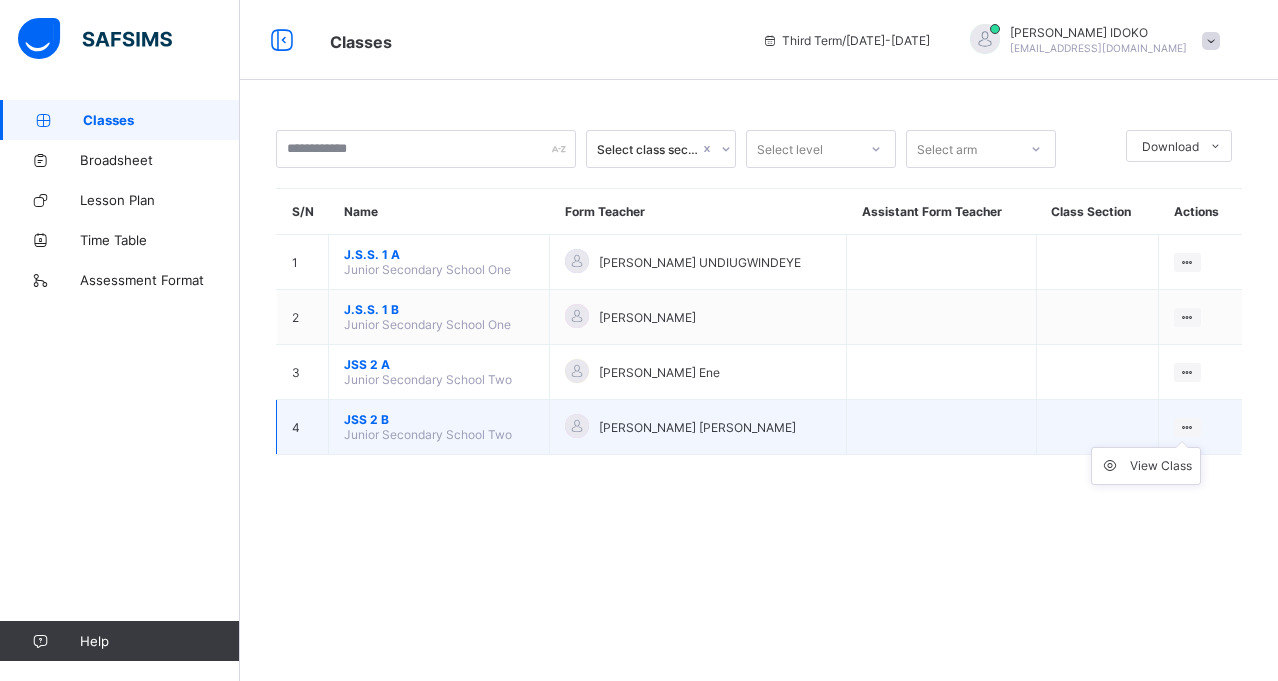 click on "View Class" at bounding box center [1146, 466] 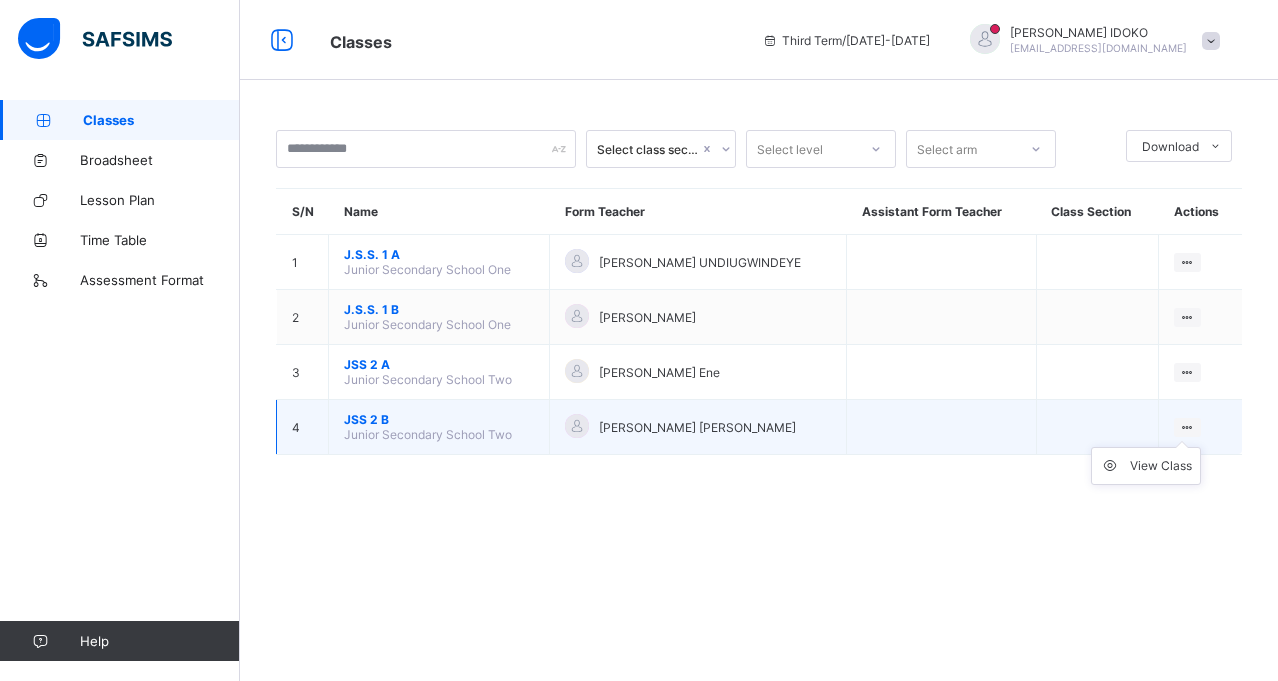 click at bounding box center [1187, 427] 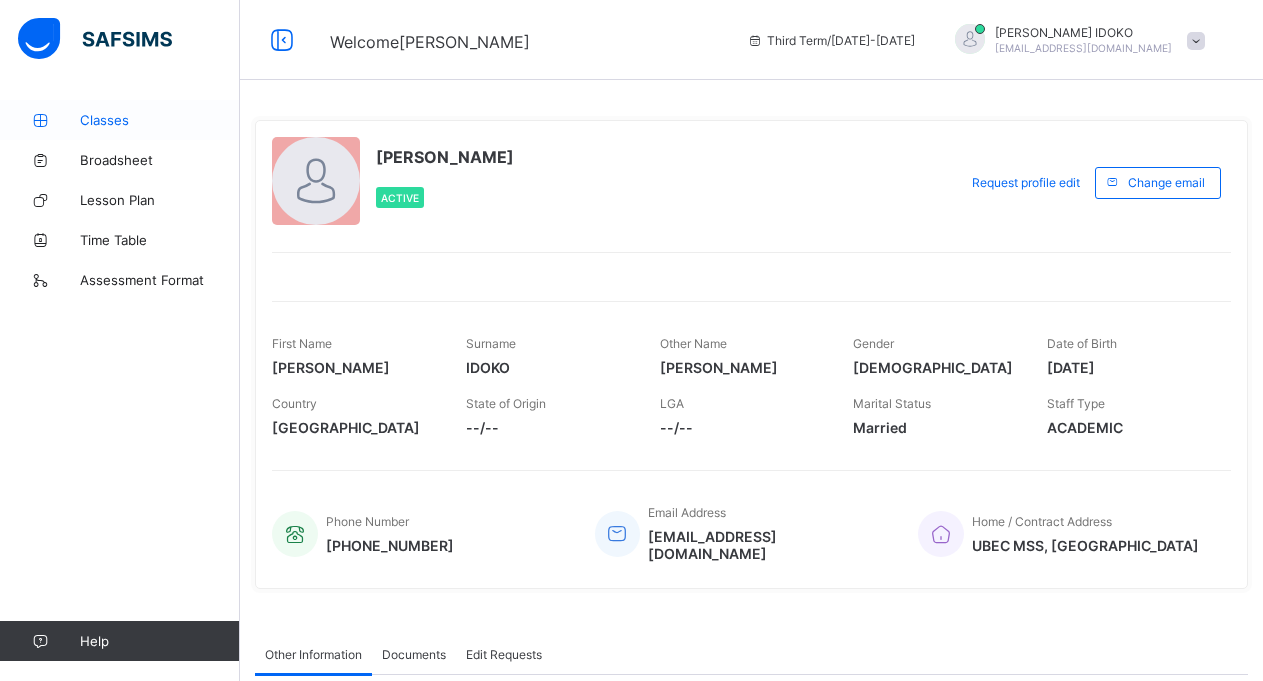 click on "Classes" at bounding box center (160, 120) 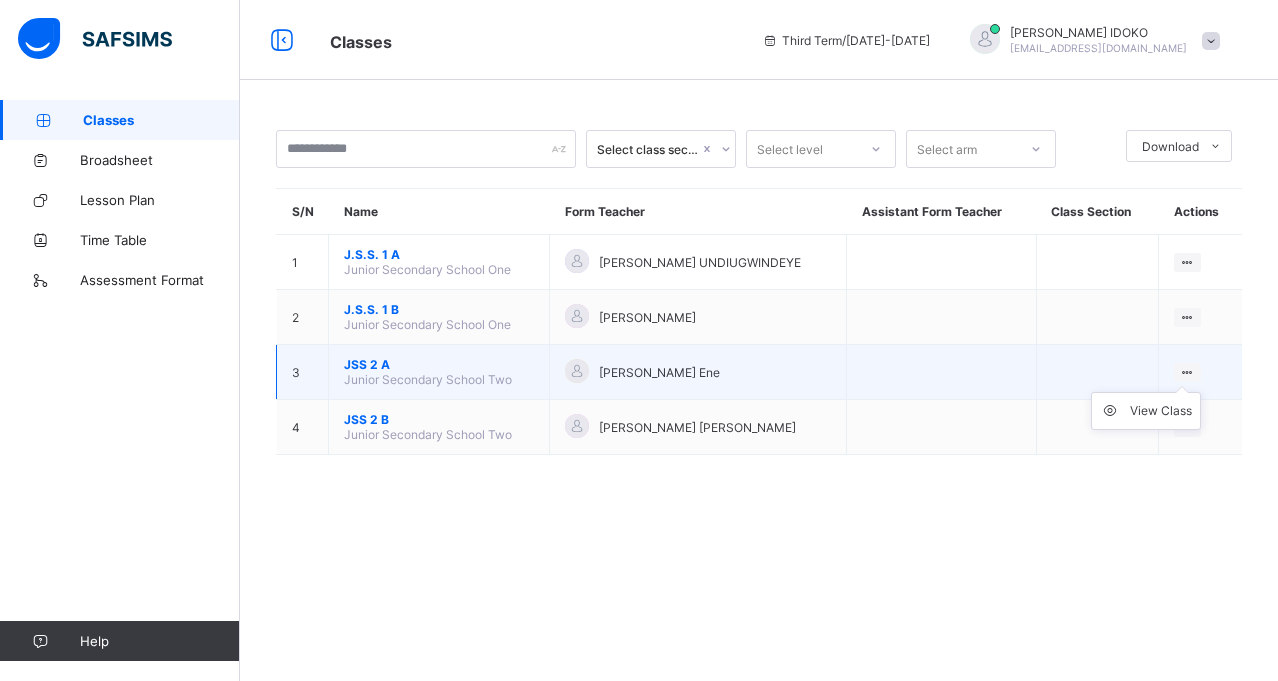 click on "View Class" at bounding box center (1146, 411) 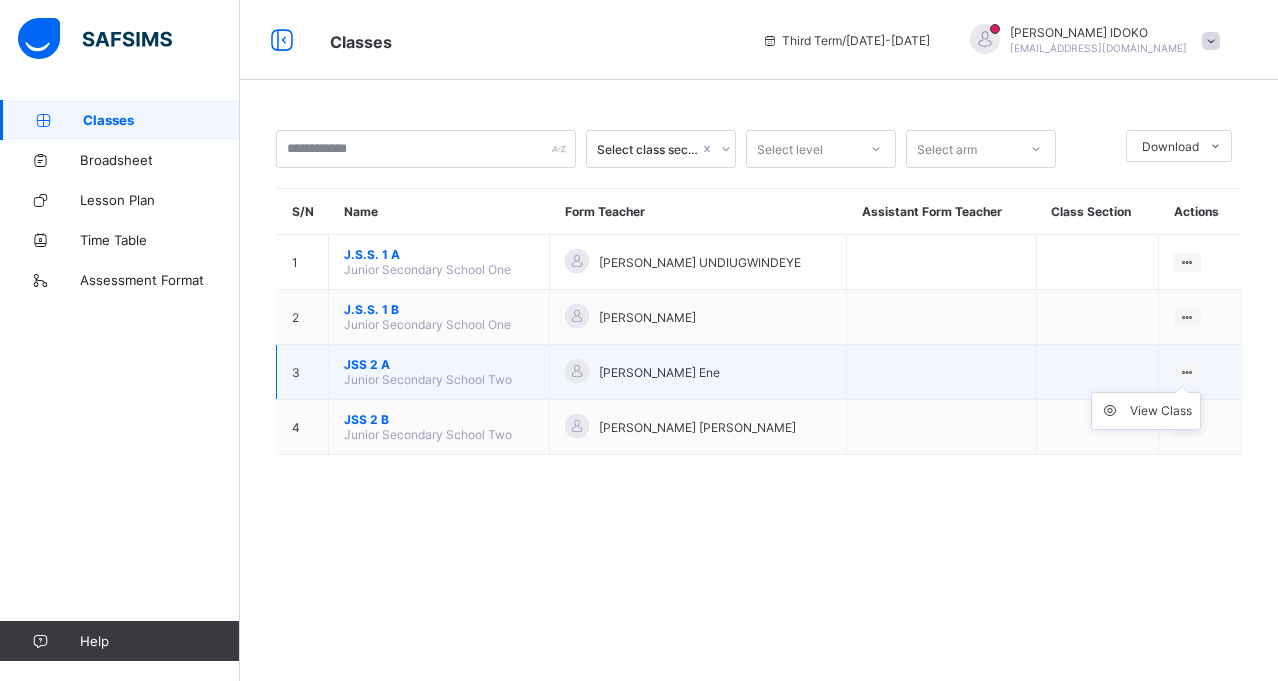 click at bounding box center [1187, 372] 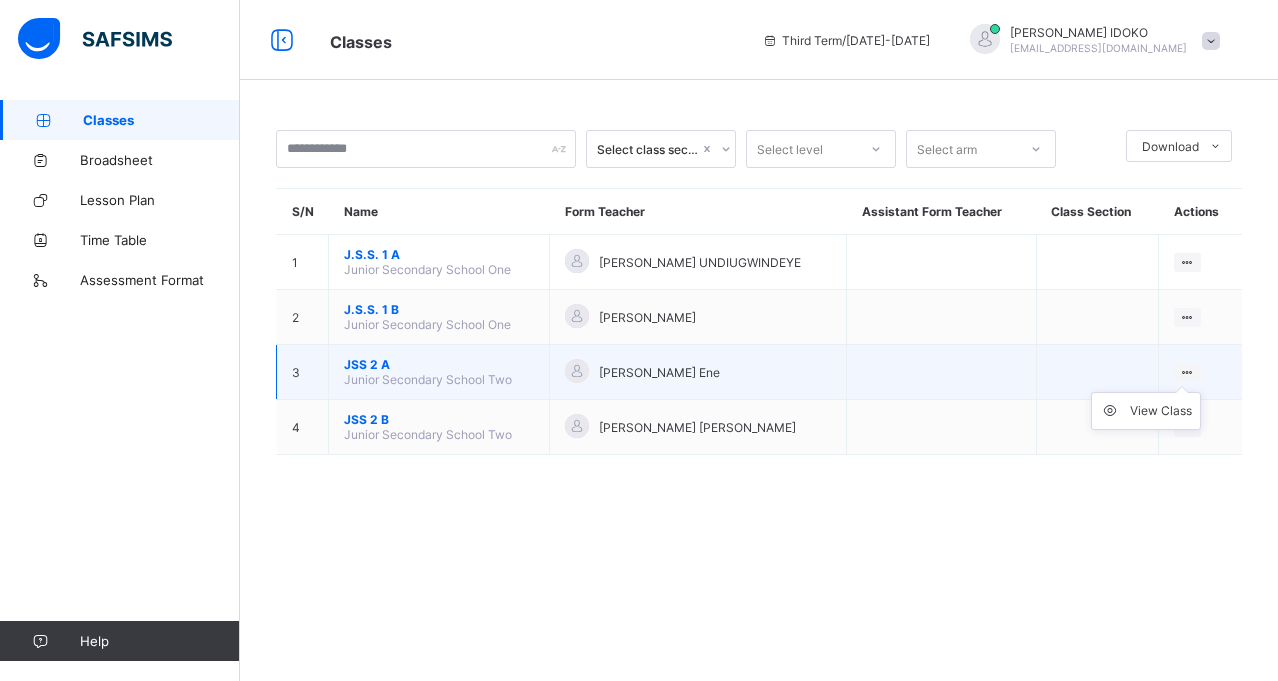 click on "View Class" at bounding box center [1146, 411] 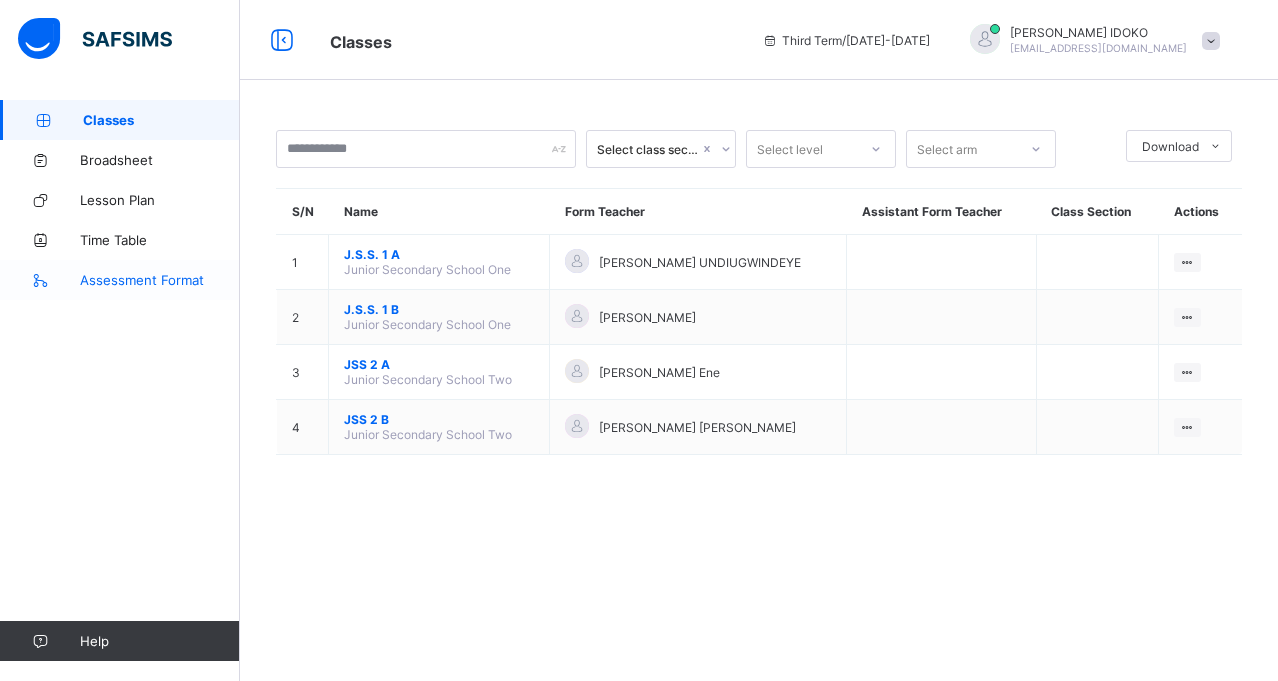 click on "Assessment Format" at bounding box center (160, 280) 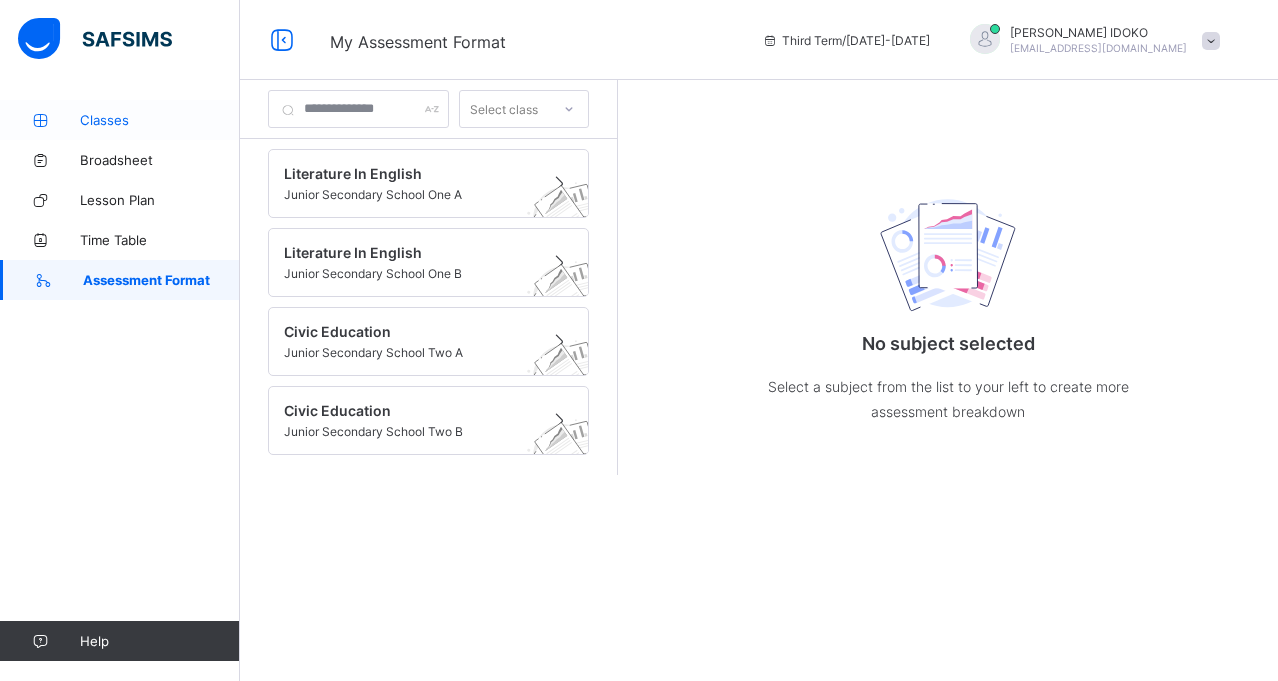 click on "Classes" at bounding box center [160, 120] 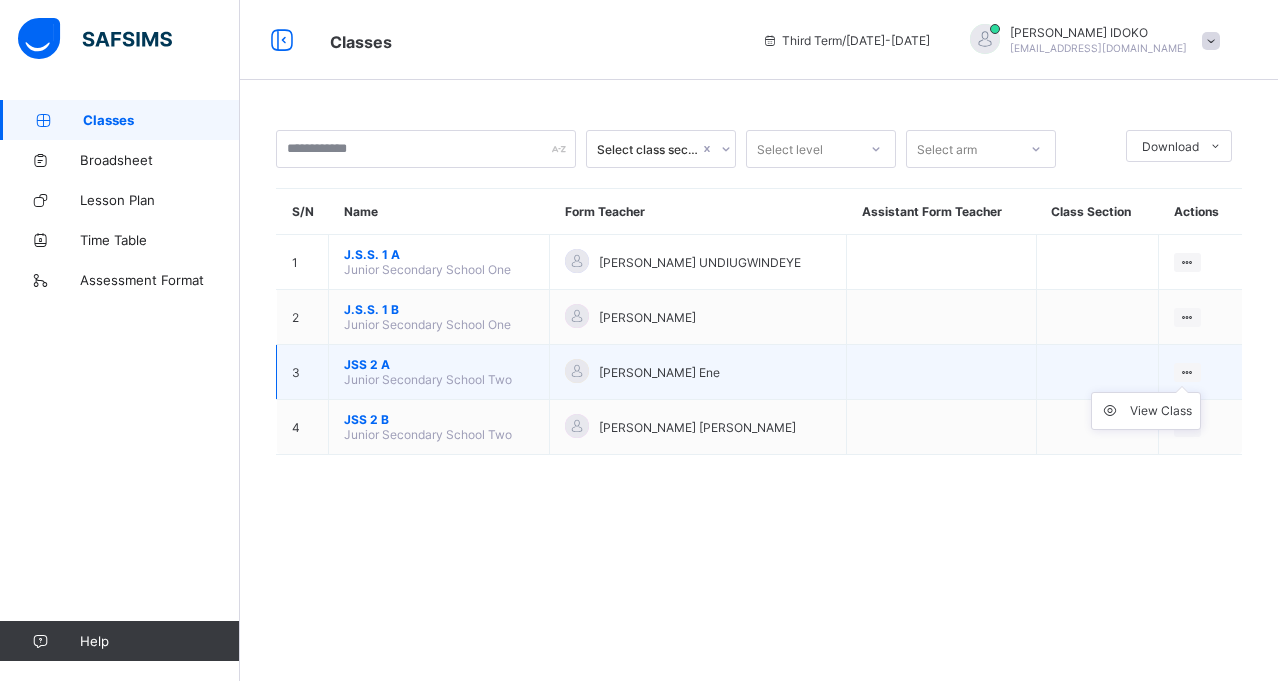 click on "View Class" at bounding box center (1146, 411) 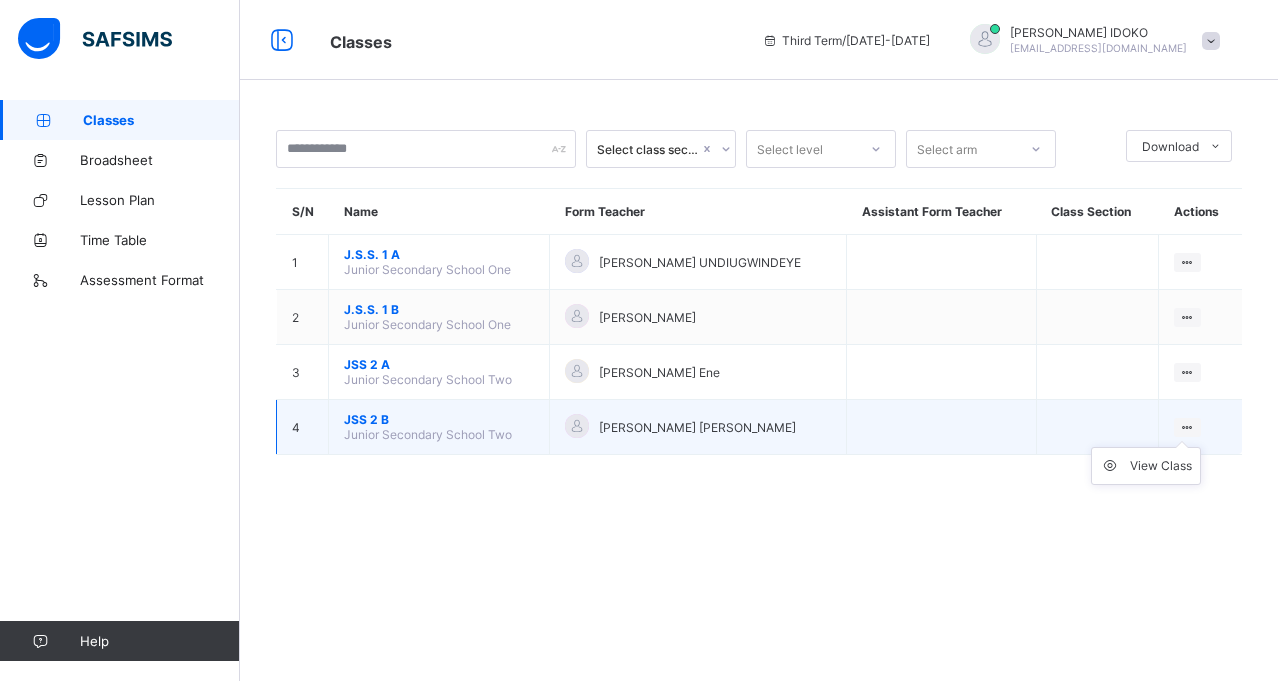 click at bounding box center [1187, 427] 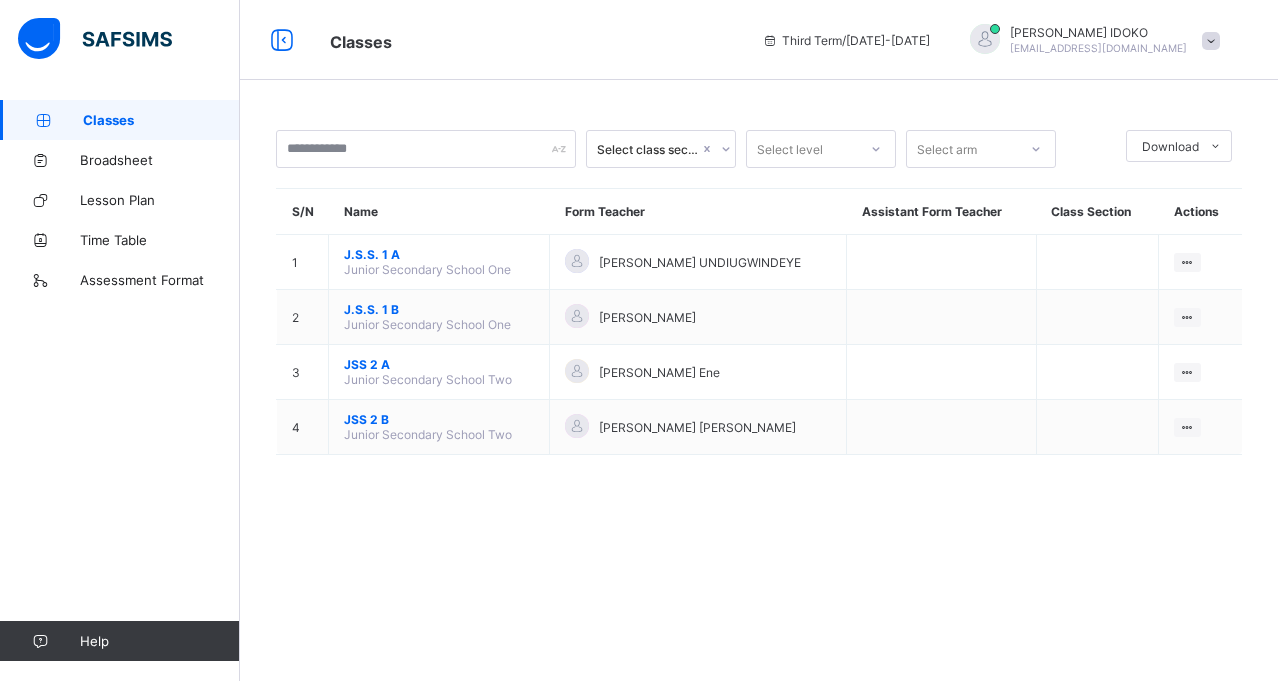 click at bounding box center [1211, 41] 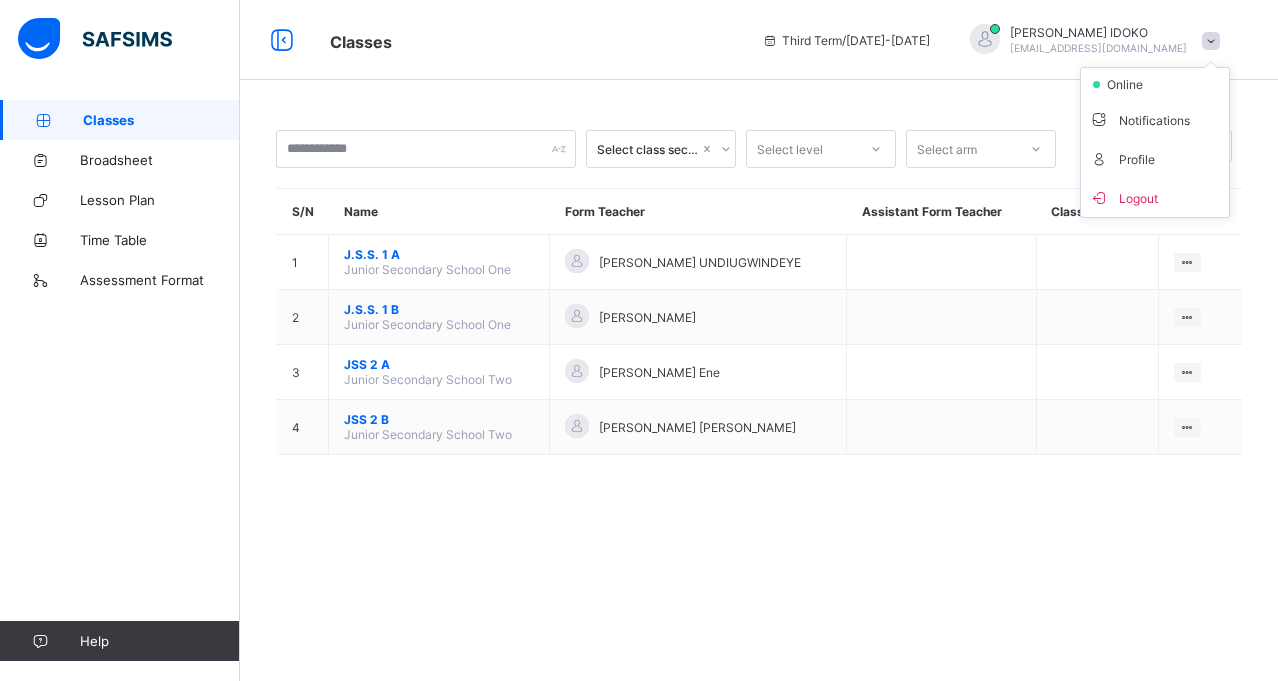 click on "Third Term  /  2024-2025   JAMES   IDOKO idokojames112@gmail.com online Notifications Profile Logout" at bounding box center (1015, 40) 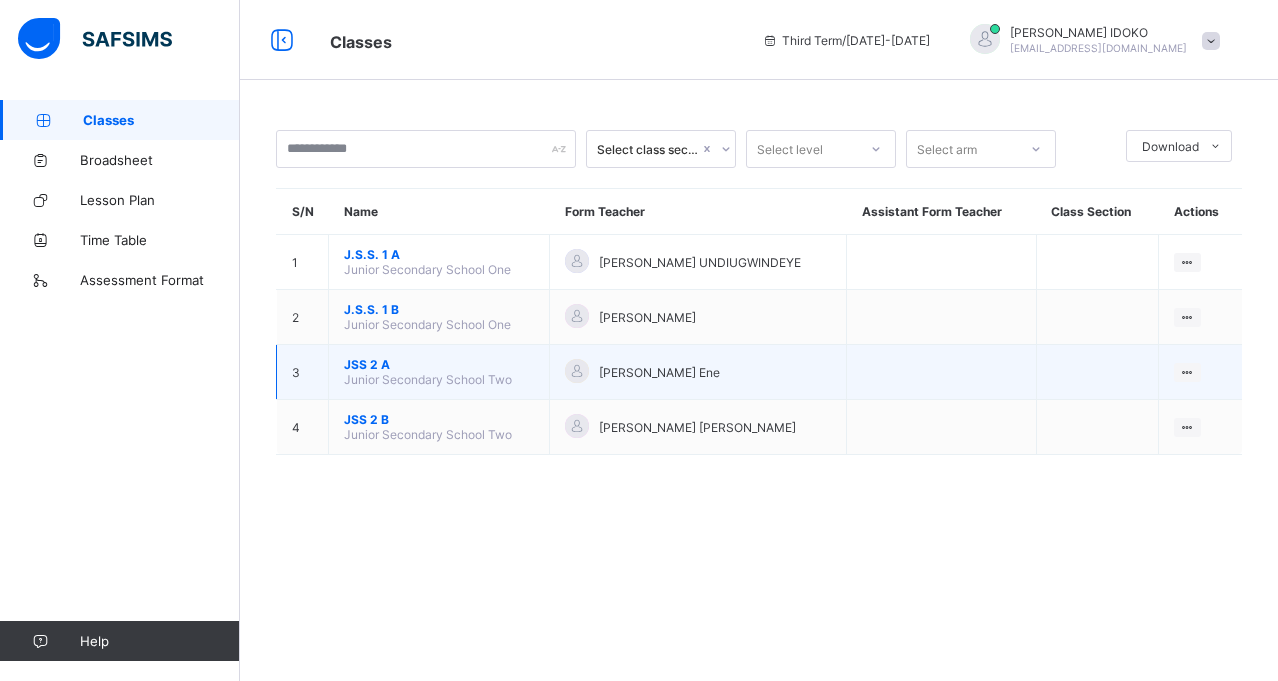 click on "View Class" at bounding box center [1200, 372] 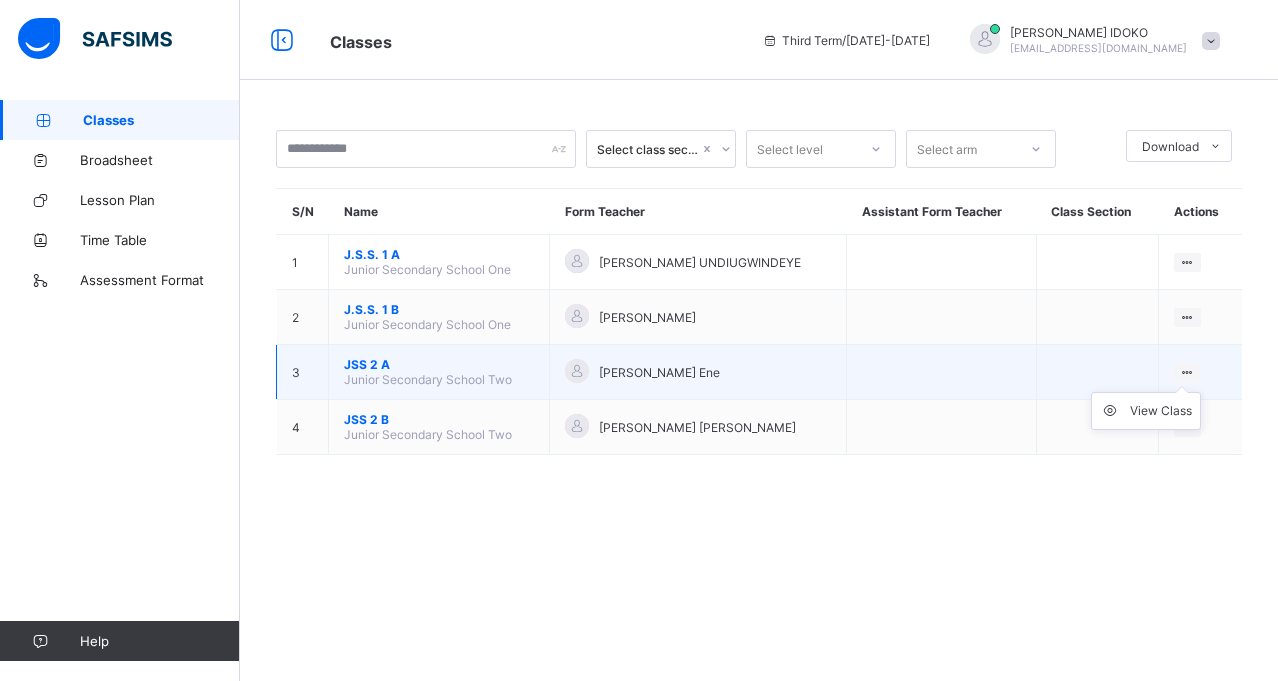 click at bounding box center [1187, 372] 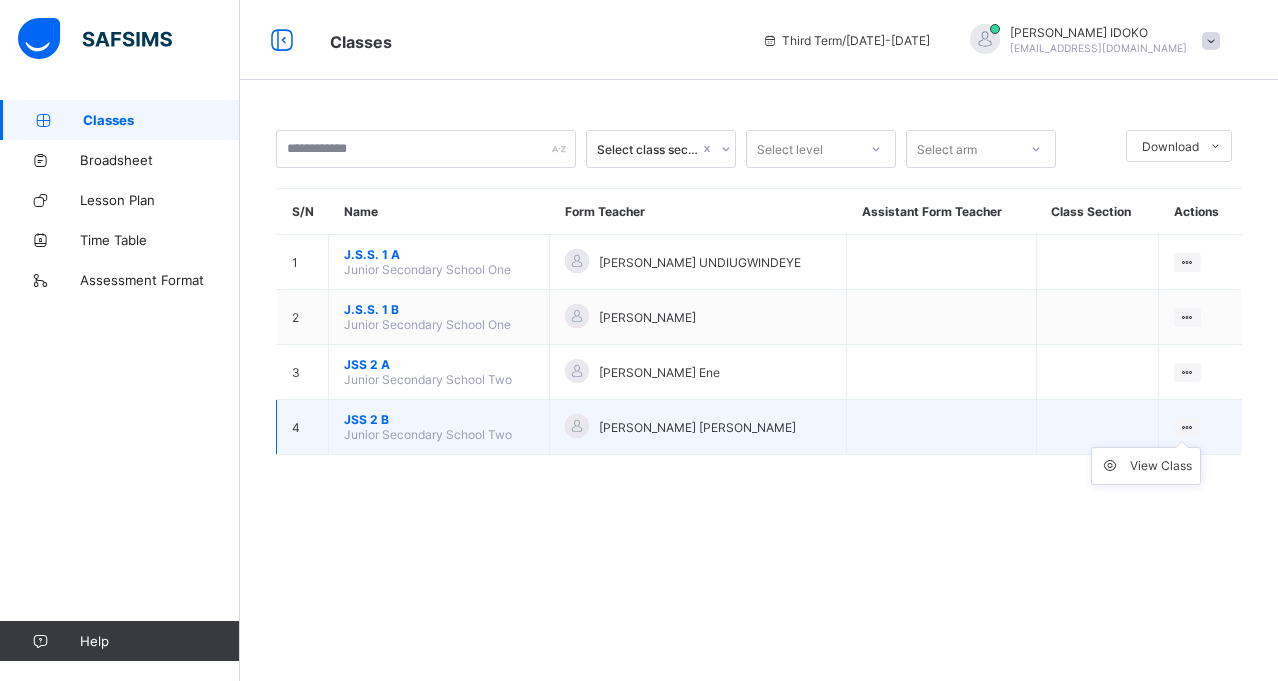 click on "View Class" at bounding box center [1146, 466] 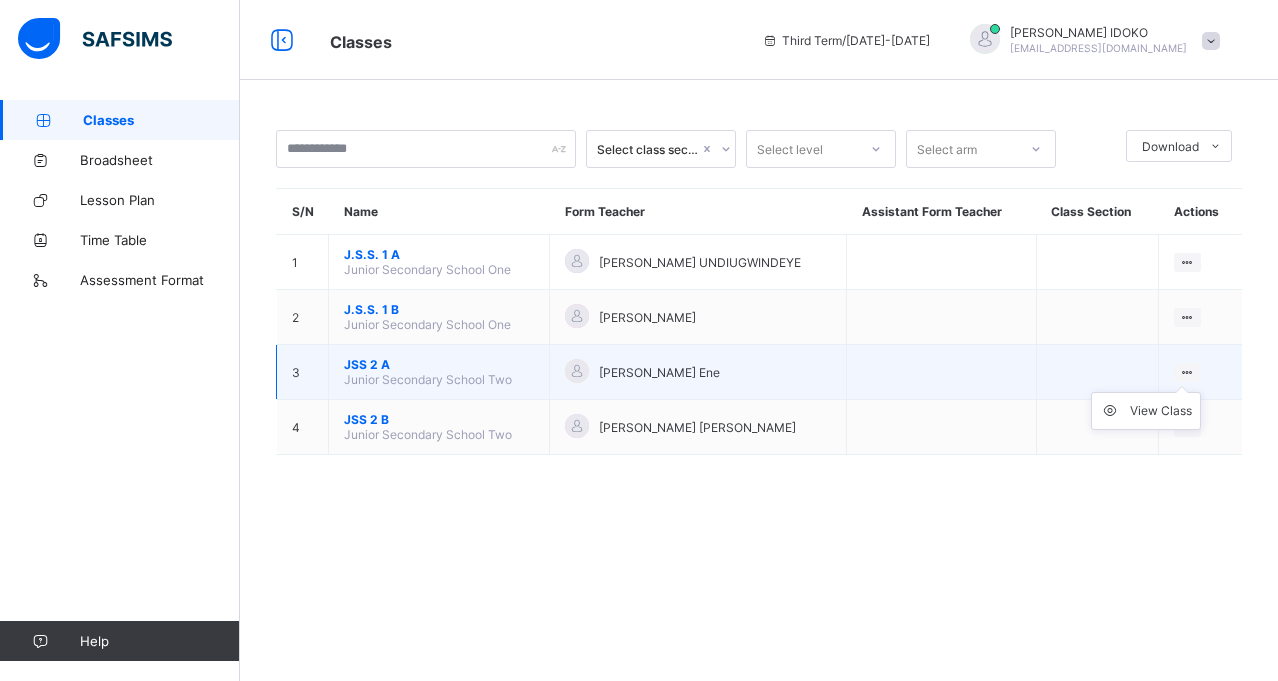 click on "View Class" at bounding box center [1146, 411] 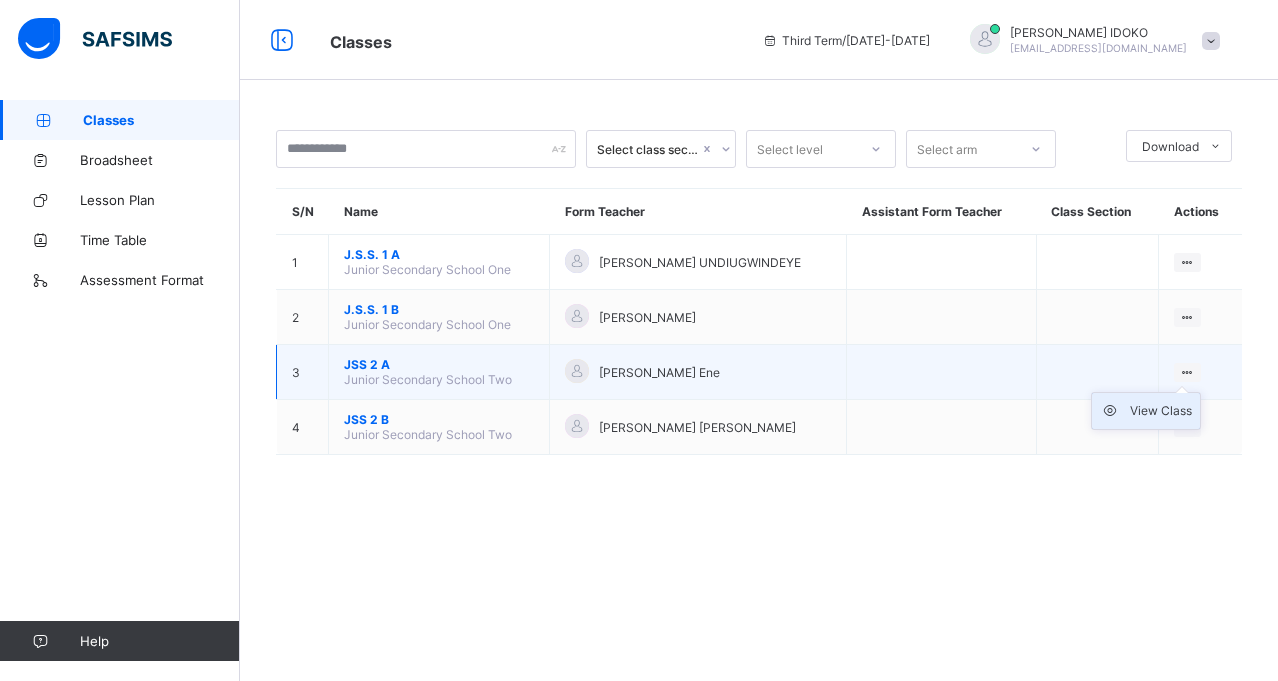click on "View Class" at bounding box center [1161, 411] 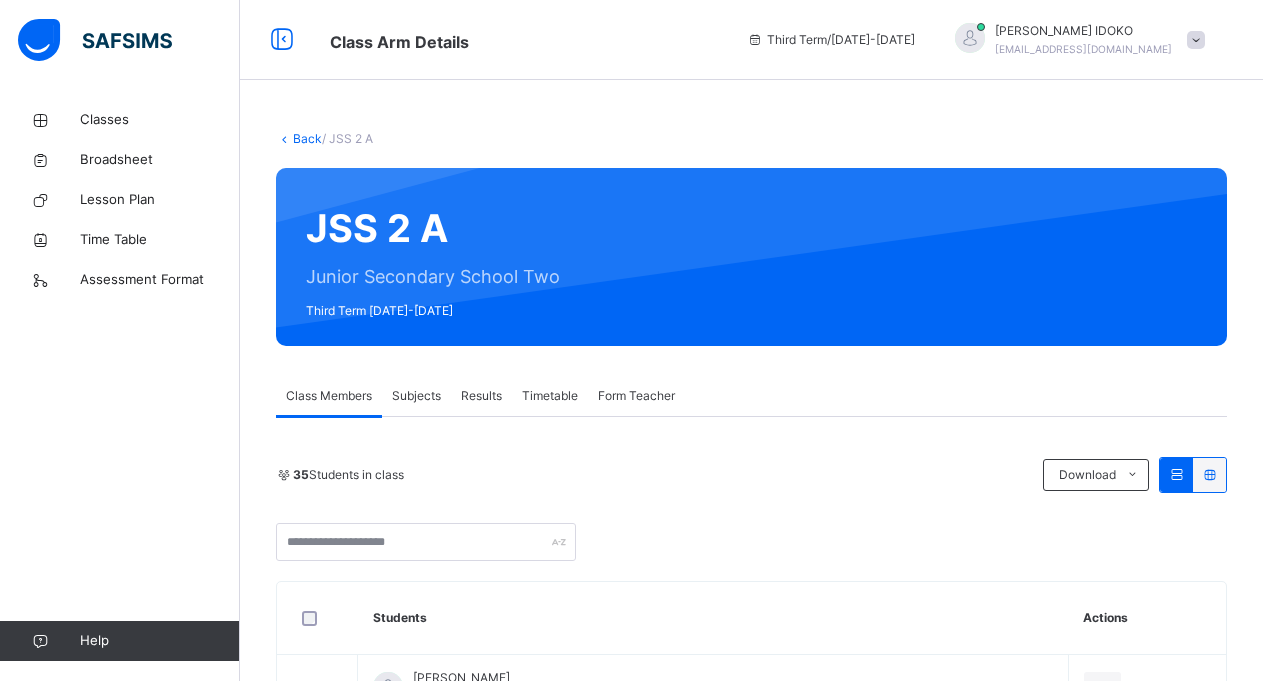 click on "Subjects" at bounding box center [416, 396] 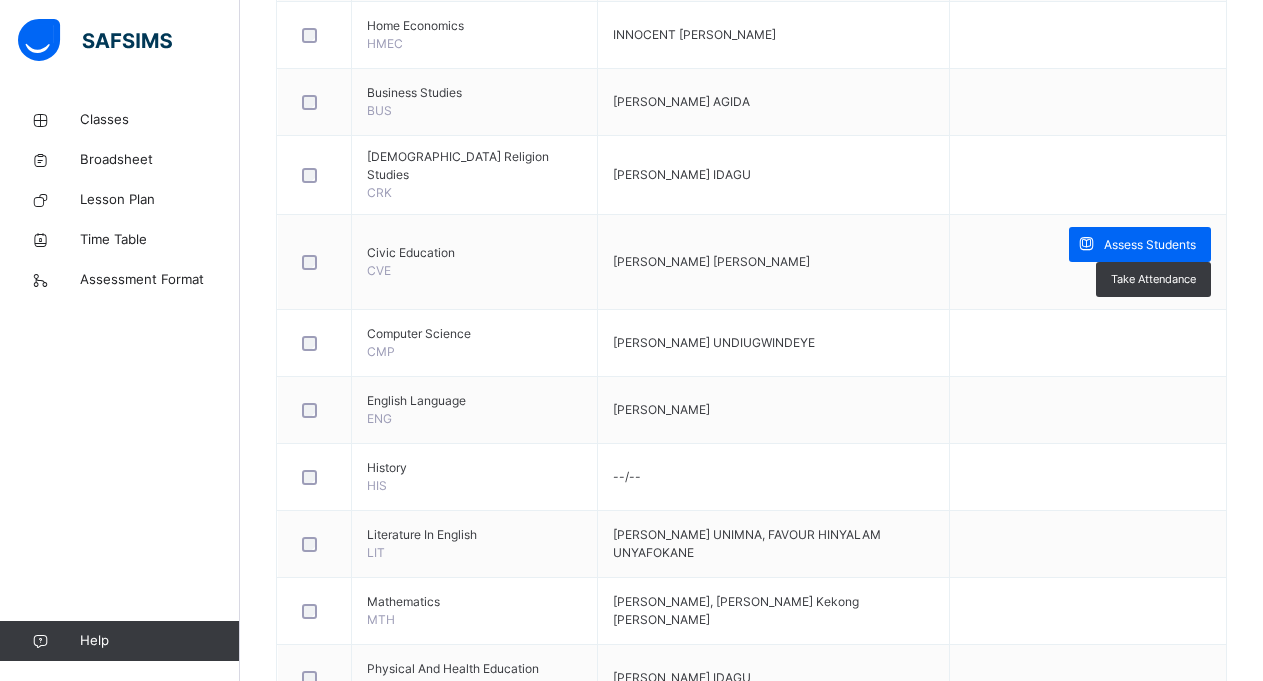 scroll, scrollTop: 840, scrollLeft: 0, axis: vertical 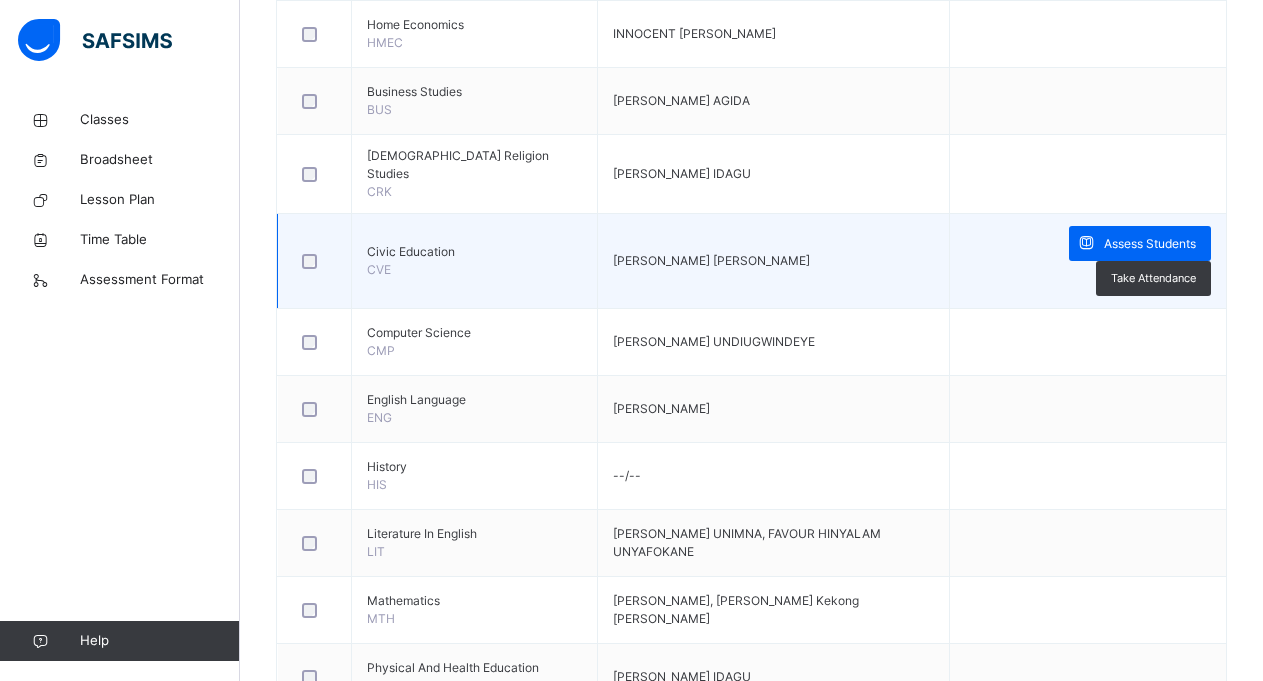 click on "Civic Education" at bounding box center (474, 252) 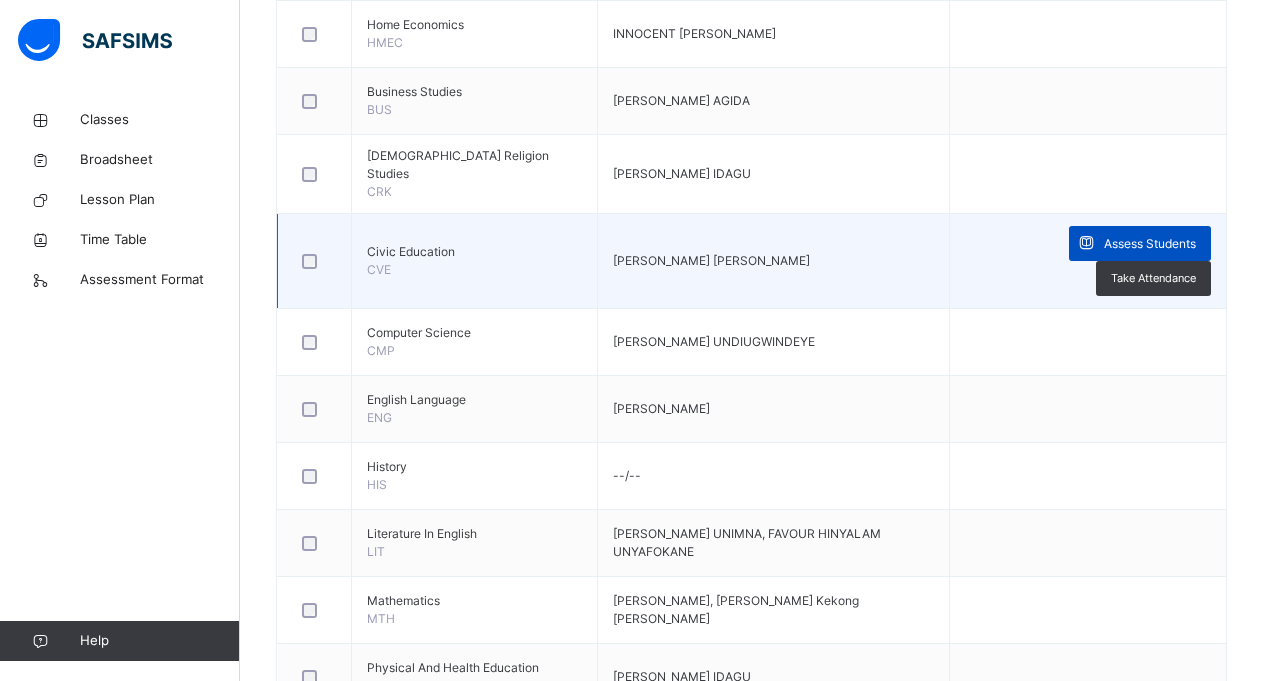 click on "Assess Students" at bounding box center [1150, 244] 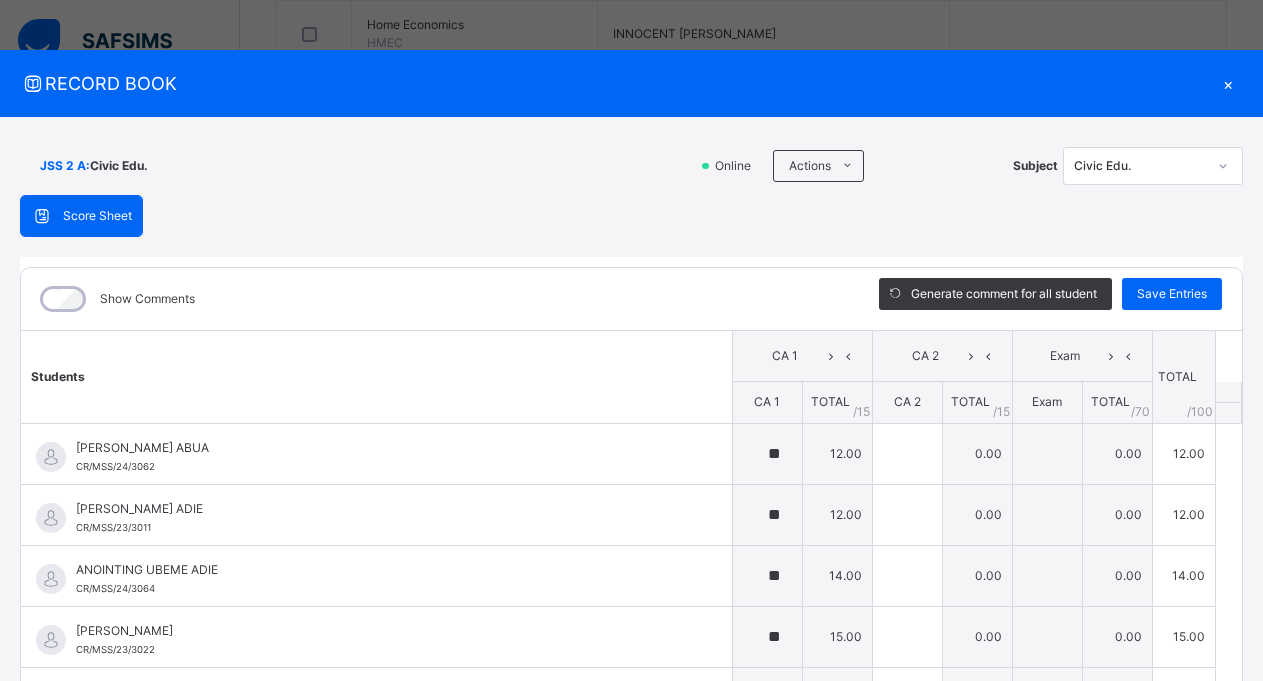 type on "**" 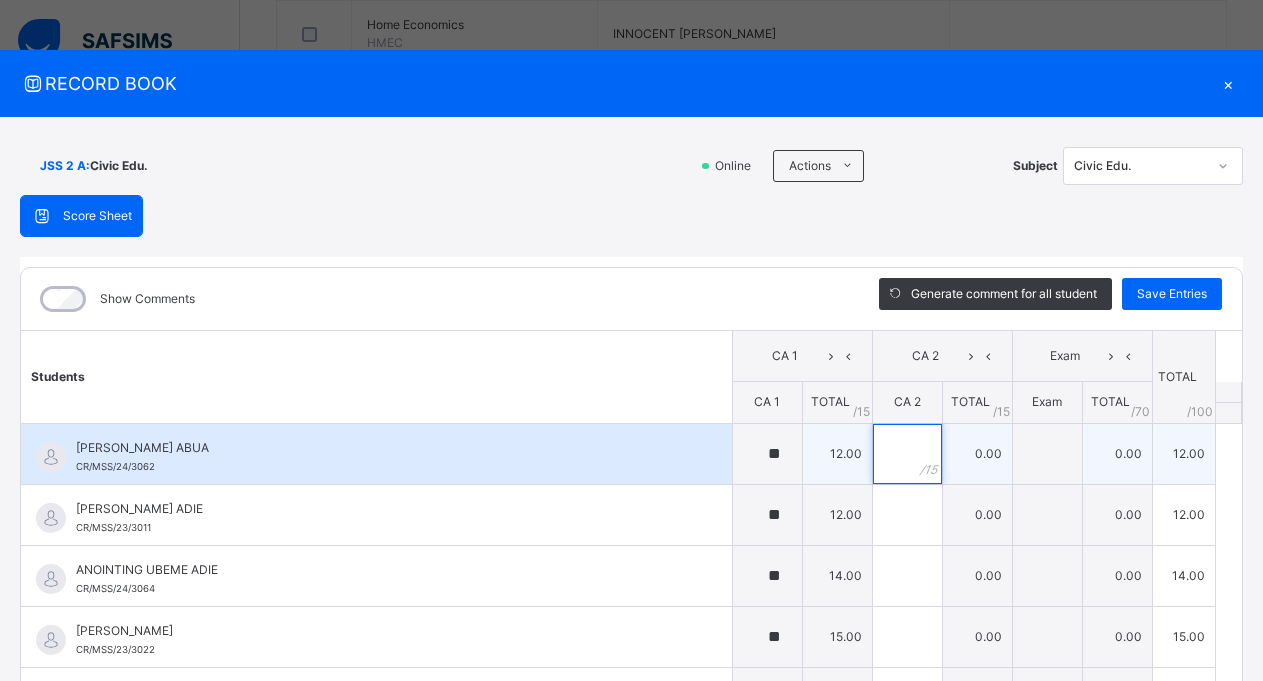 click at bounding box center (907, 454) 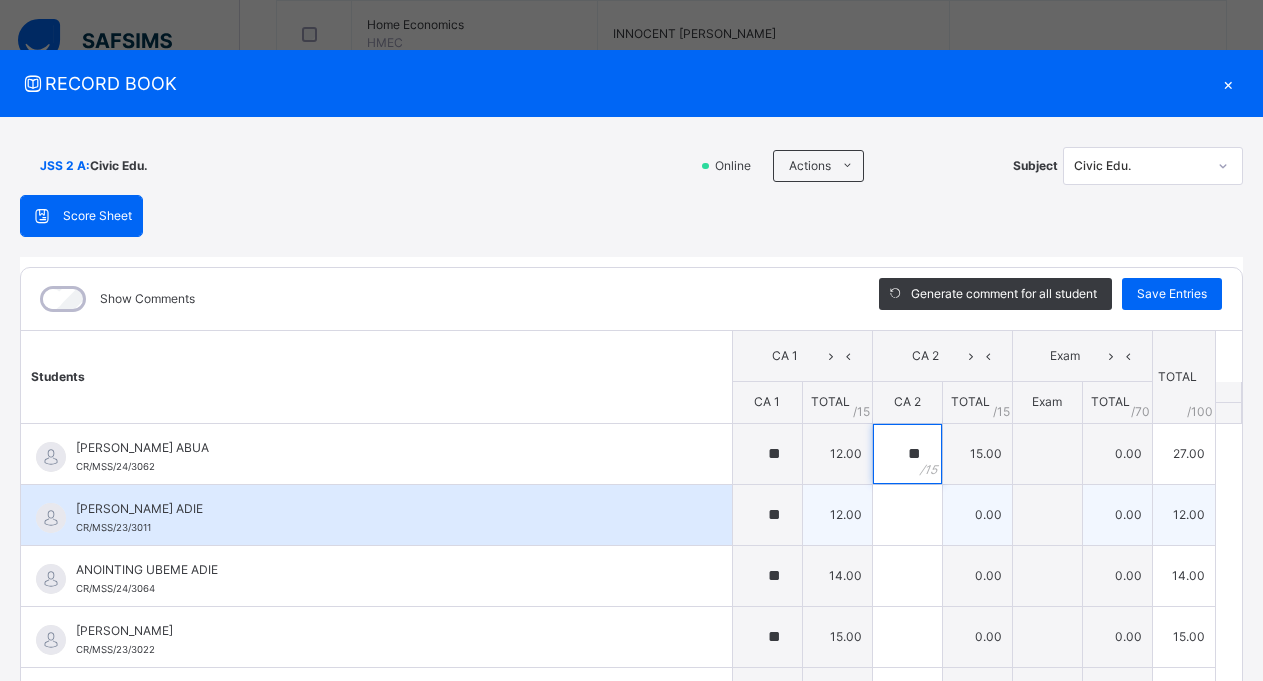 type on "**" 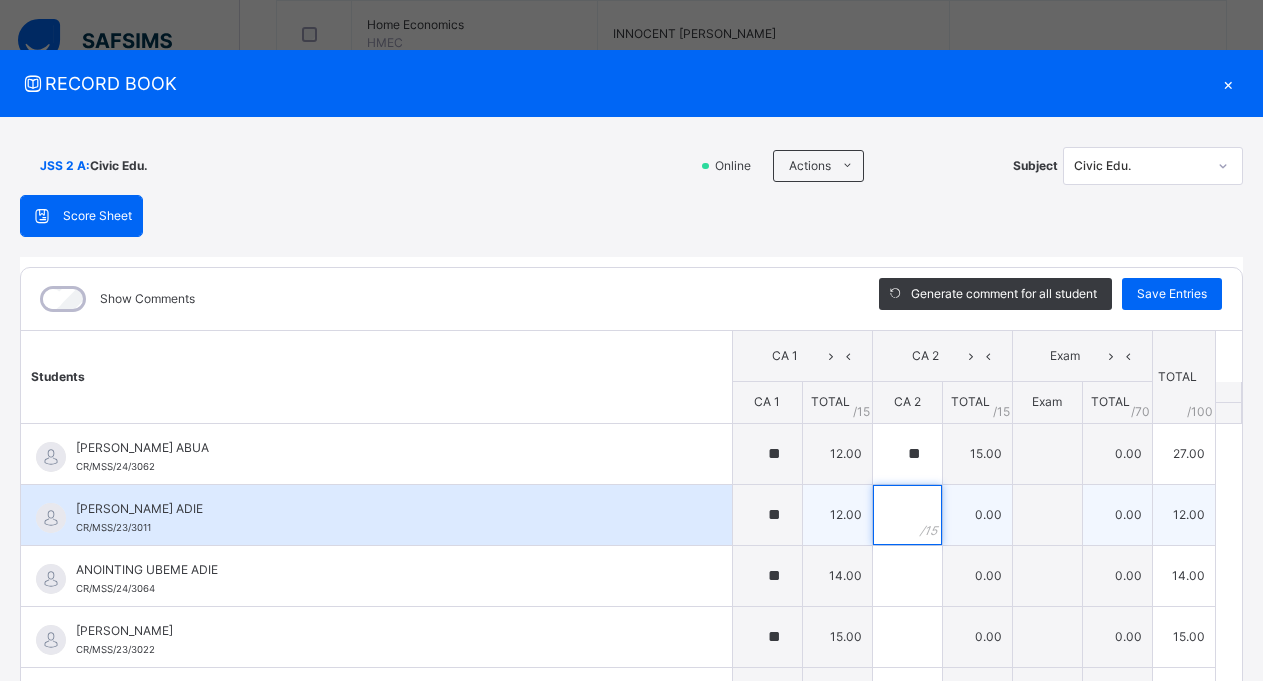 click at bounding box center (907, 515) 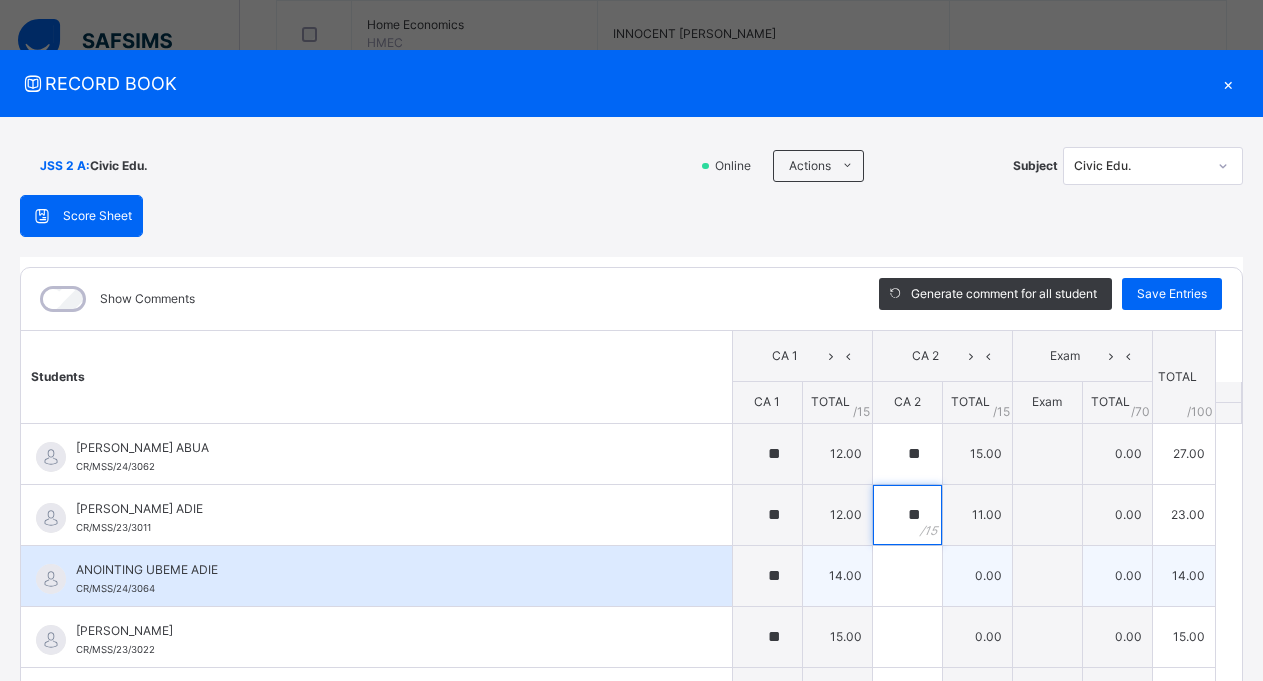 type on "**" 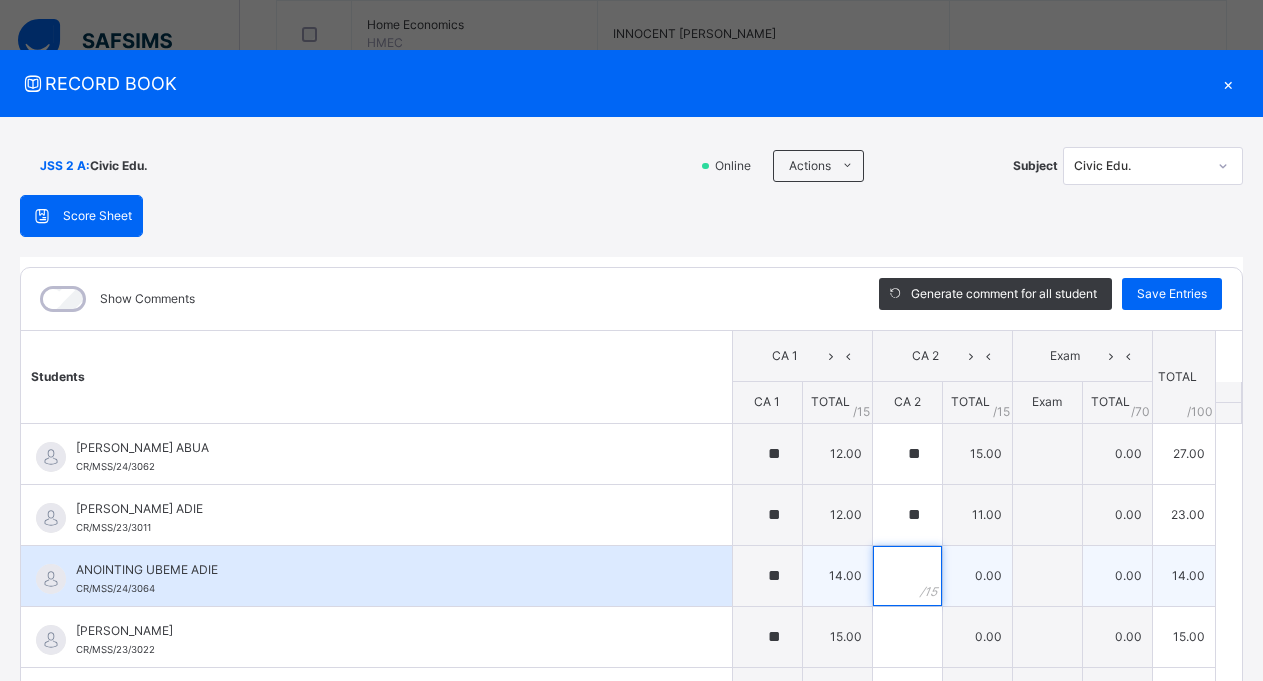 click at bounding box center (907, 576) 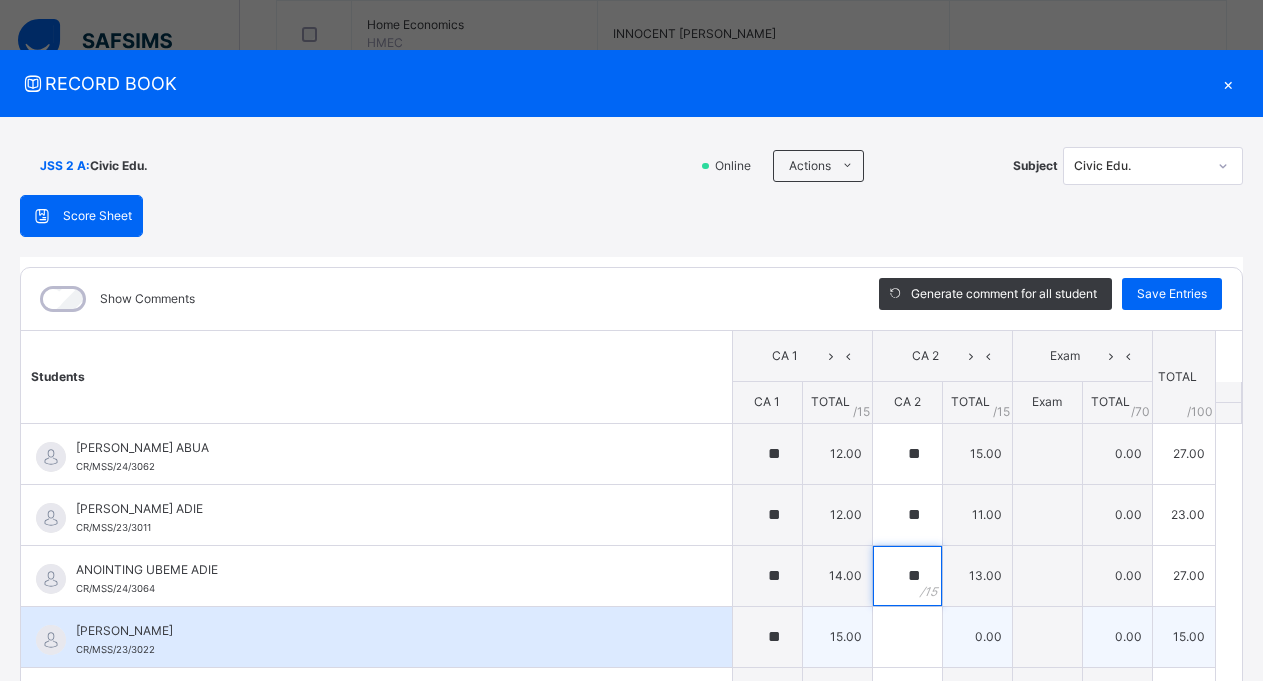 type on "**" 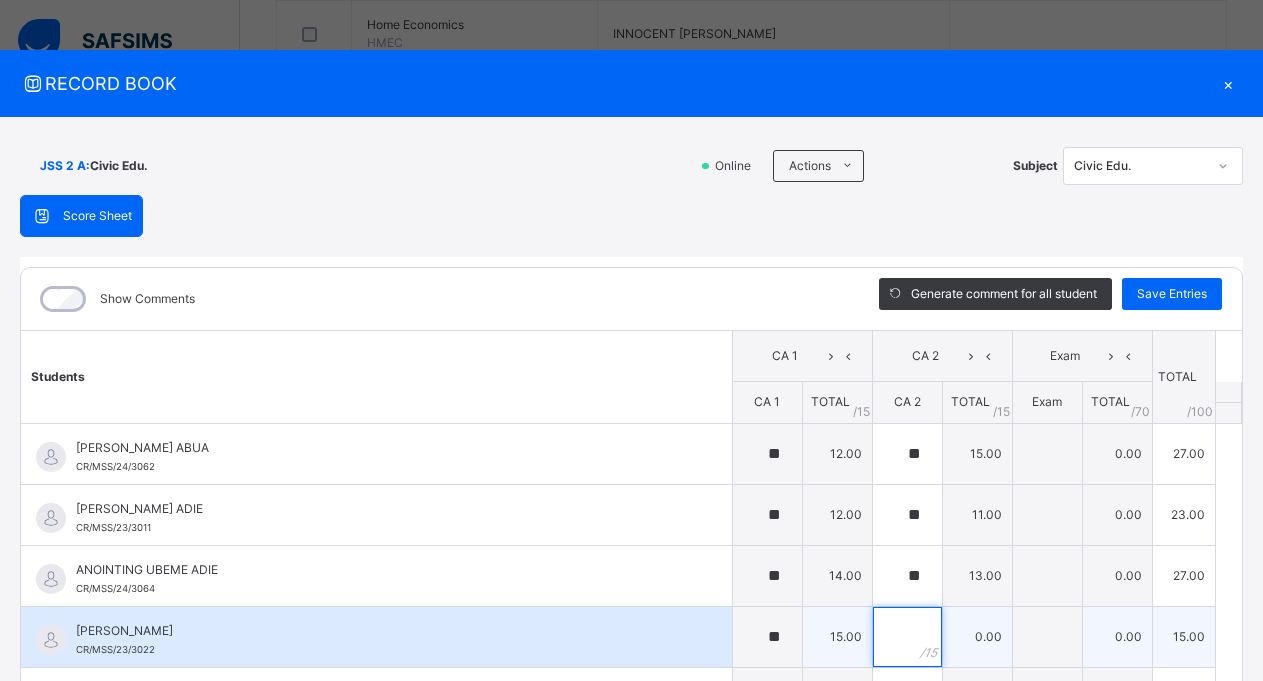 click at bounding box center [907, 637] 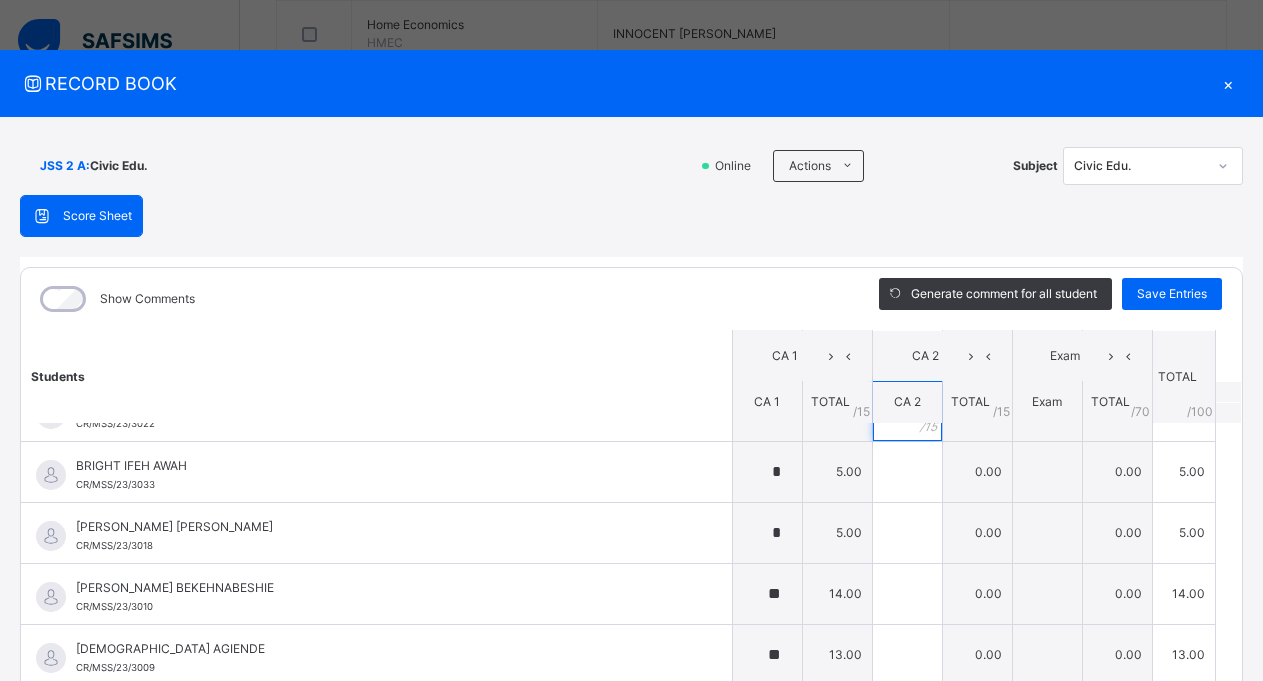 scroll, scrollTop: 173, scrollLeft: 0, axis: vertical 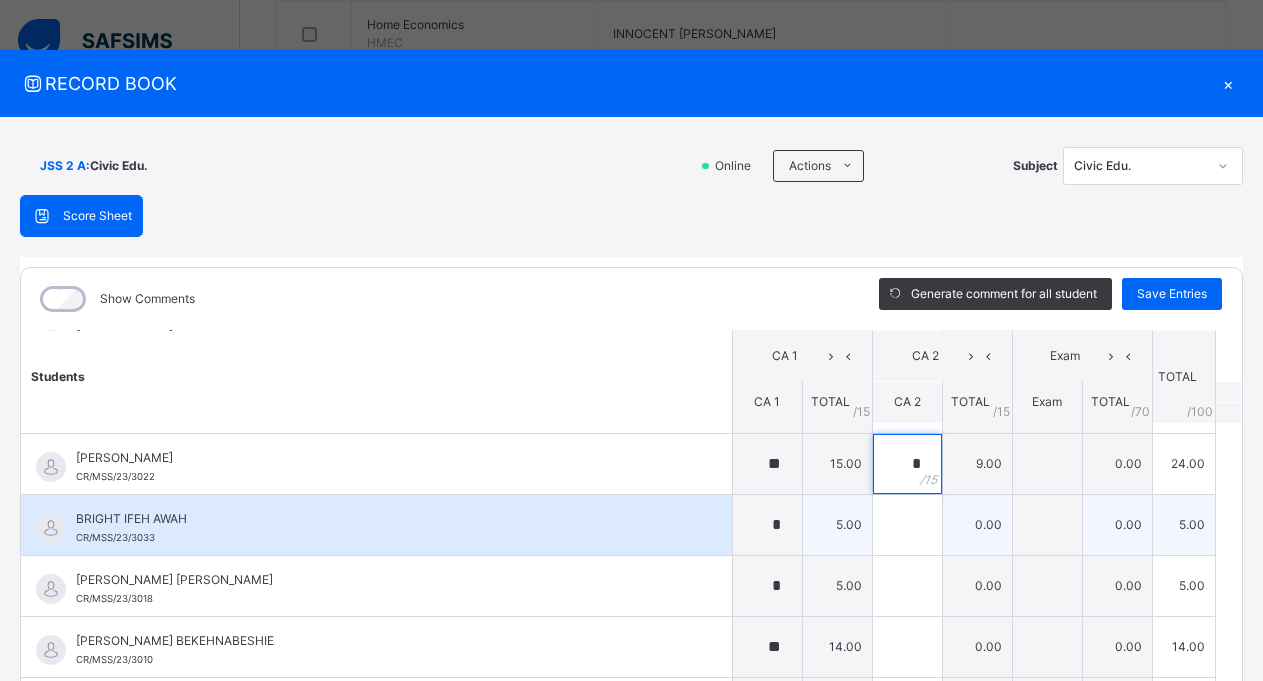 type on "*" 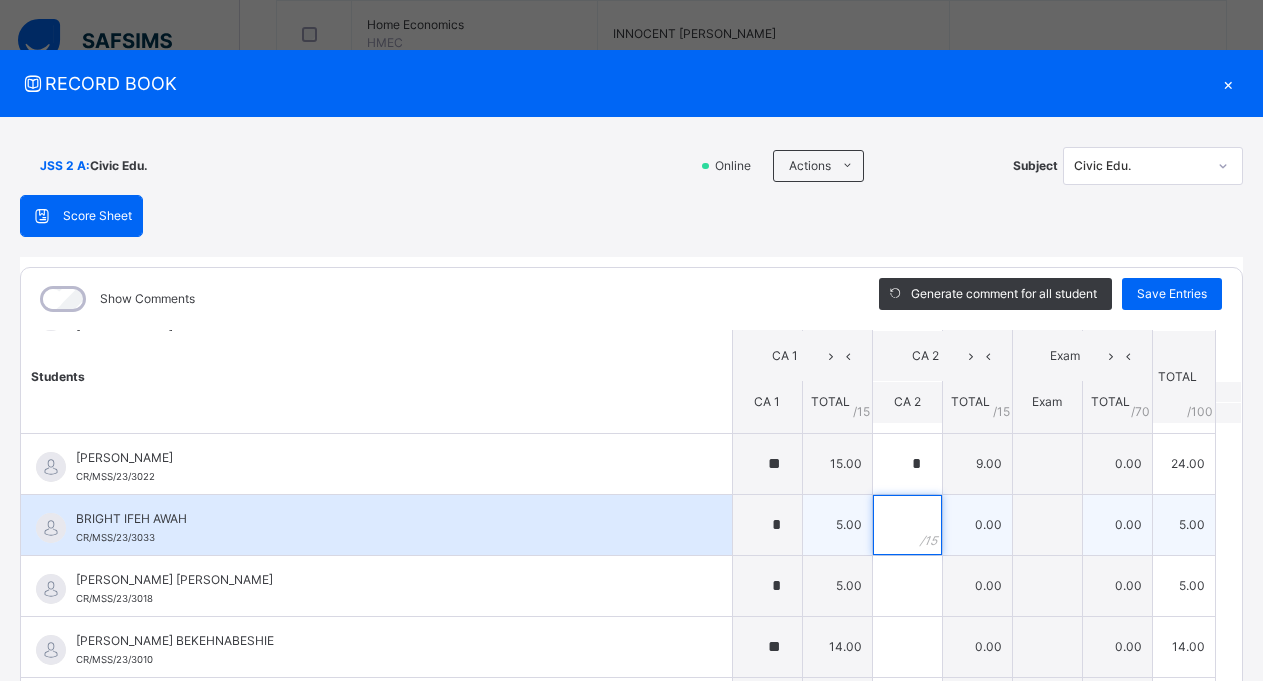 click at bounding box center [907, 525] 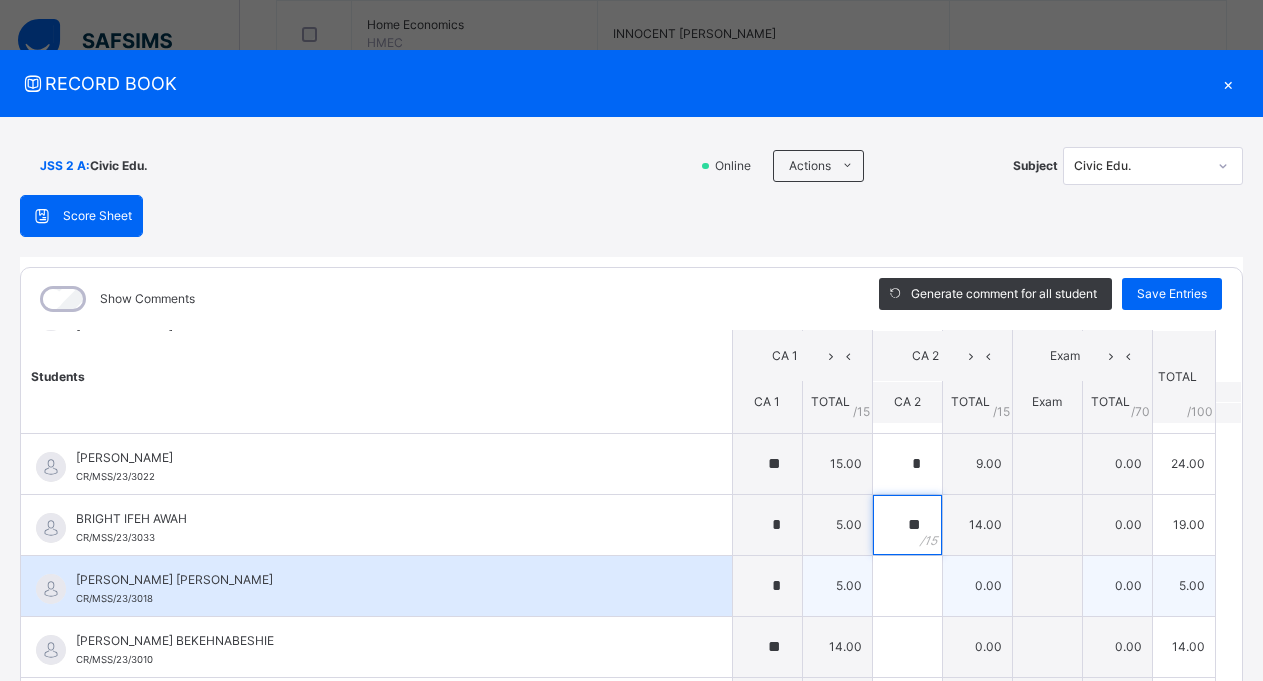 type on "**" 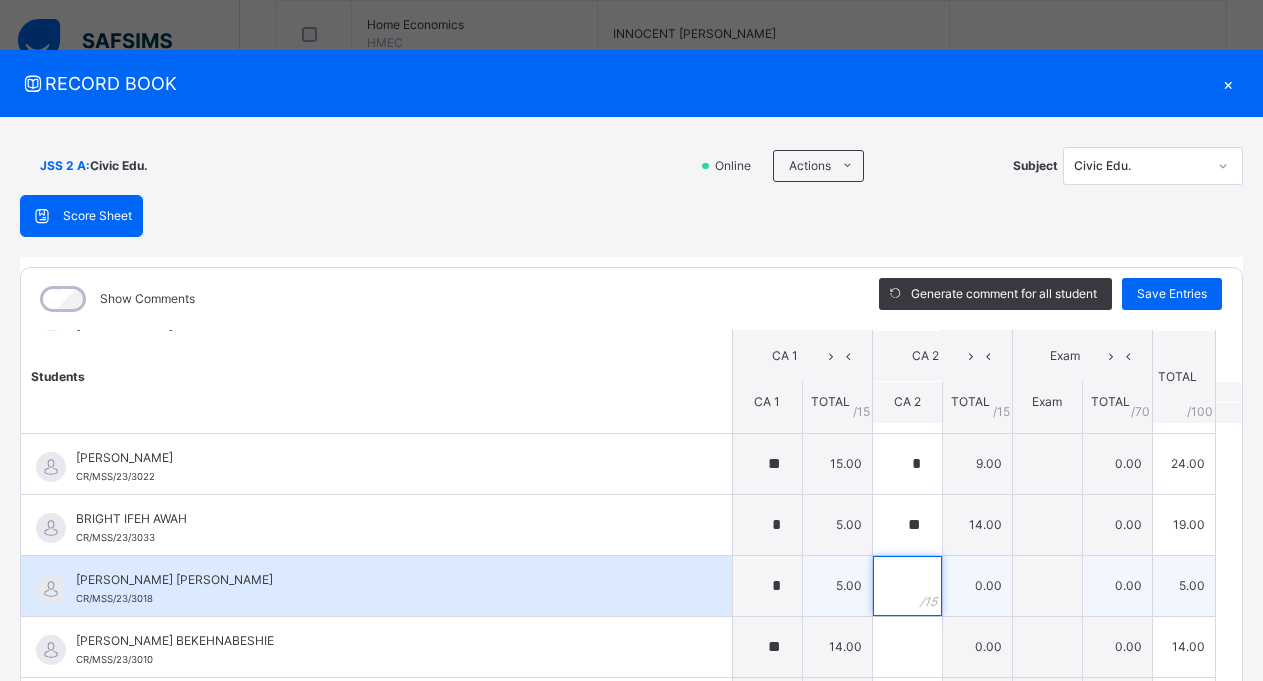 click at bounding box center [907, 586] 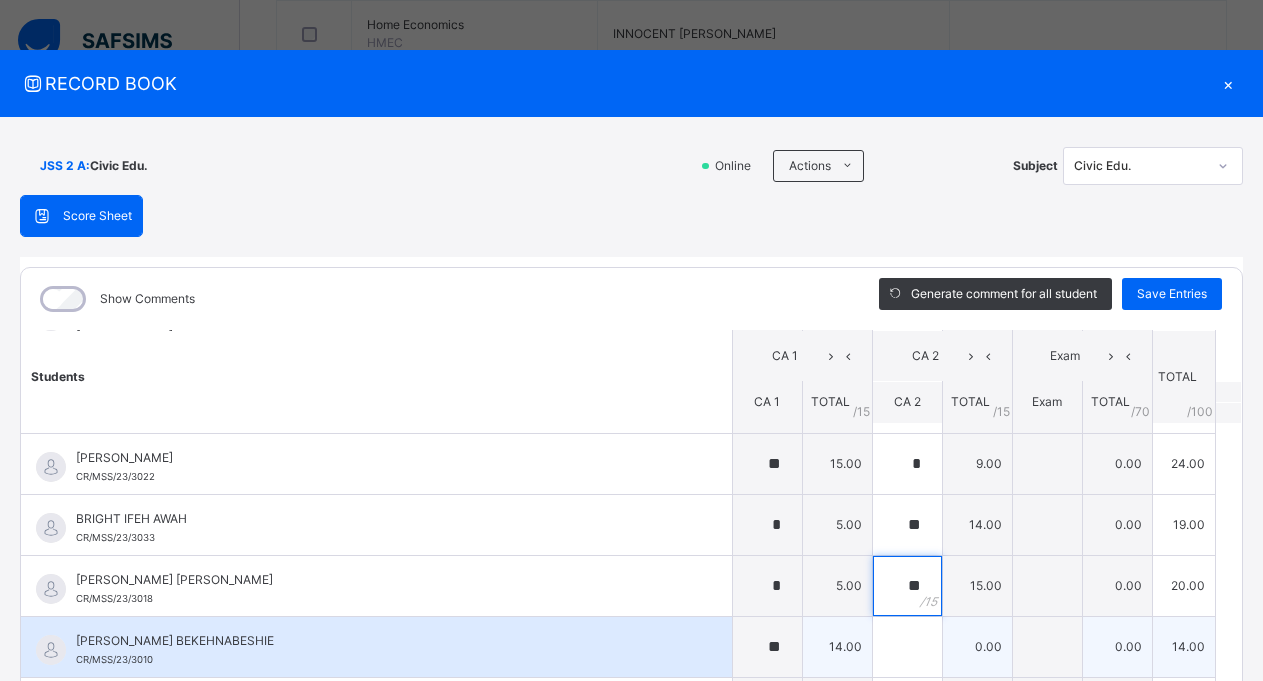 type on "**" 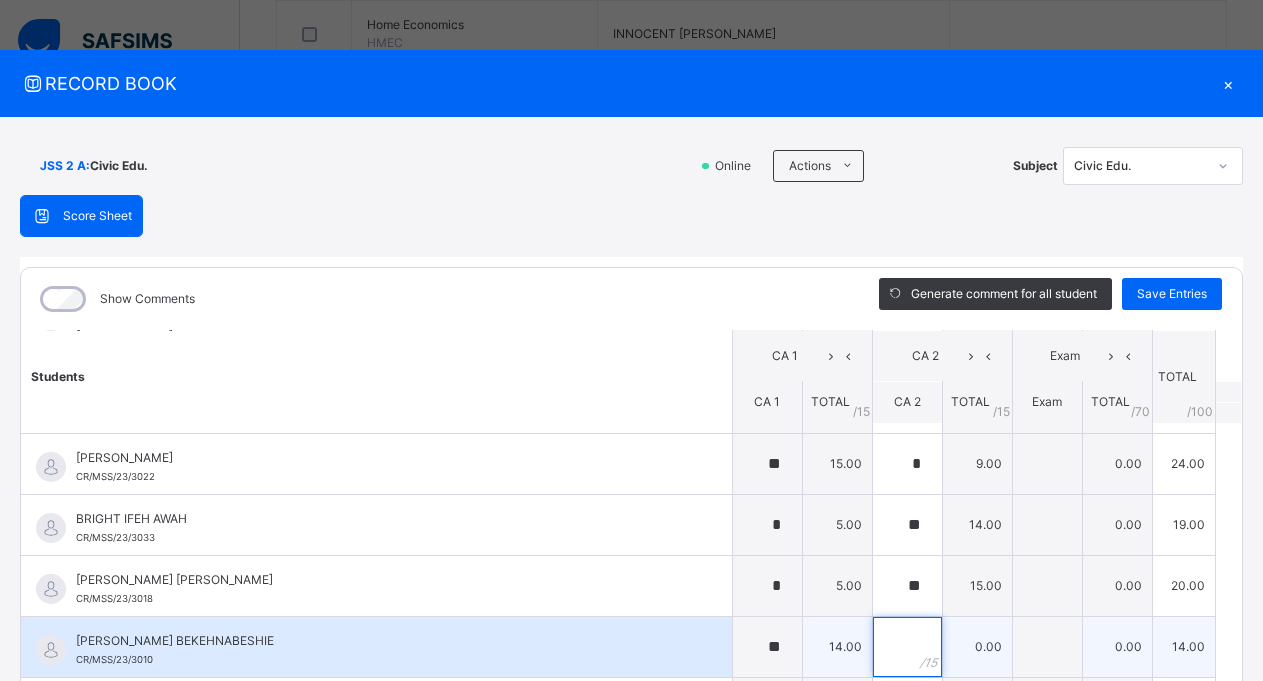 click at bounding box center [907, 647] 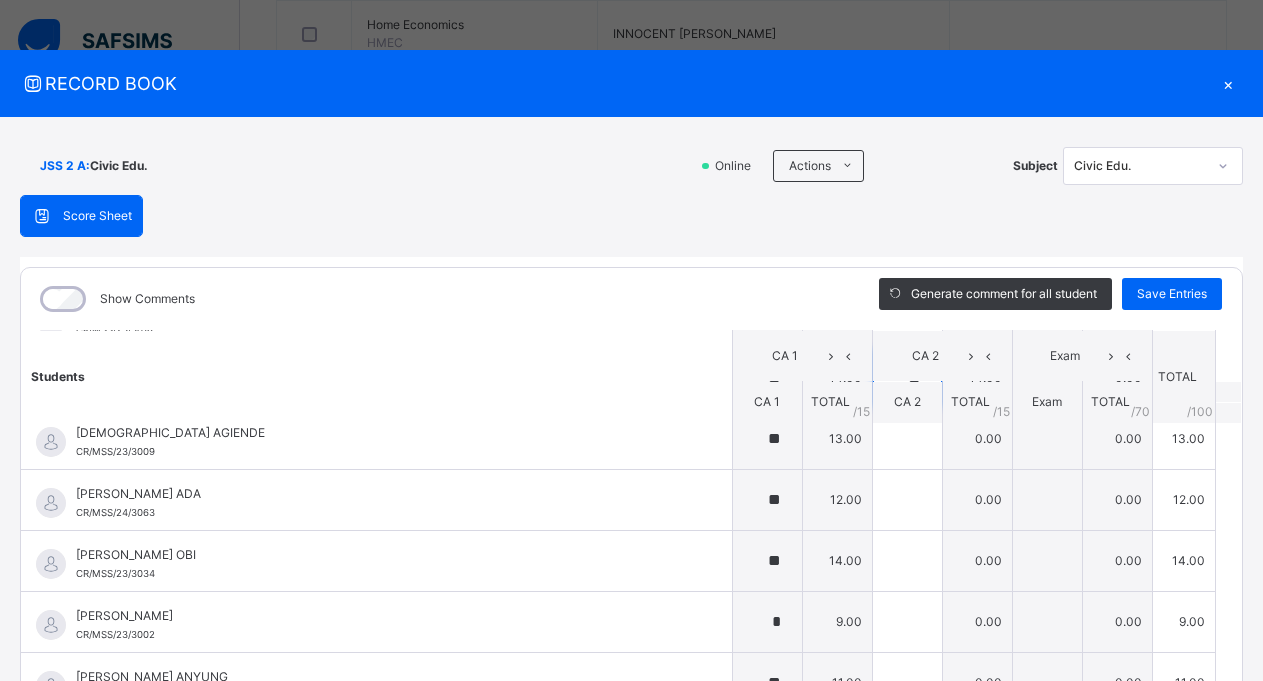 scroll, scrollTop: 456, scrollLeft: 0, axis: vertical 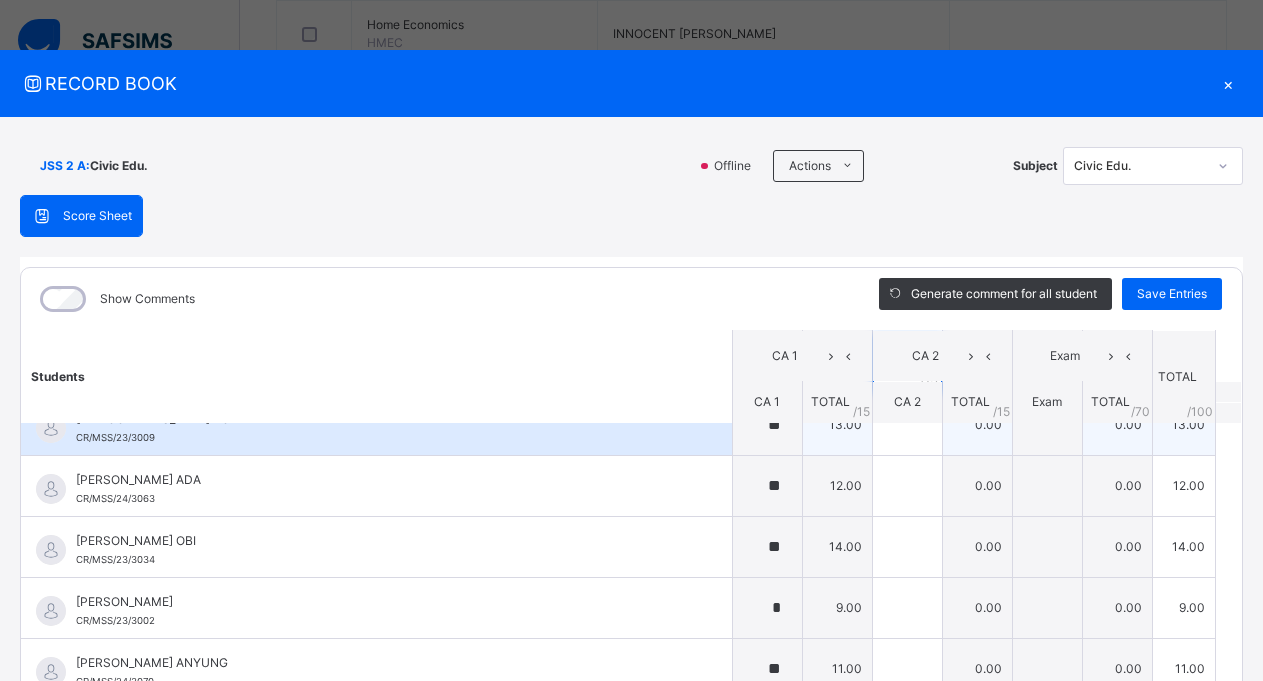 type on "**" 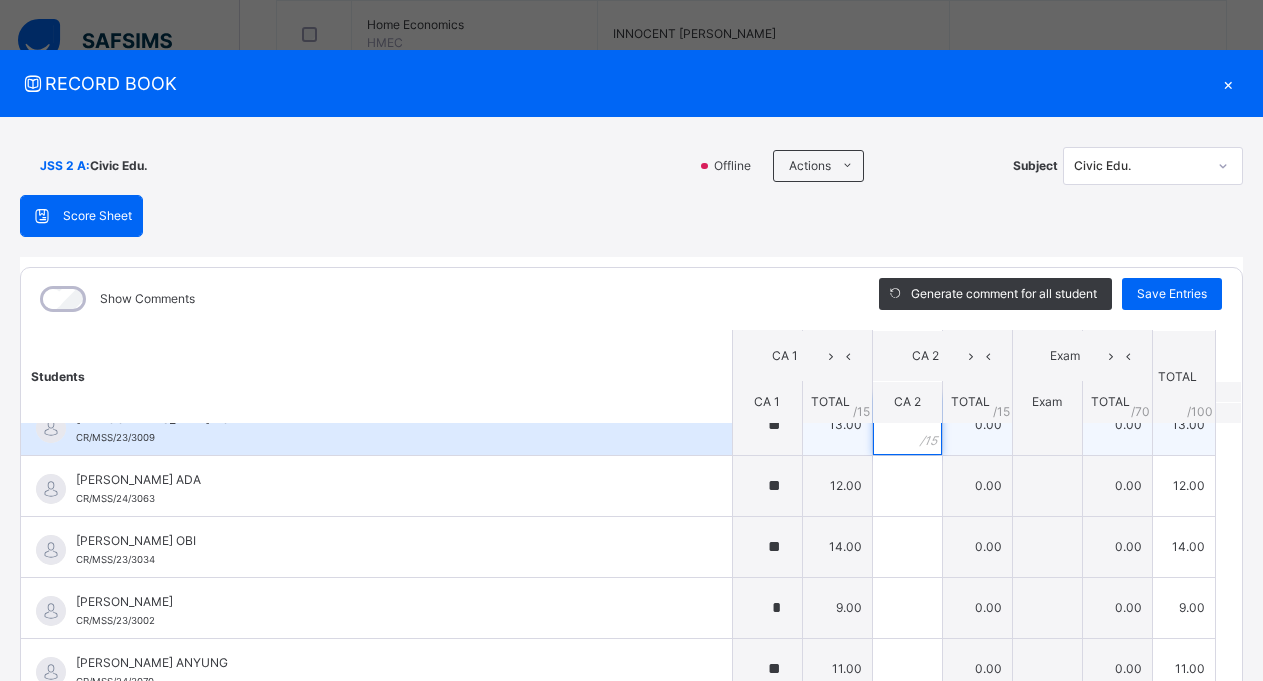click at bounding box center (907, 425) 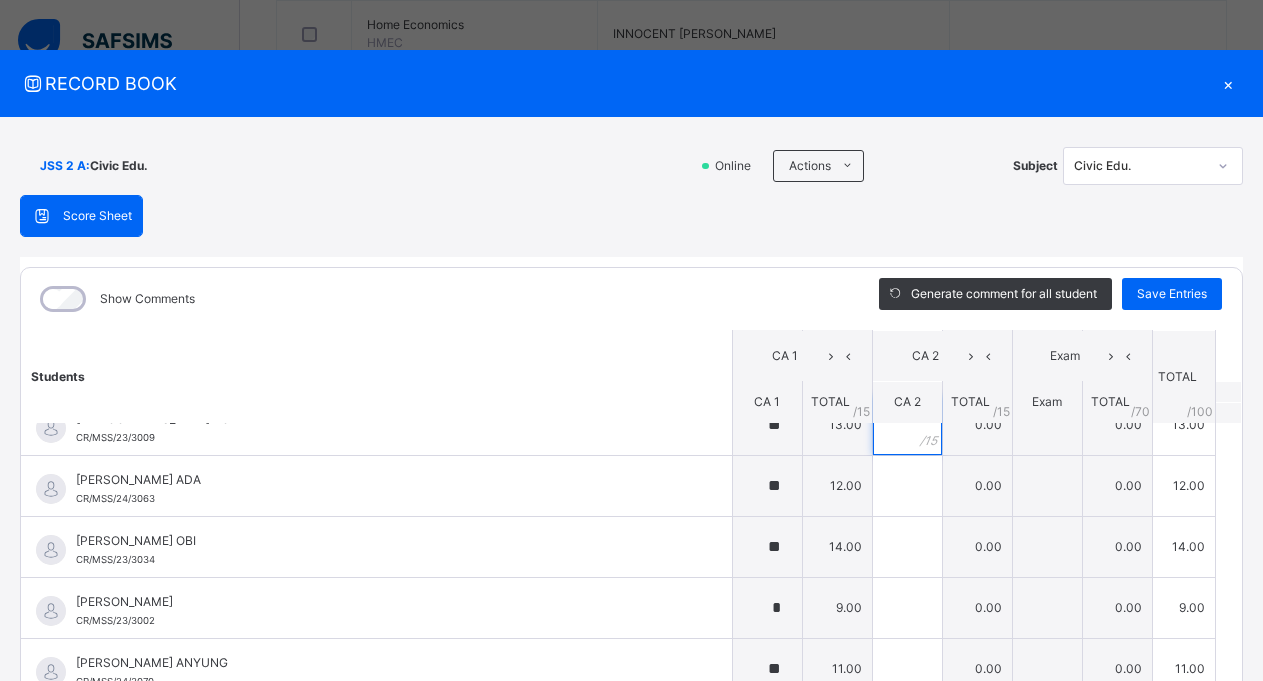 scroll, scrollTop: 19, scrollLeft: 0, axis: vertical 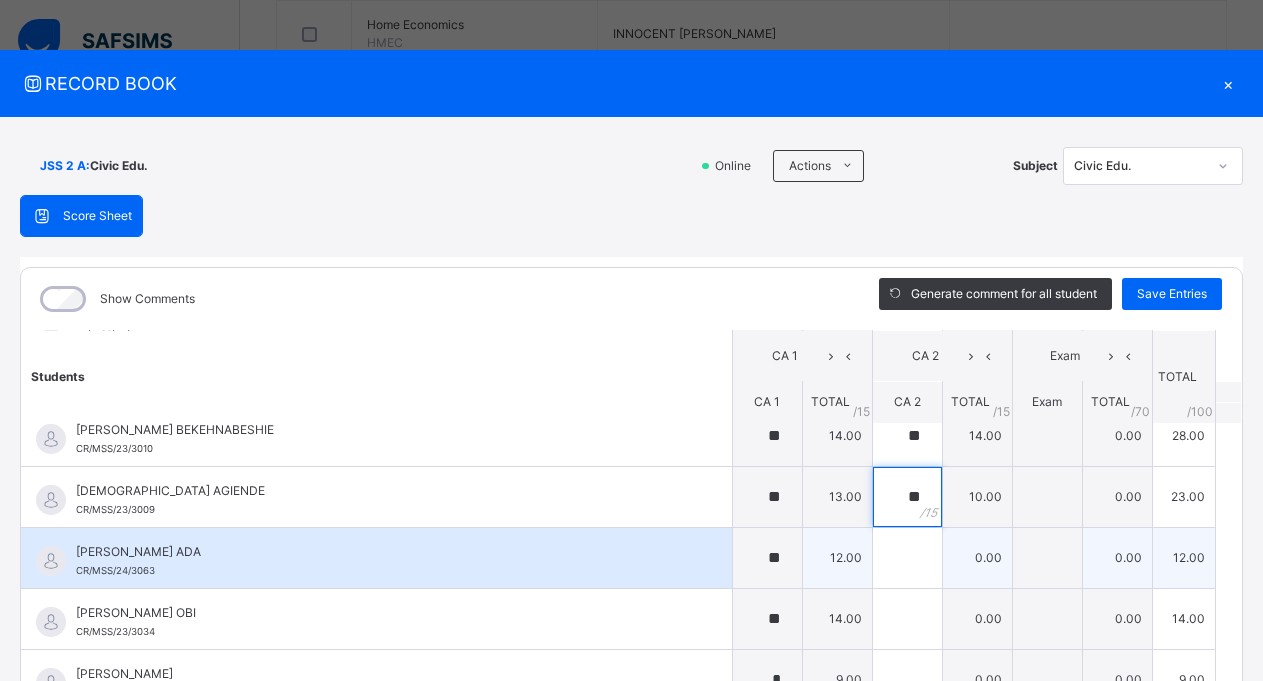 type on "**" 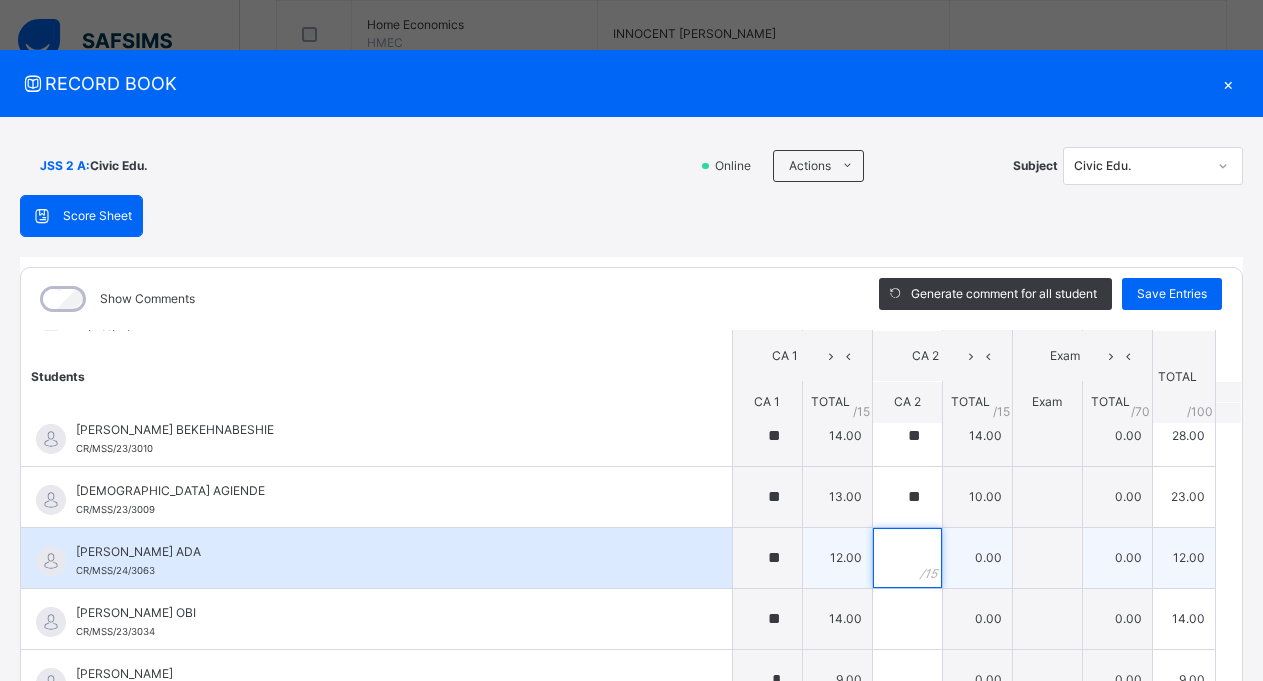 click at bounding box center (907, 558) 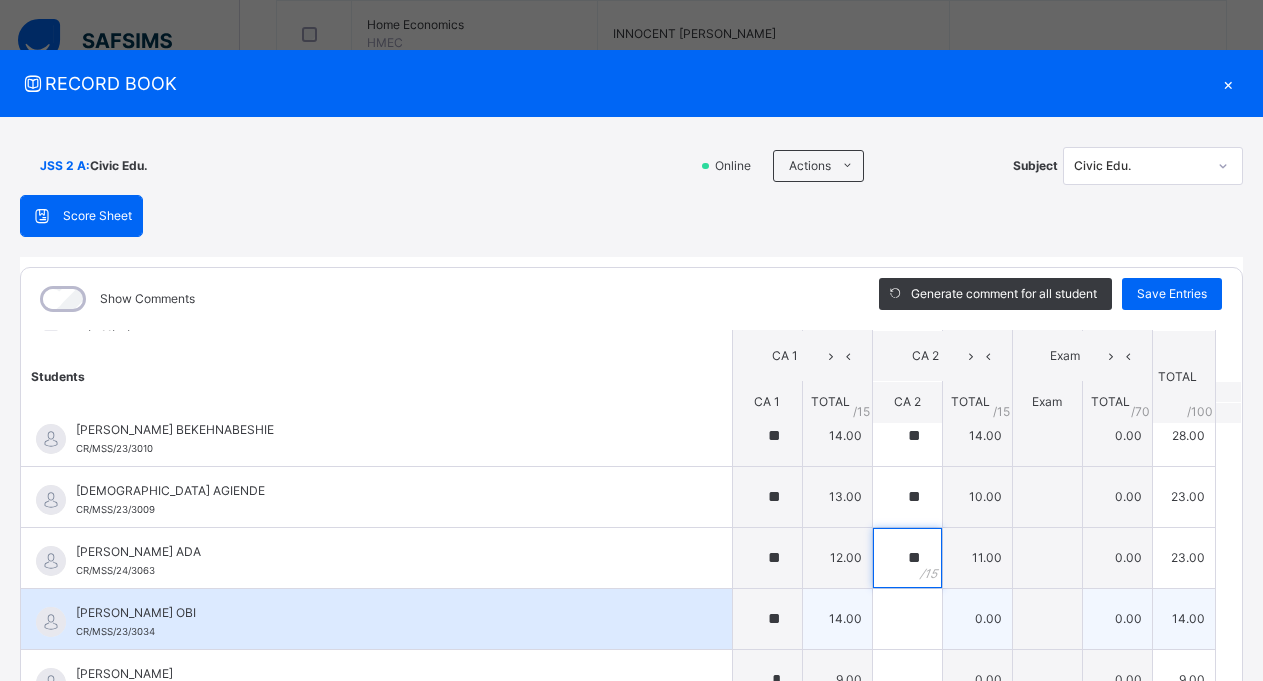 type on "**" 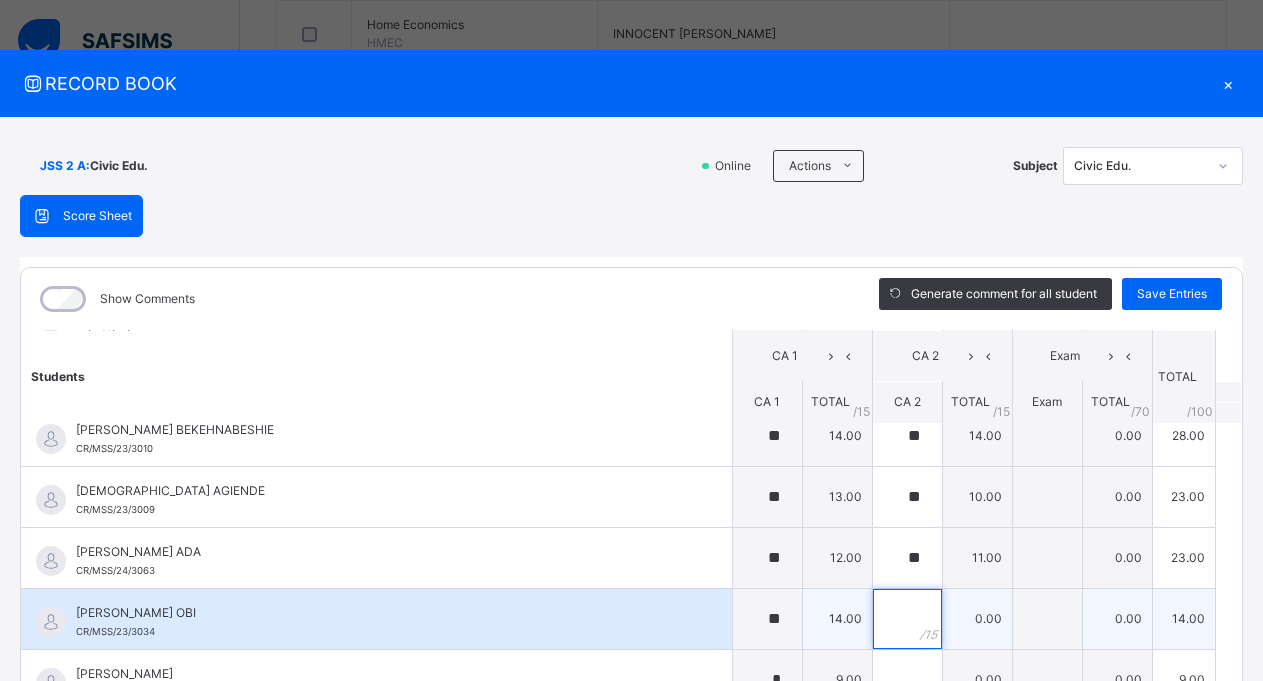 click at bounding box center (907, 619) 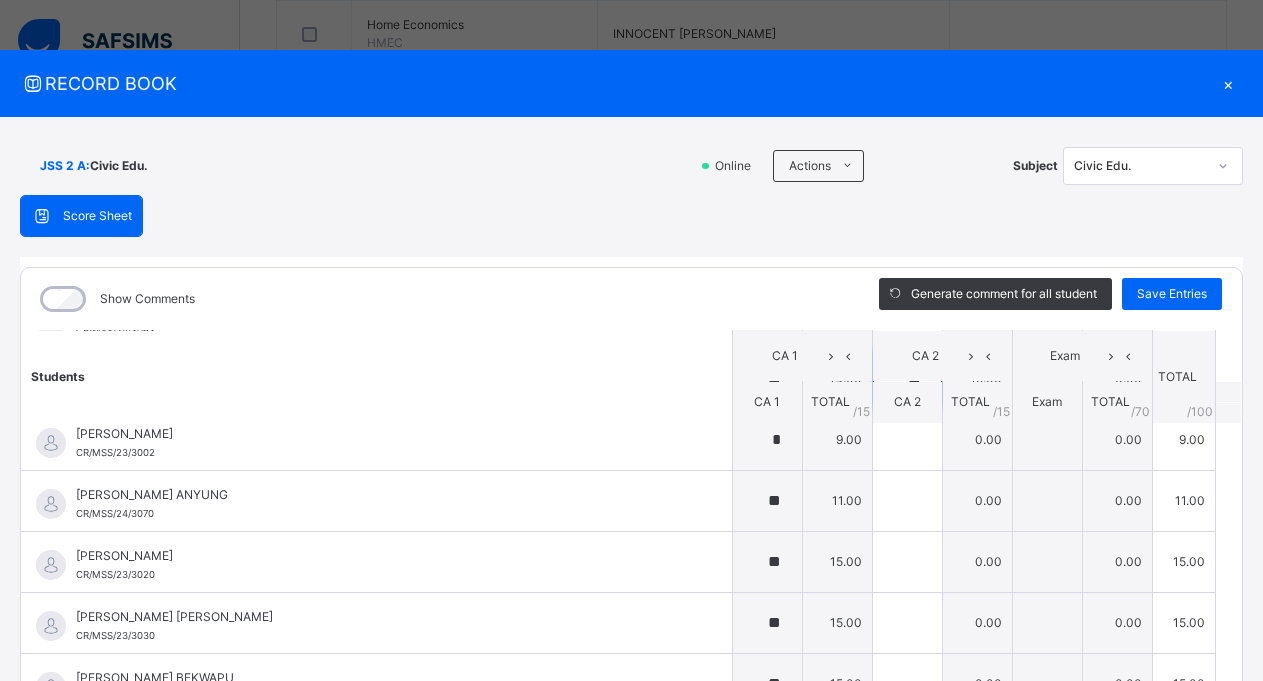 scroll, scrollTop: 629, scrollLeft: 0, axis: vertical 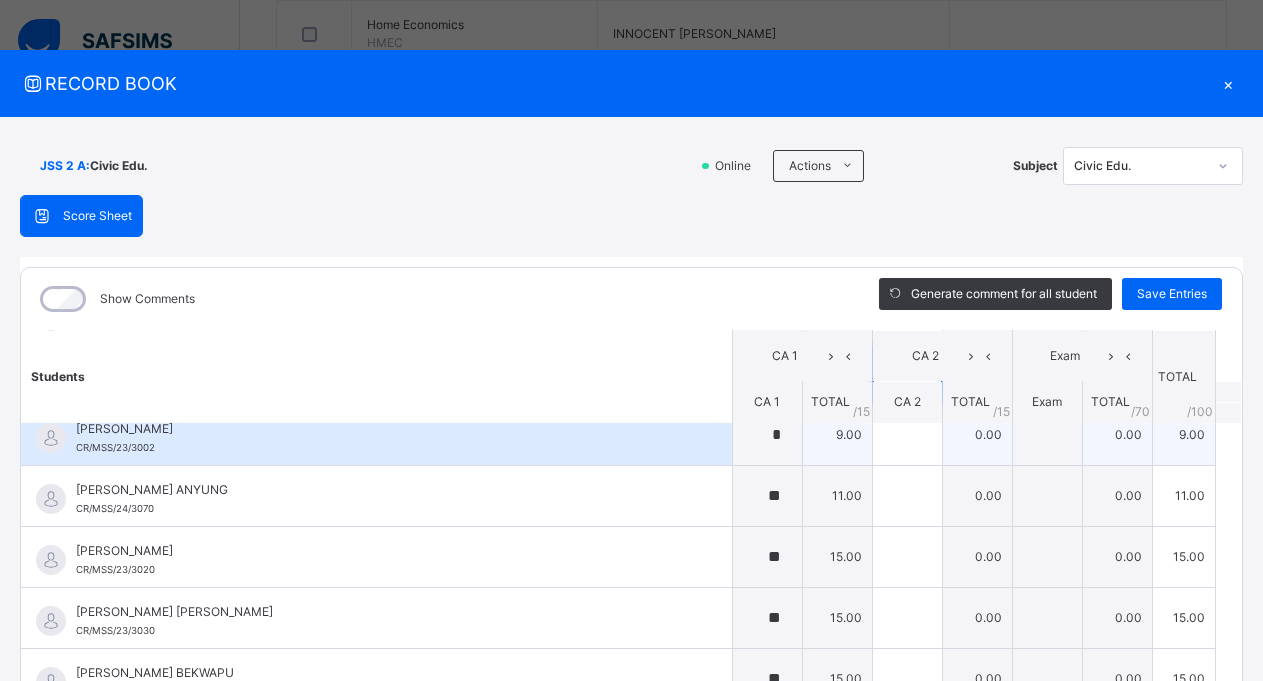 type on "**" 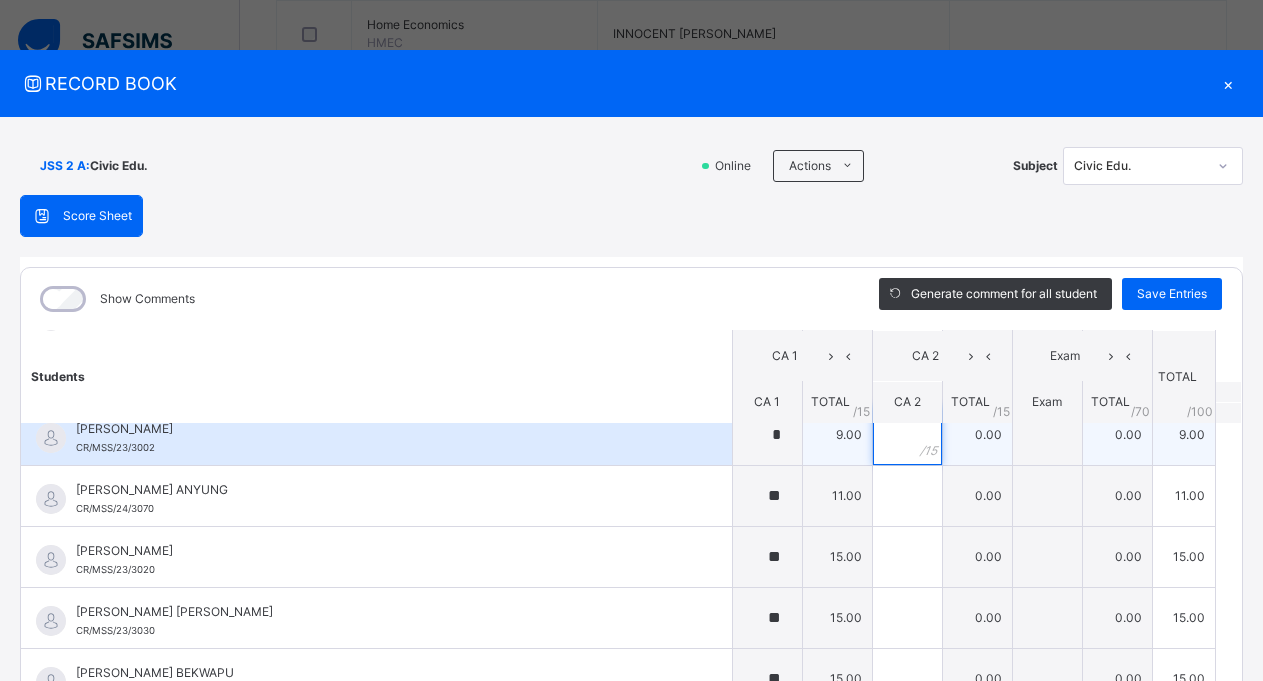 click at bounding box center (907, 435) 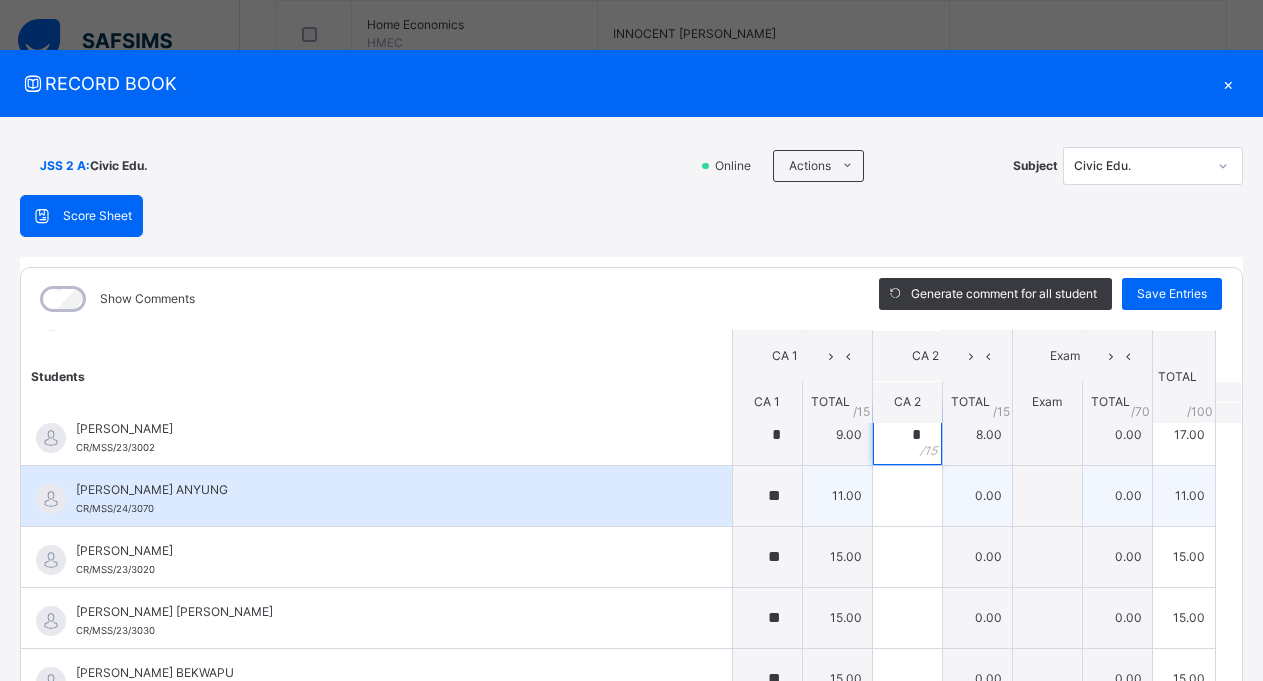 type on "*" 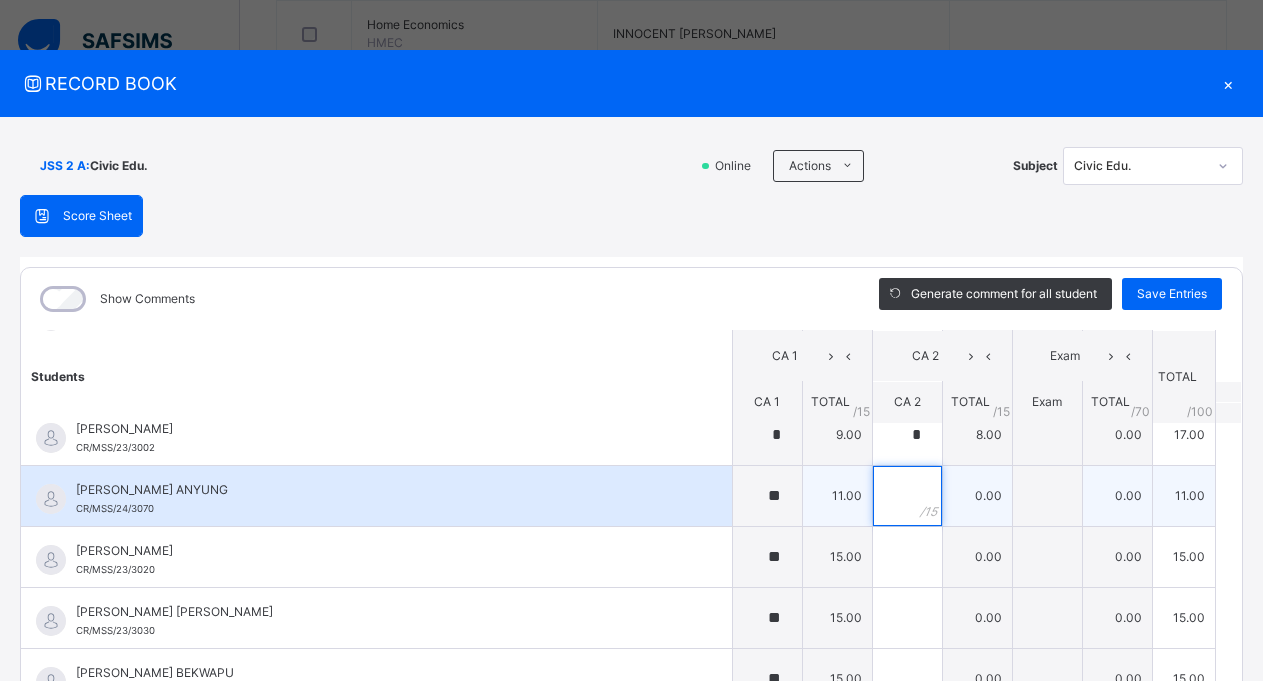 click at bounding box center (907, 496) 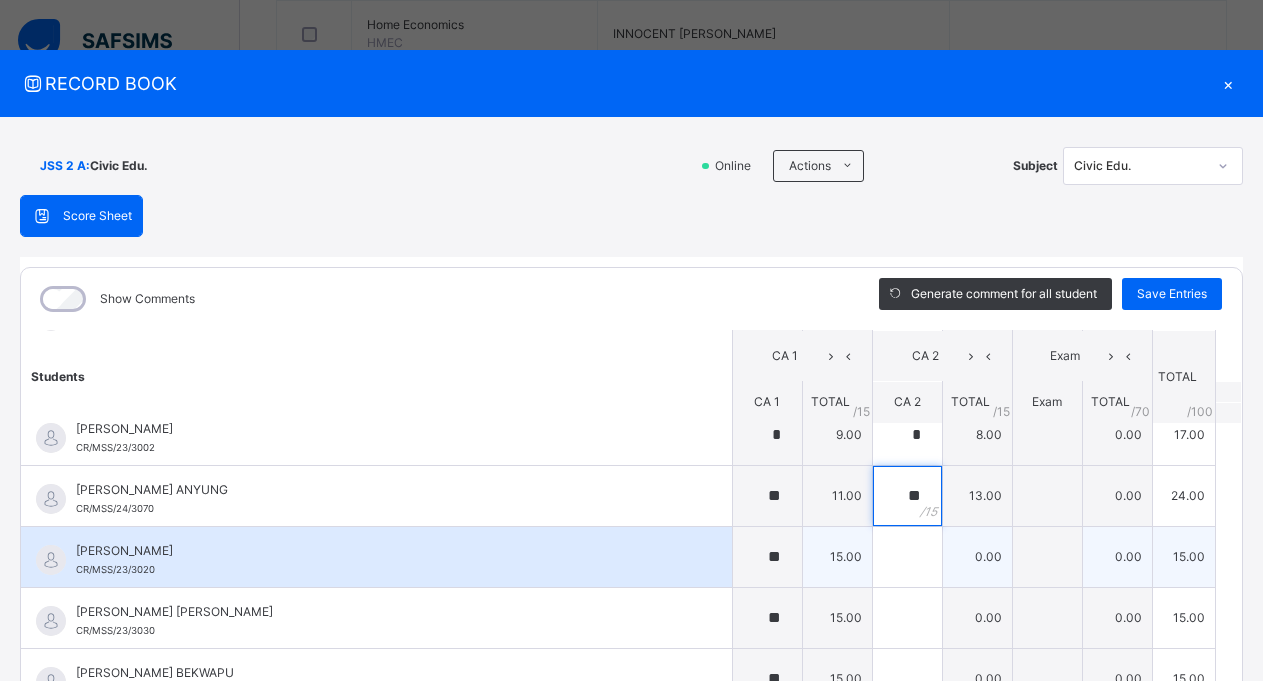 type on "**" 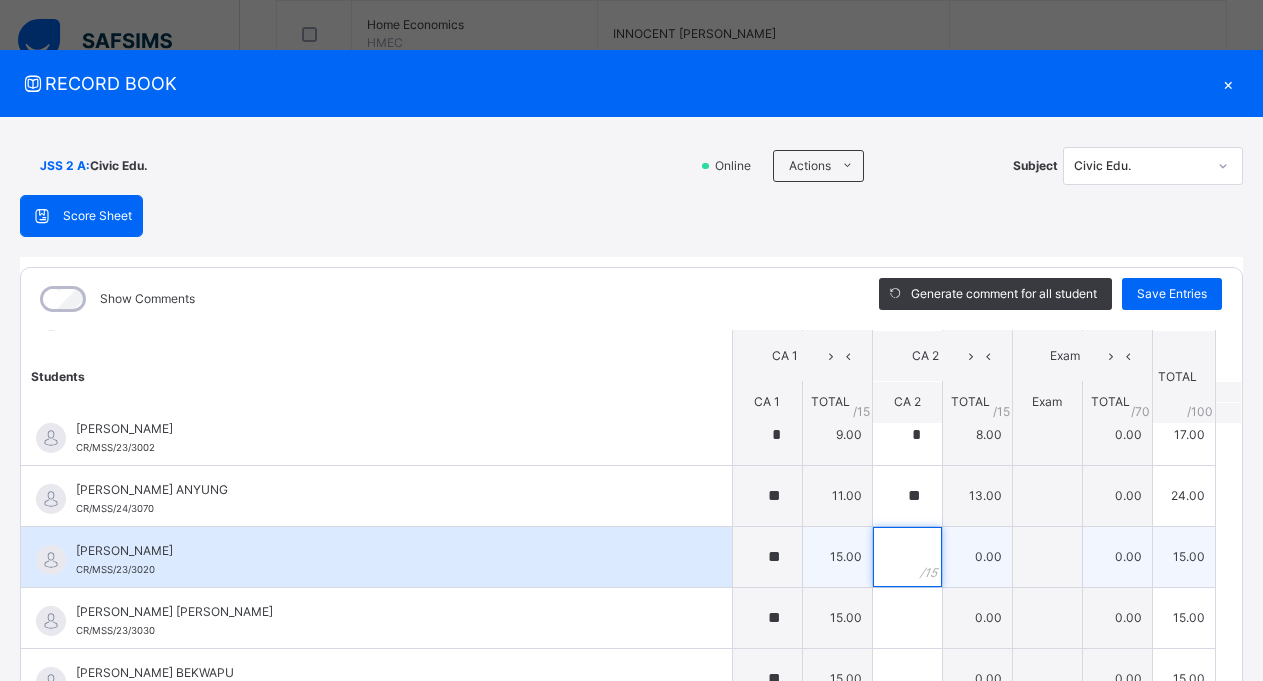 click at bounding box center (907, 557) 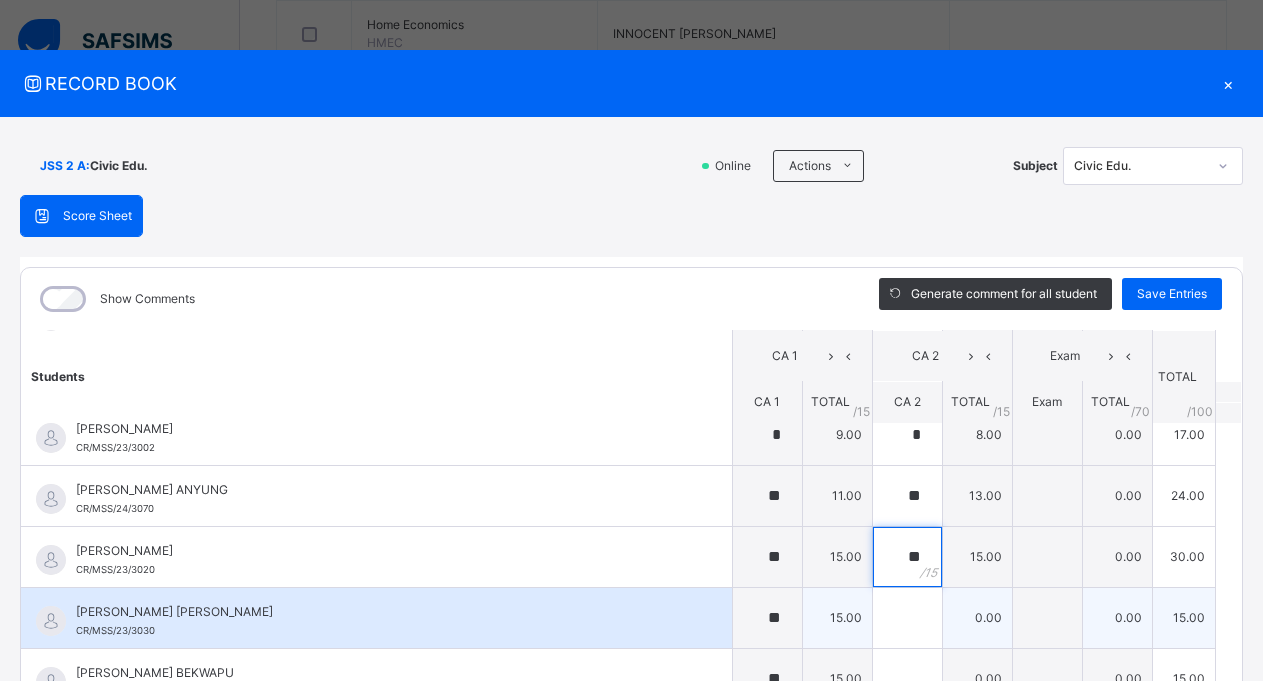 type on "**" 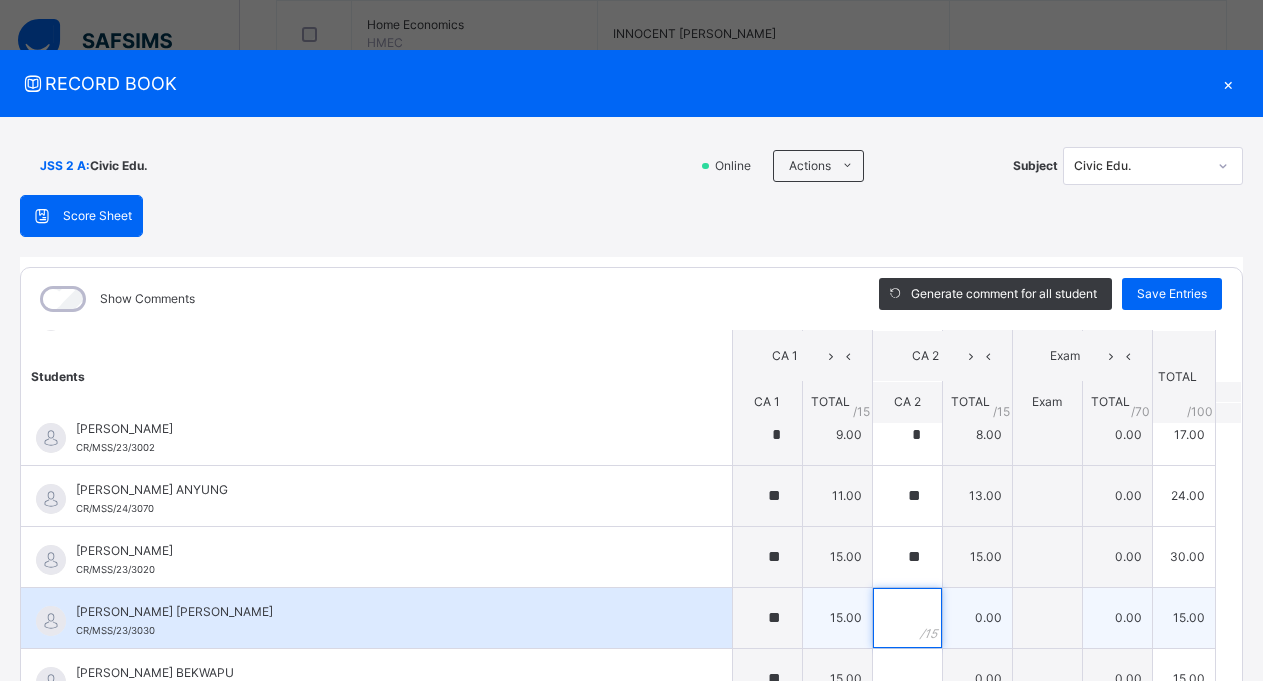 click at bounding box center (907, 618) 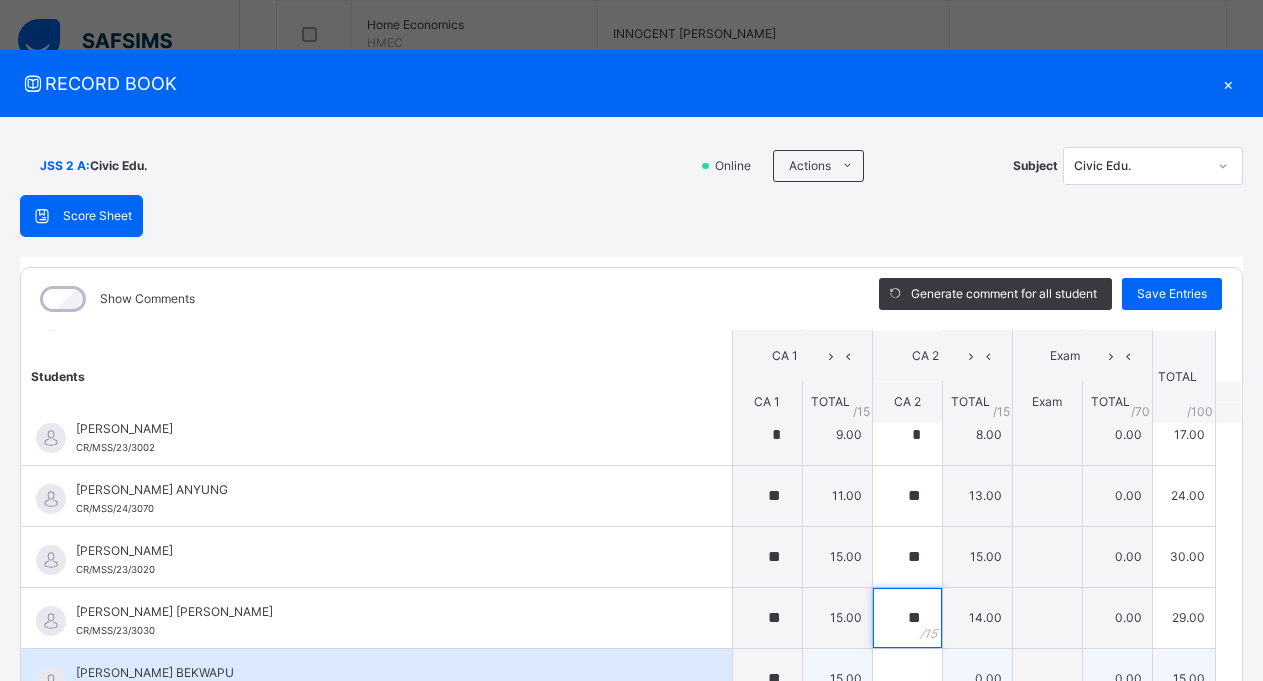 type on "**" 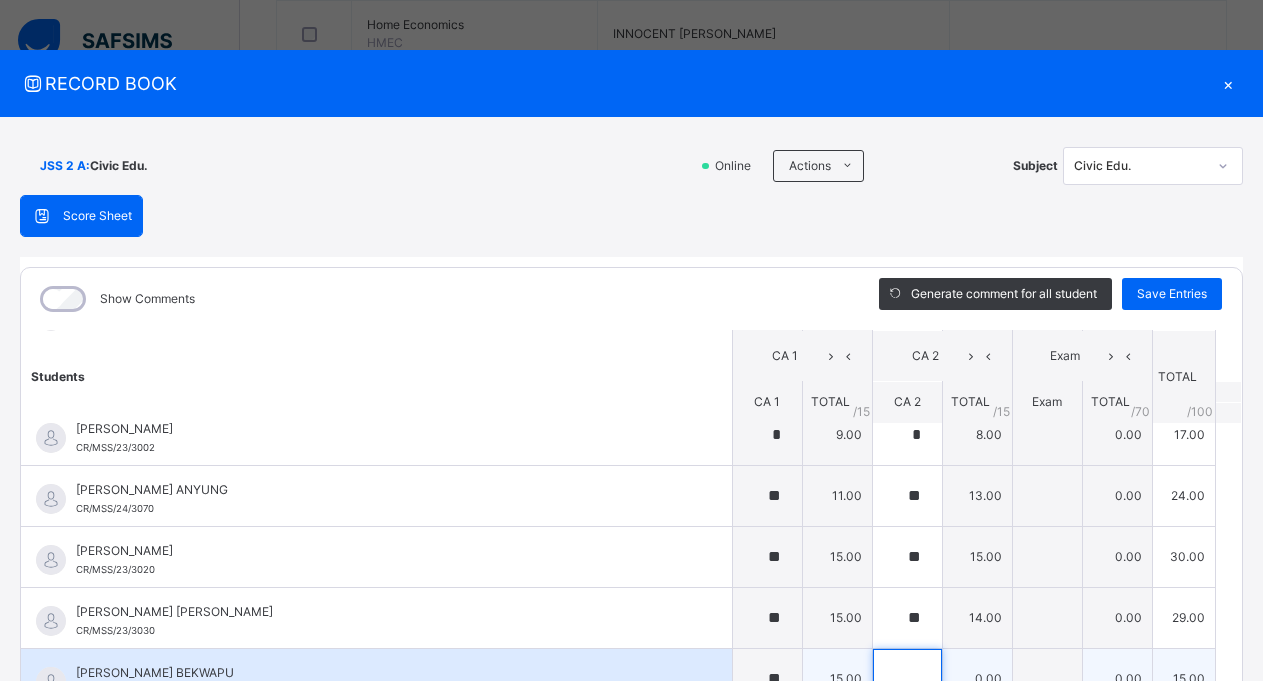click at bounding box center [907, 679] 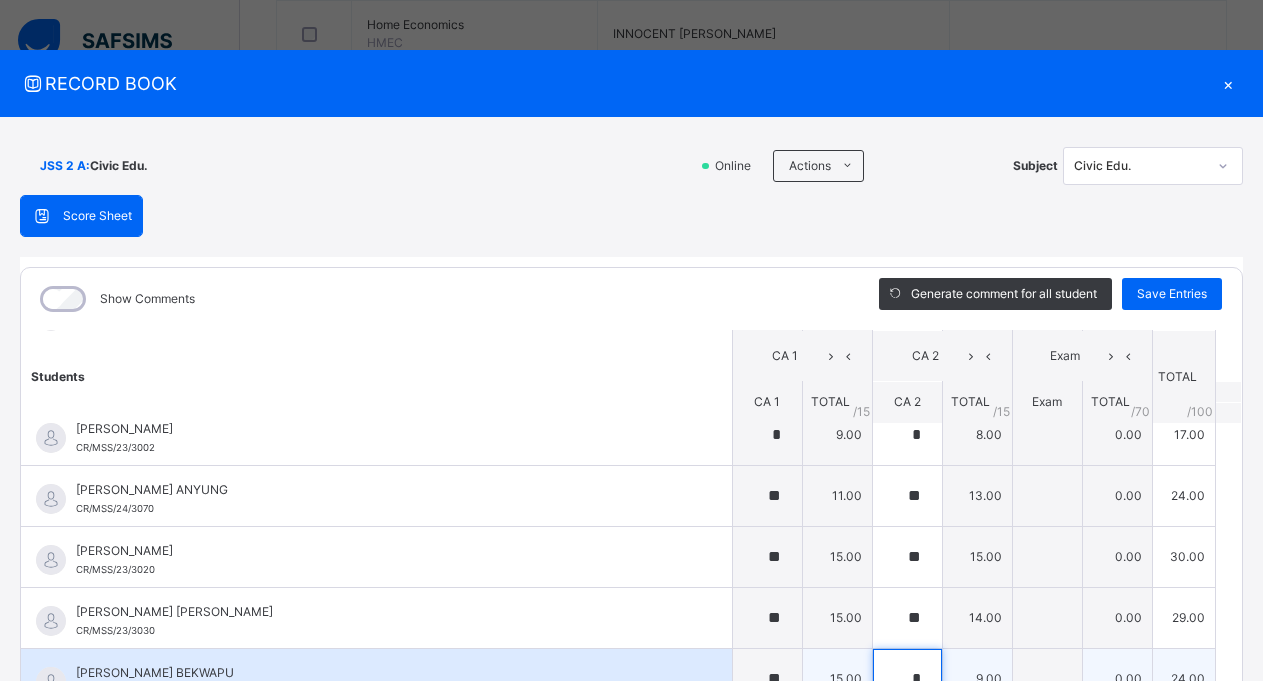 scroll, scrollTop: 8, scrollLeft: 0, axis: vertical 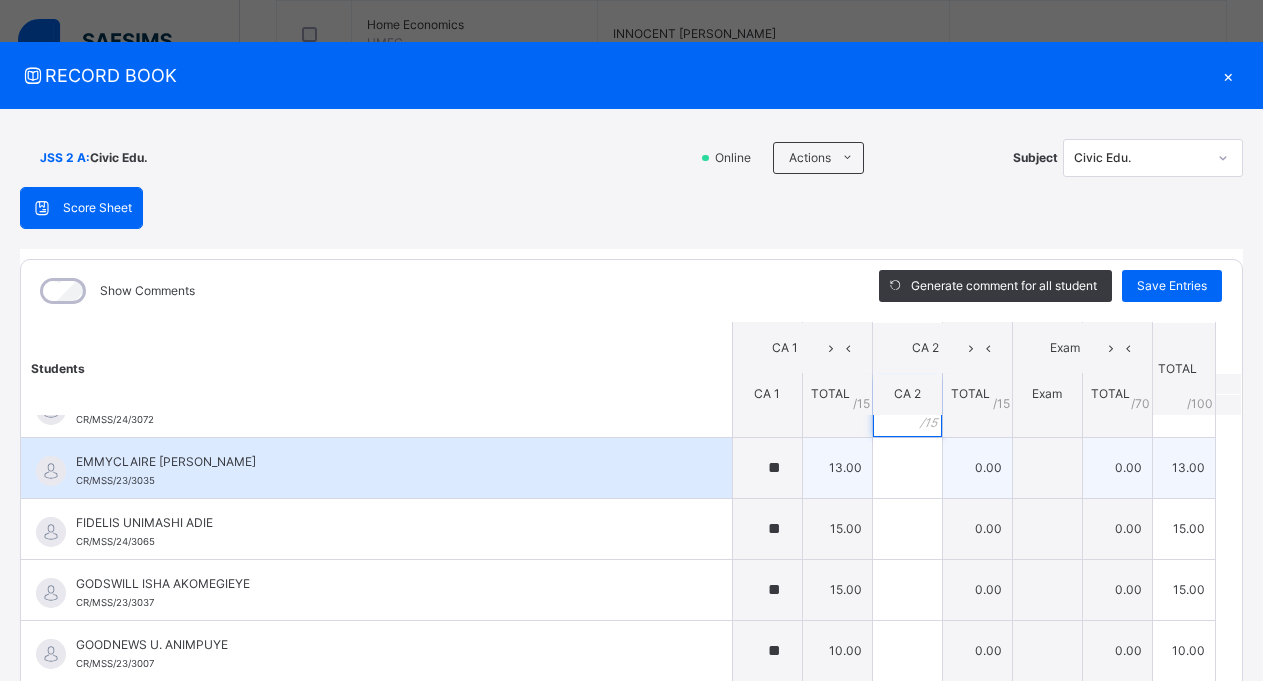 type on "*" 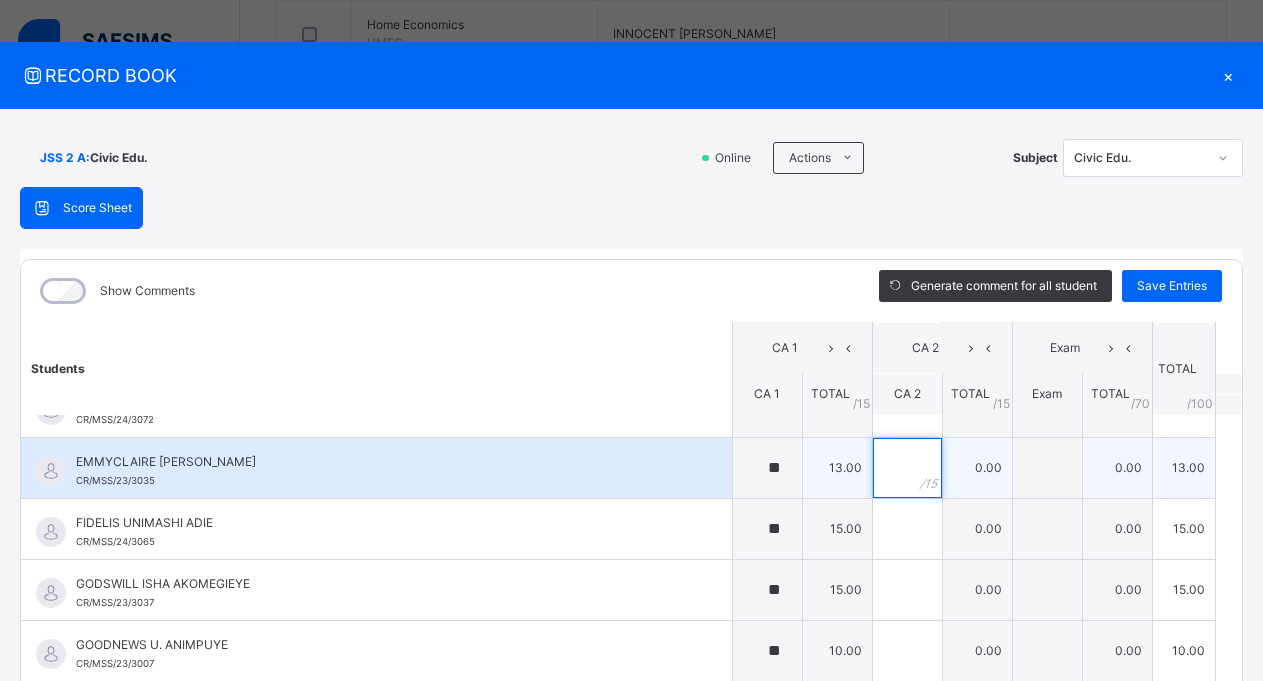 click at bounding box center [907, 468] 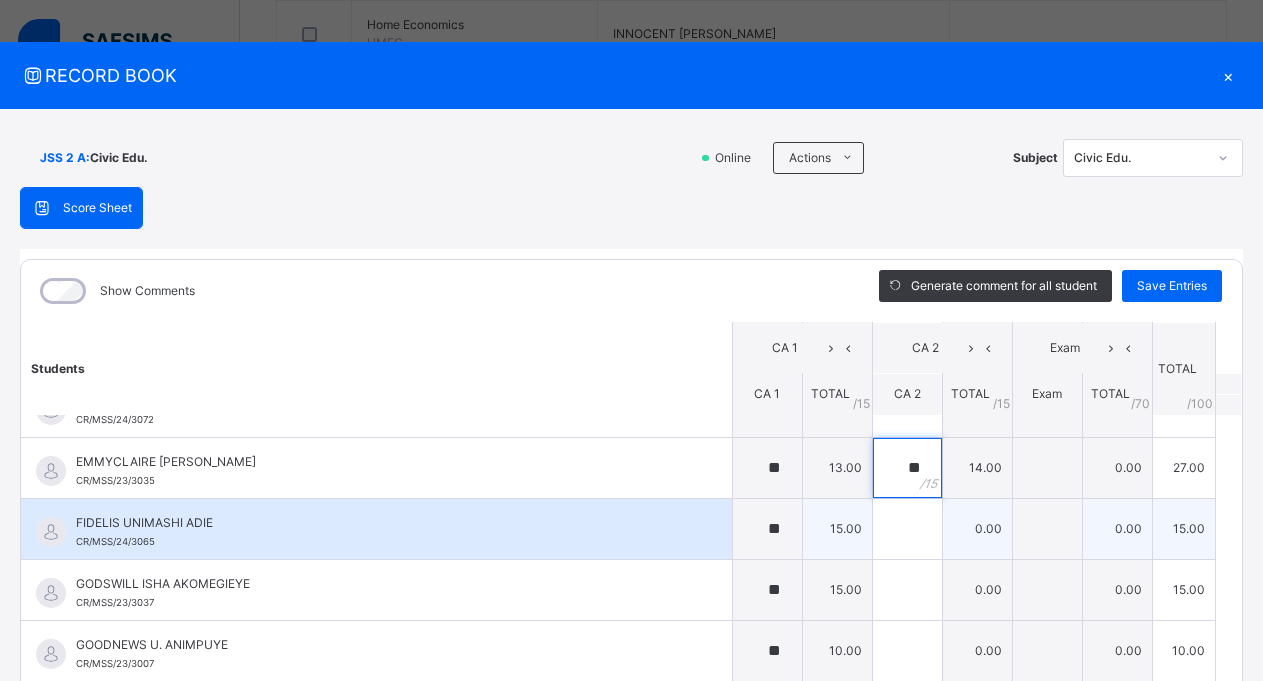 type on "**" 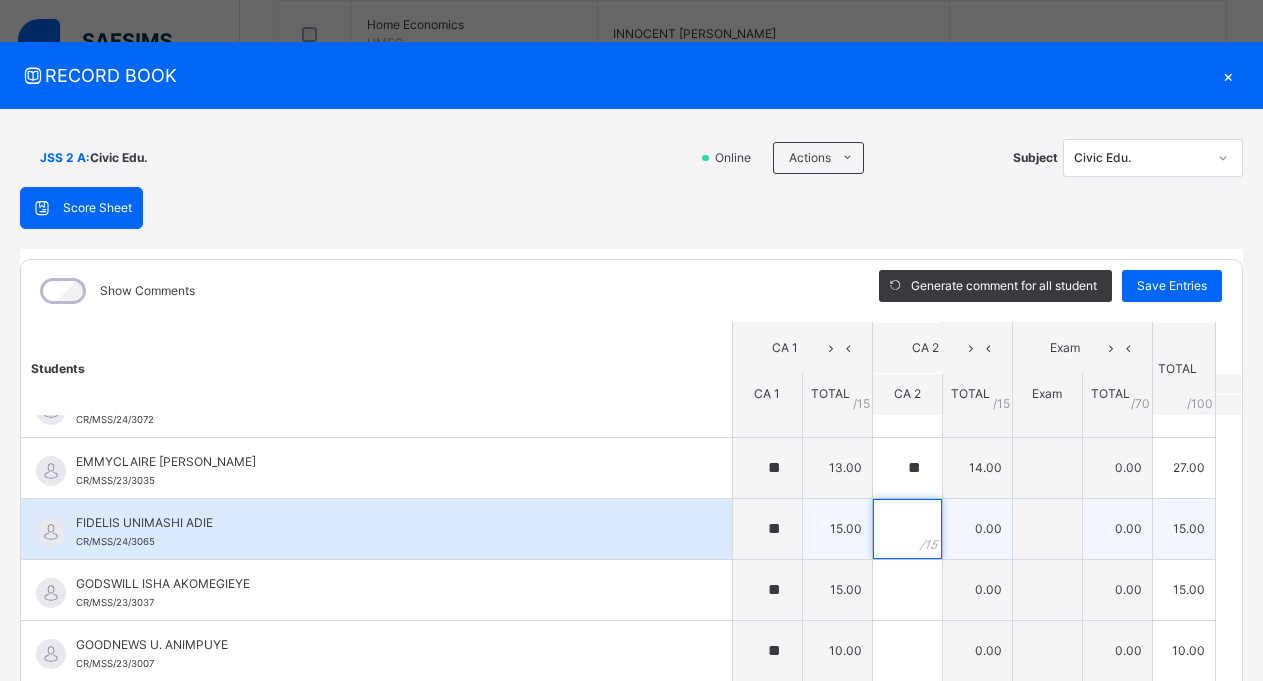click at bounding box center [907, 529] 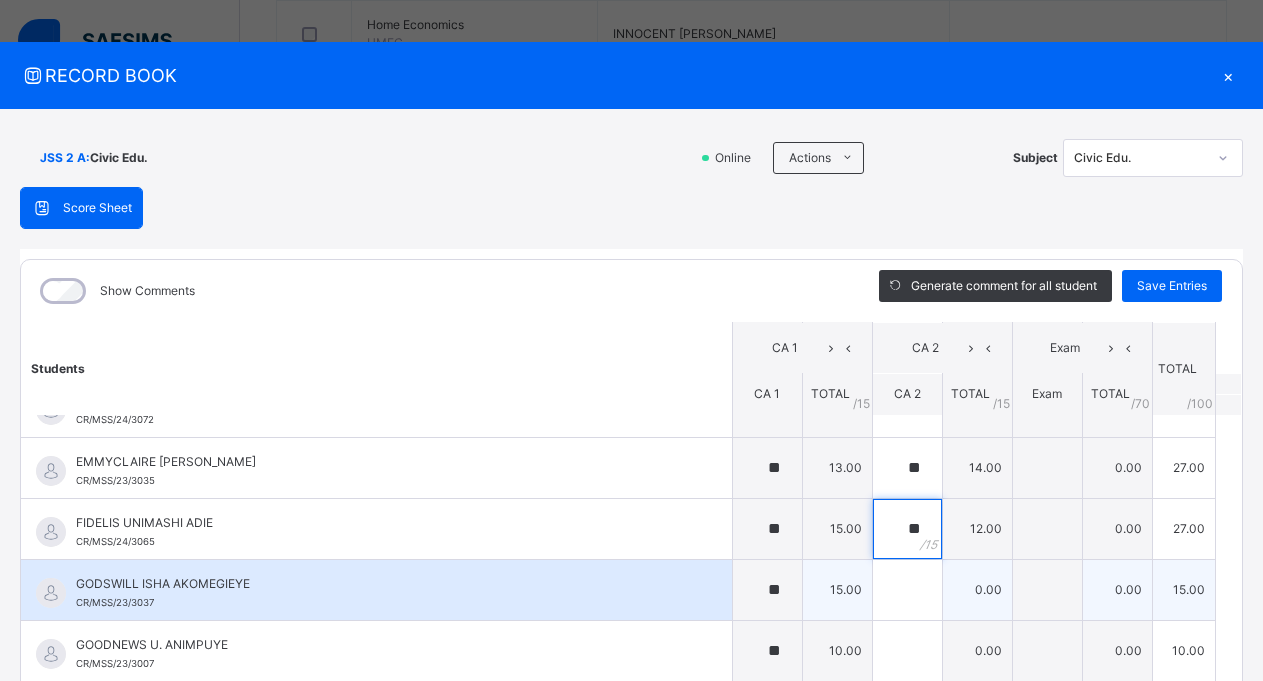 type on "**" 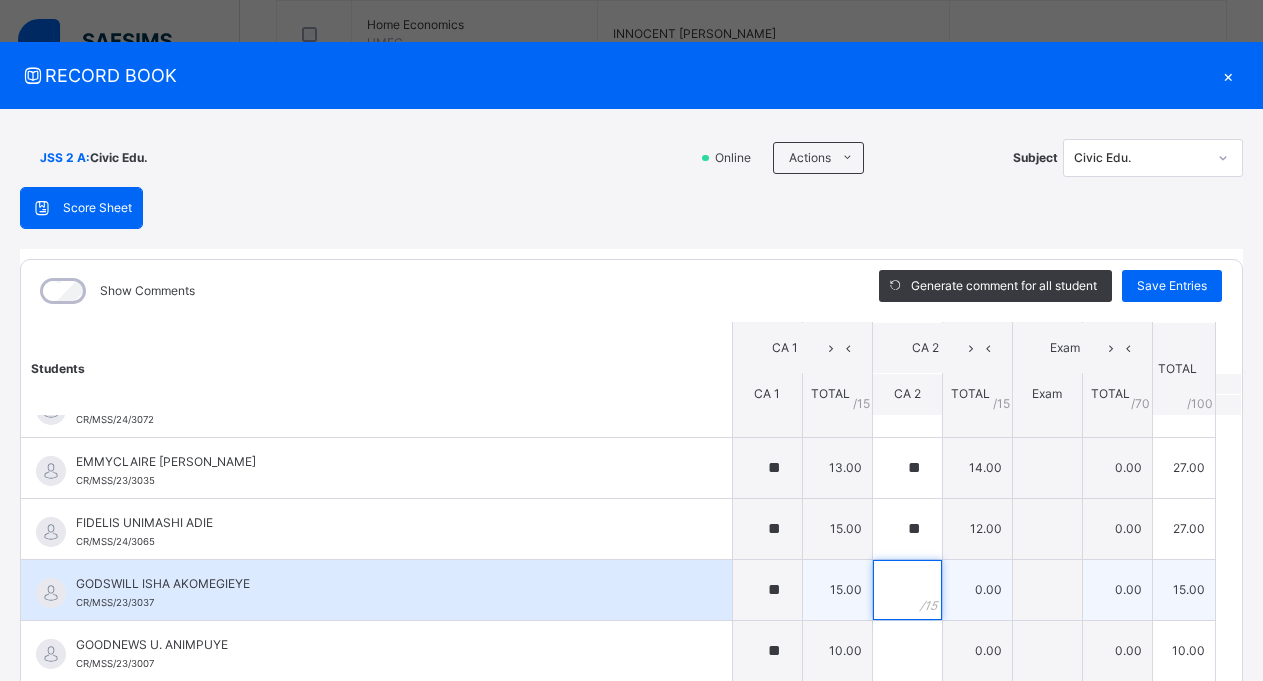 click at bounding box center (907, 590) 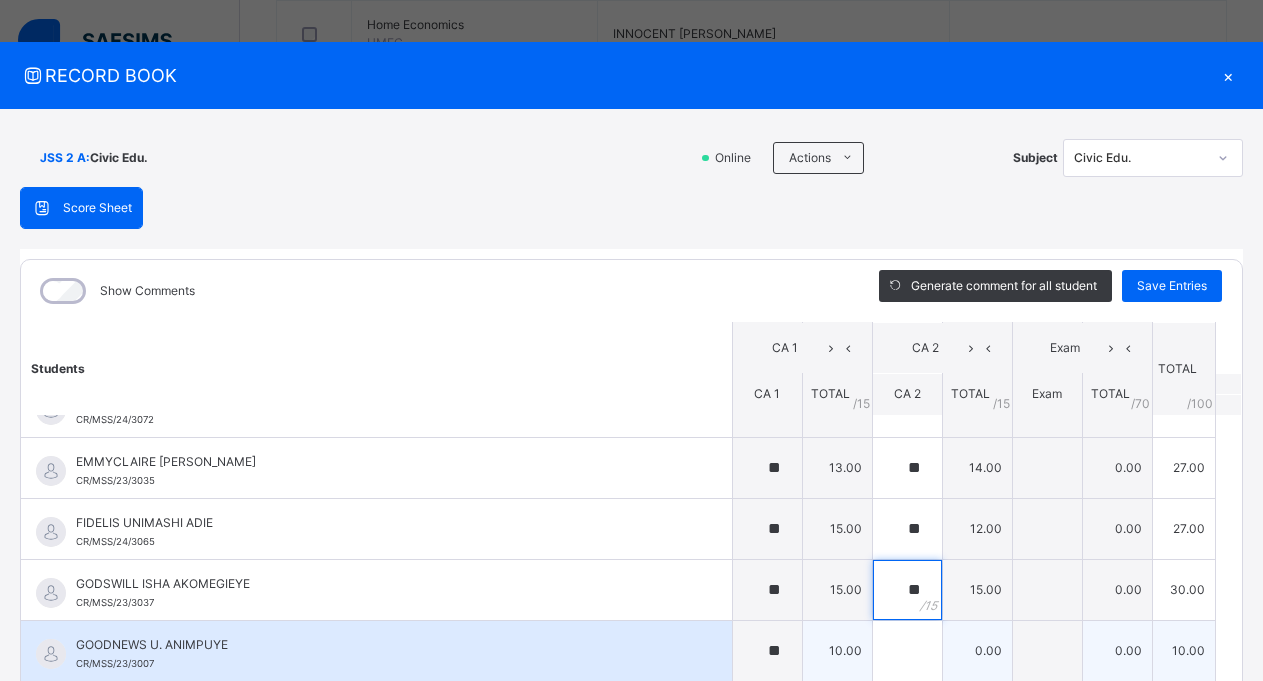 type on "**" 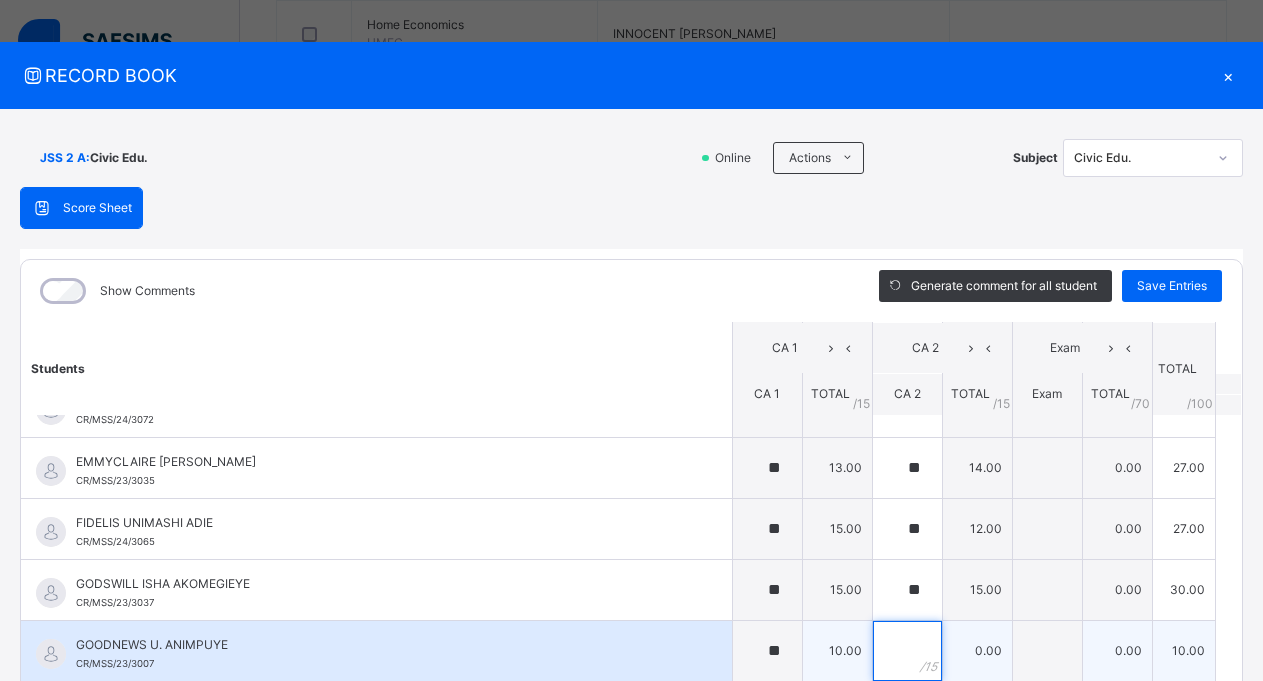 click at bounding box center (907, 651) 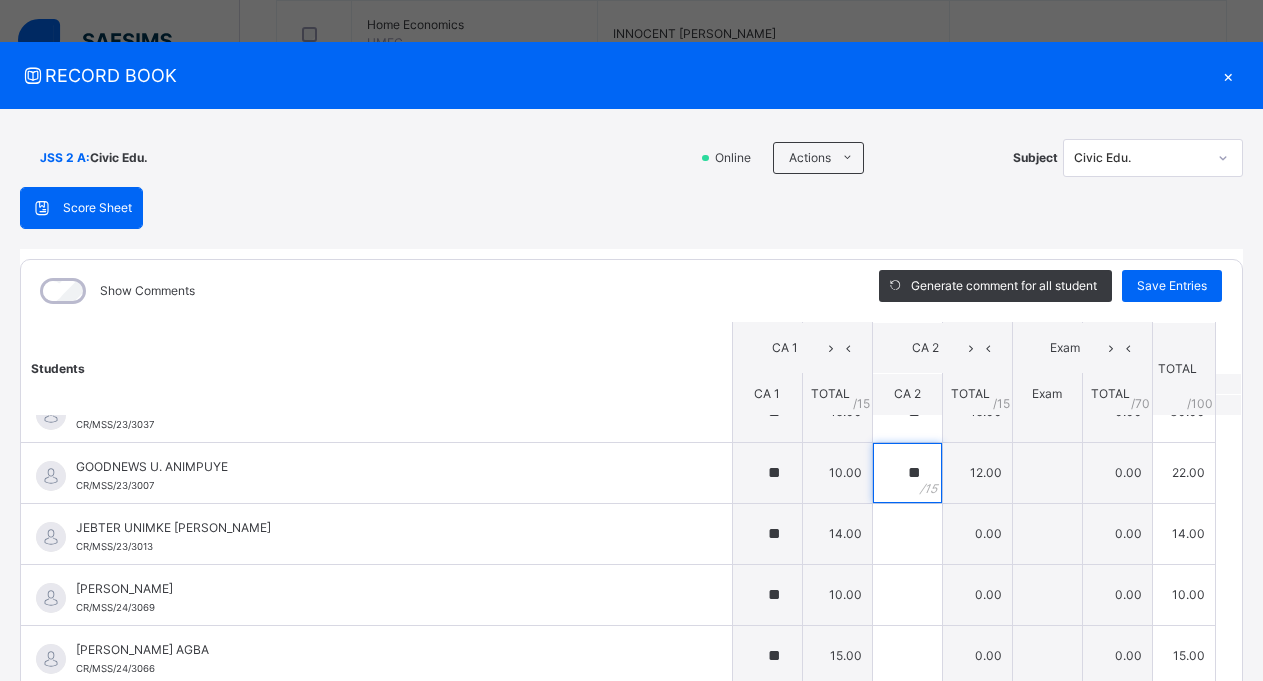 scroll, scrollTop: 1085, scrollLeft: 0, axis: vertical 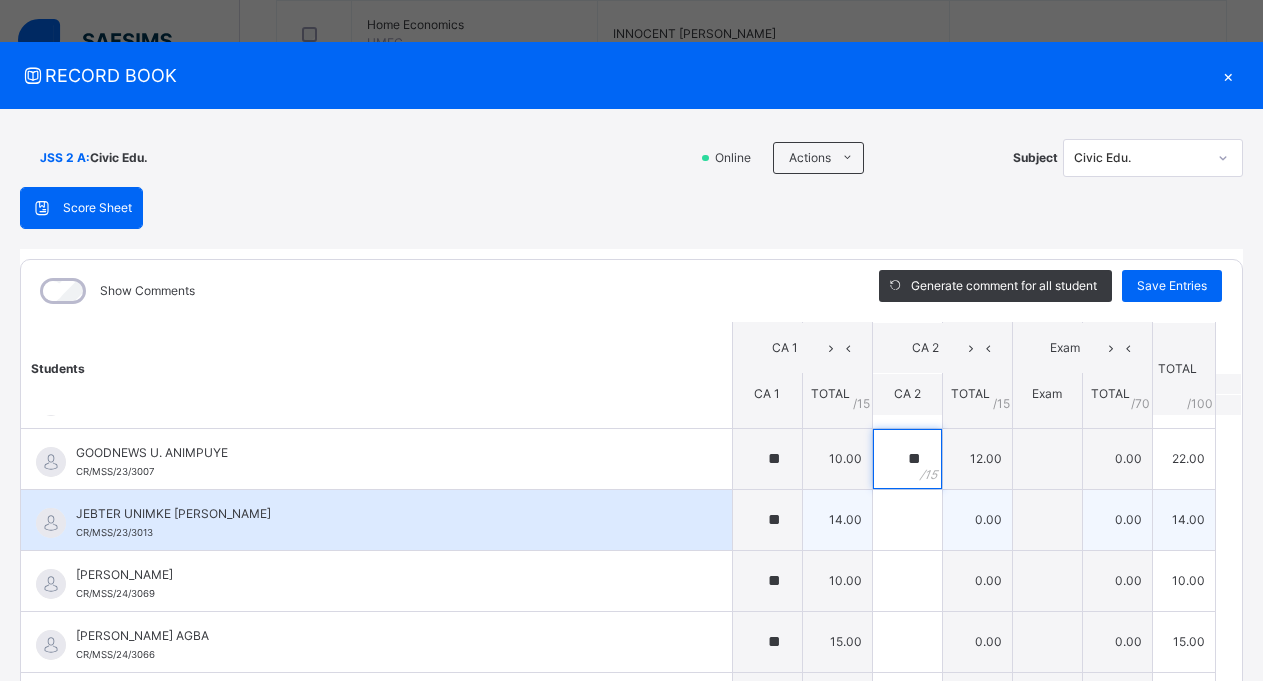 type on "**" 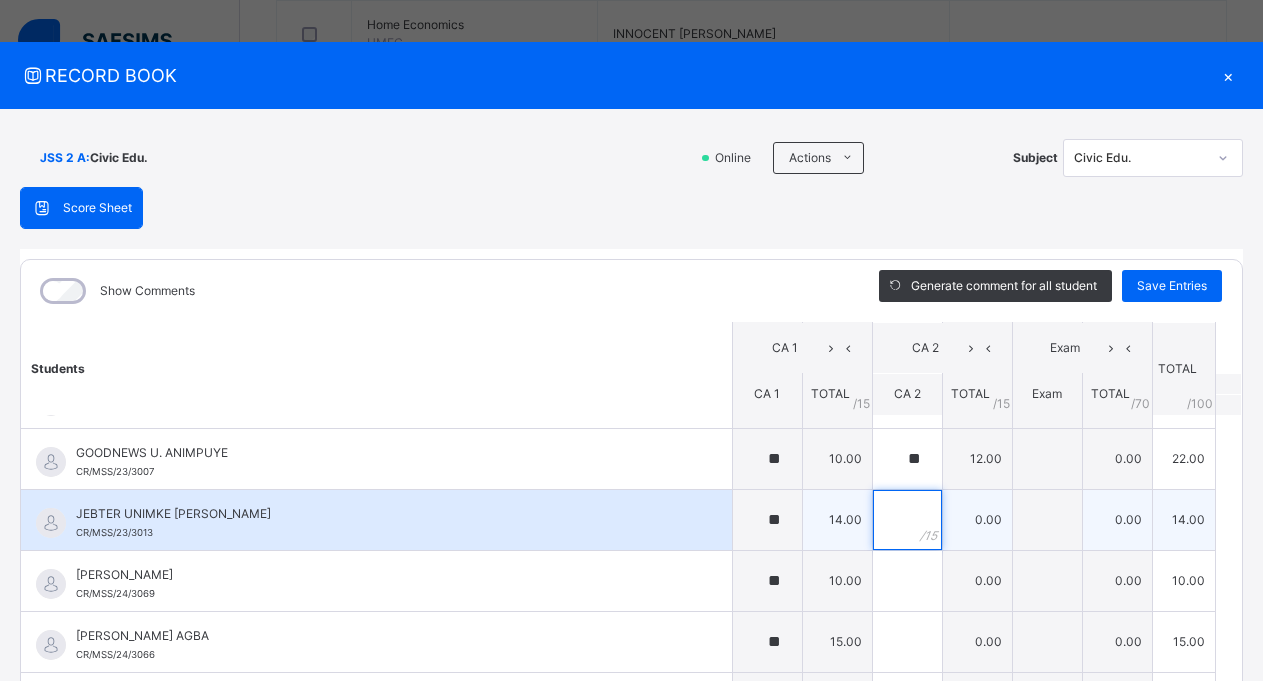 click at bounding box center [907, 520] 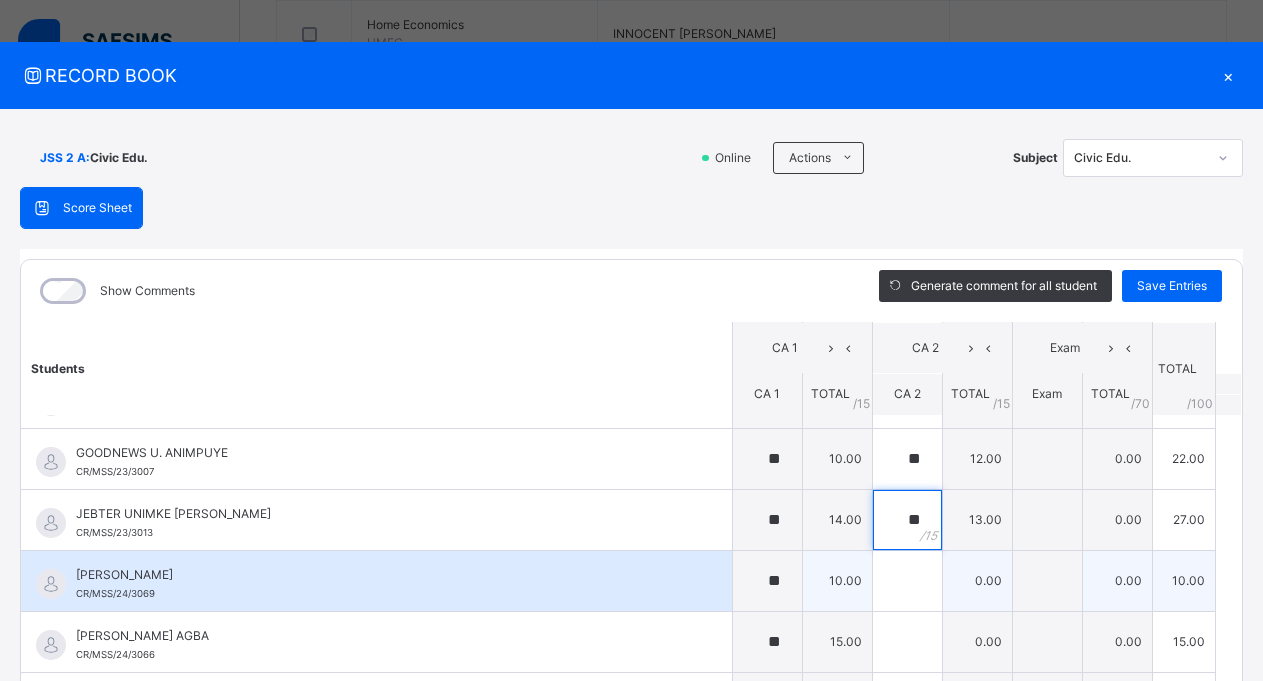 type on "**" 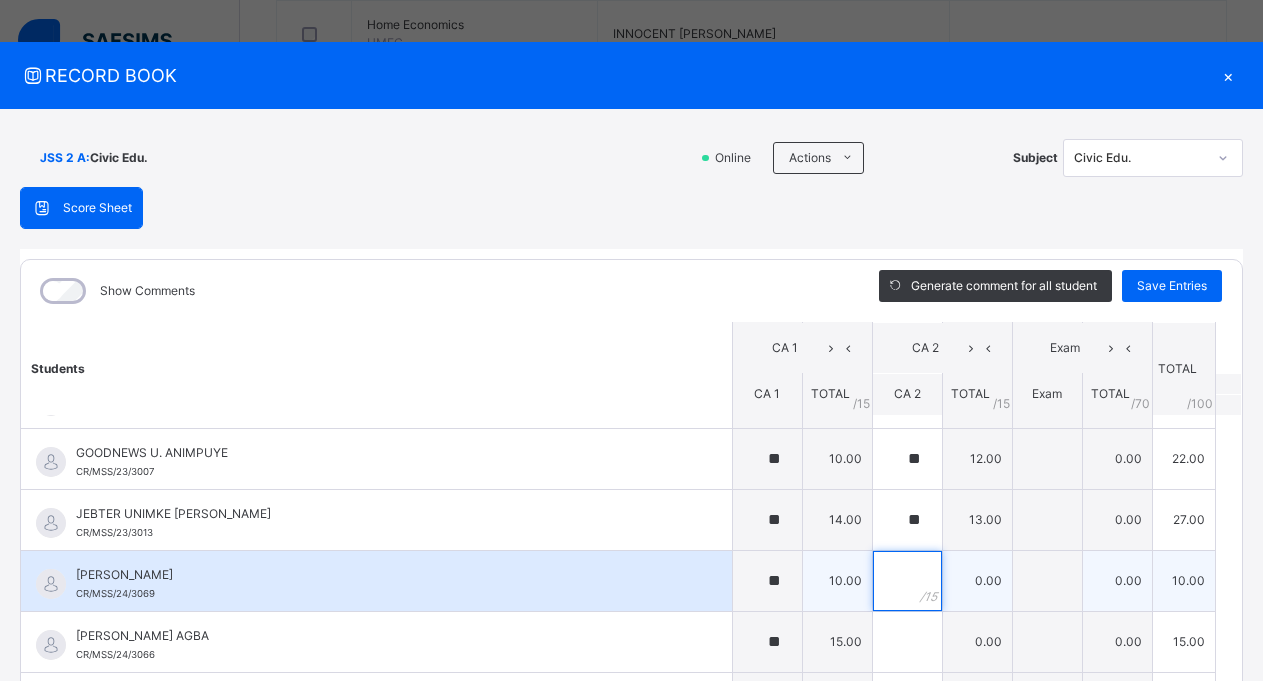 click at bounding box center (907, 581) 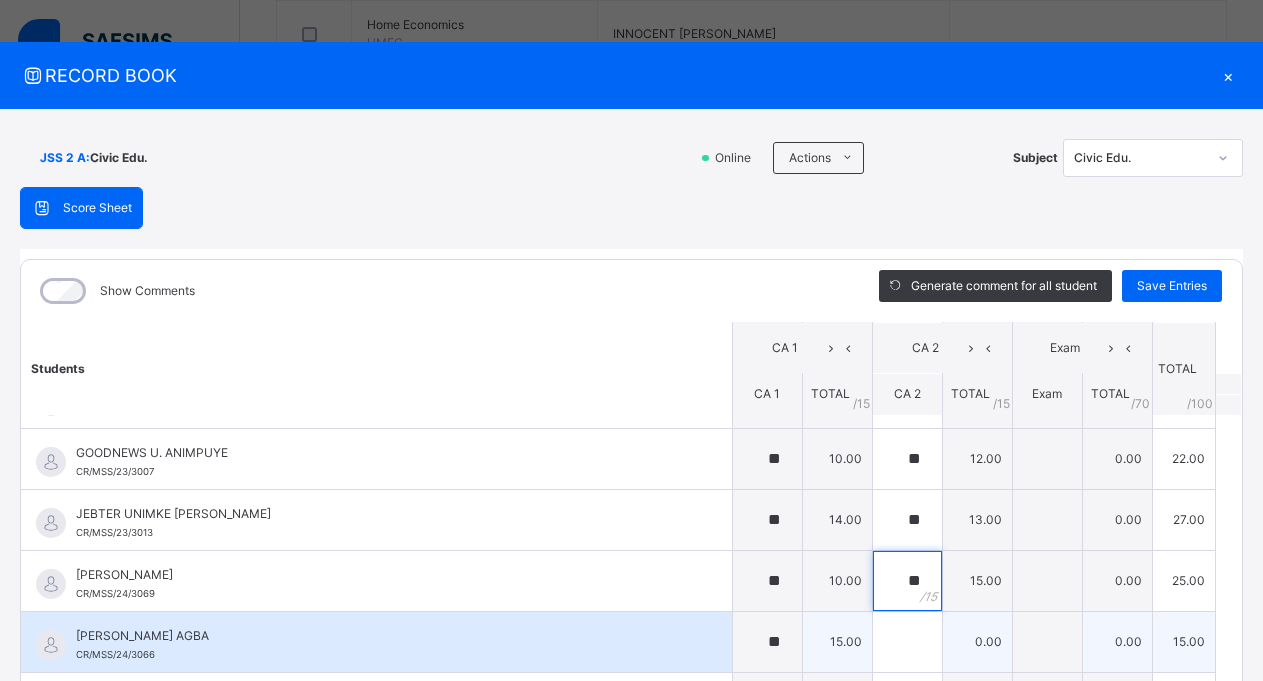 type on "**" 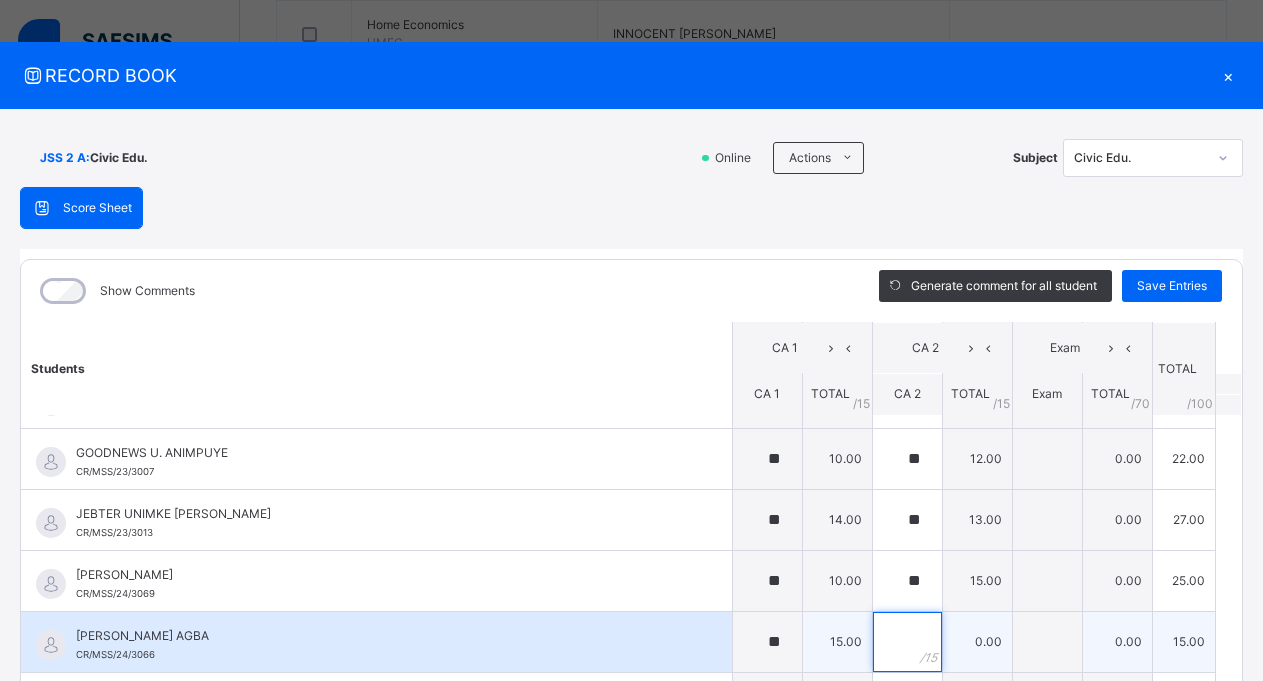 click at bounding box center [907, 642] 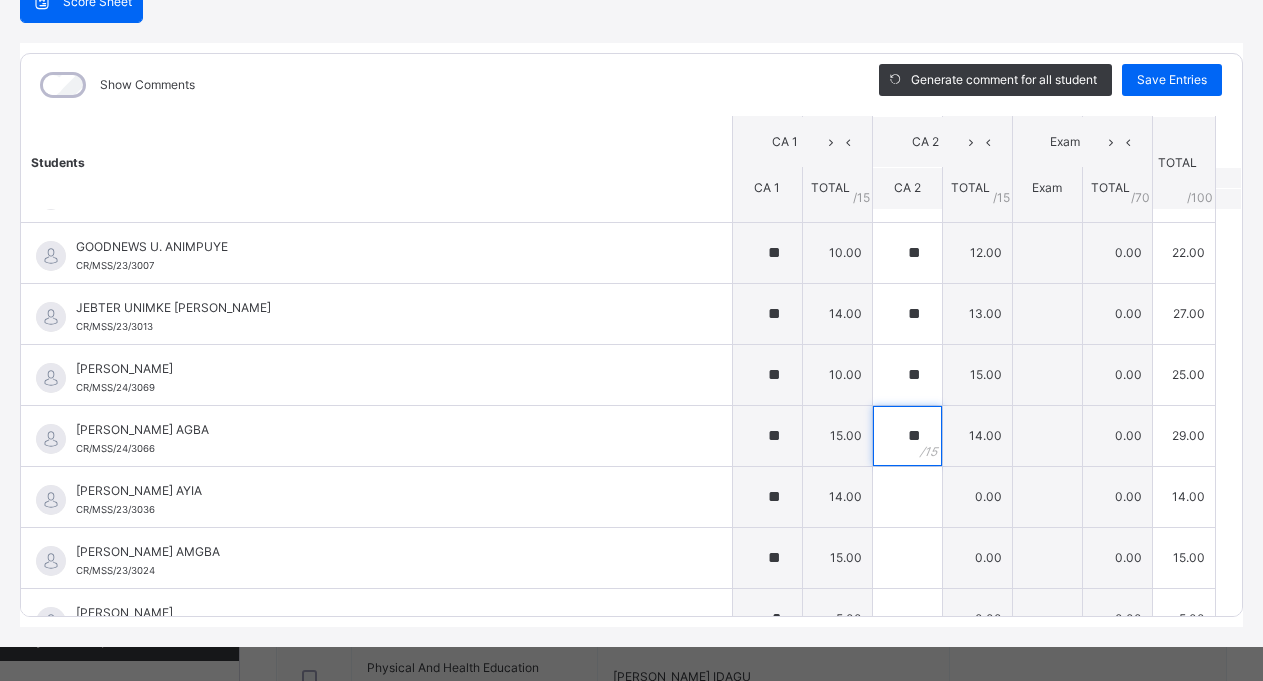 scroll, scrollTop: 230, scrollLeft: 0, axis: vertical 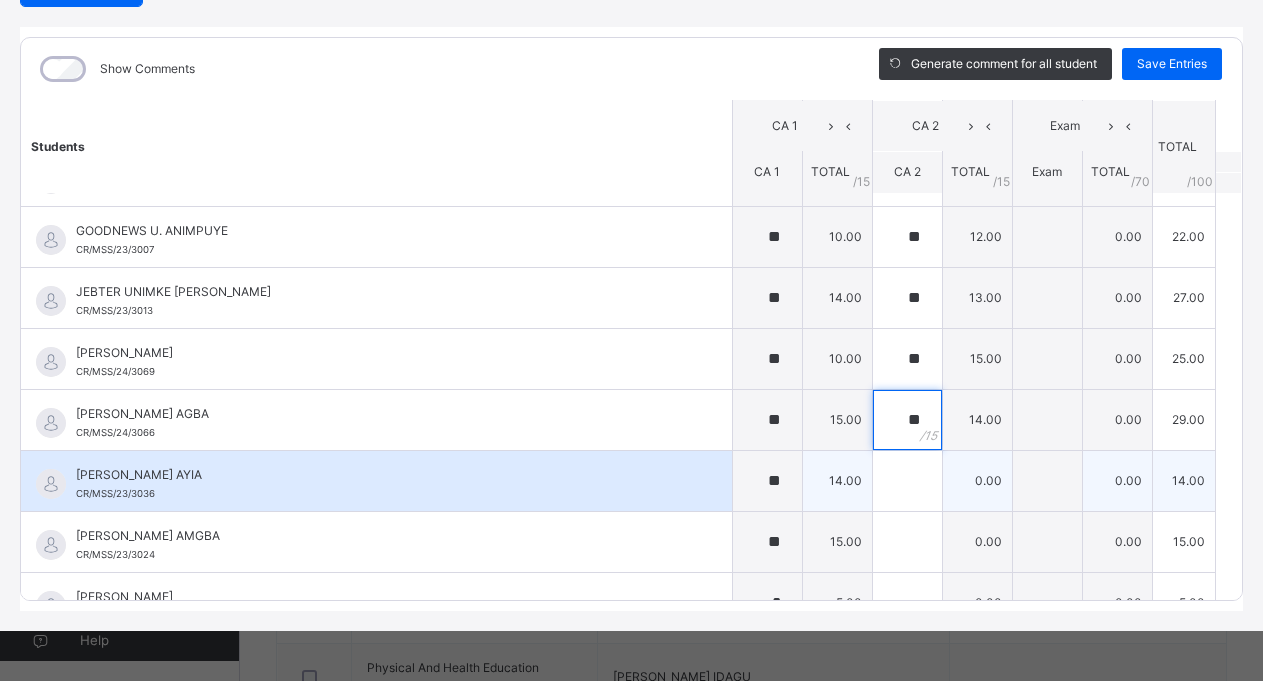 type on "**" 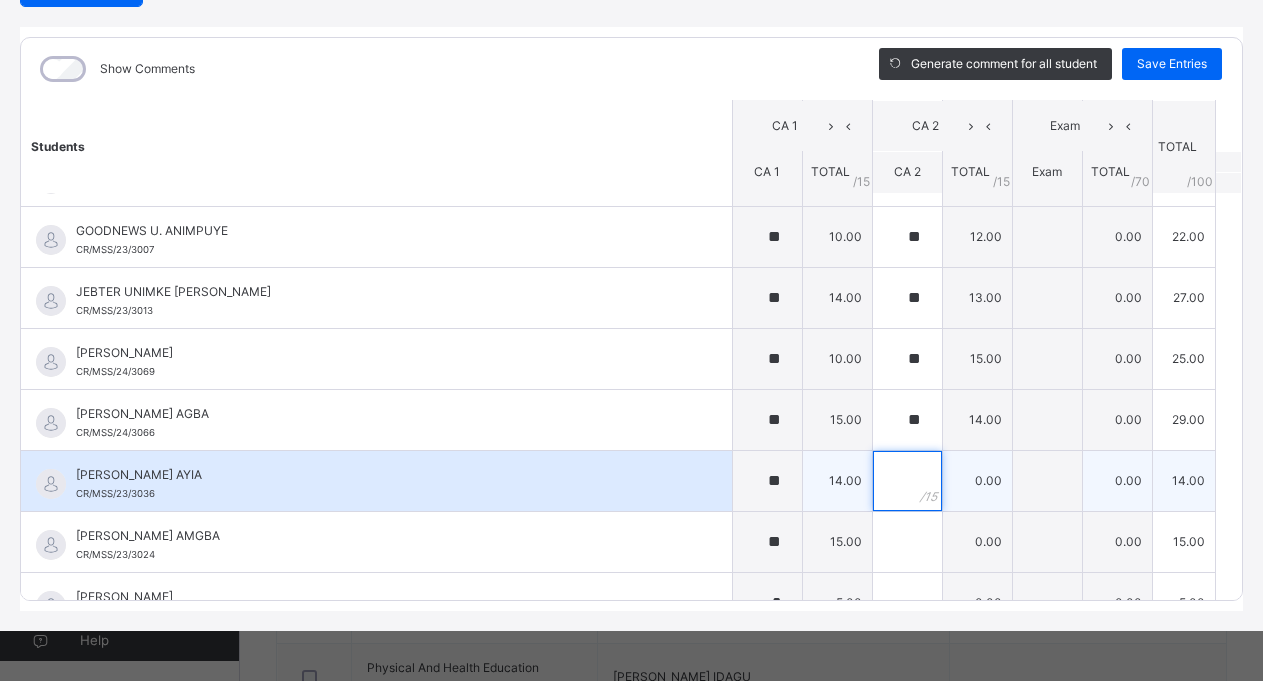 click at bounding box center [907, 481] 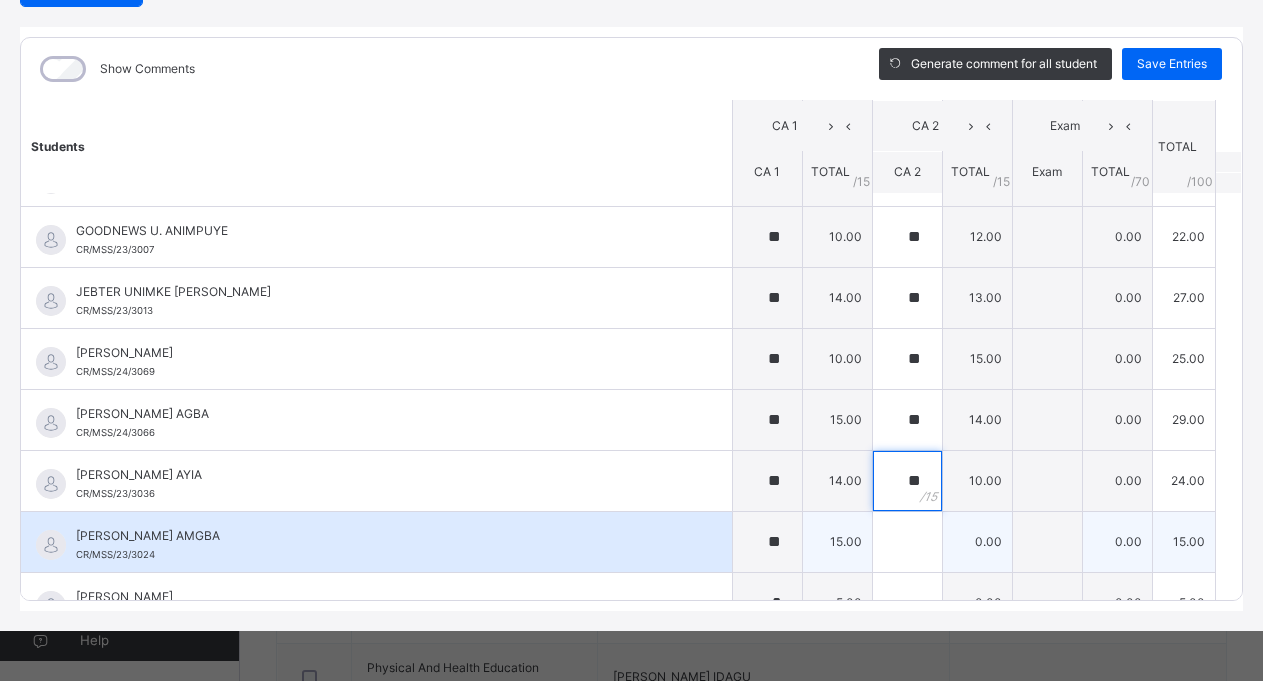 type on "**" 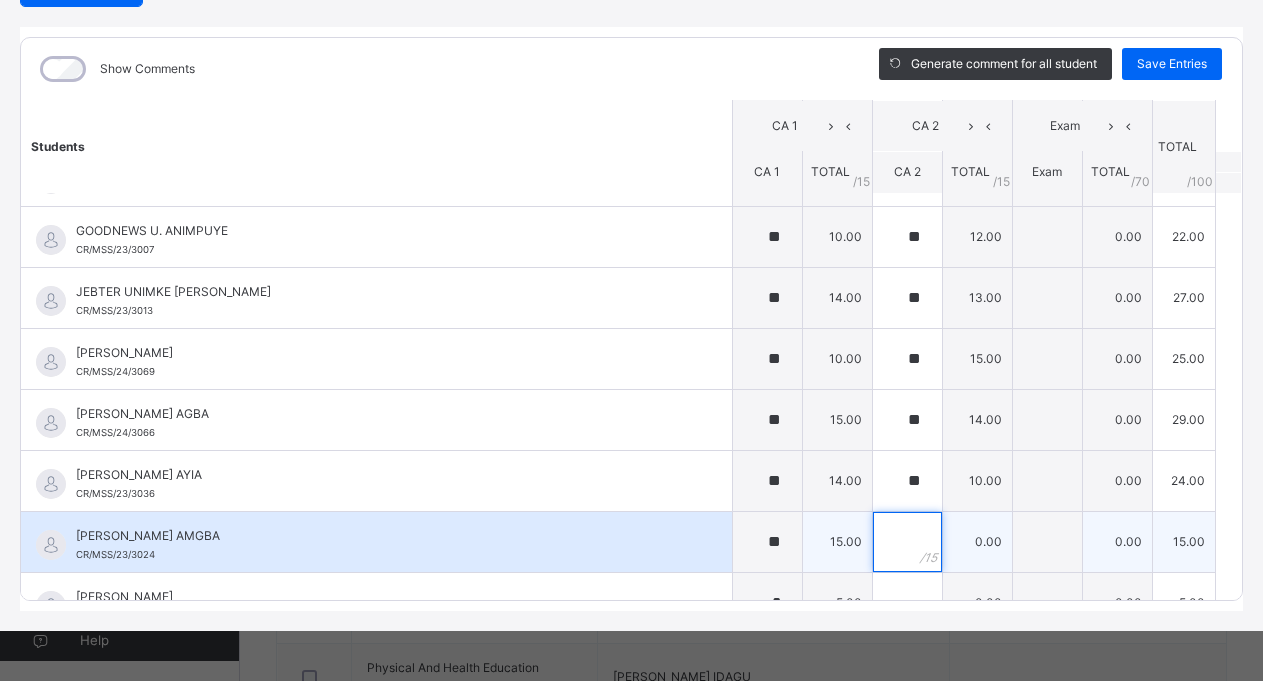 click at bounding box center (907, 542) 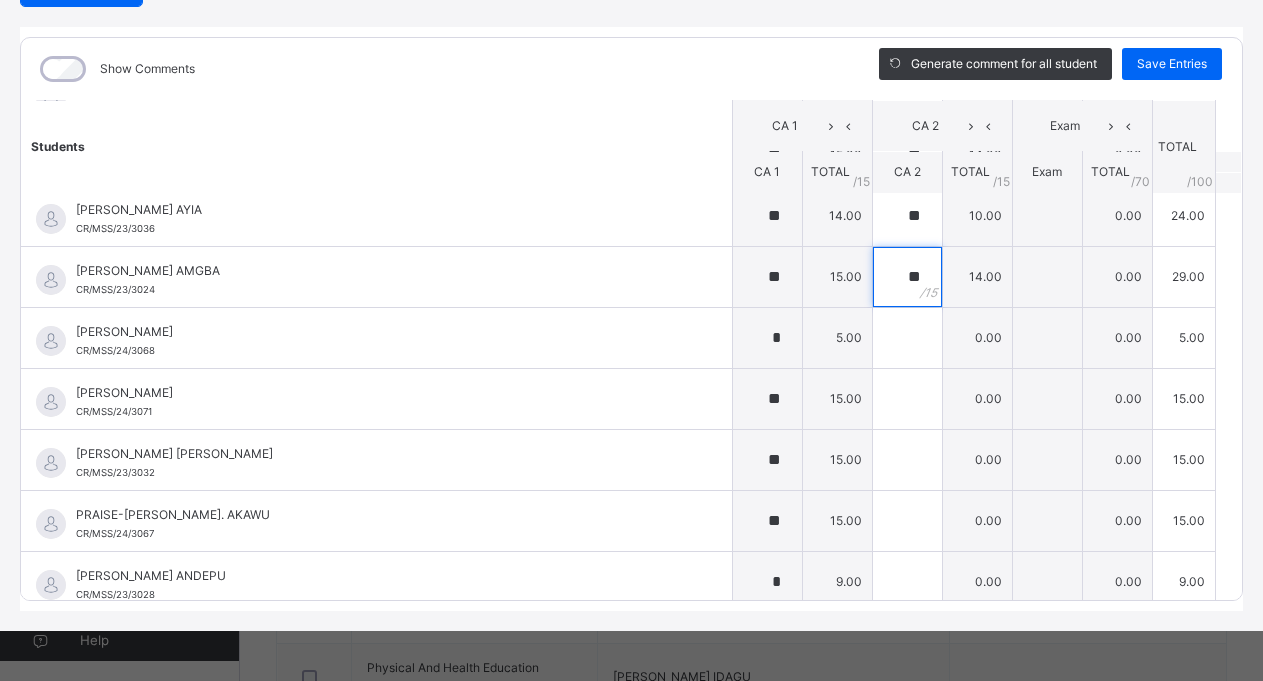 scroll, scrollTop: 1345, scrollLeft: 0, axis: vertical 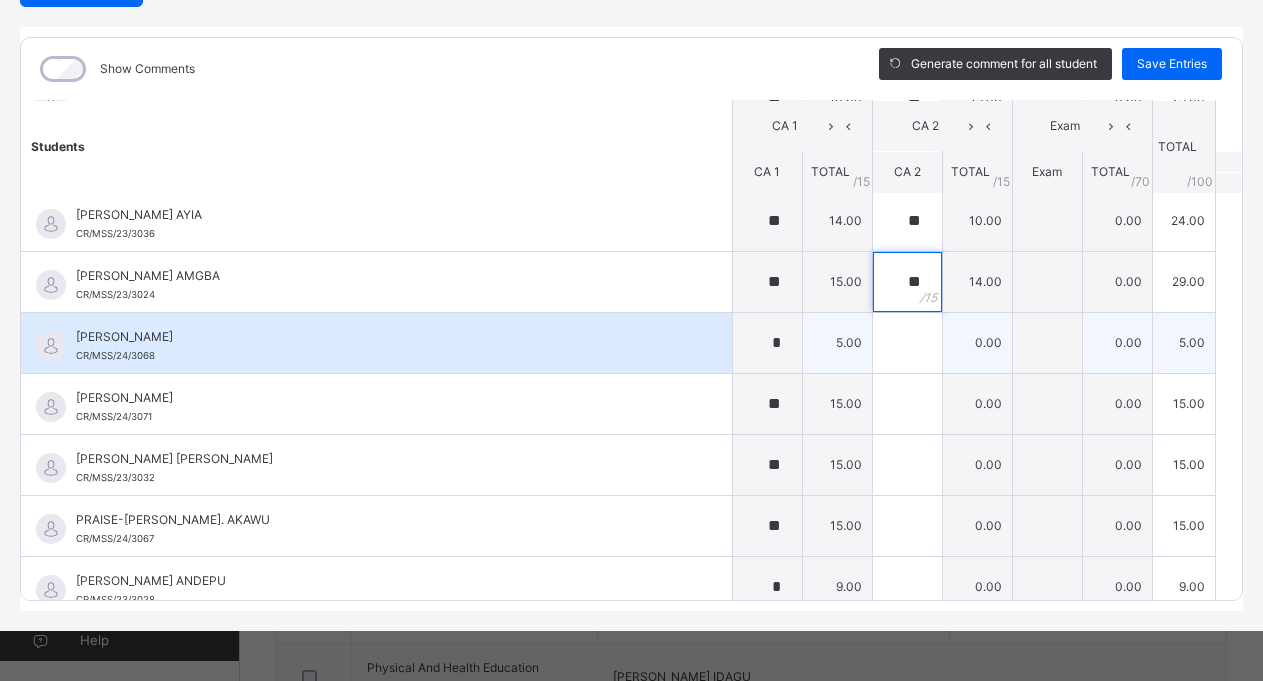 type on "**" 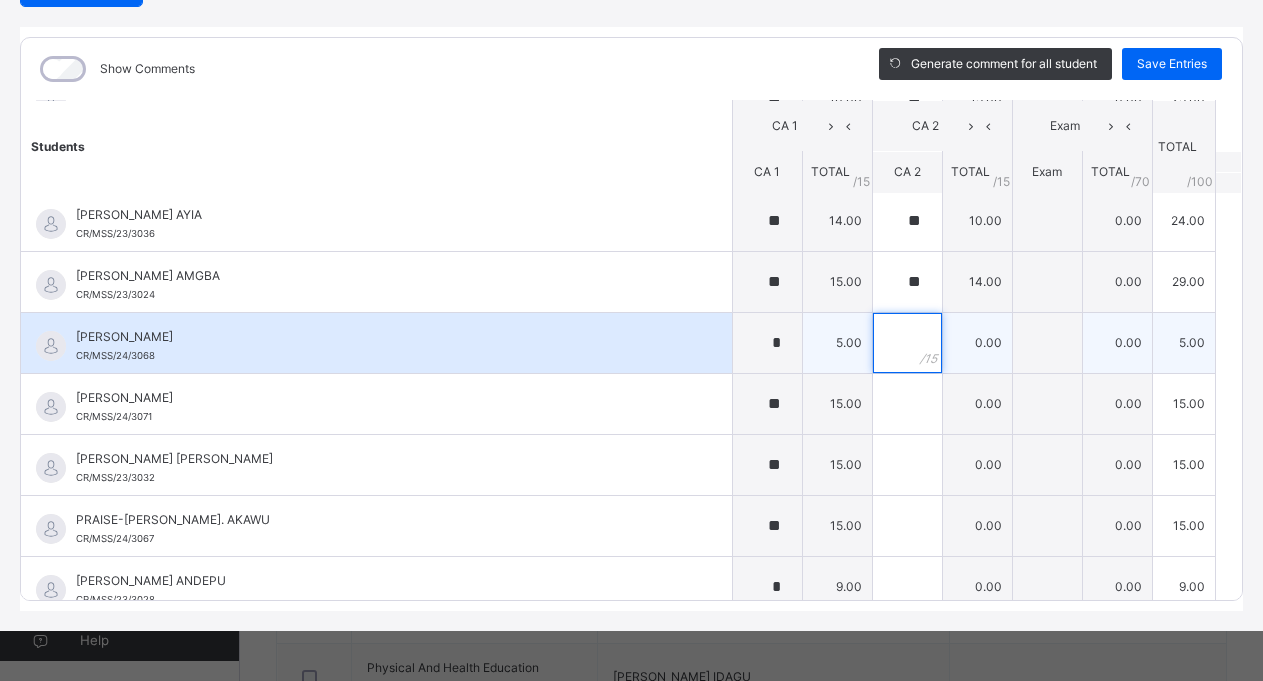 click at bounding box center [907, 343] 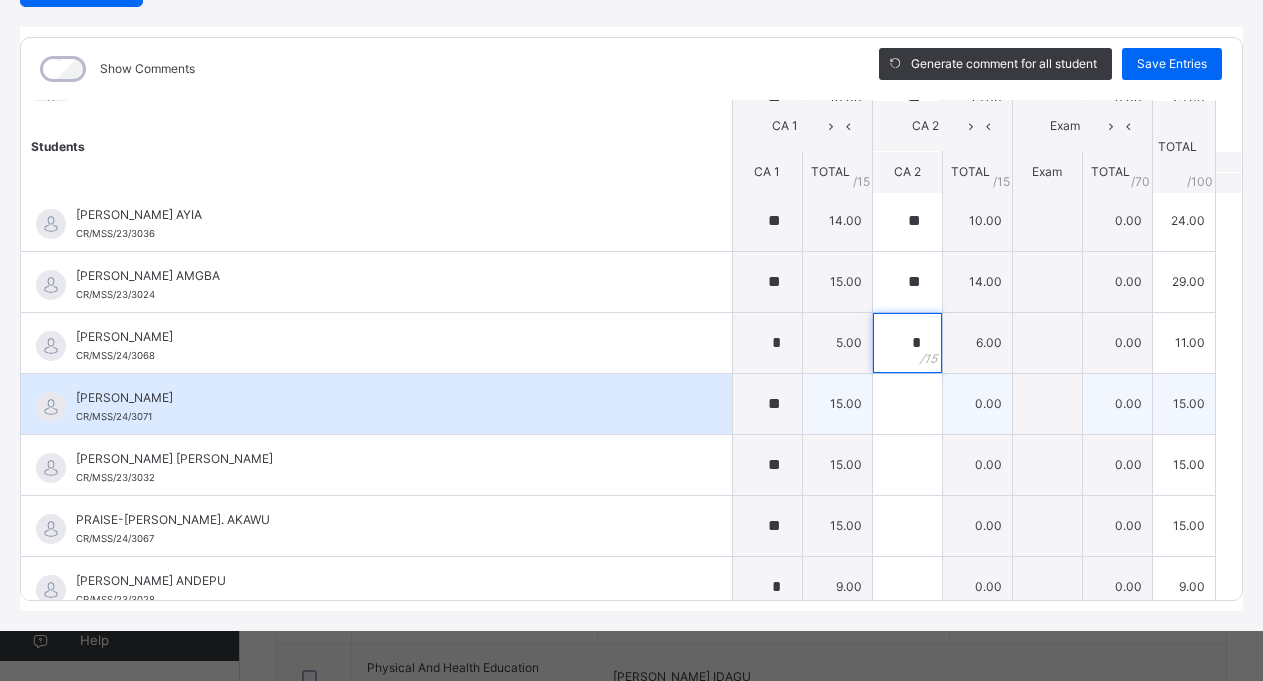 type on "*" 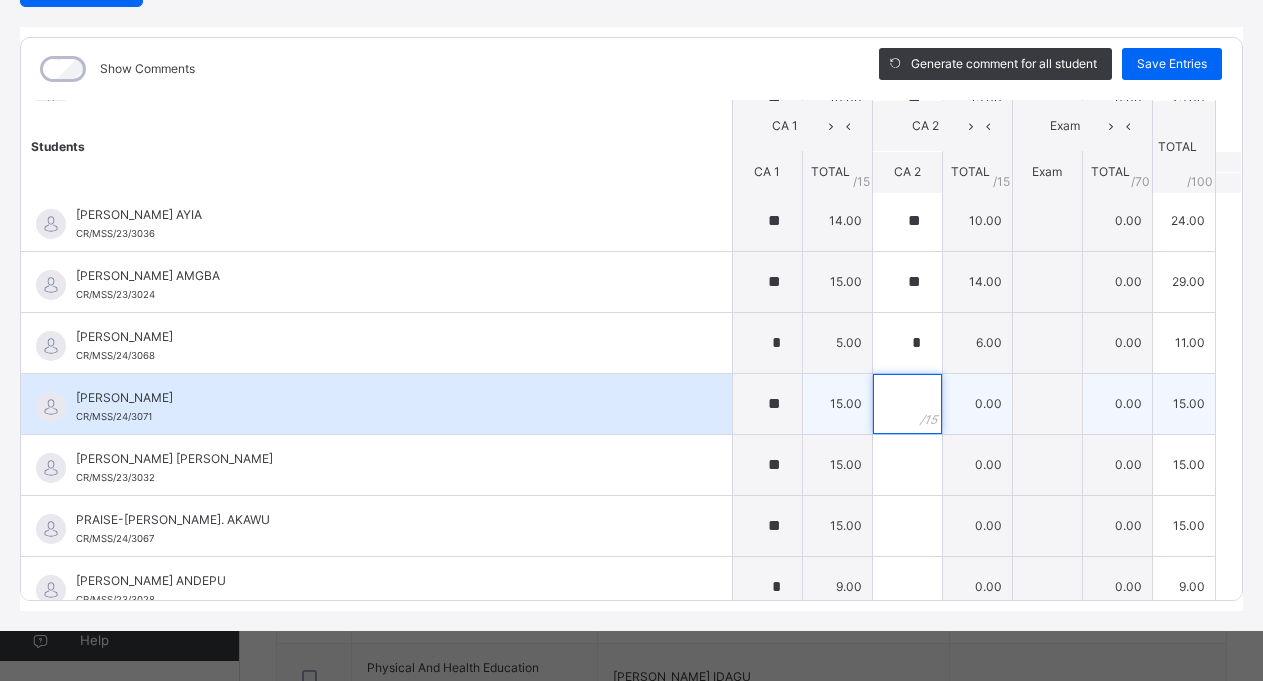 click at bounding box center (907, 404) 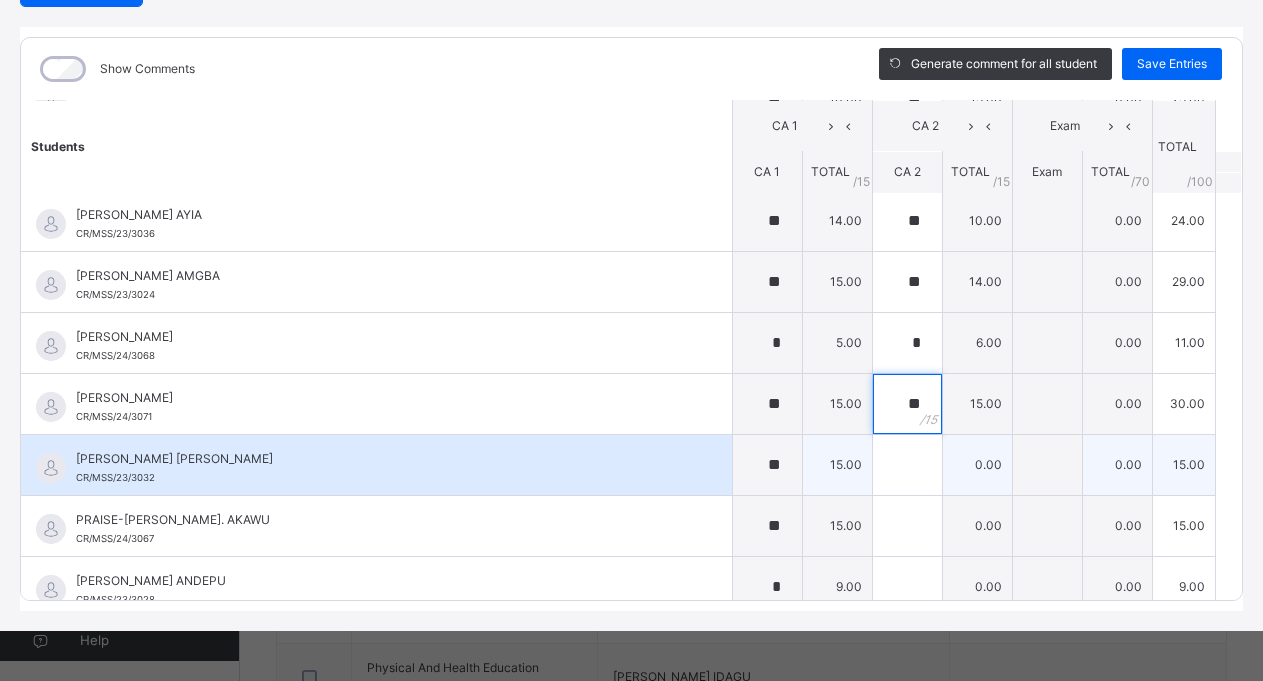 type on "**" 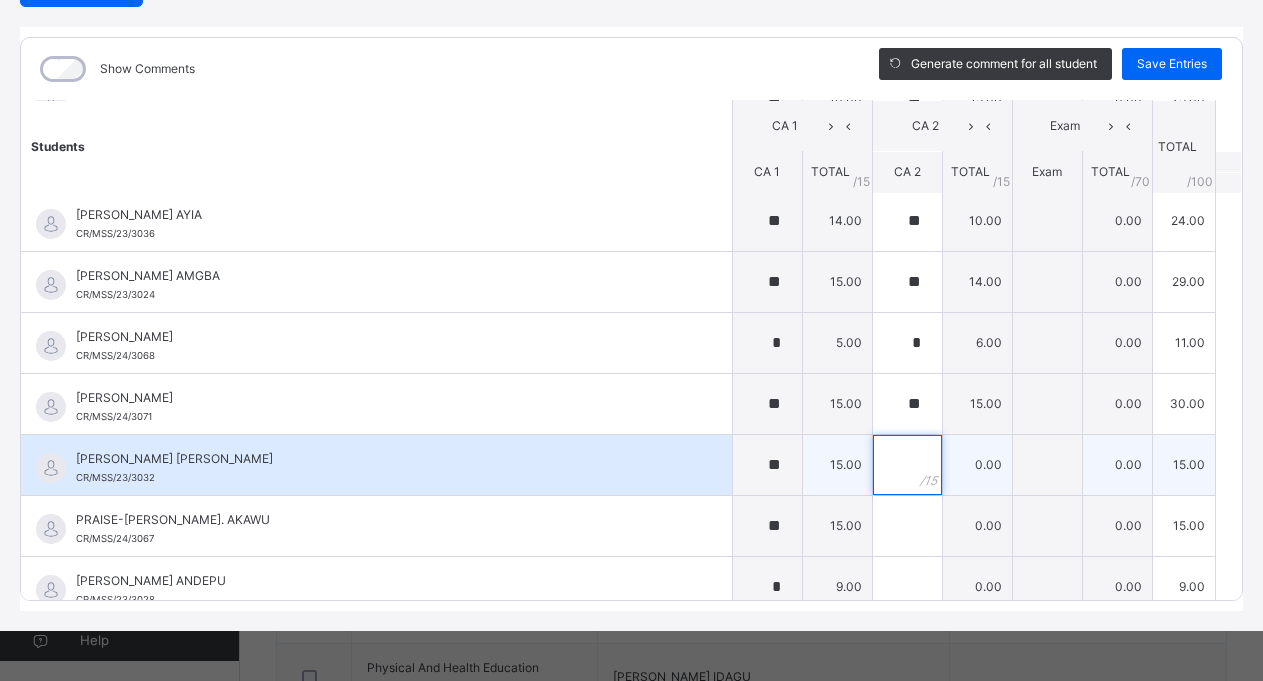 click at bounding box center [907, 465] 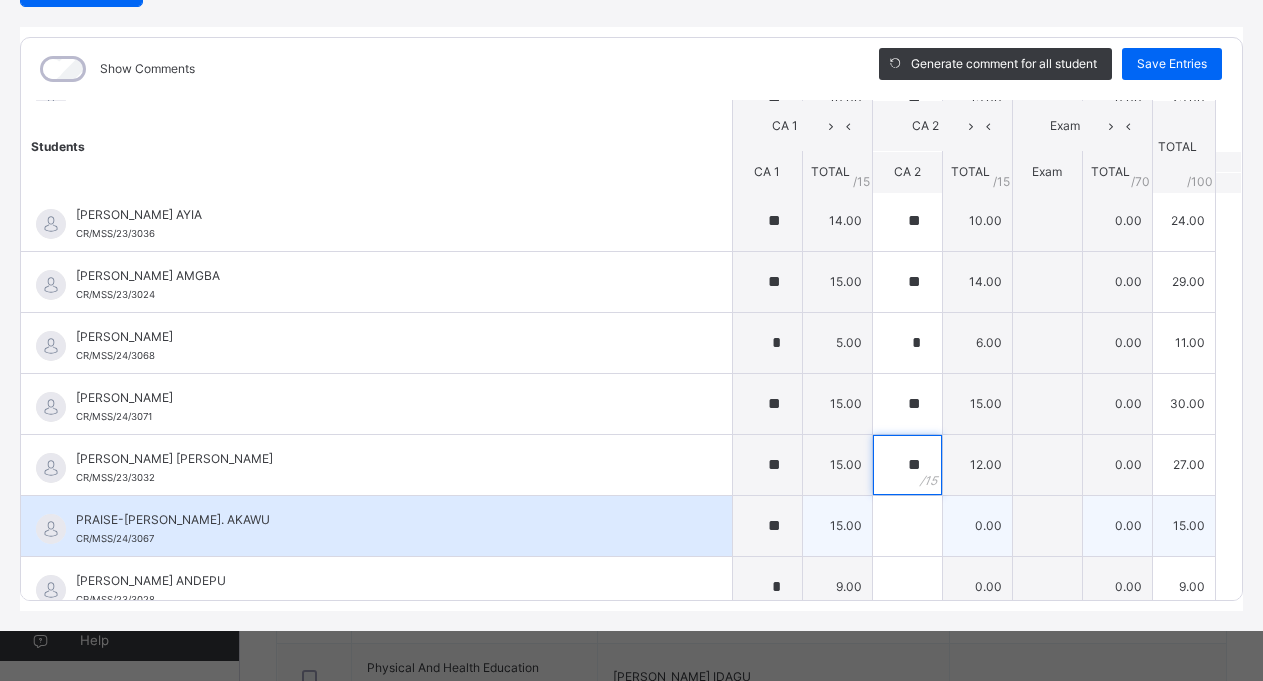type on "**" 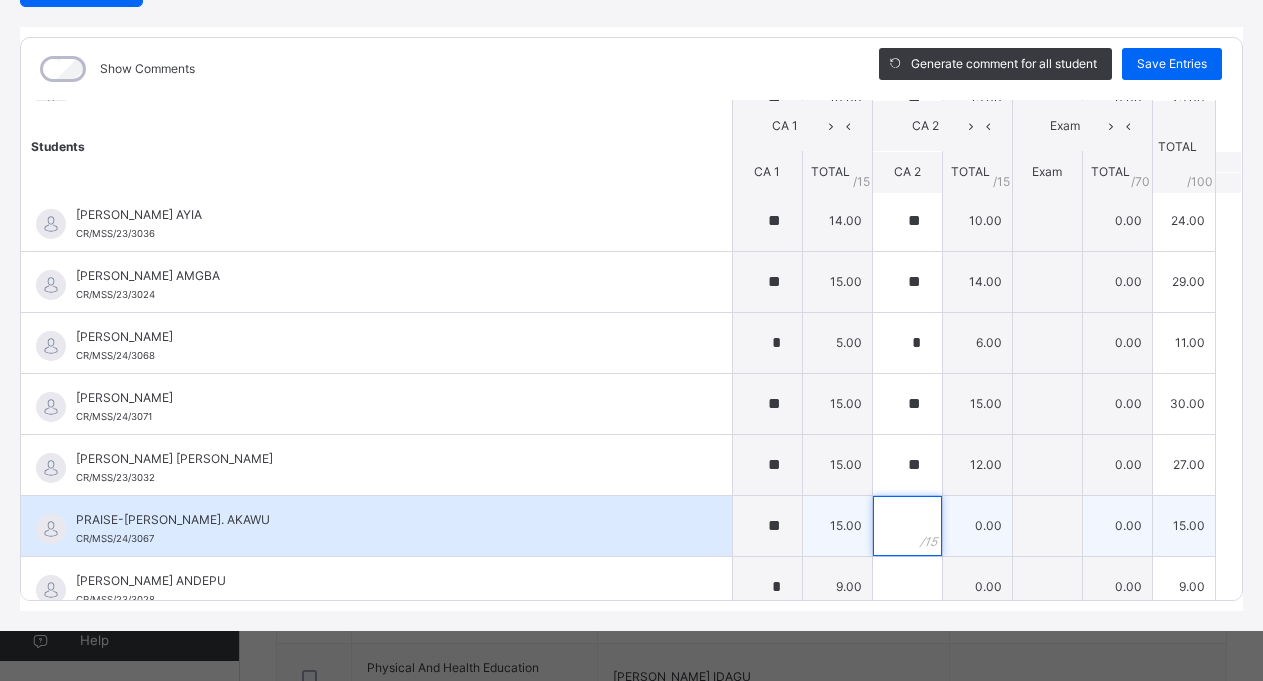 click at bounding box center (907, 526) 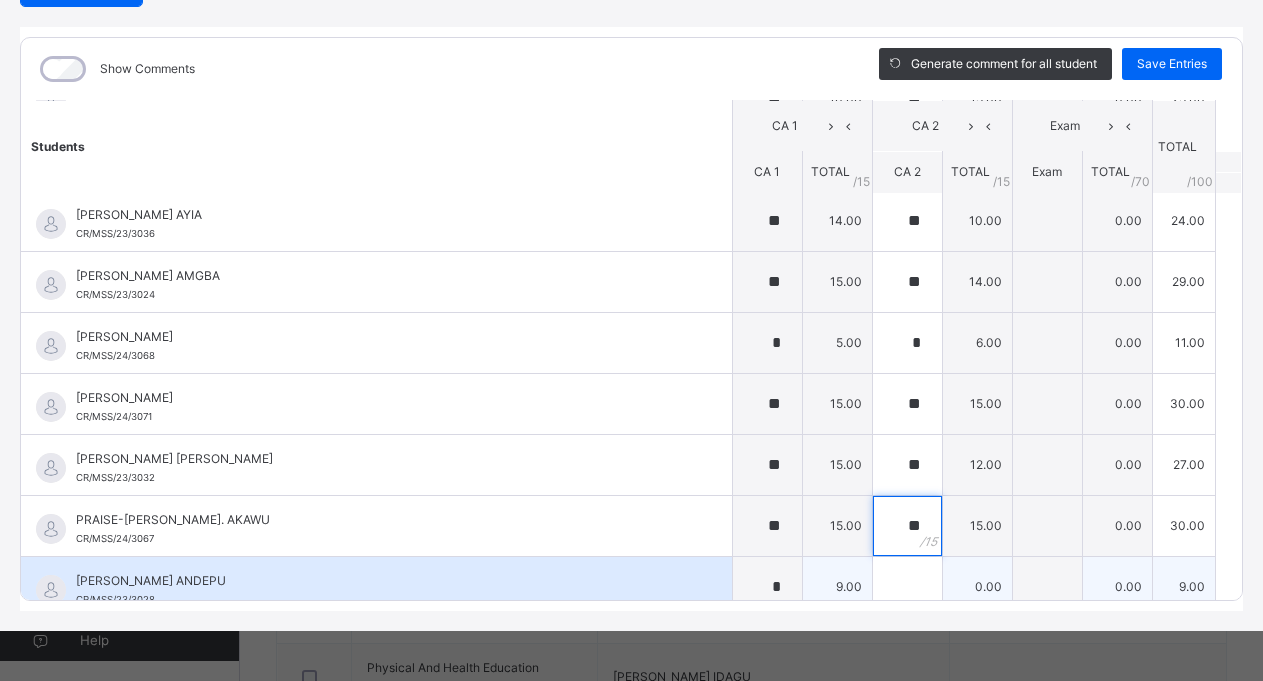 type on "**" 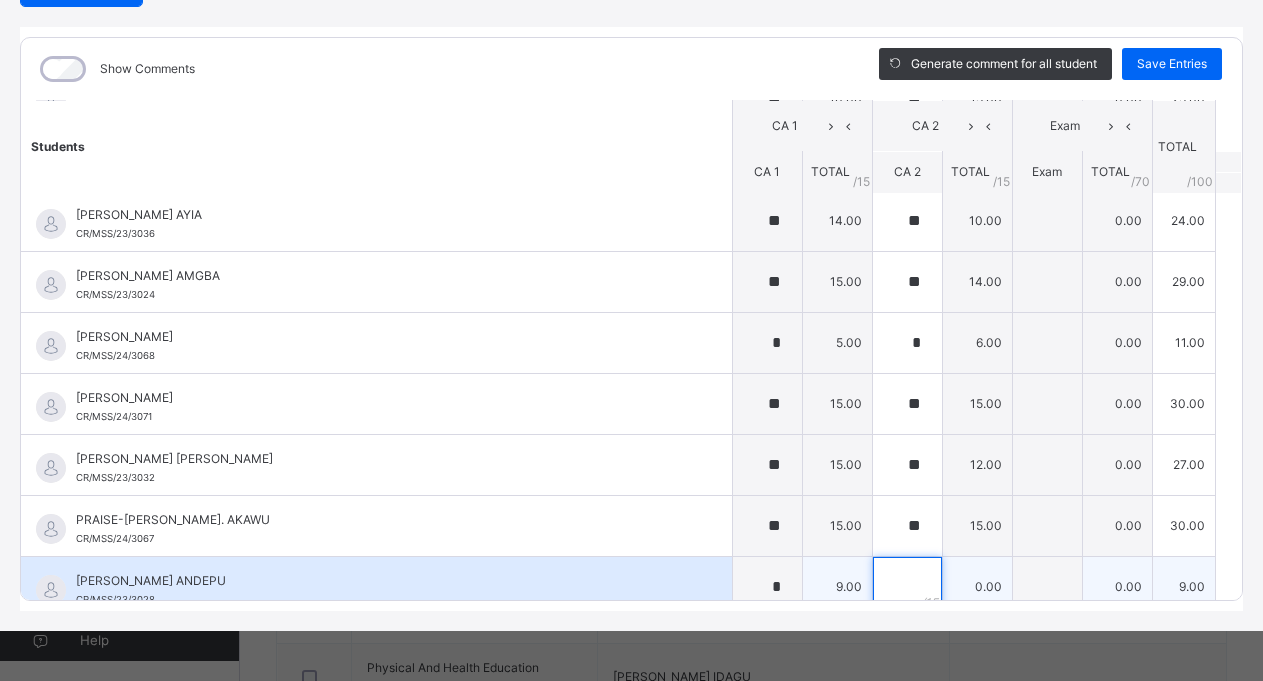 click at bounding box center [907, 587] 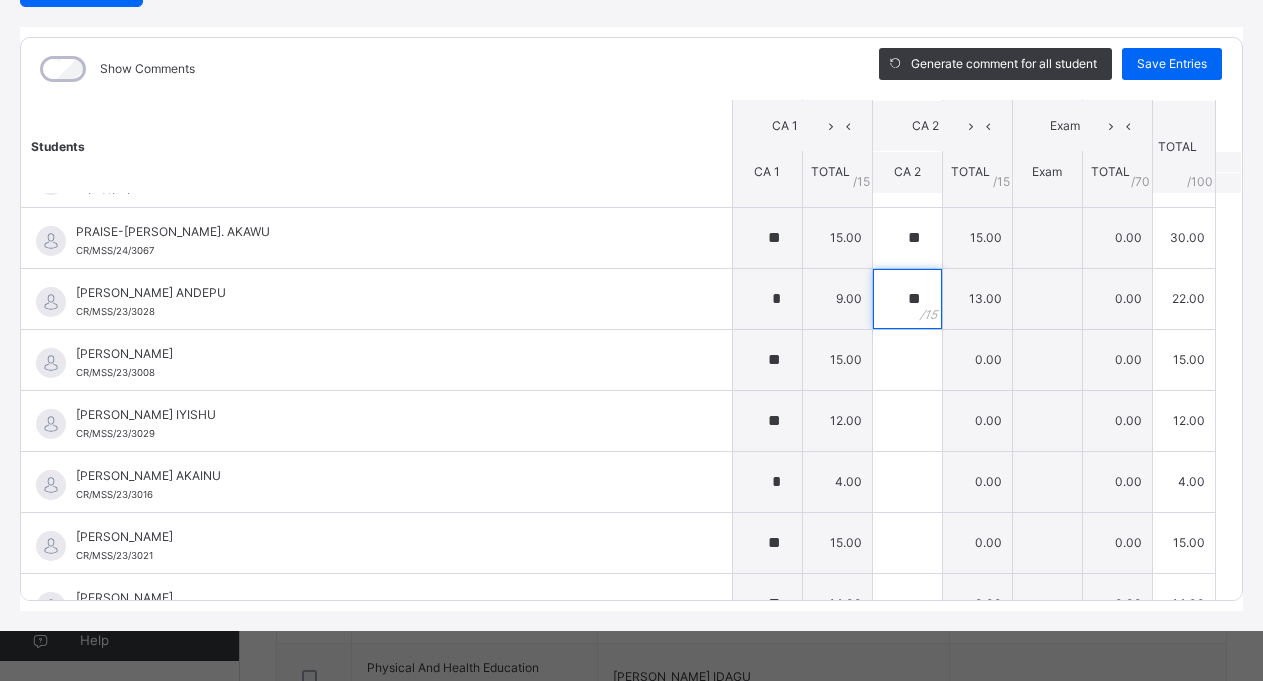 scroll, scrollTop: 1623, scrollLeft: 0, axis: vertical 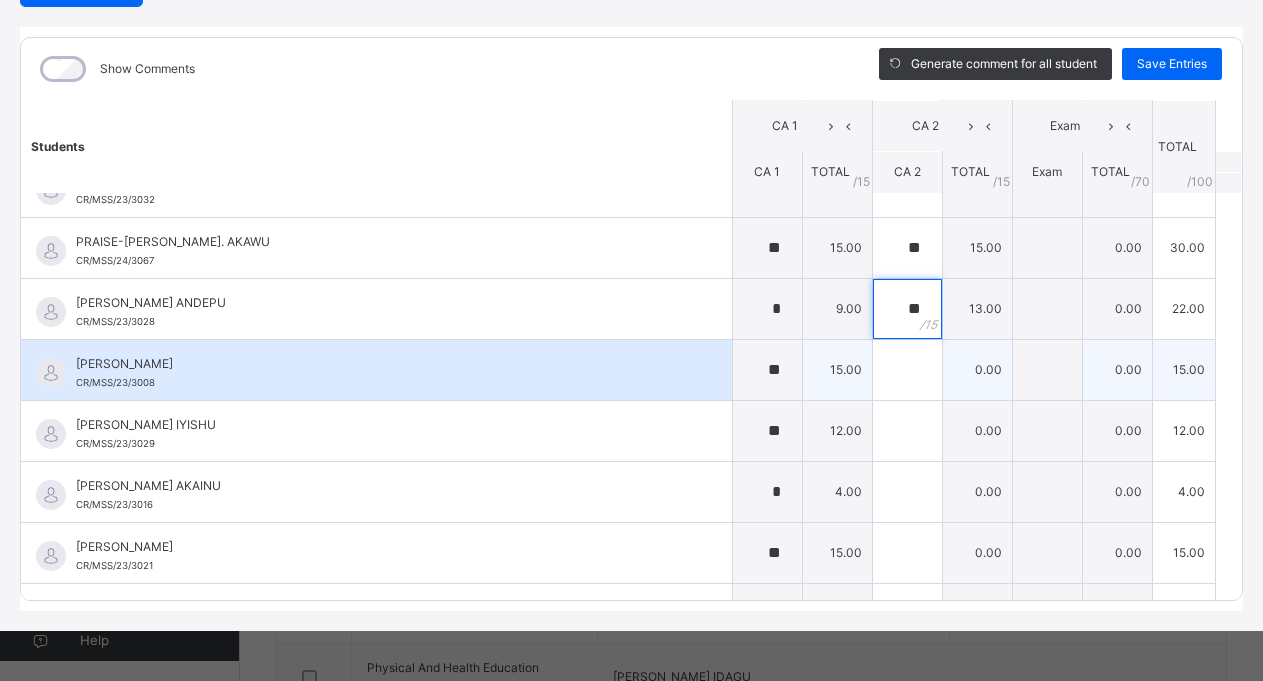 type on "**" 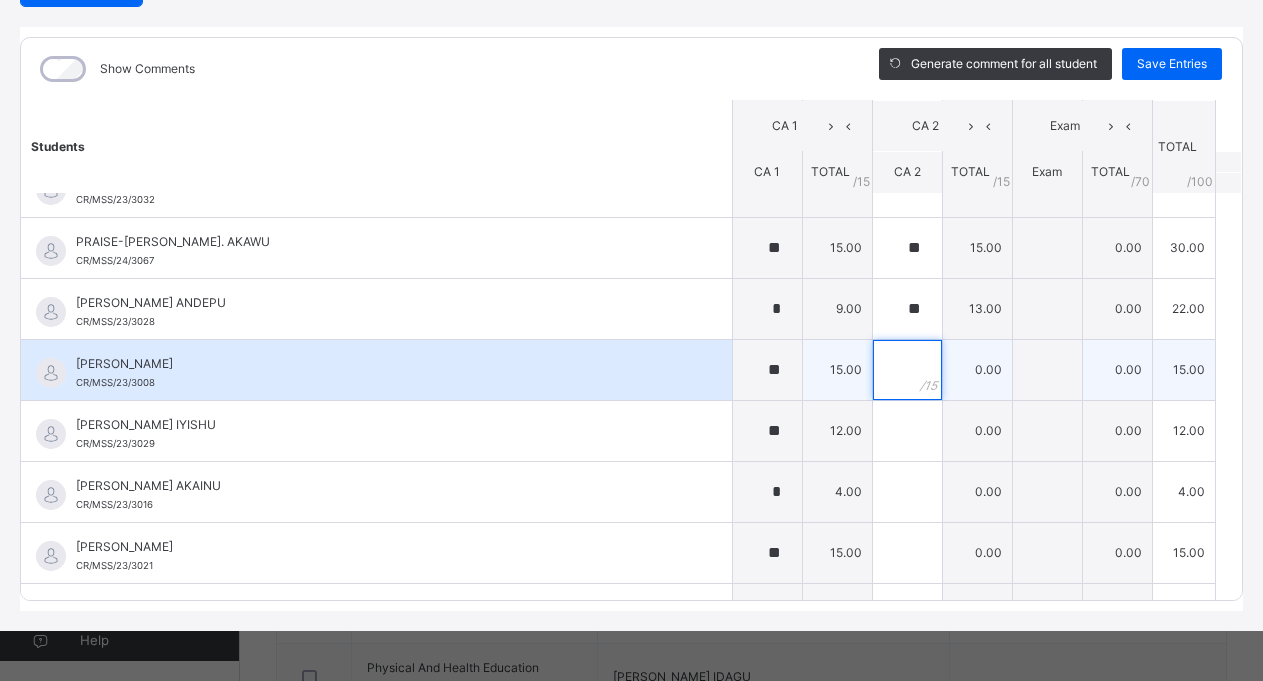 click at bounding box center (907, 370) 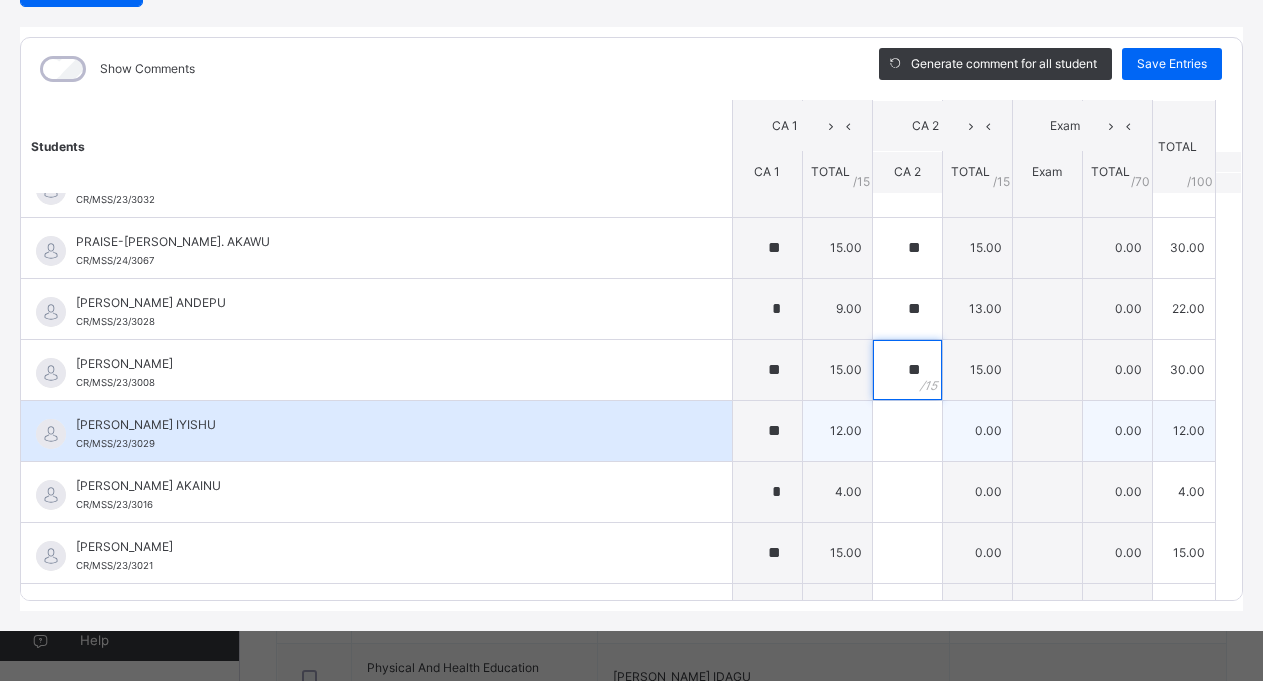 type on "**" 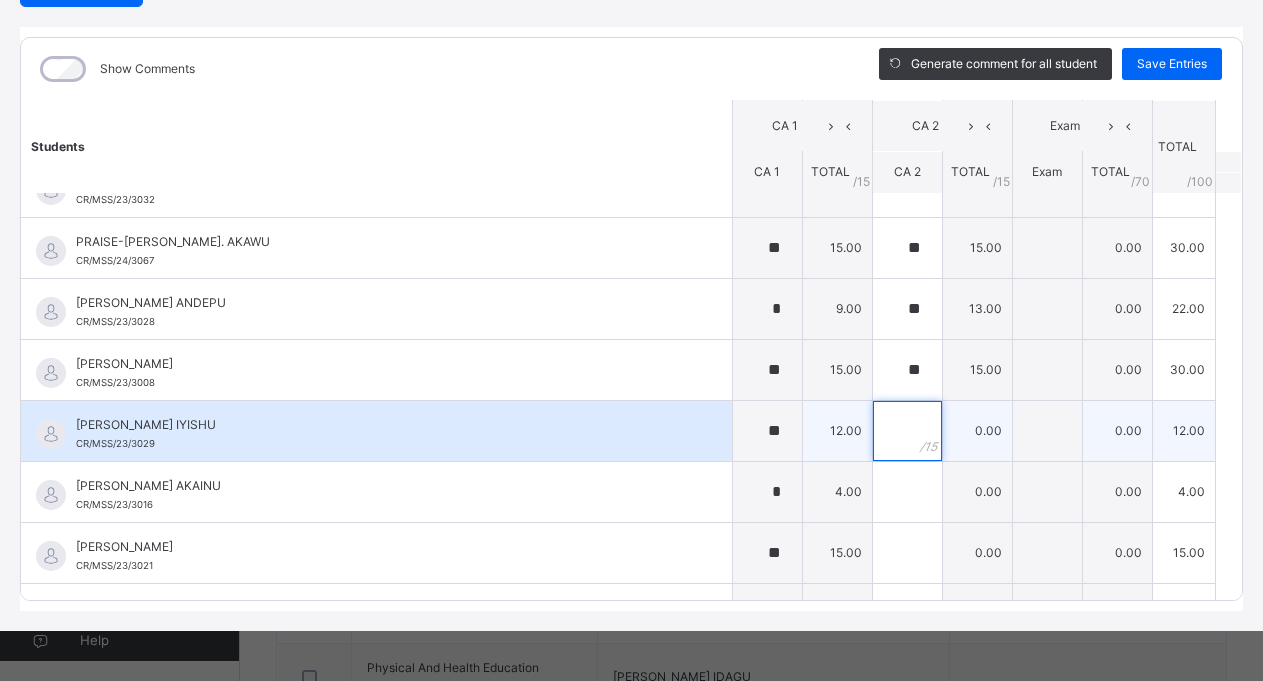 click at bounding box center [907, 431] 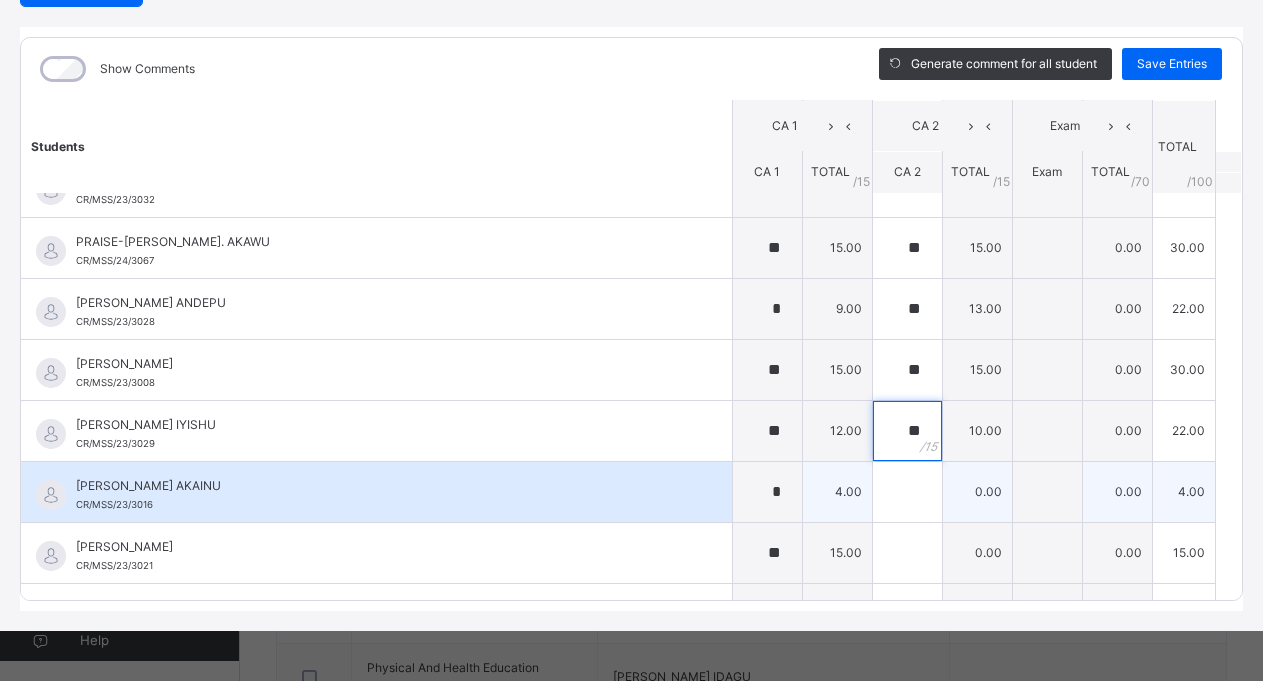 type on "**" 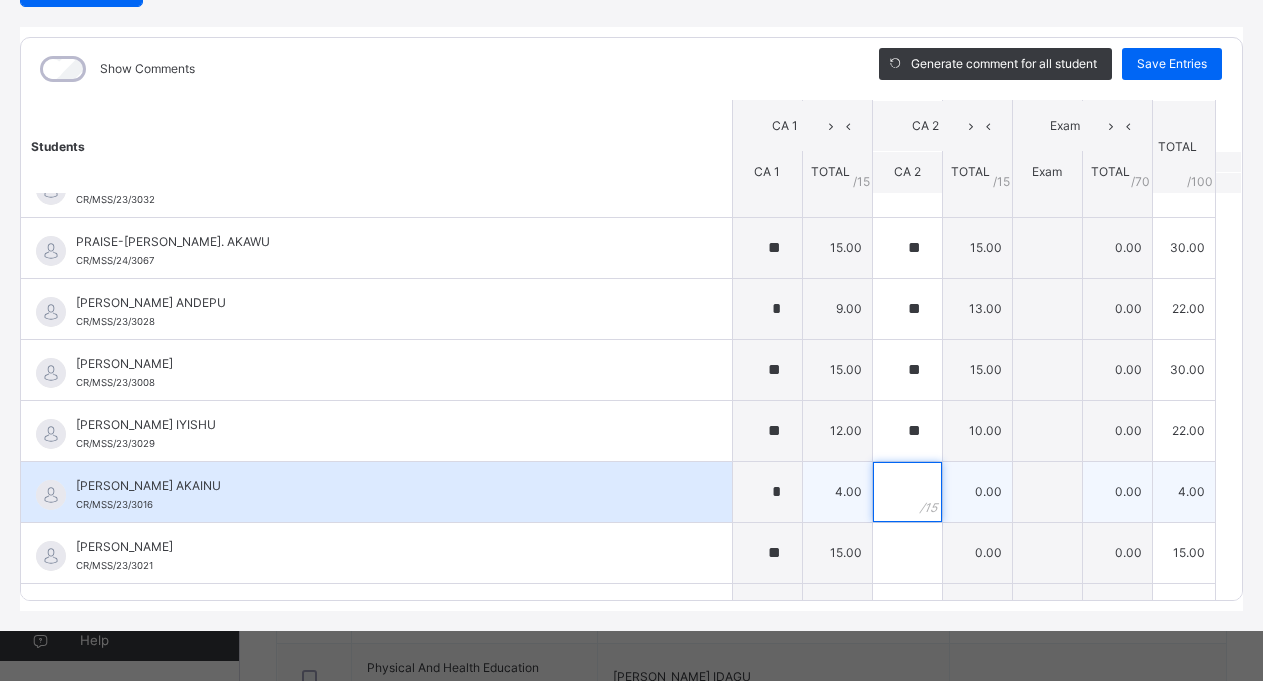 click at bounding box center (907, 492) 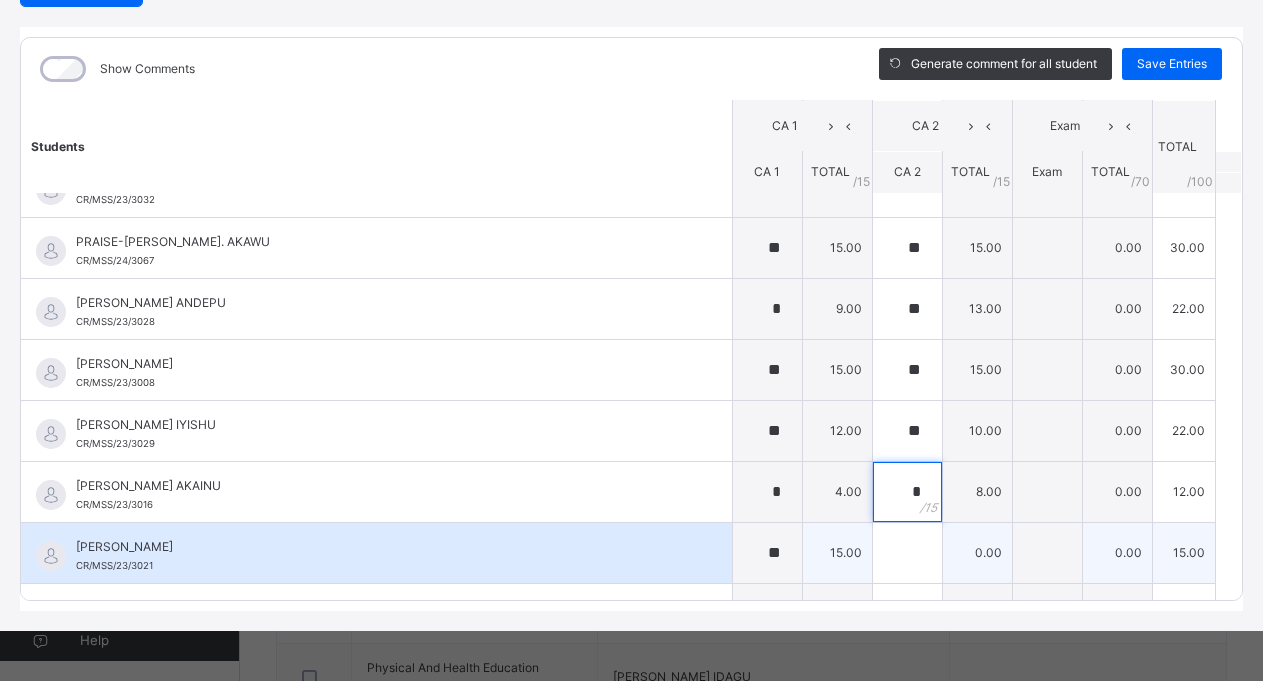 type on "*" 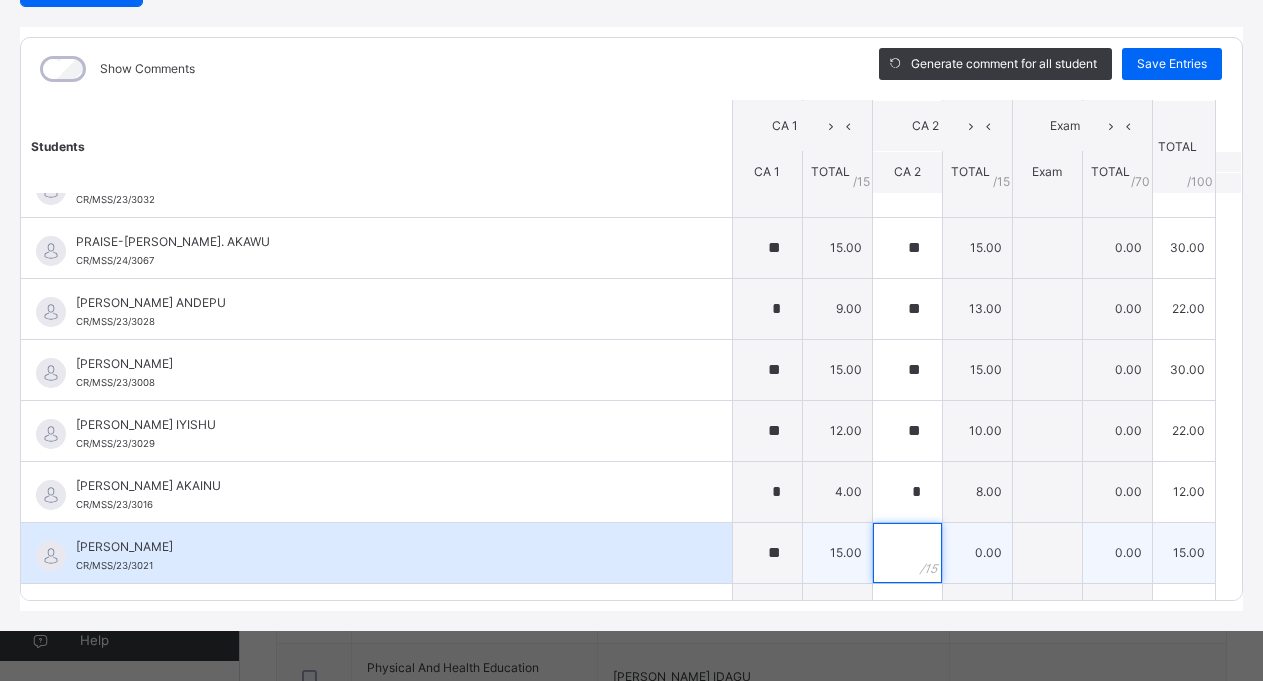 click at bounding box center [907, 553] 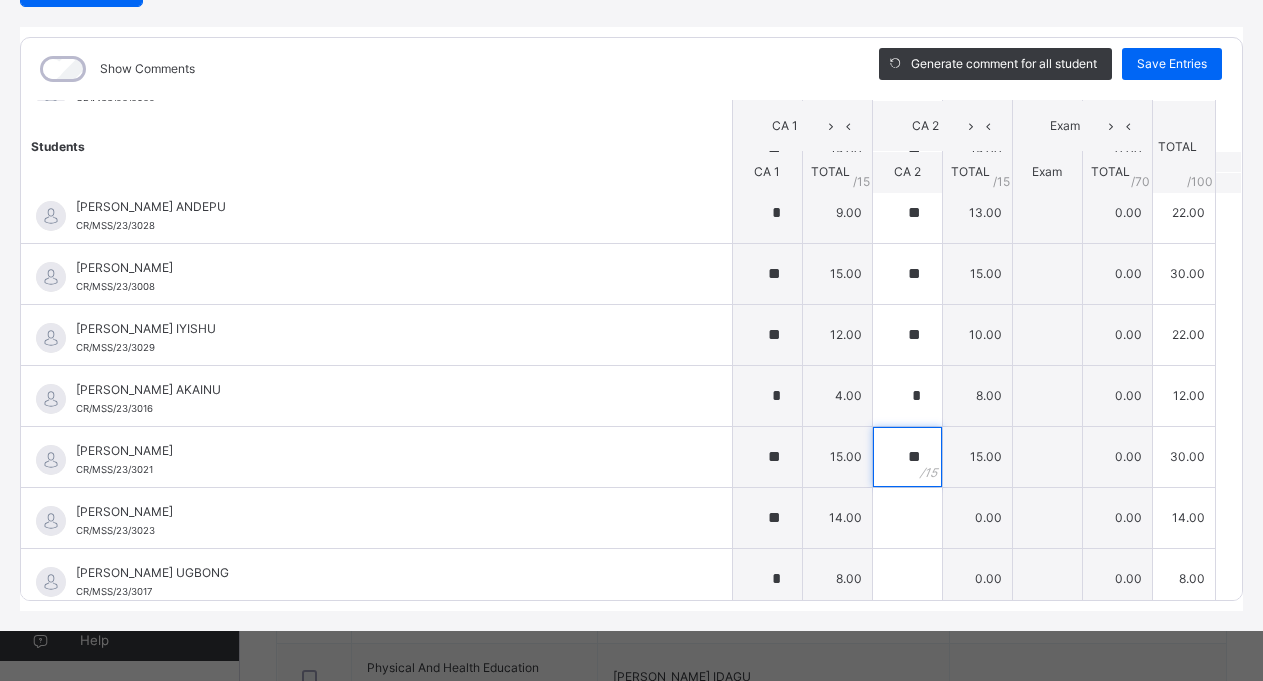 scroll, scrollTop: 1729, scrollLeft: 0, axis: vertical 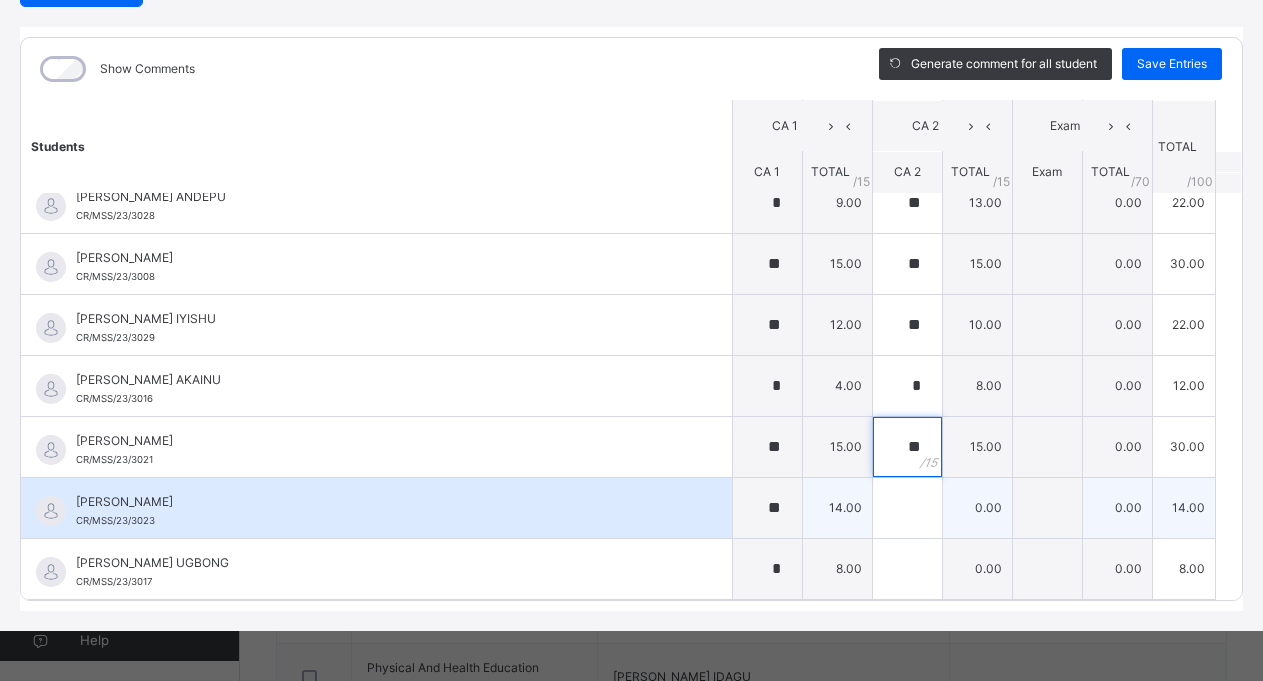 type on "**" 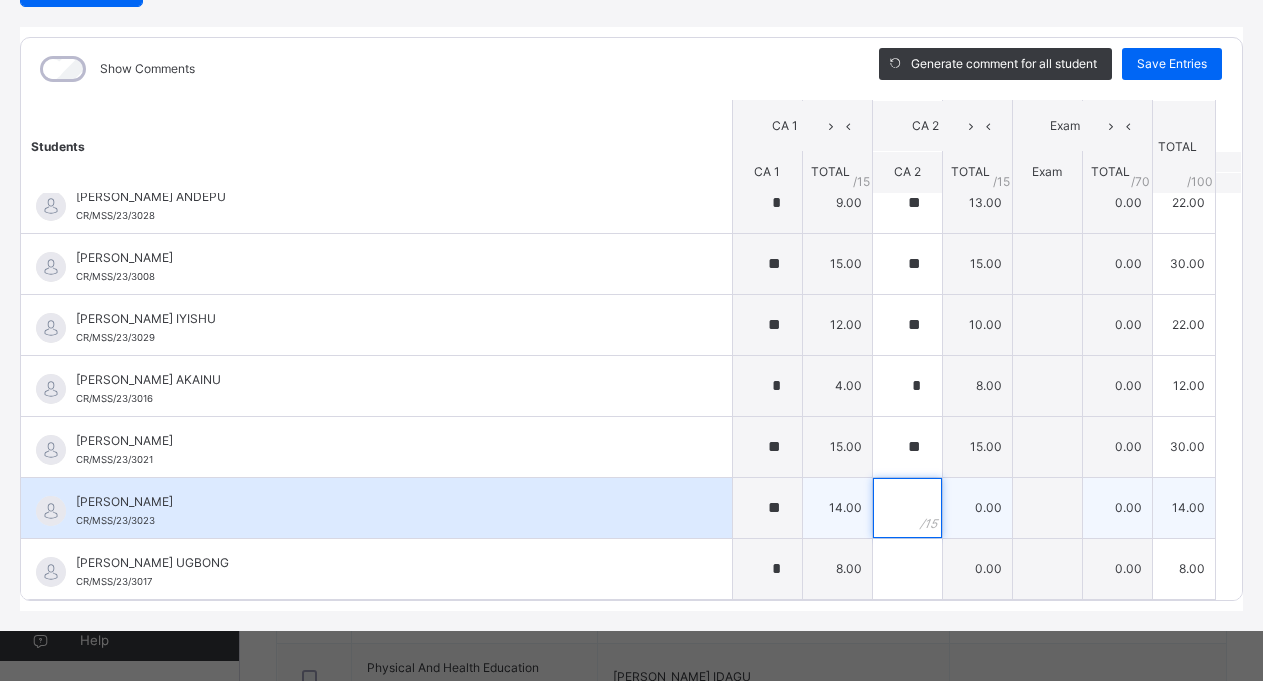 click at bounding box center (907, 508) 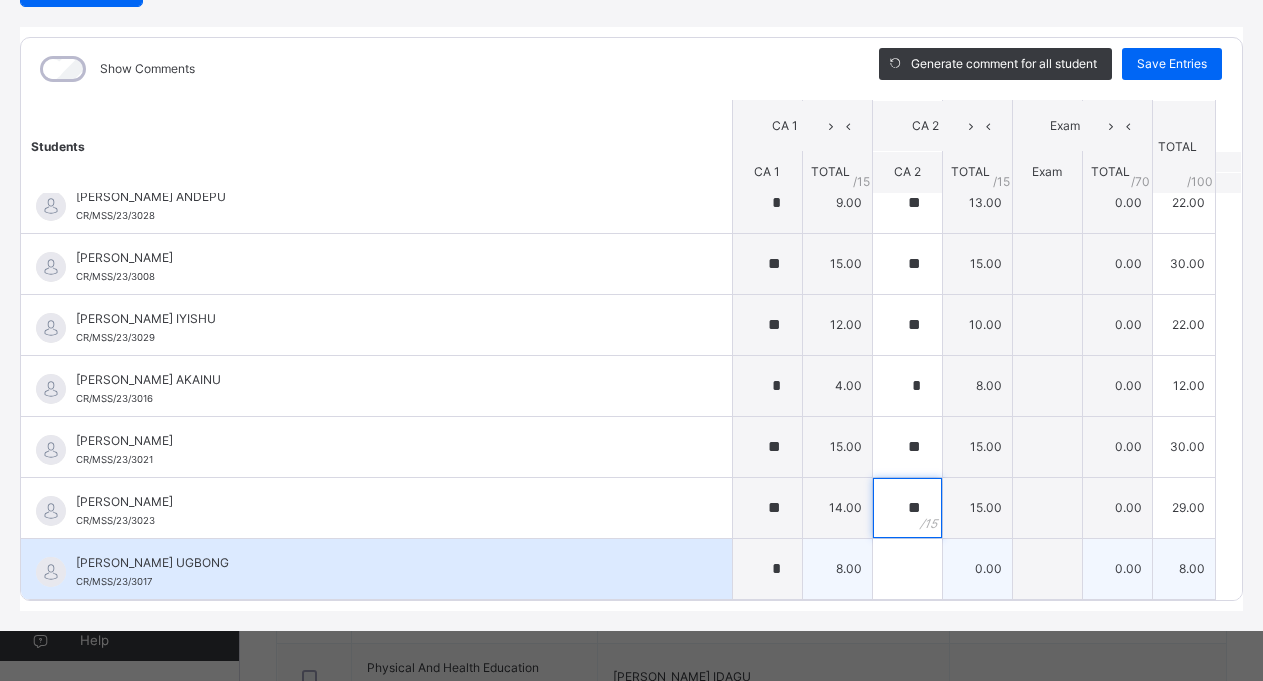 type on "**" 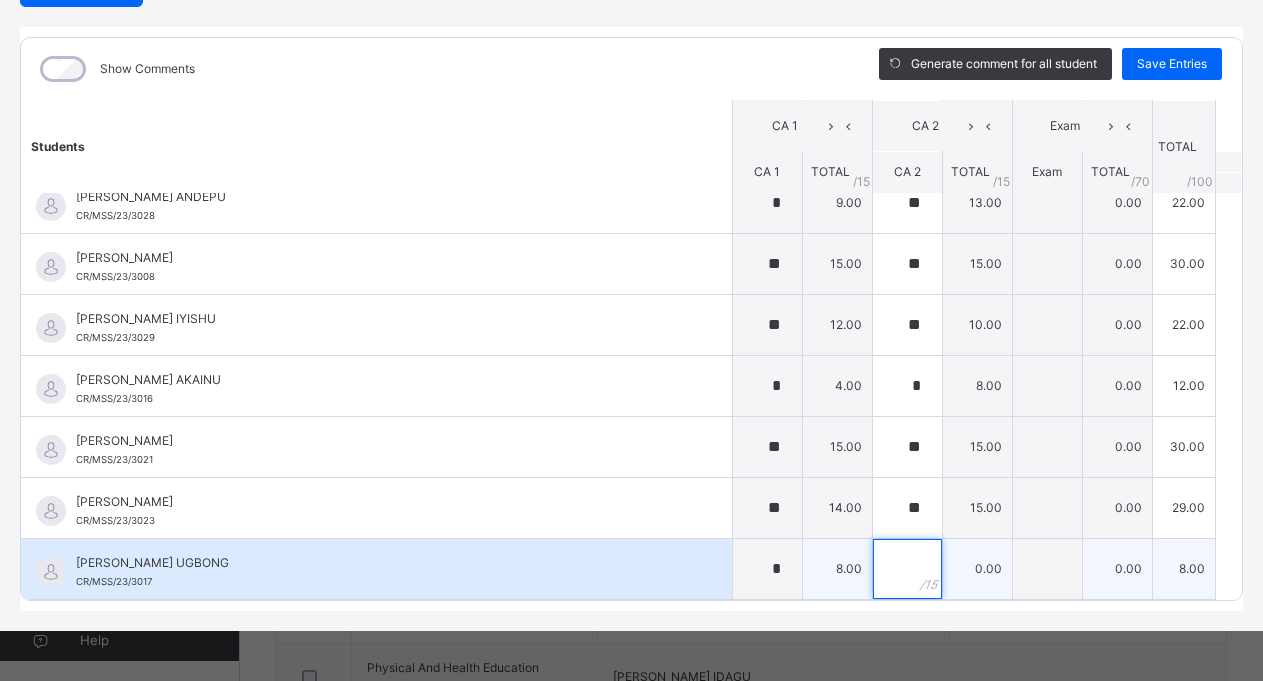 click at bounding box center (907, 569) 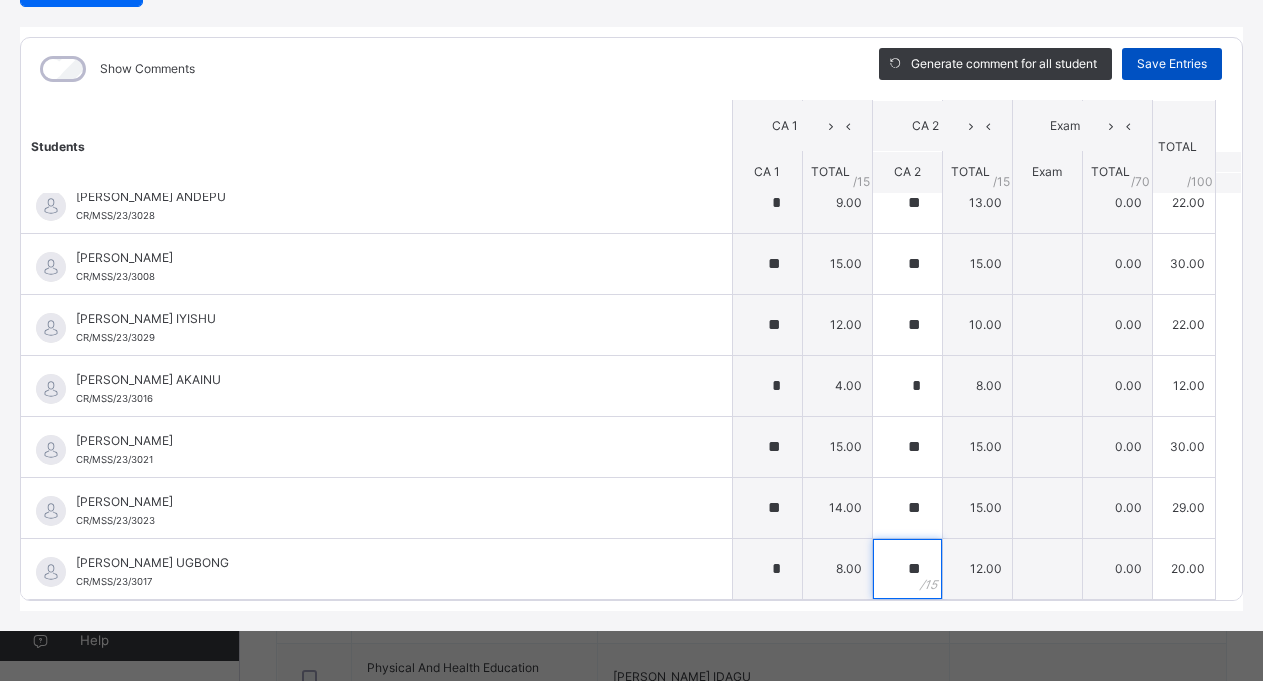 type on "**" 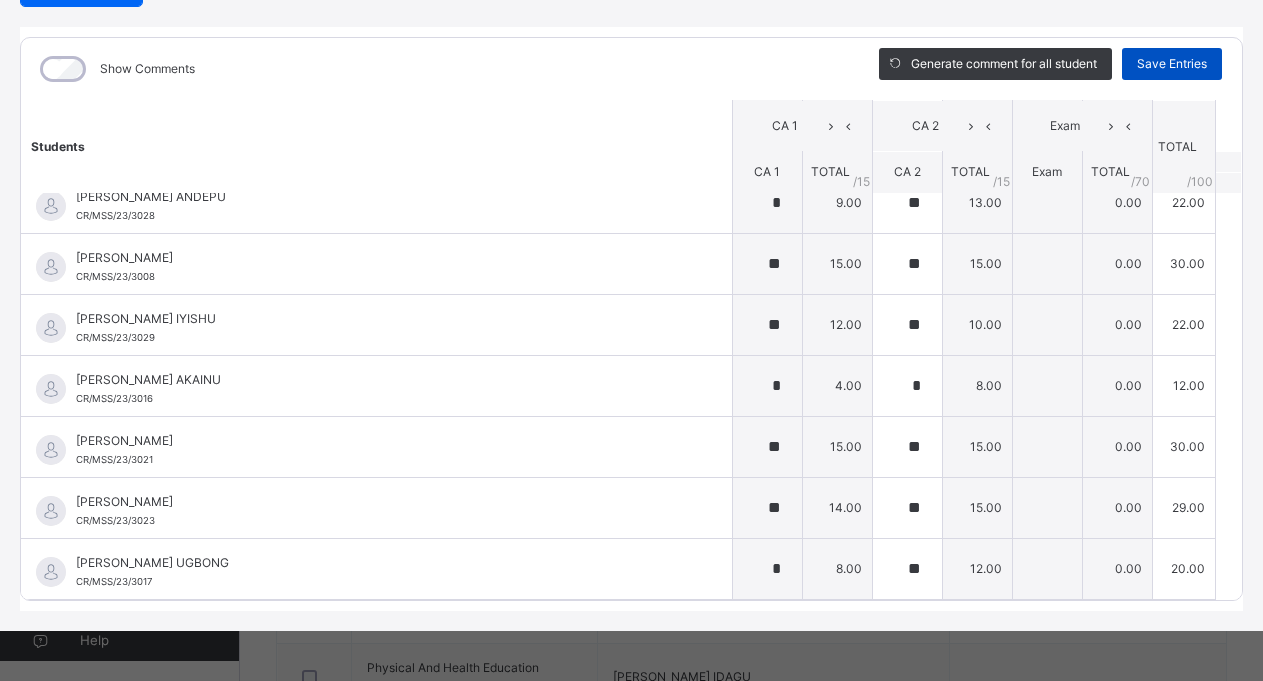 click on "Save Entries" at bounding box center (1172, 64) 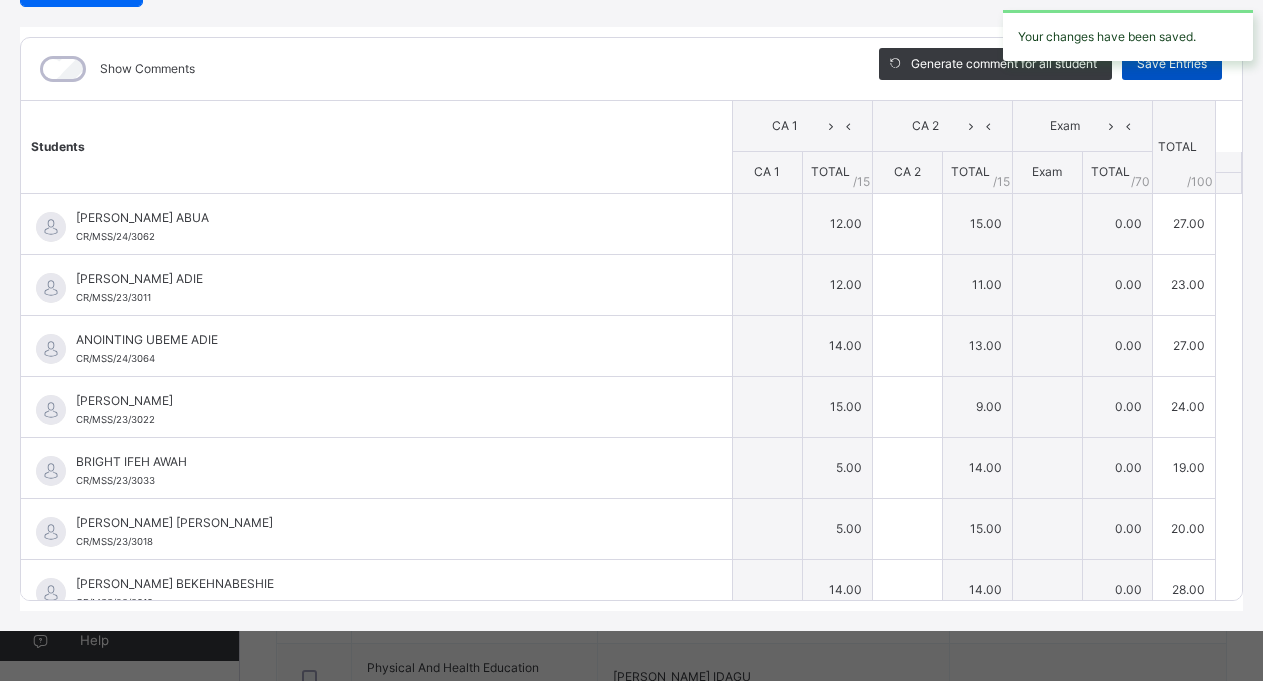 type on "**" 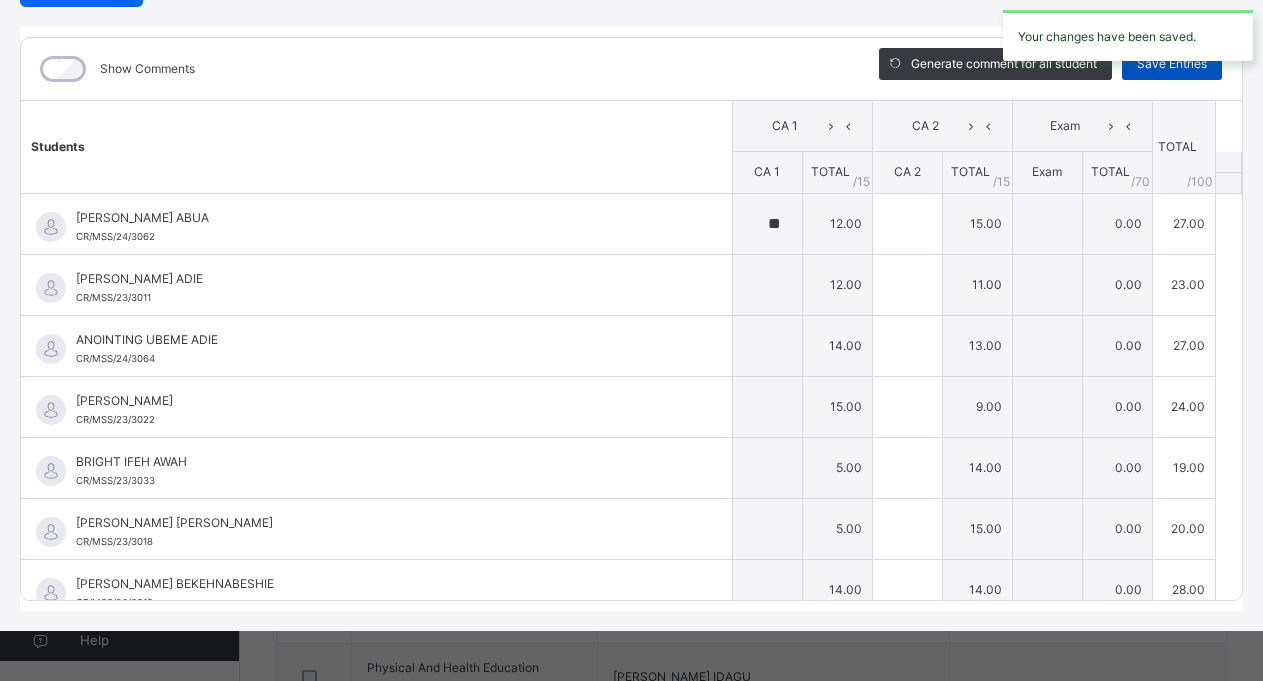 type on "**" 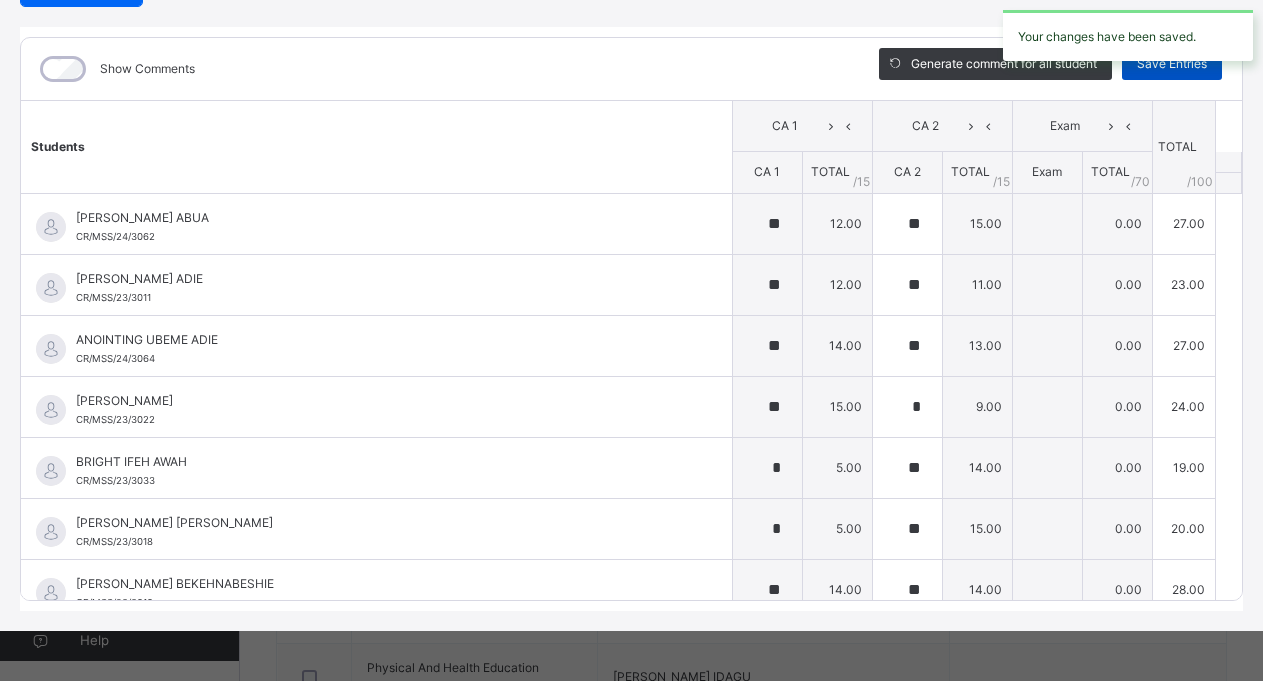 type on "**" 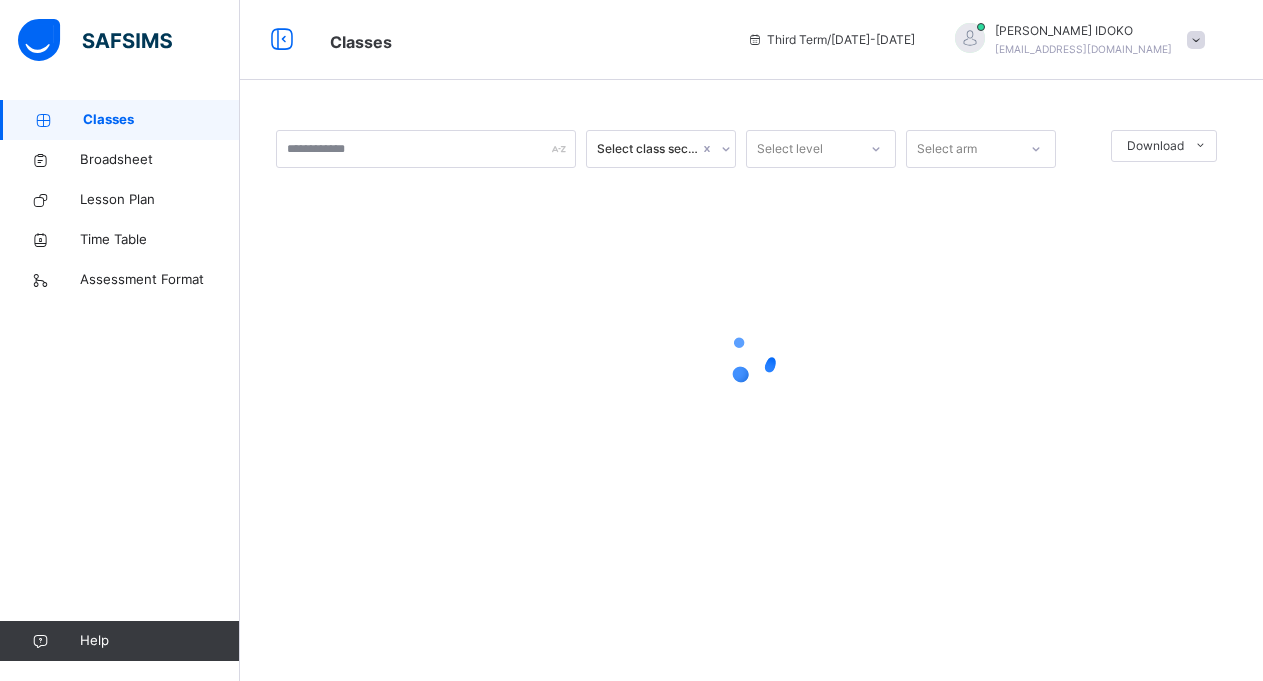 scroll, scrollTop: 0, scrollLeft: 0, axis: both 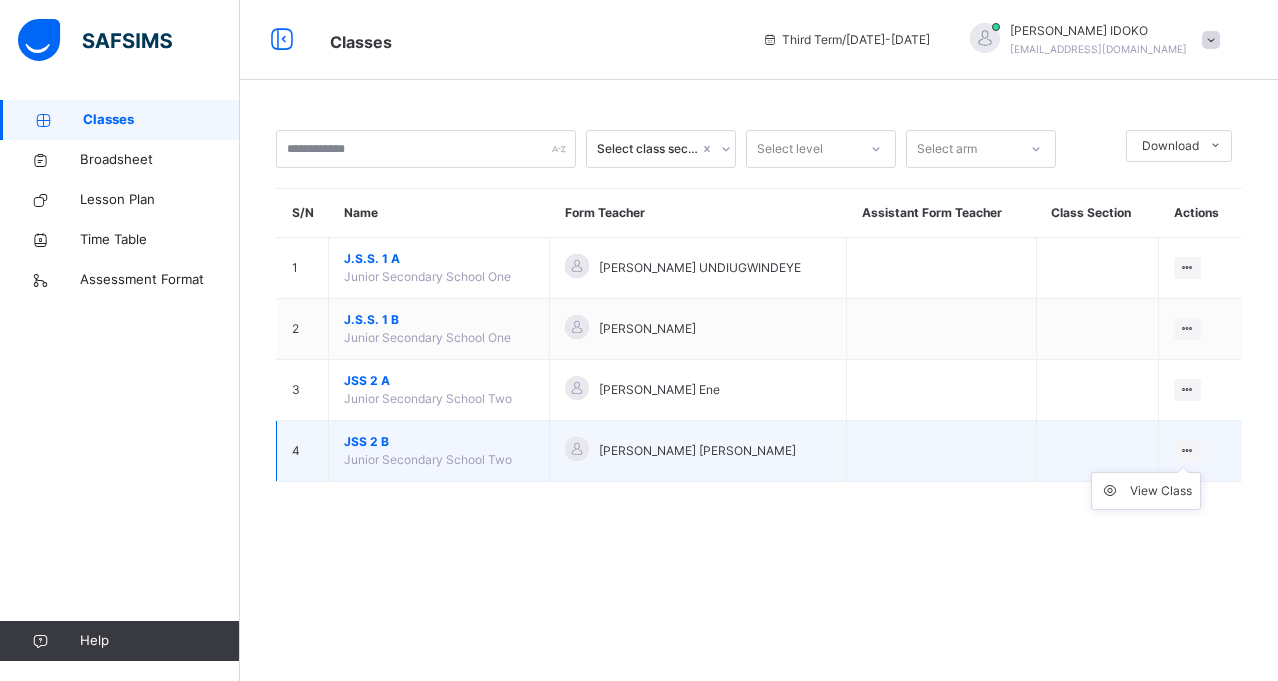 click at bounding box center (1187, 450) 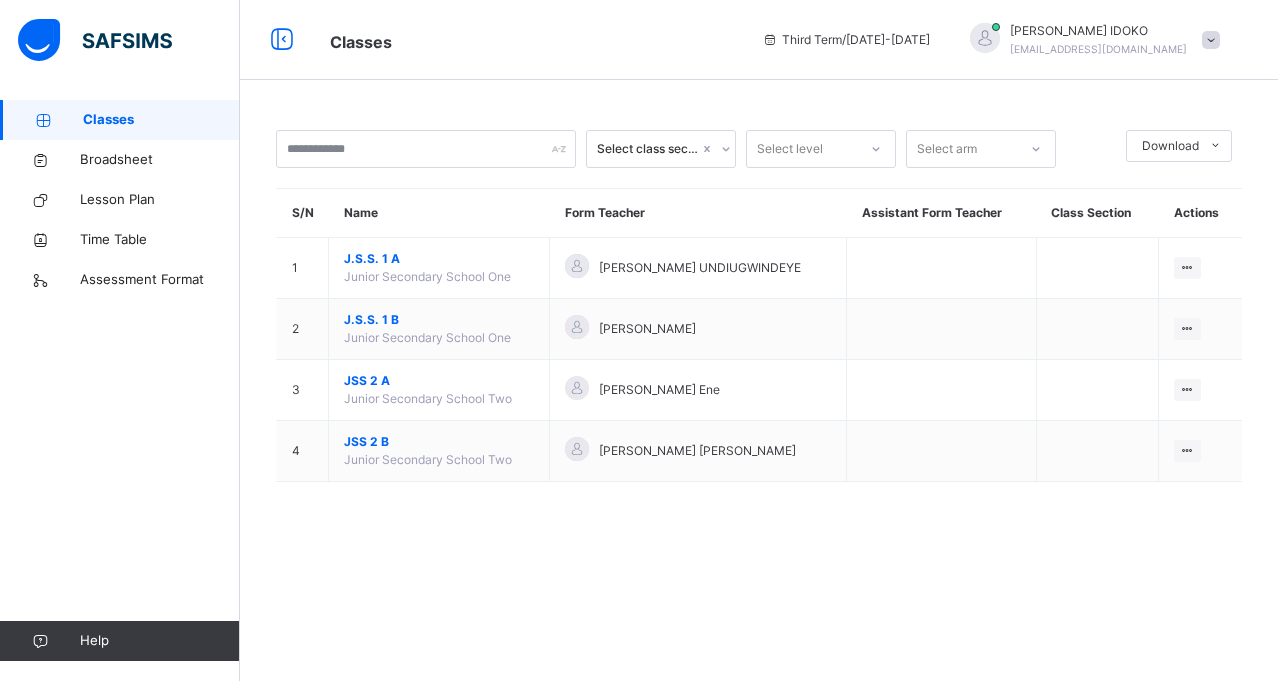 drag, startPoint x: 1182, startPoint y: 450, endPoint x: 971, endPoint y: 514, distance: 220.49263 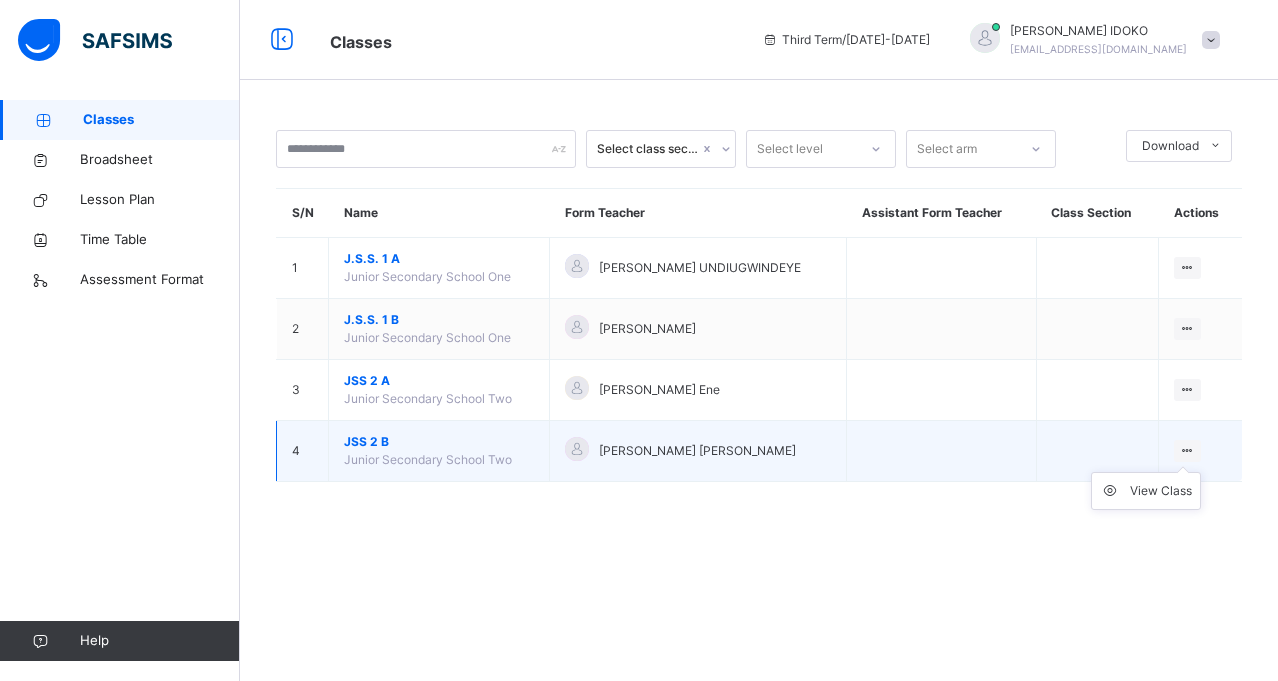 click at bounding box center (1187, 450) 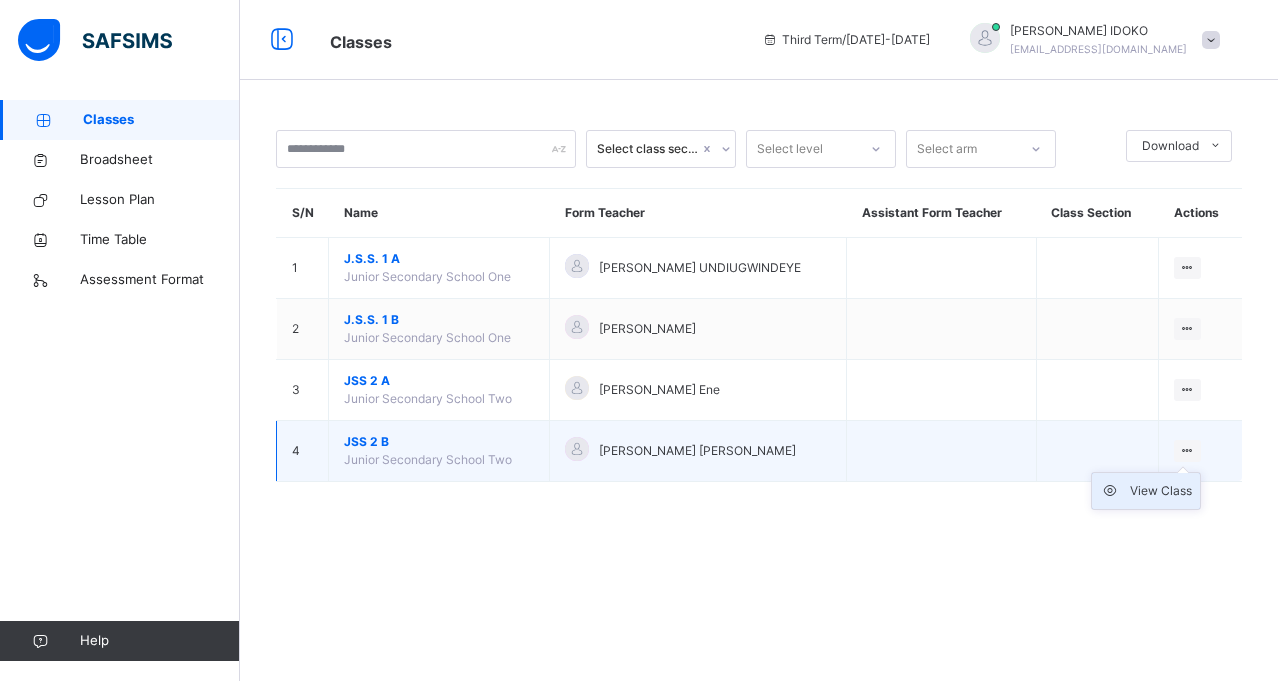 click on "View Class" at bounding box center (1161, 491) 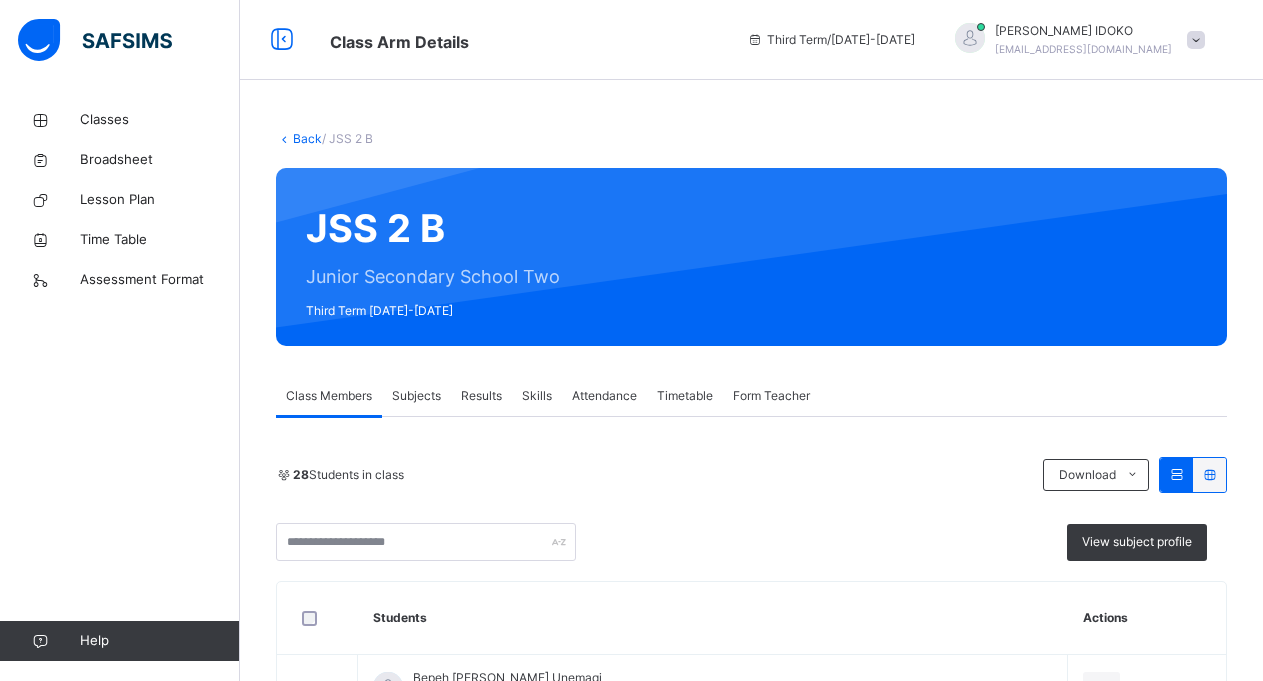 click on "Subjects" at bounding box center (416, 396) 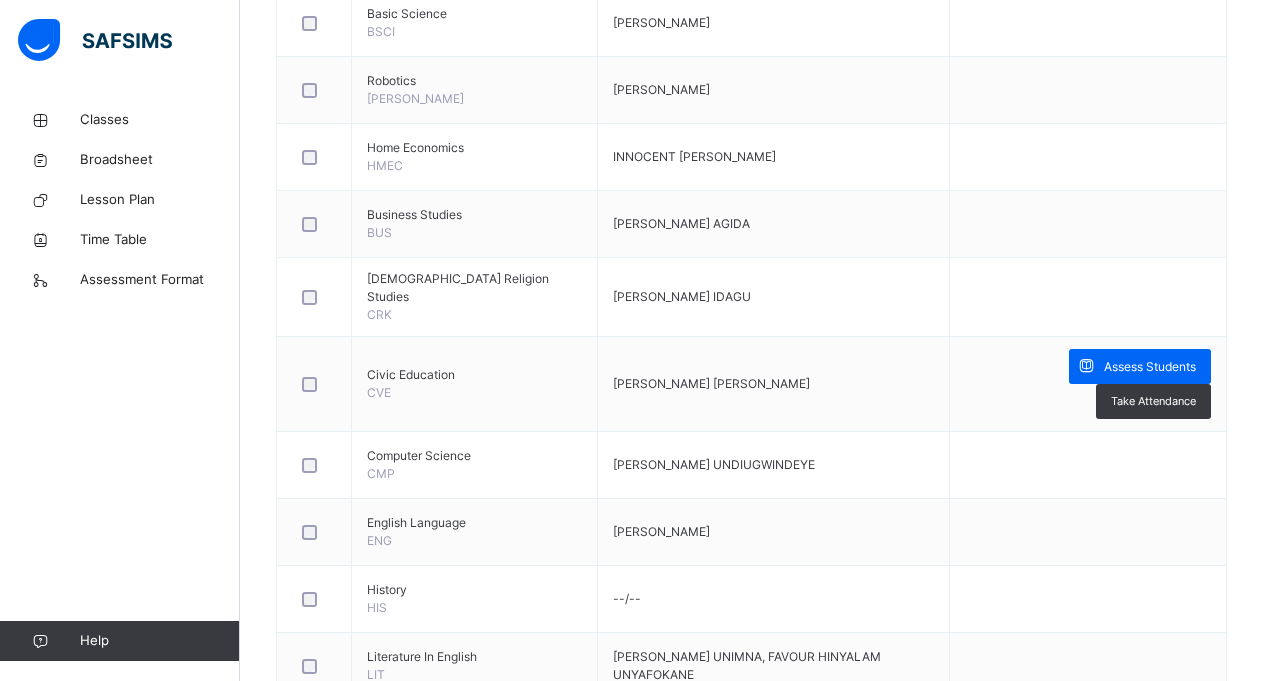 scroll, scrollTop: 720, scrollLeft: 0, axis: vertical 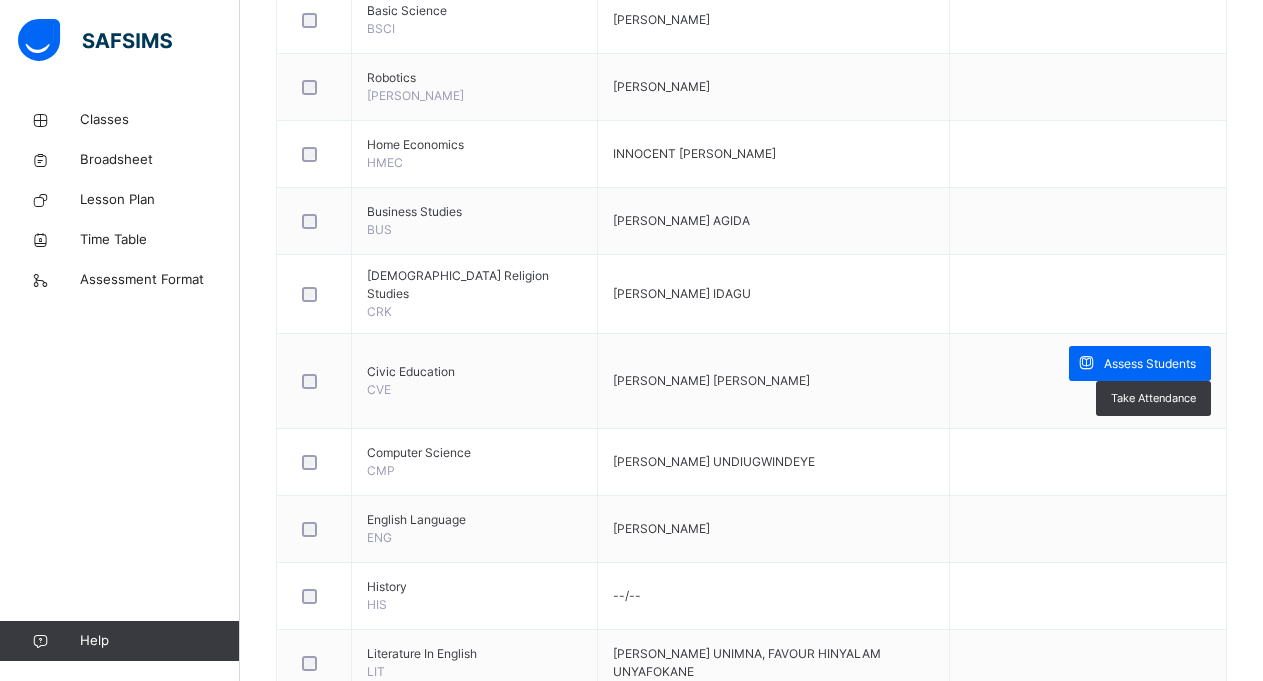 click on "English Language   ENG" at bounding box center (475, 529) 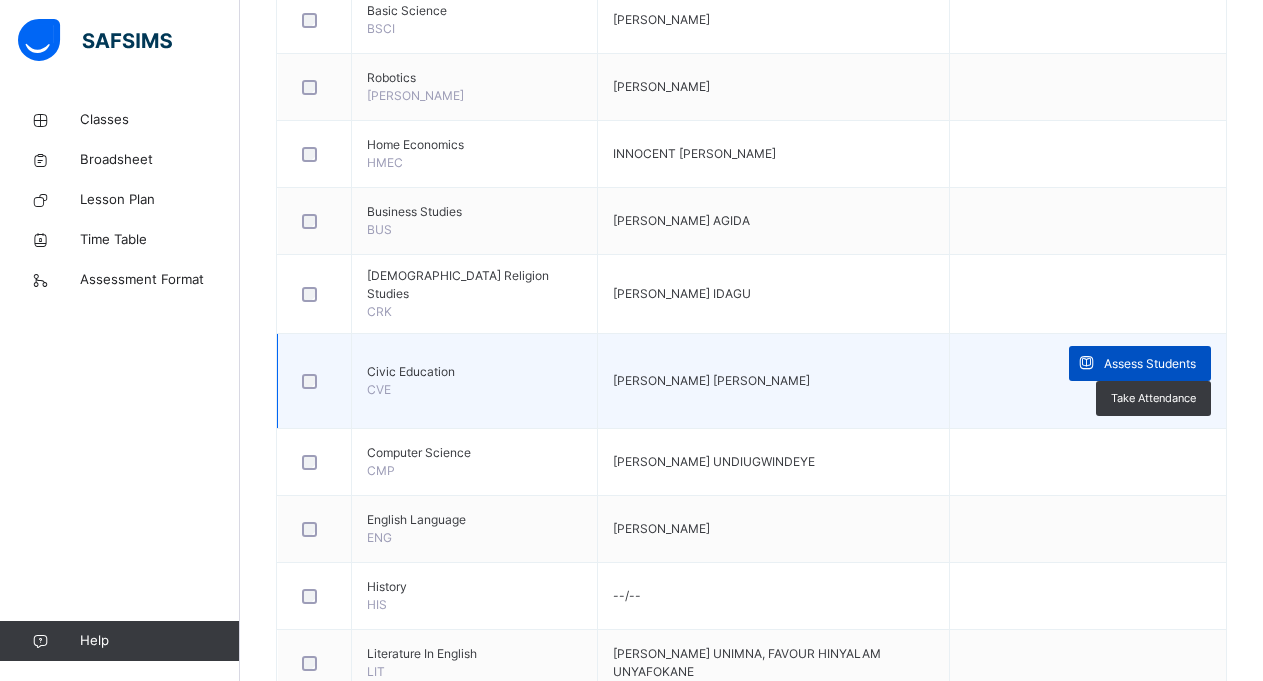 click on "Assess Students" at bounding box center (1150, 364) 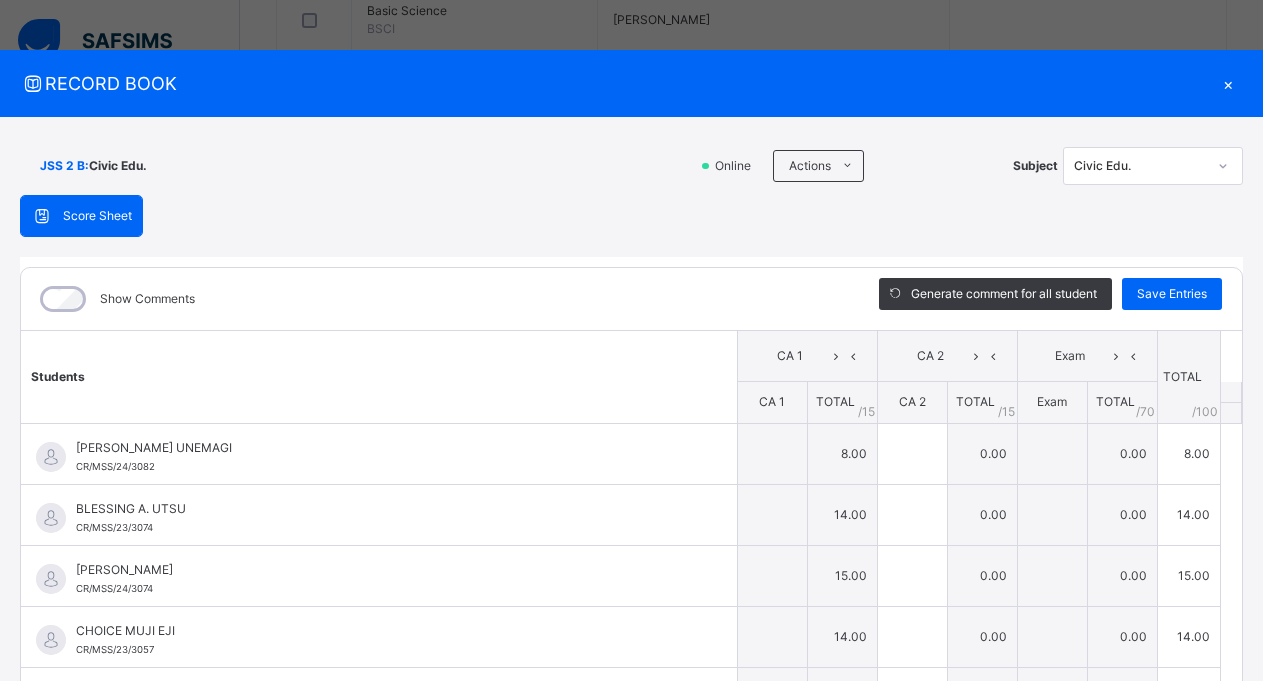 type on "*" 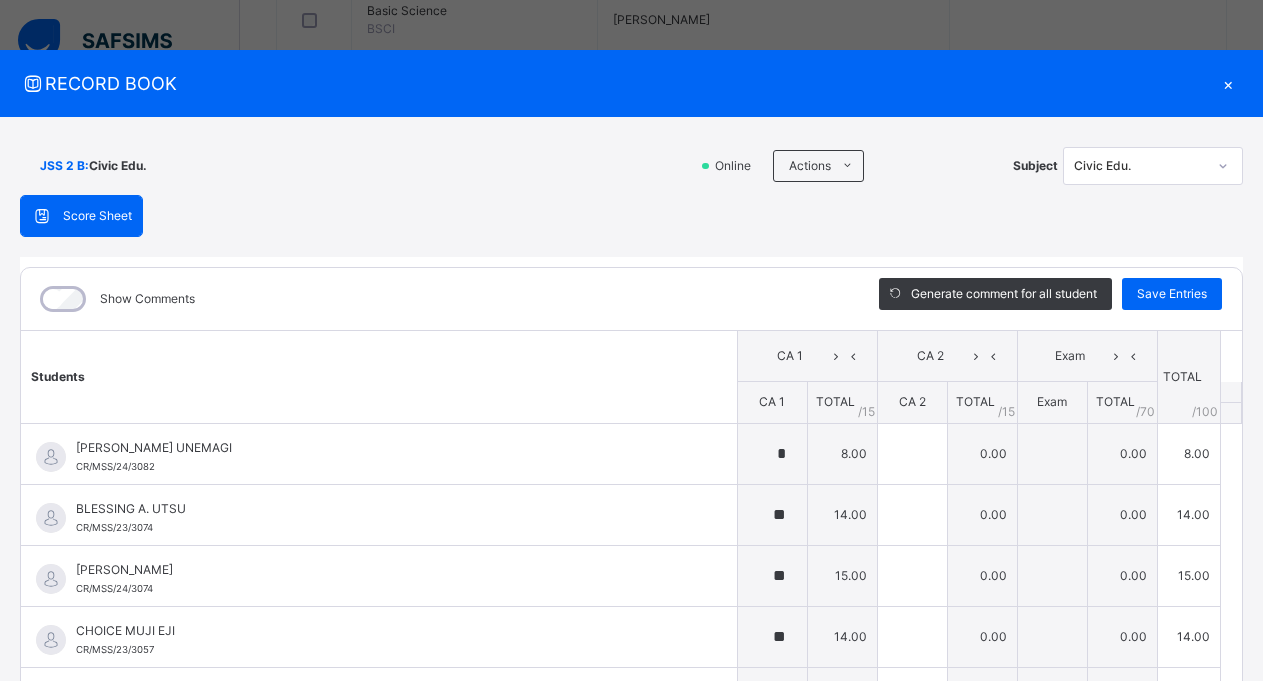 type on "**" 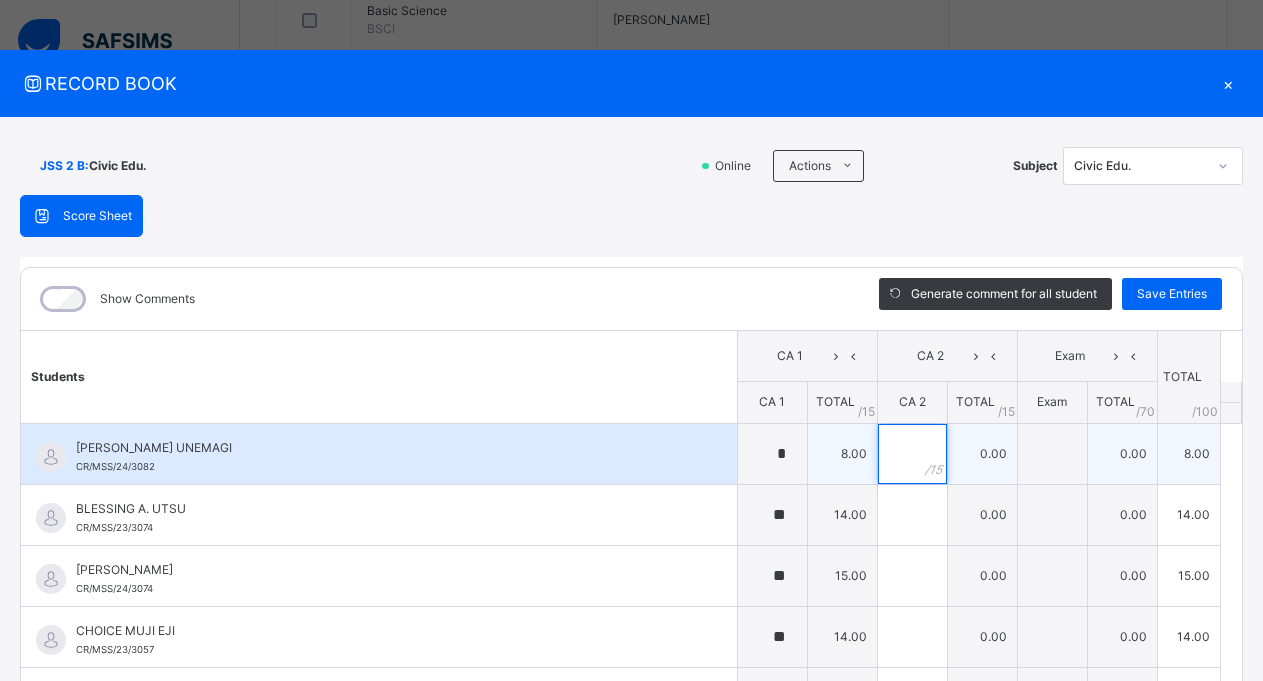 click at bounding box center [912, 454] 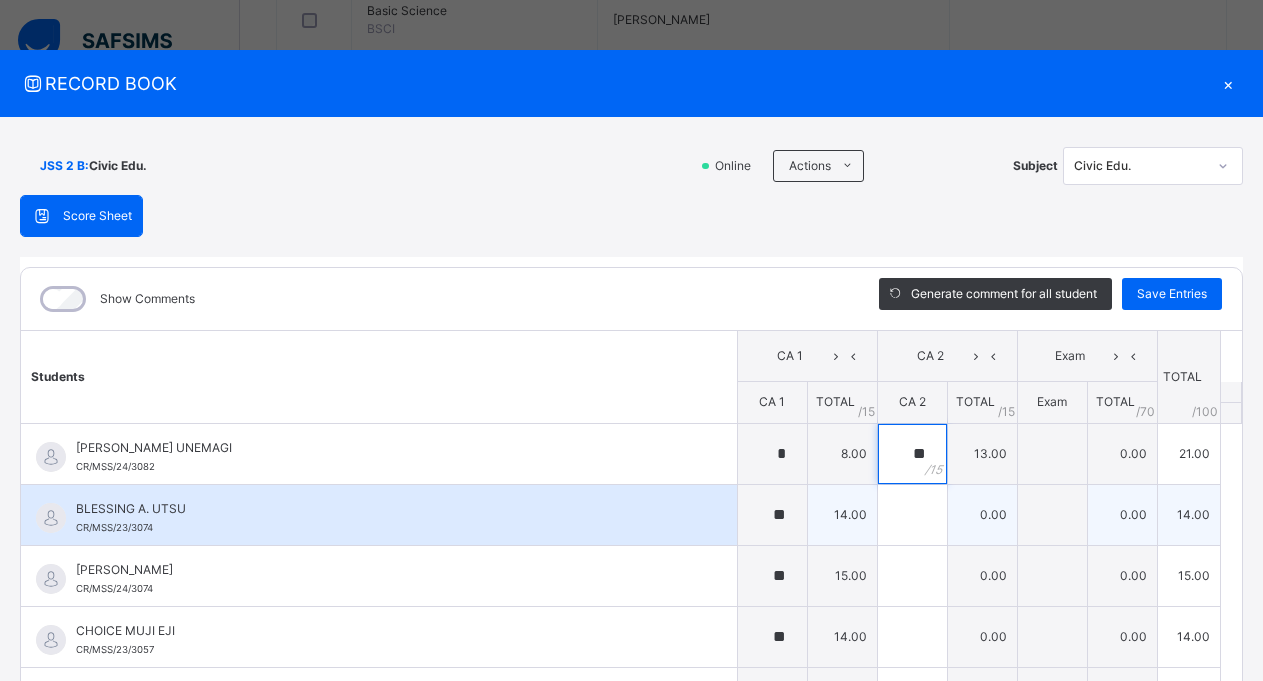 type on "**" 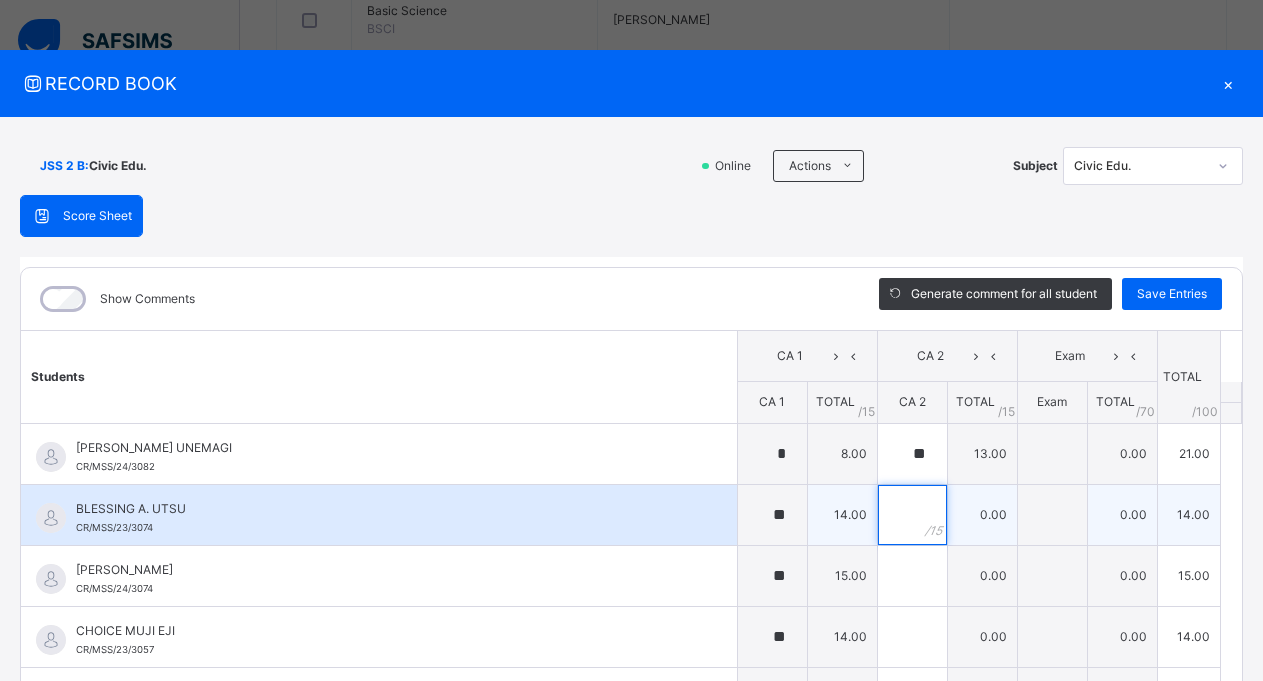click at bounding box center (912, 515) 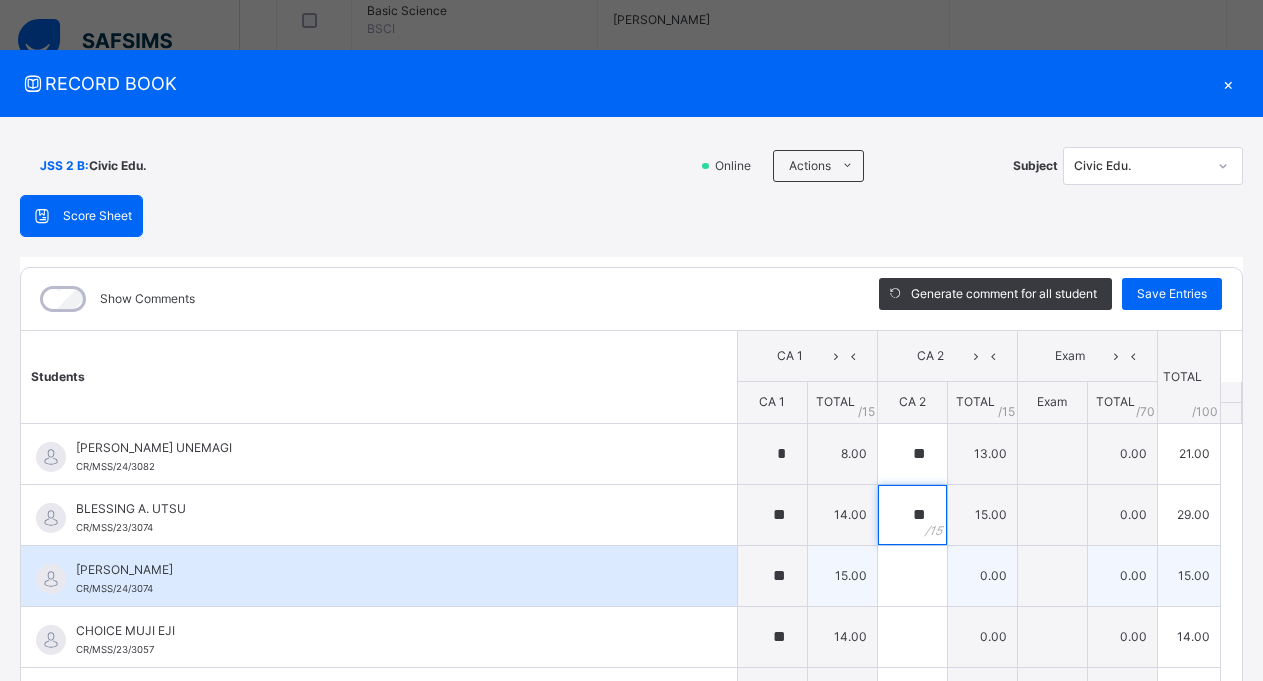 type on "**" 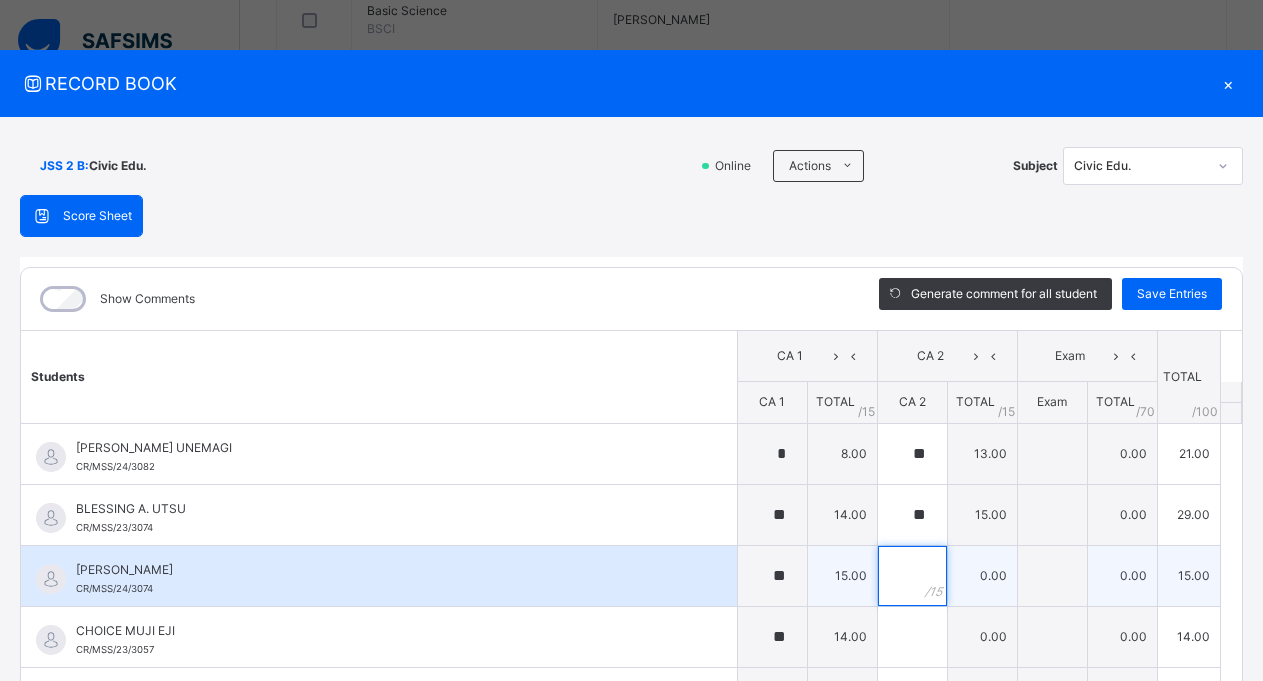 click at bounding box center [912, 576] 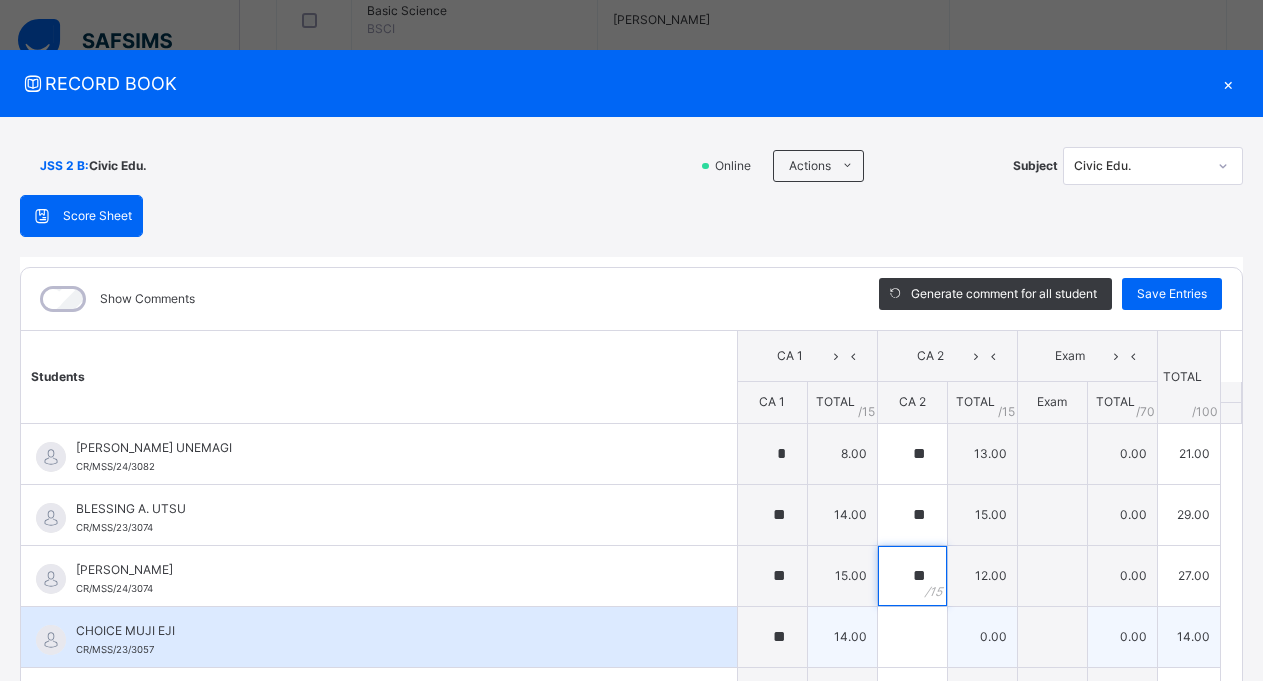 type on "**" 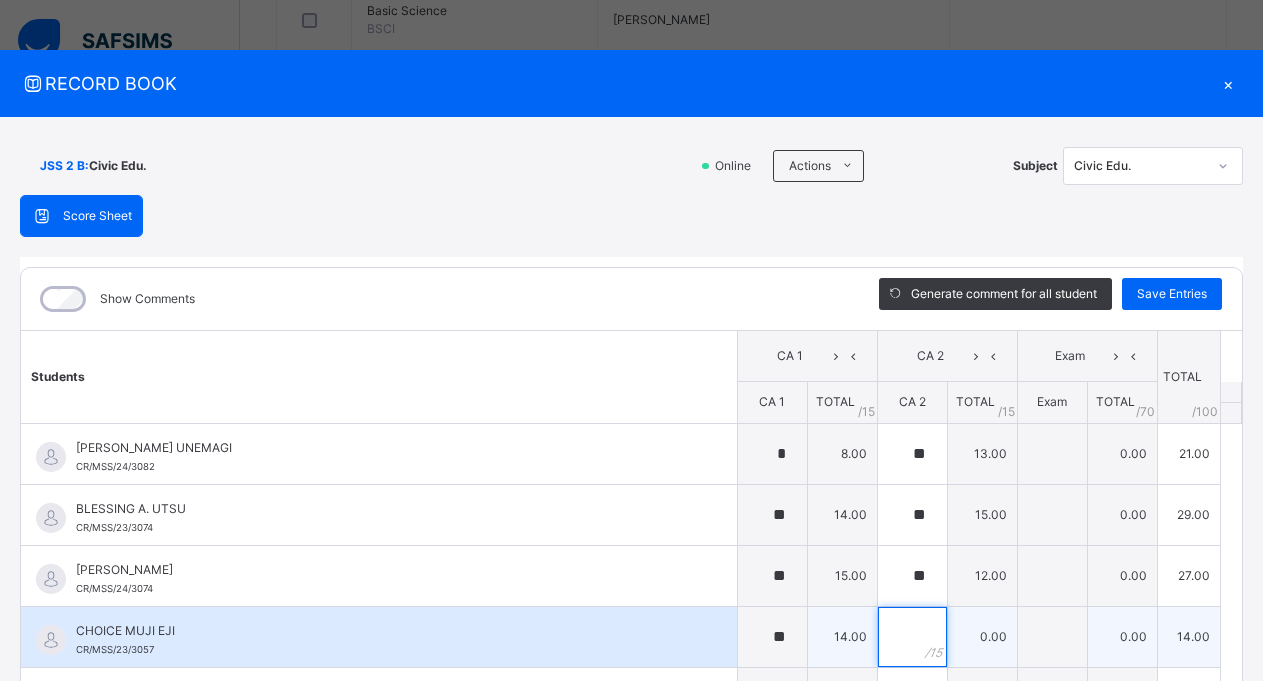 click at bounding box center [912, 637] 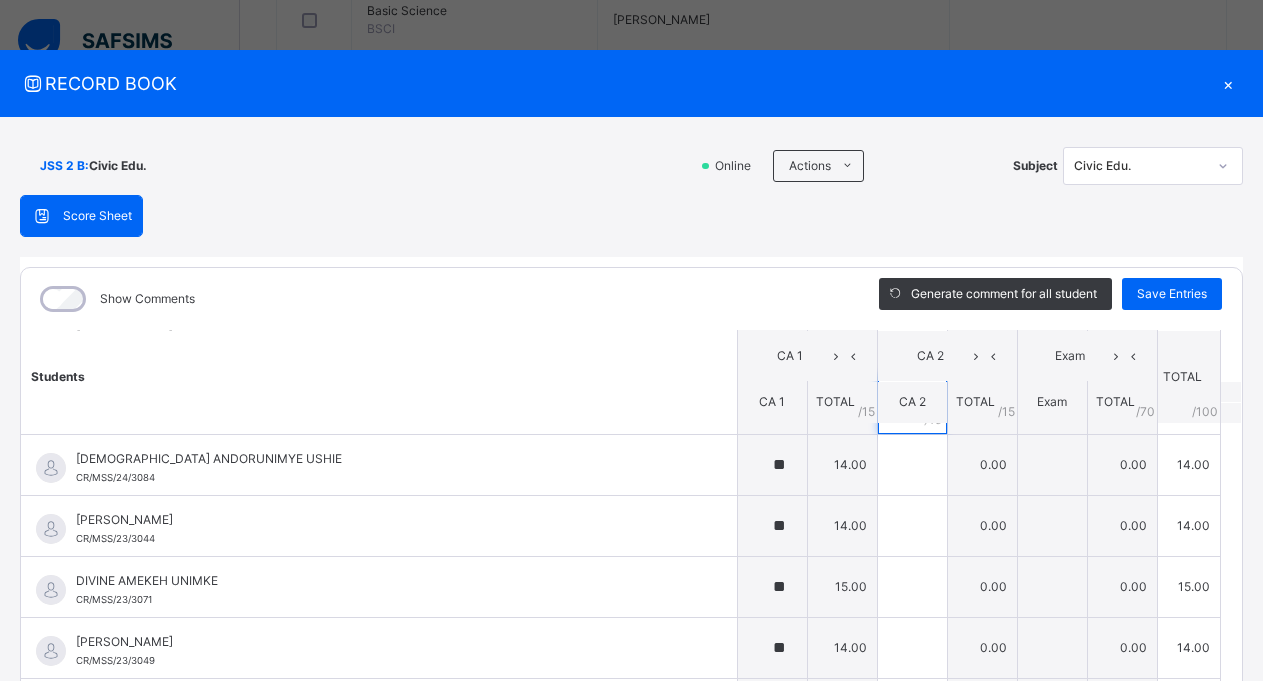 scroll, scrollTop: 237, scrollLeft: 0, axis: vertical 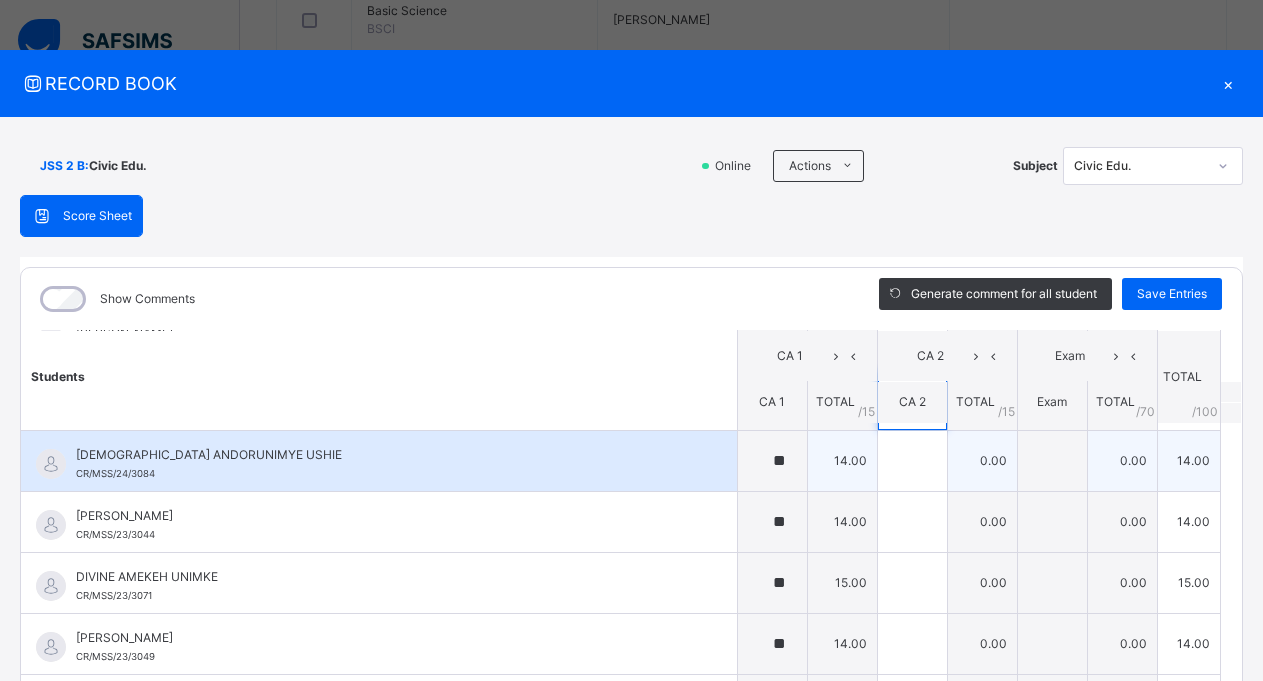 type on "**" 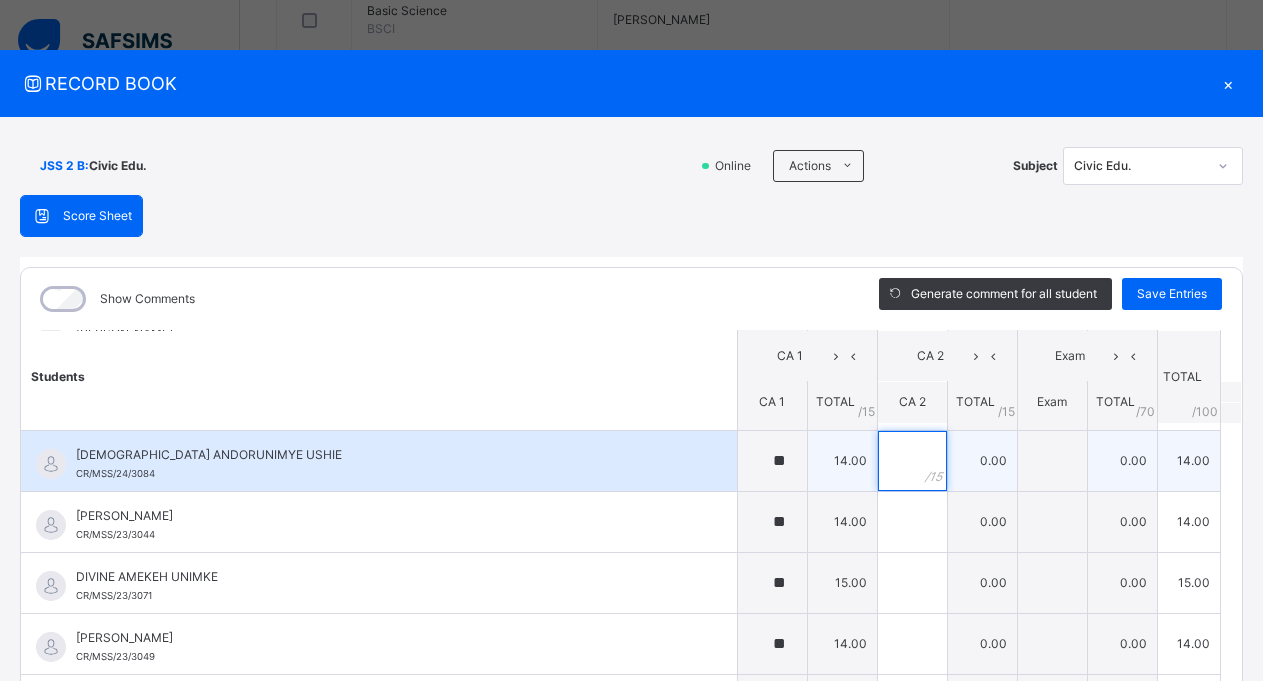 click at bounding box center (912, 461) 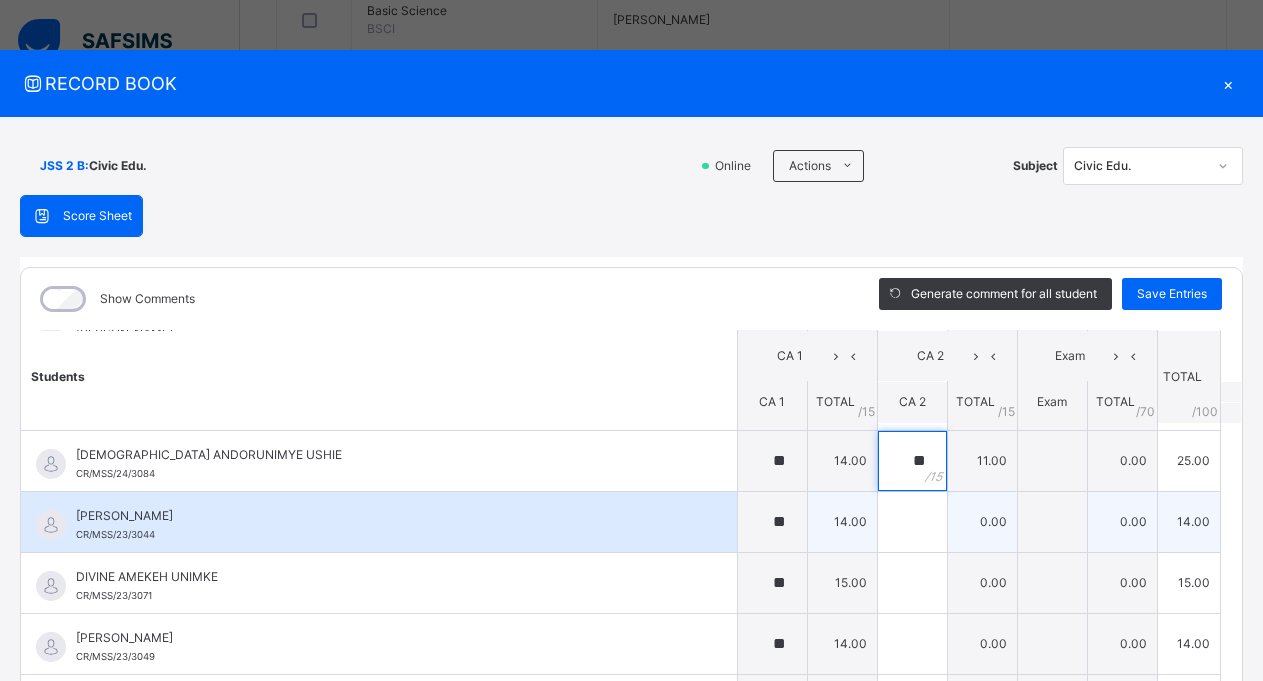 type on "**" 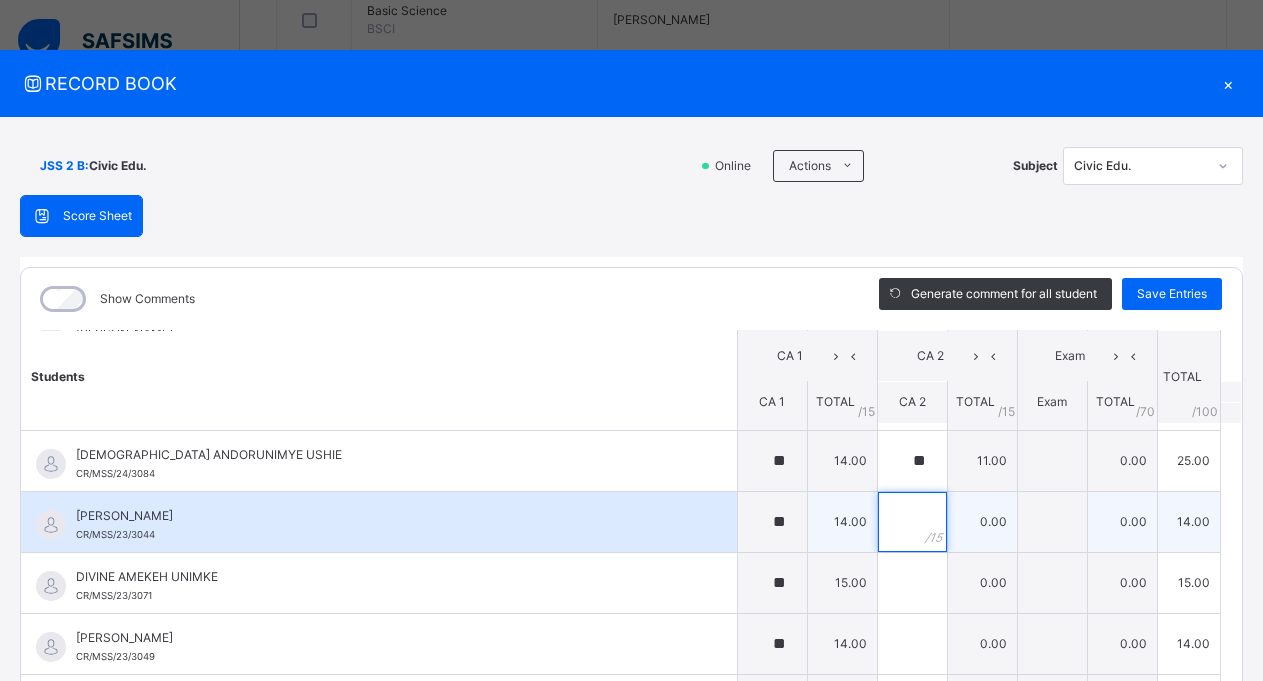 click at bounding box center [912, 522] 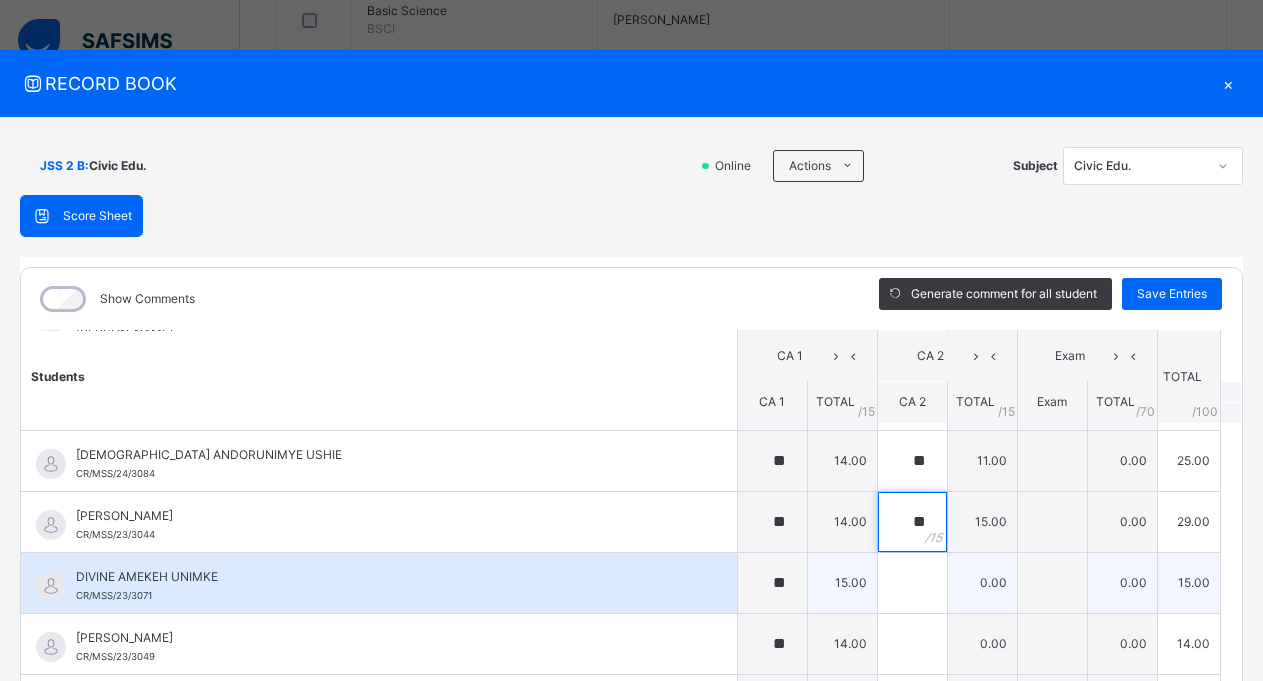 type on "**" 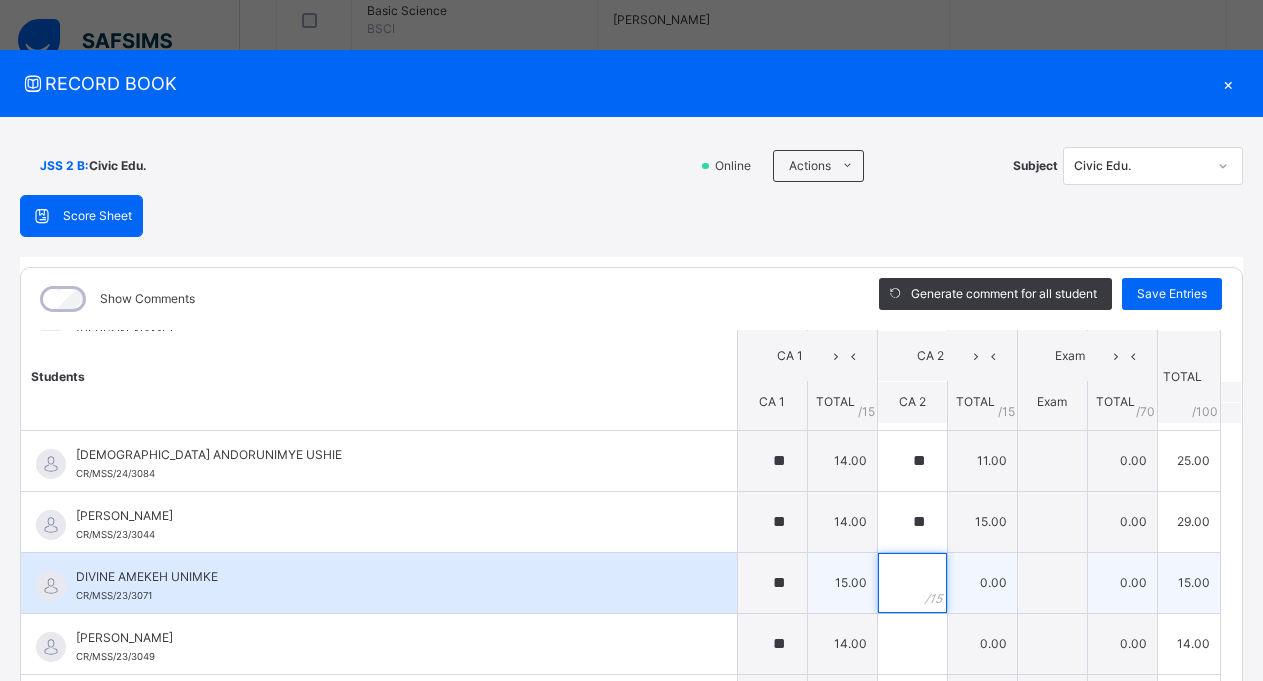 click at bounding box center (912, 583) 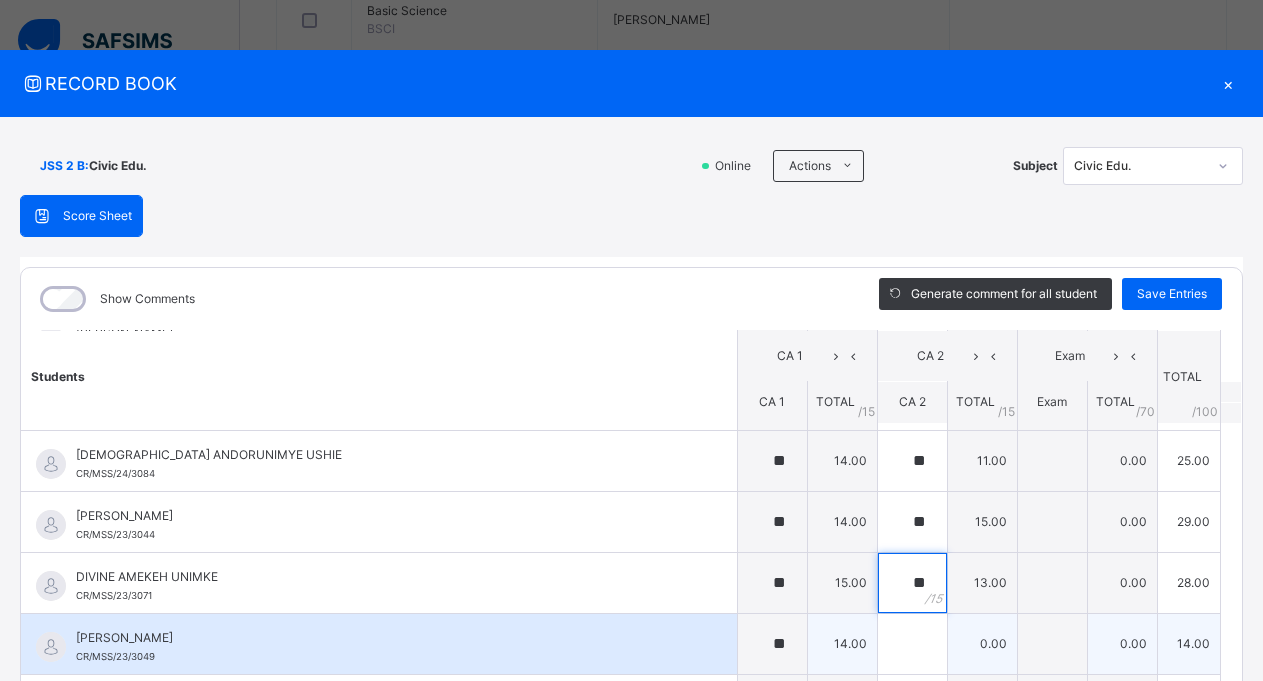 type on "**" 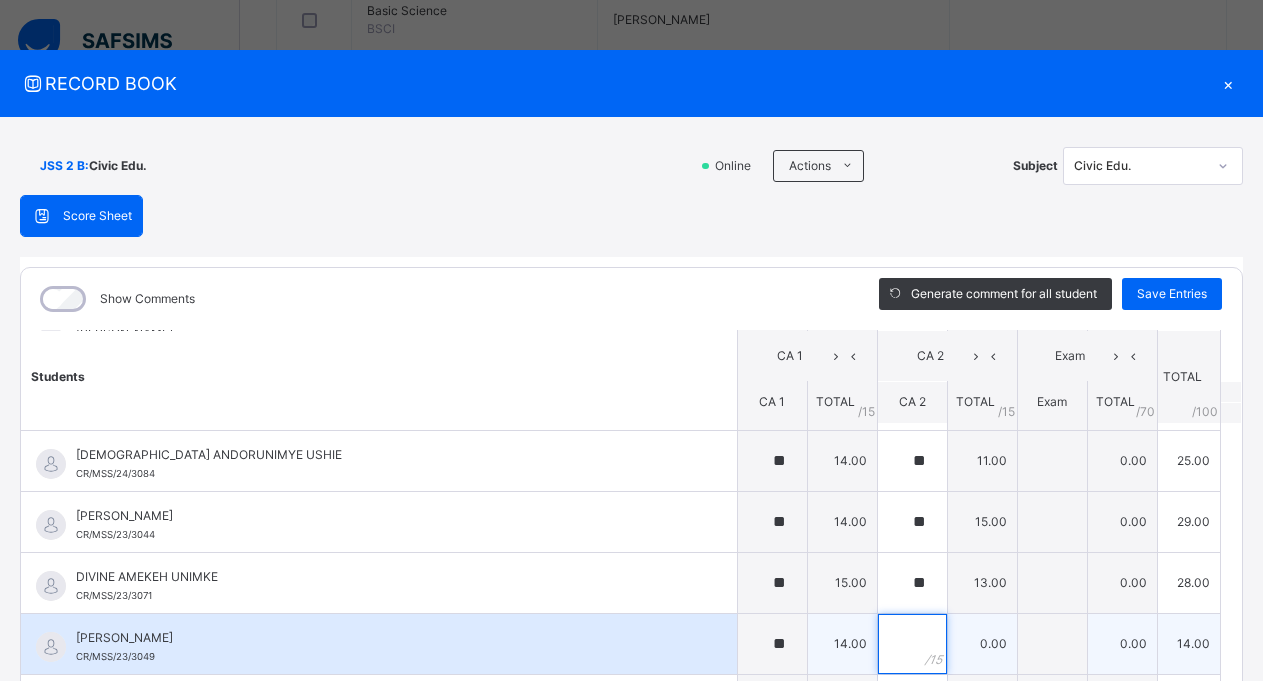 click at bounding box center [912, 644] 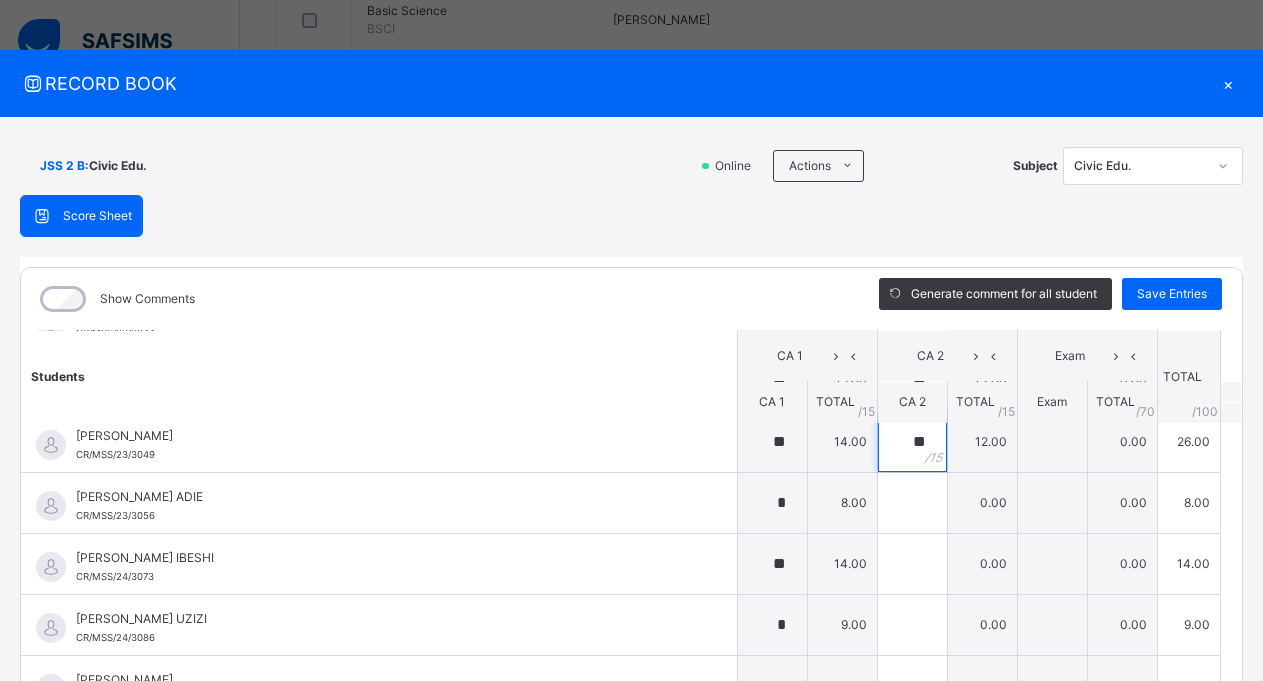 scroll, scrollTop: 459, scrollLeft: 0, axis: vertical 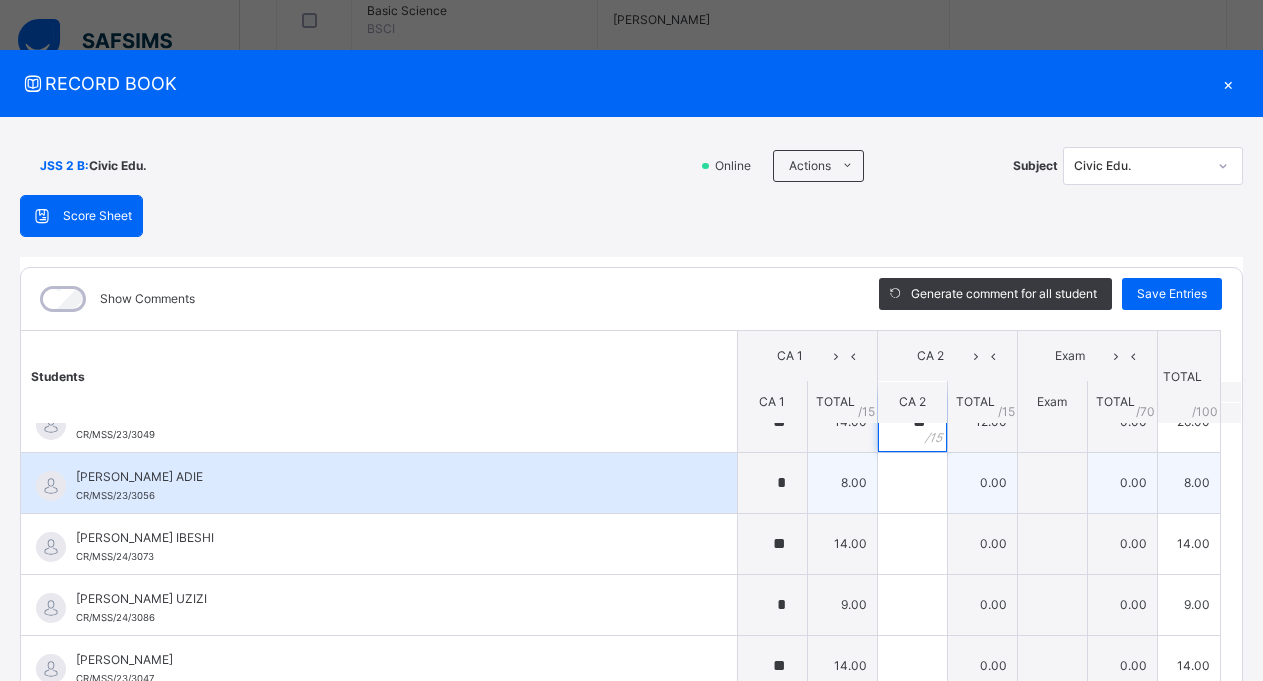 type on "**" 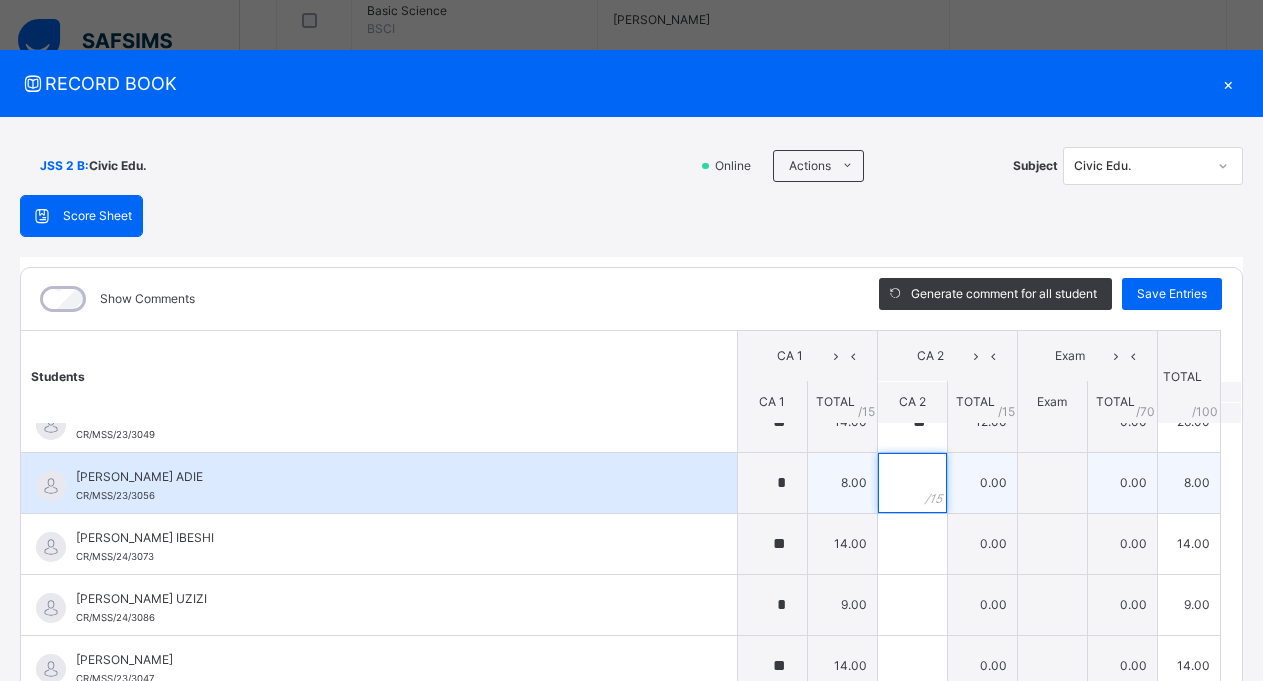 click at bounding box center (912, 483) 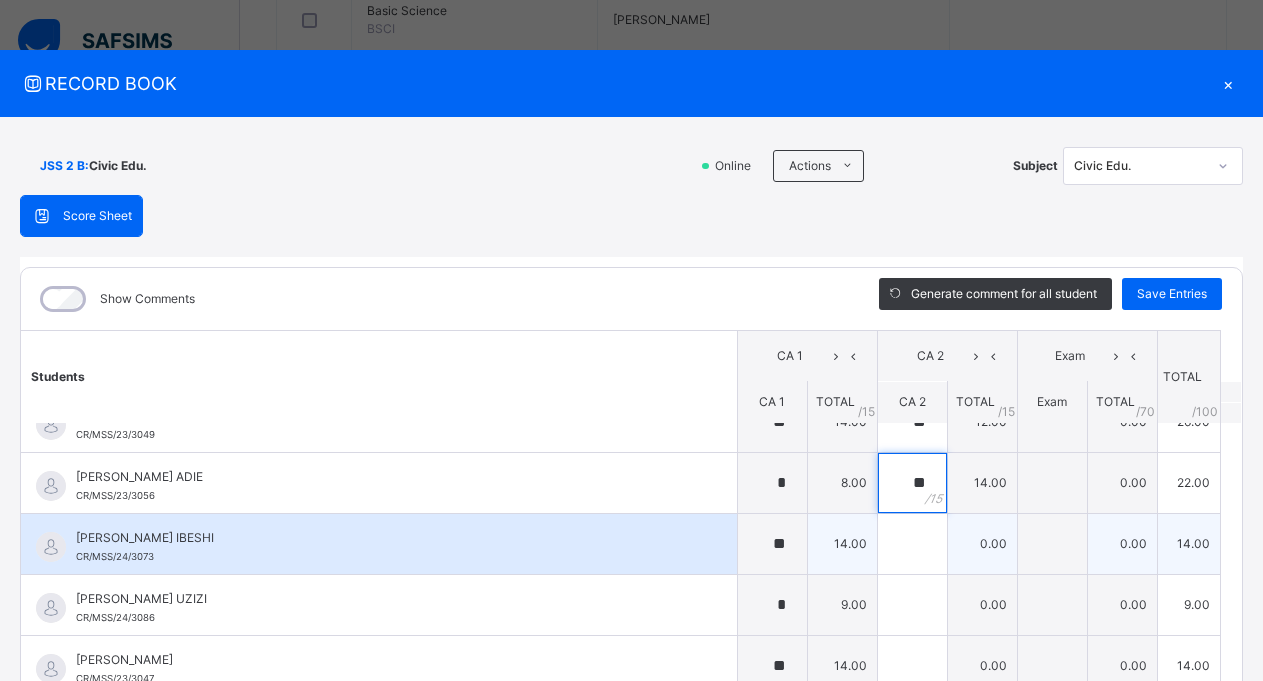 type on "**" 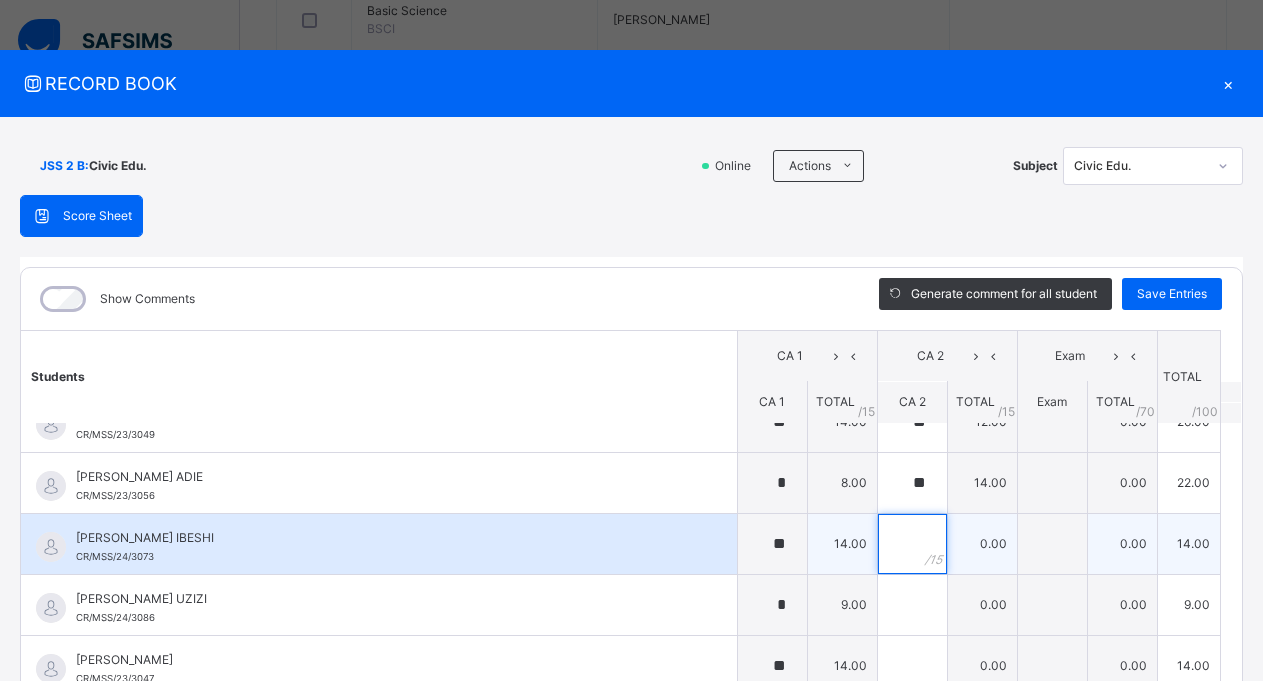 click at bounding box center (912, 544) 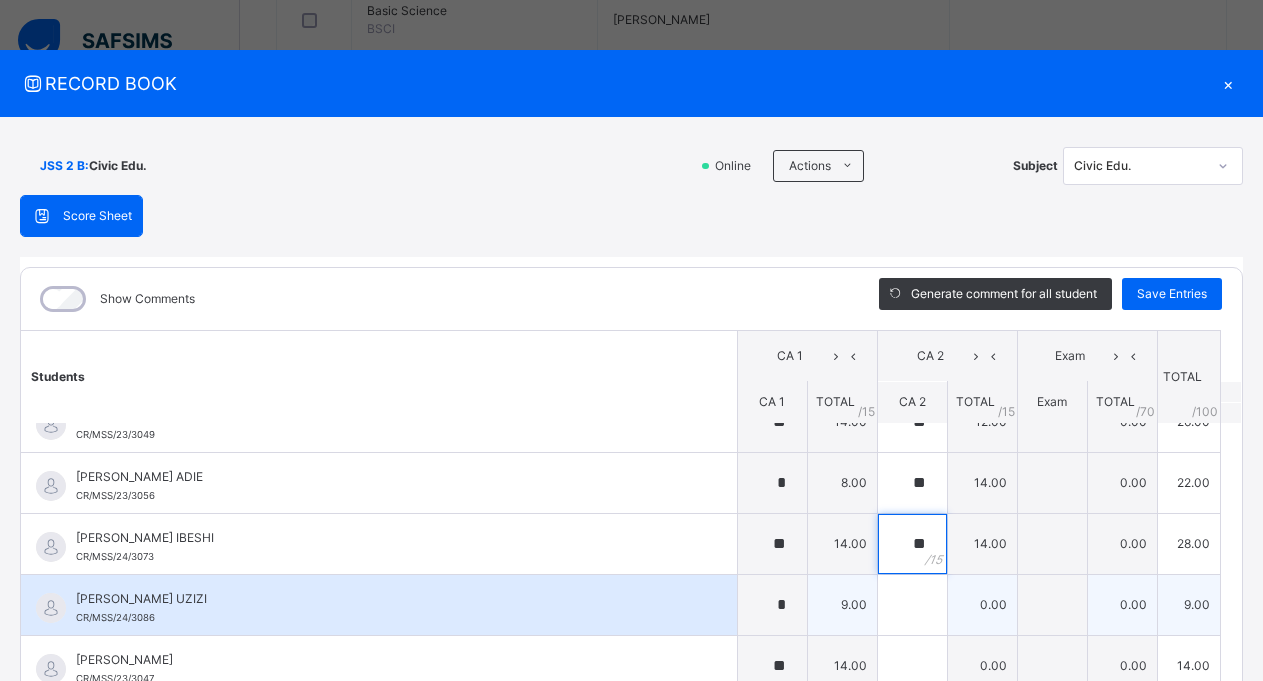 type on "**" 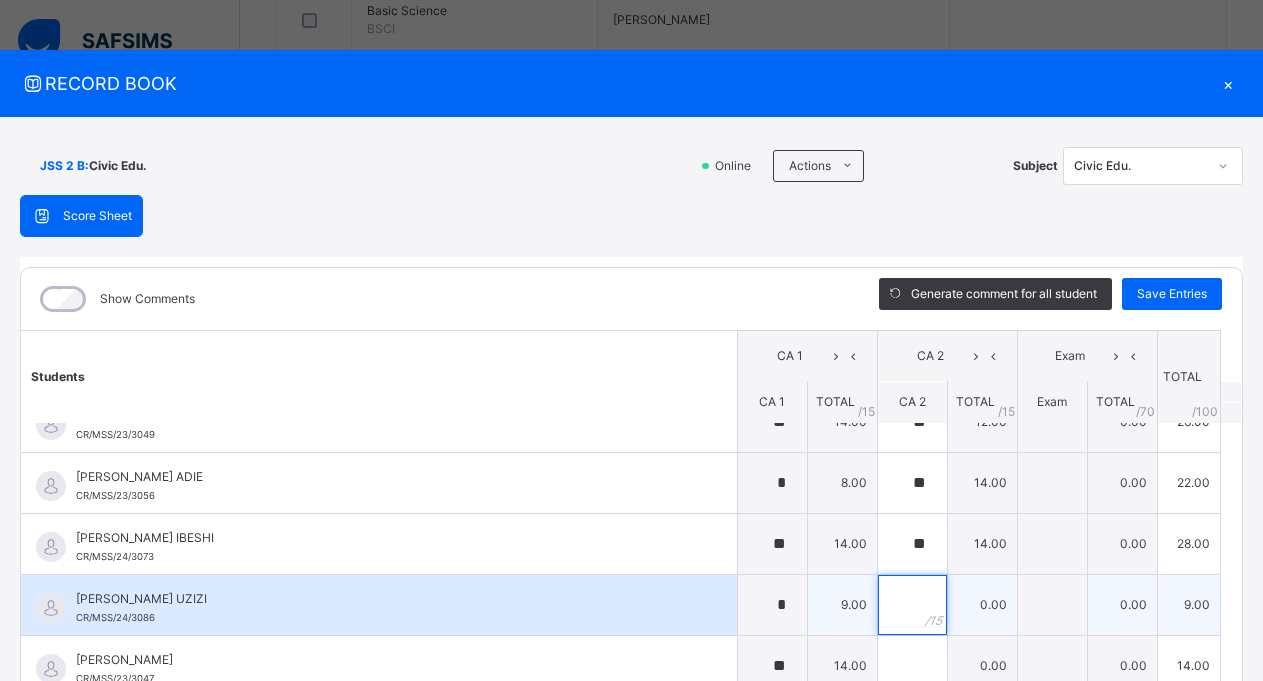 click at bounding box center [912, 605] 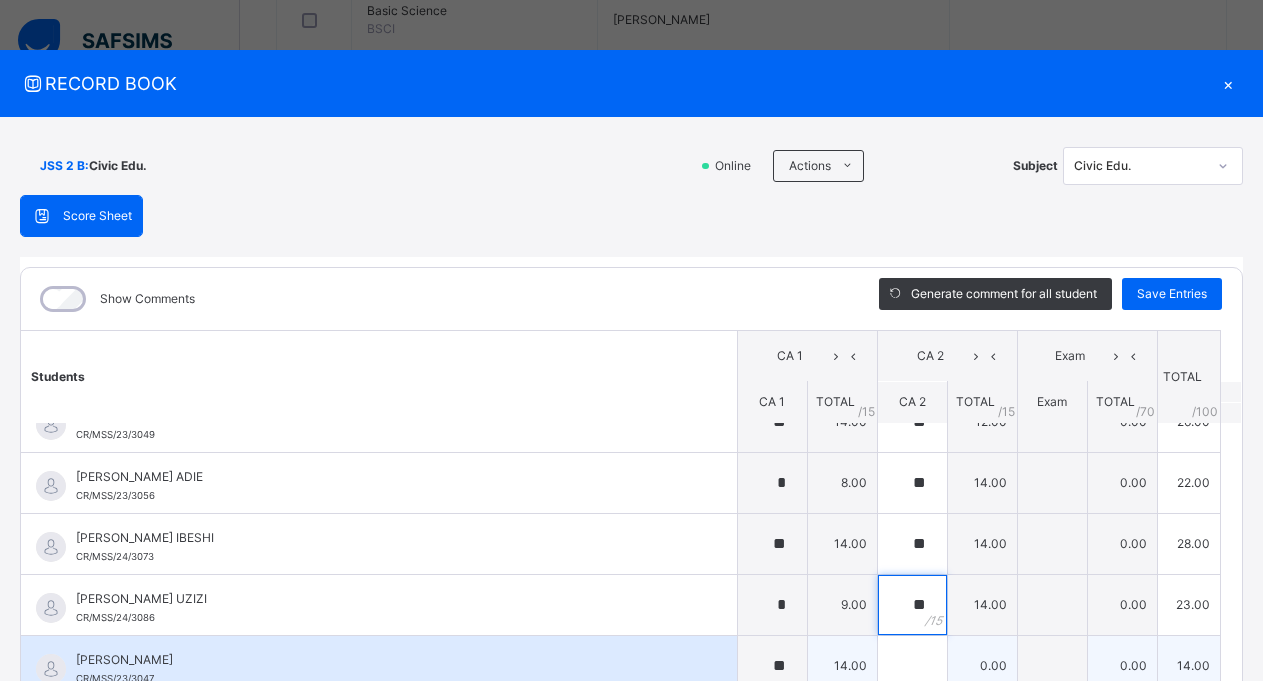 type on "**" 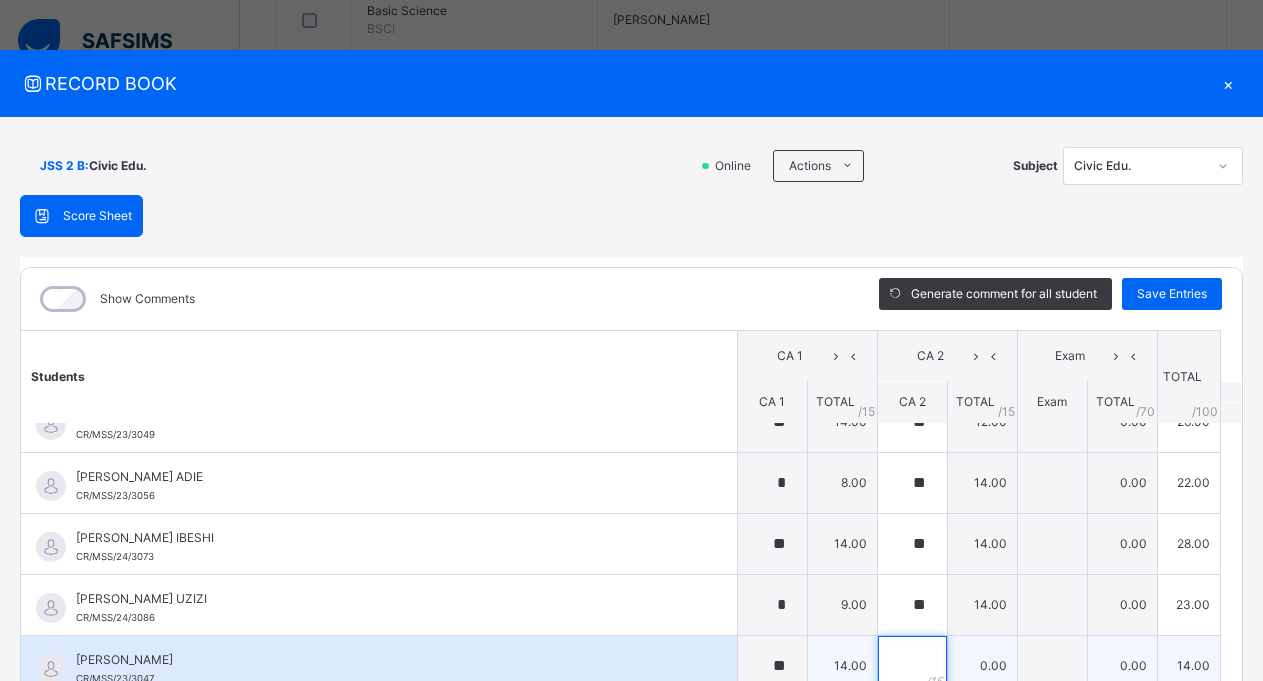 click at bounding box center [912, 666] 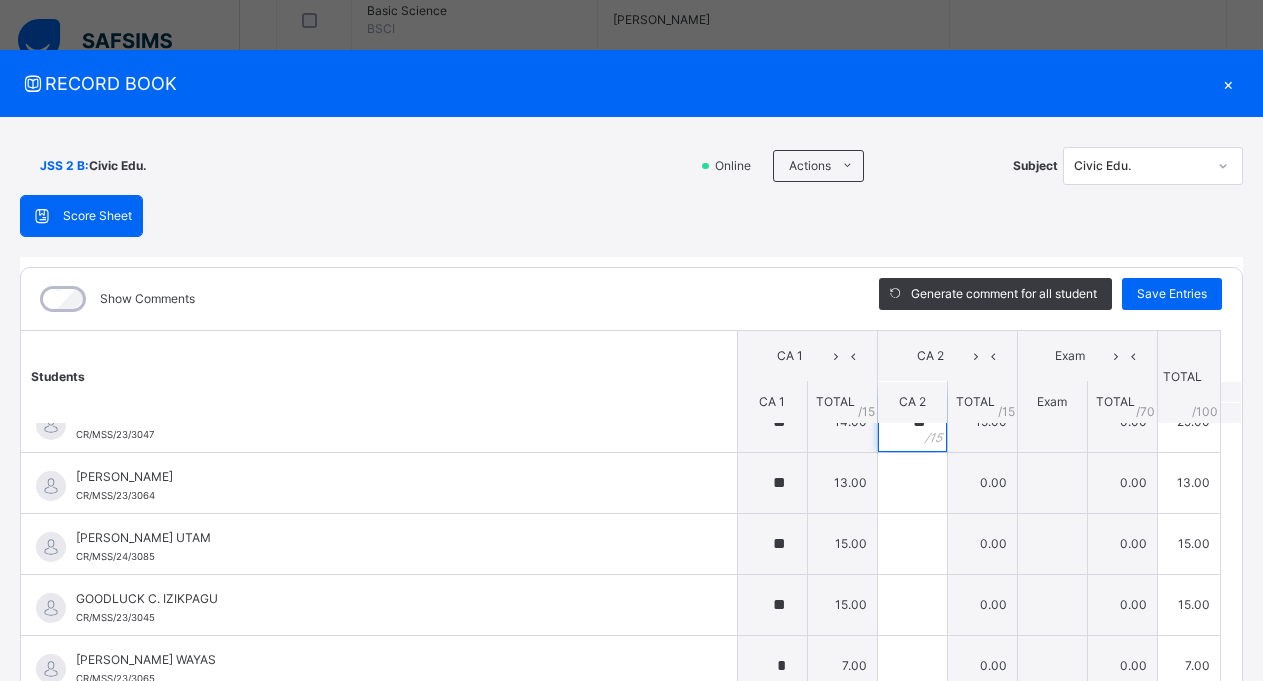 scroll, scrollTop: 711, scrollLeft: 0, axis: vertical 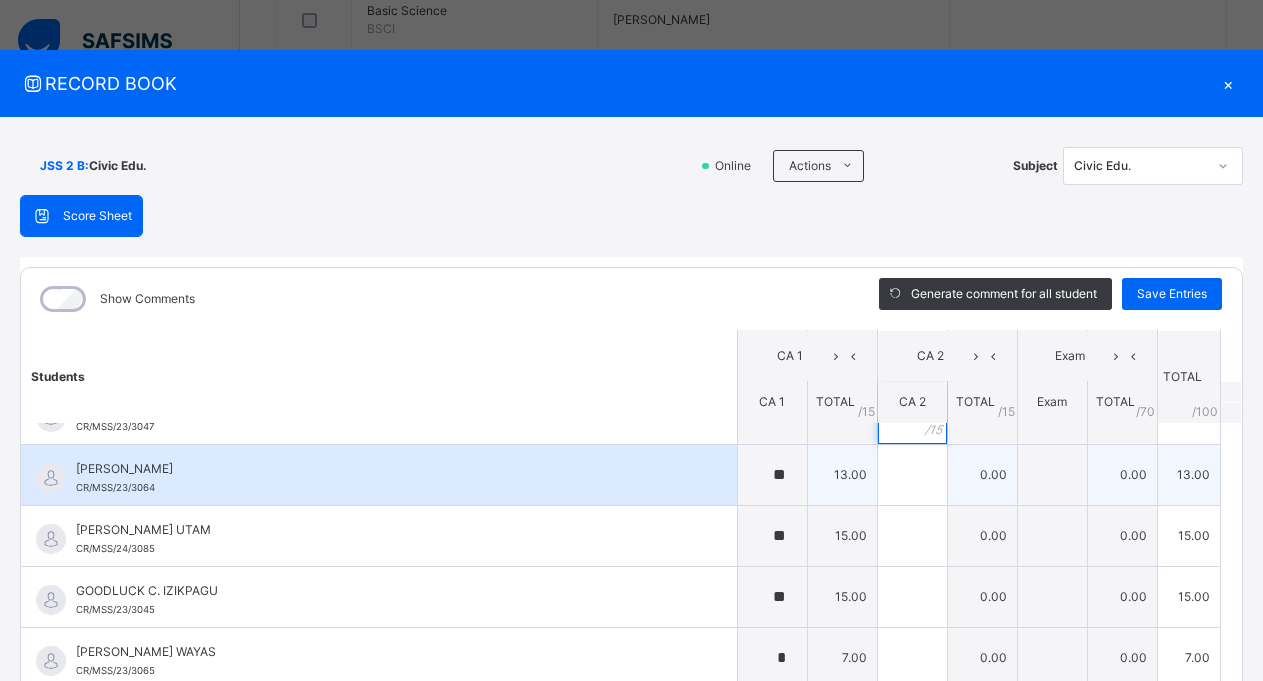 type on "**" 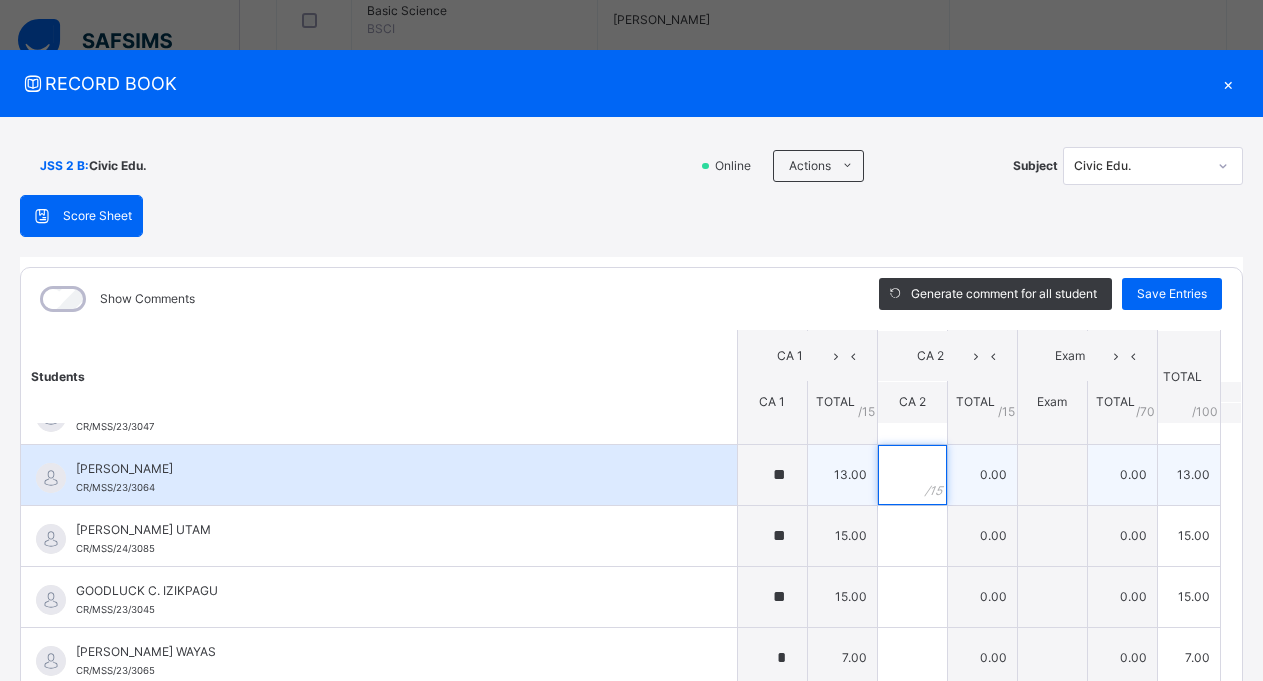 click at bounding box center (912, 475) 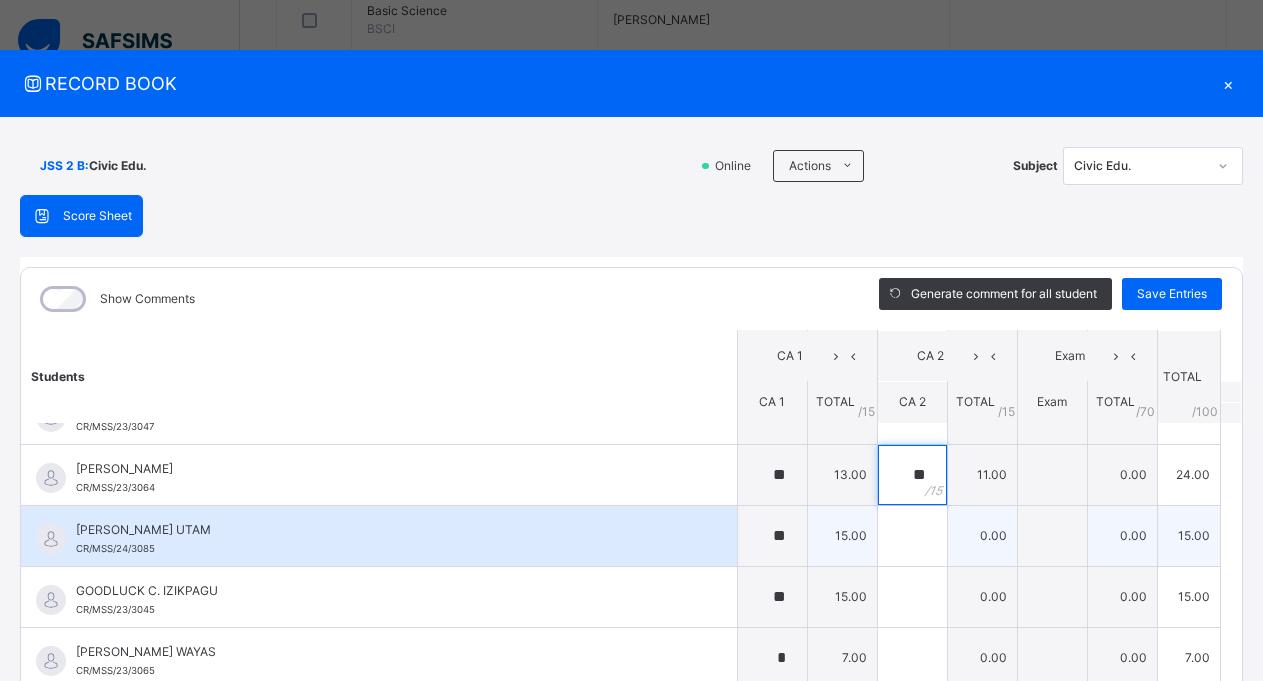 type on "**" 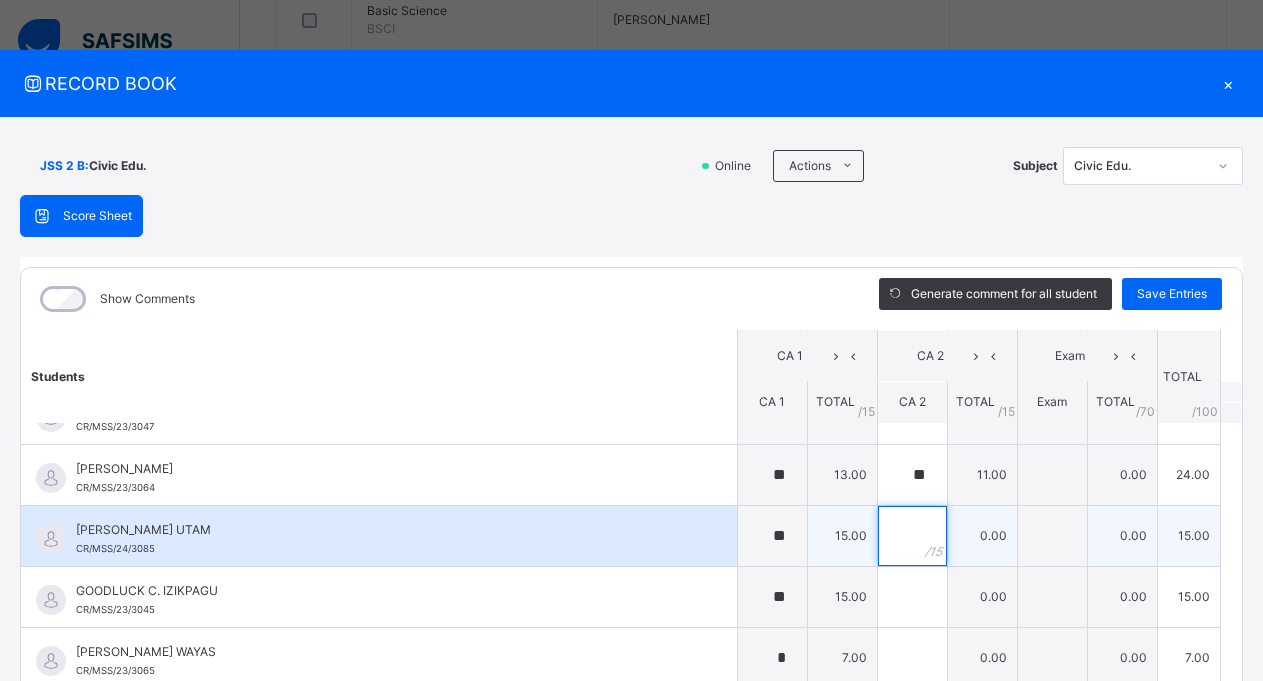 click at bounding box center (912, 536) 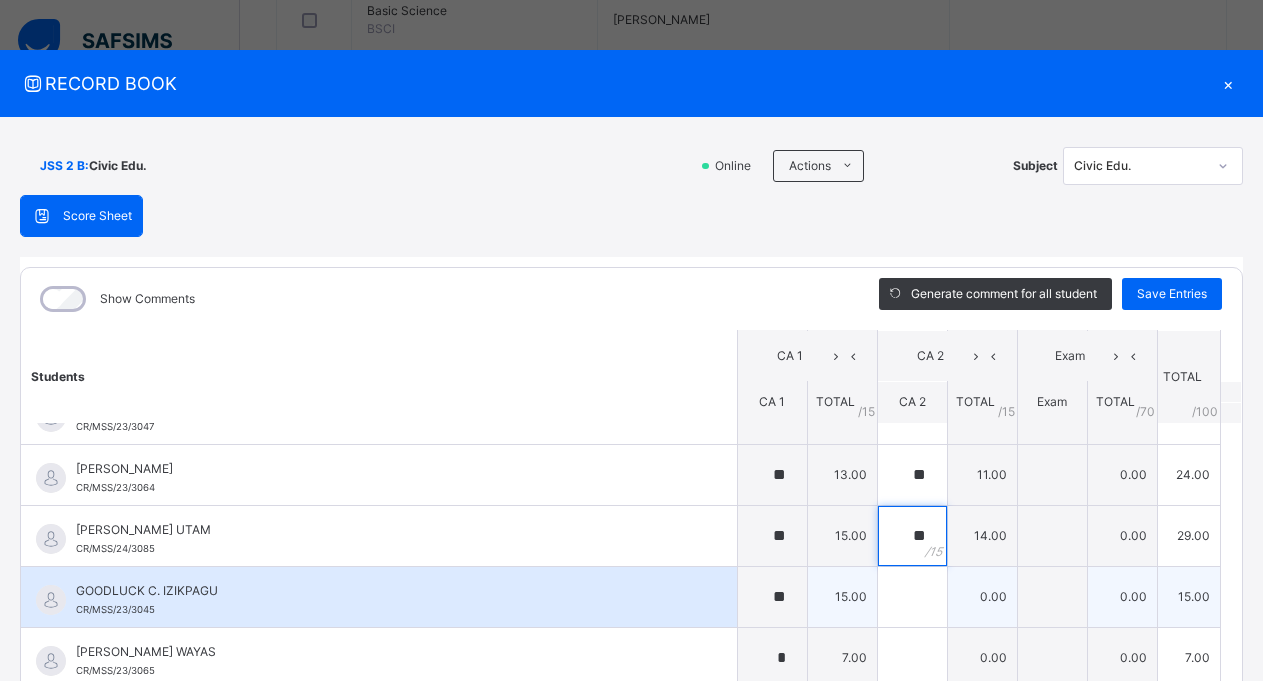 type on "**" 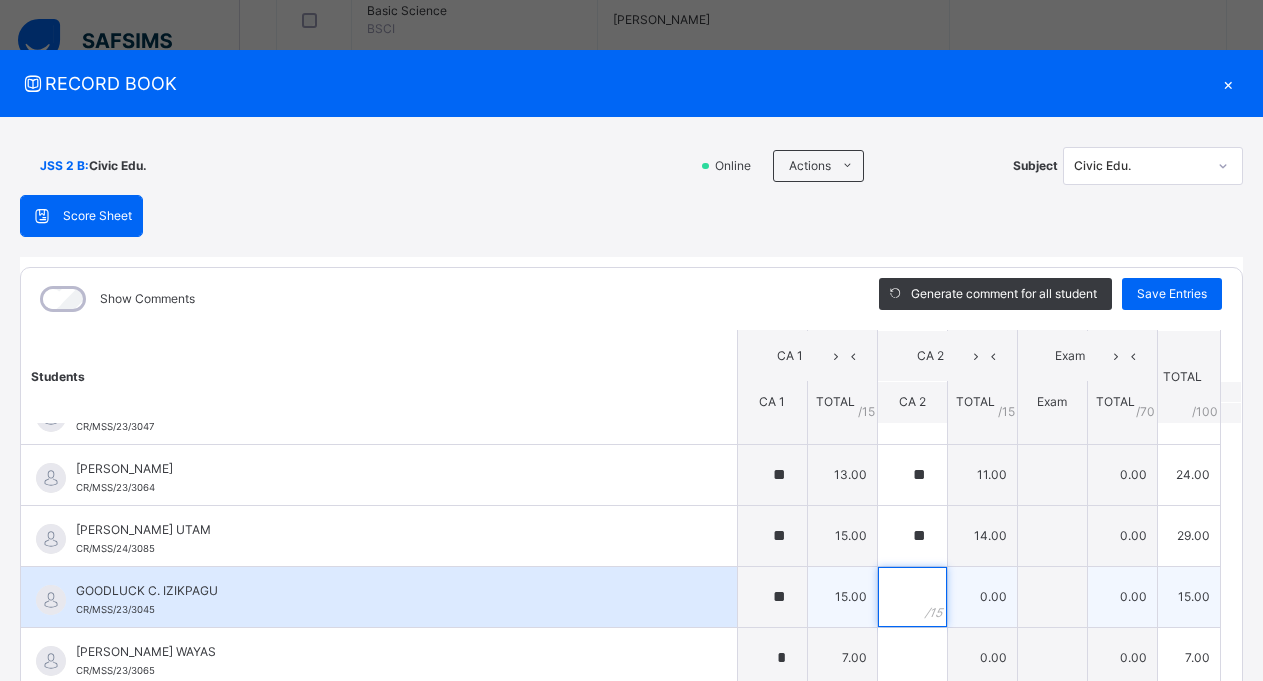 click at bounding box center [912, 597] 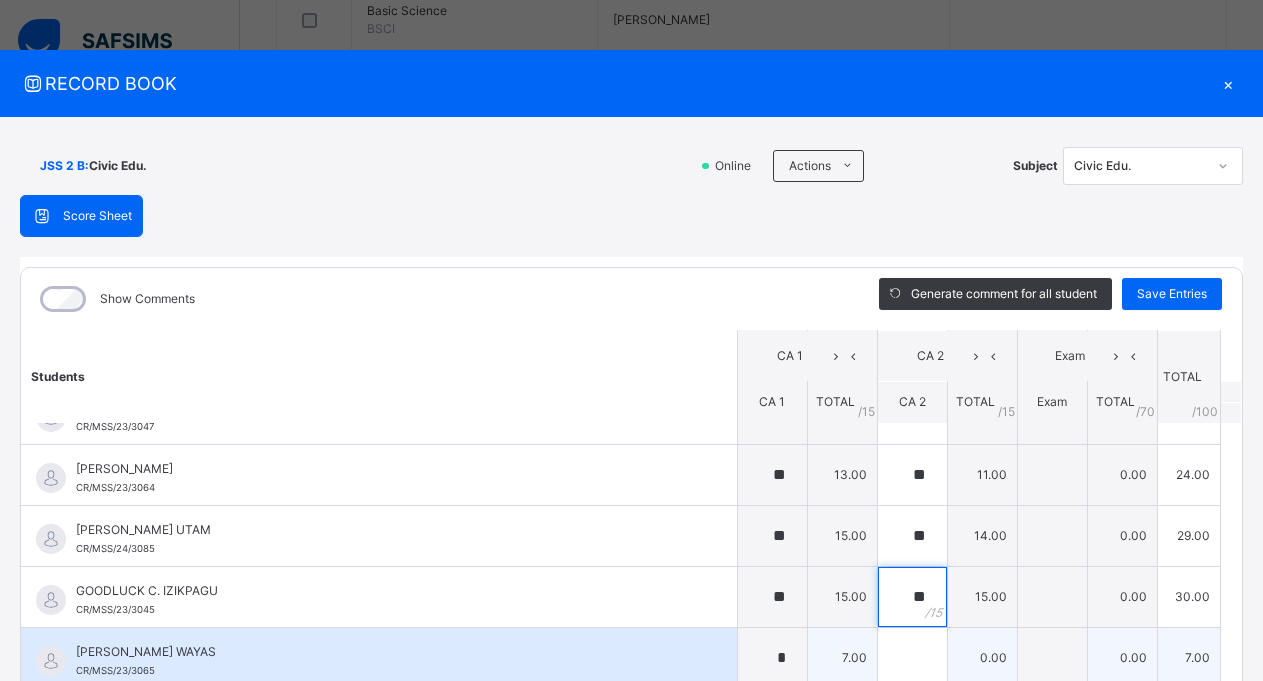 type on "**" 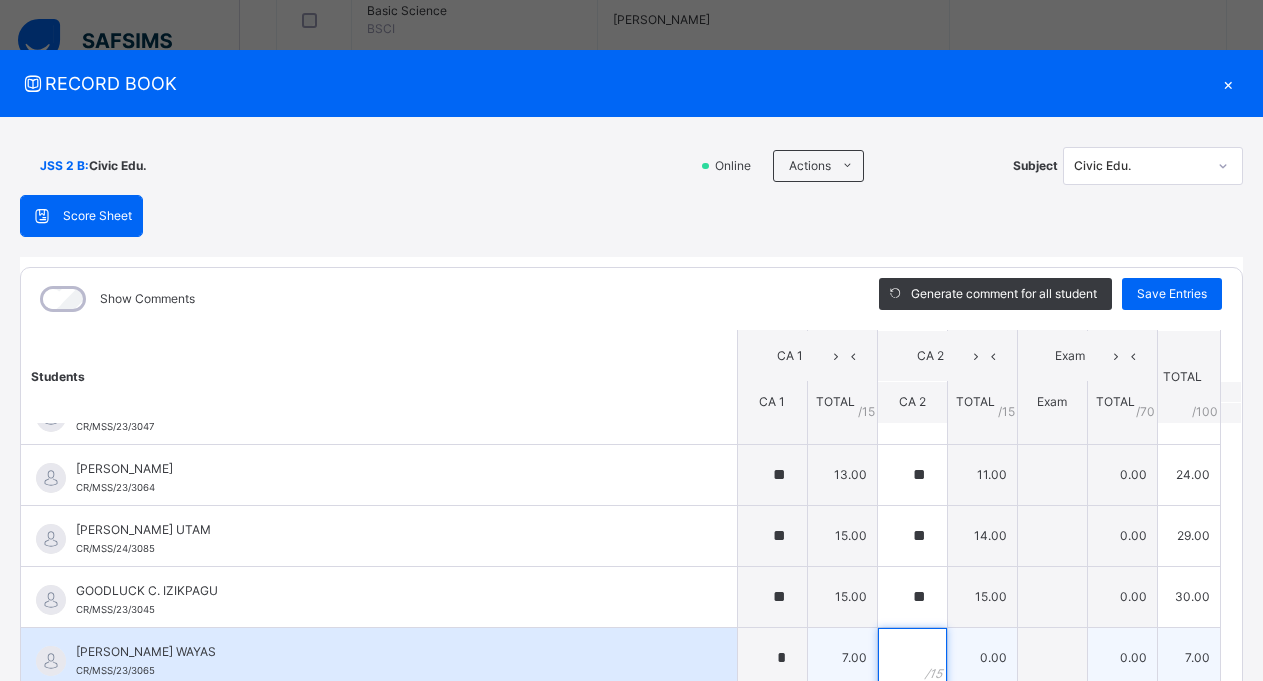 click at bounding box center (912, 658) 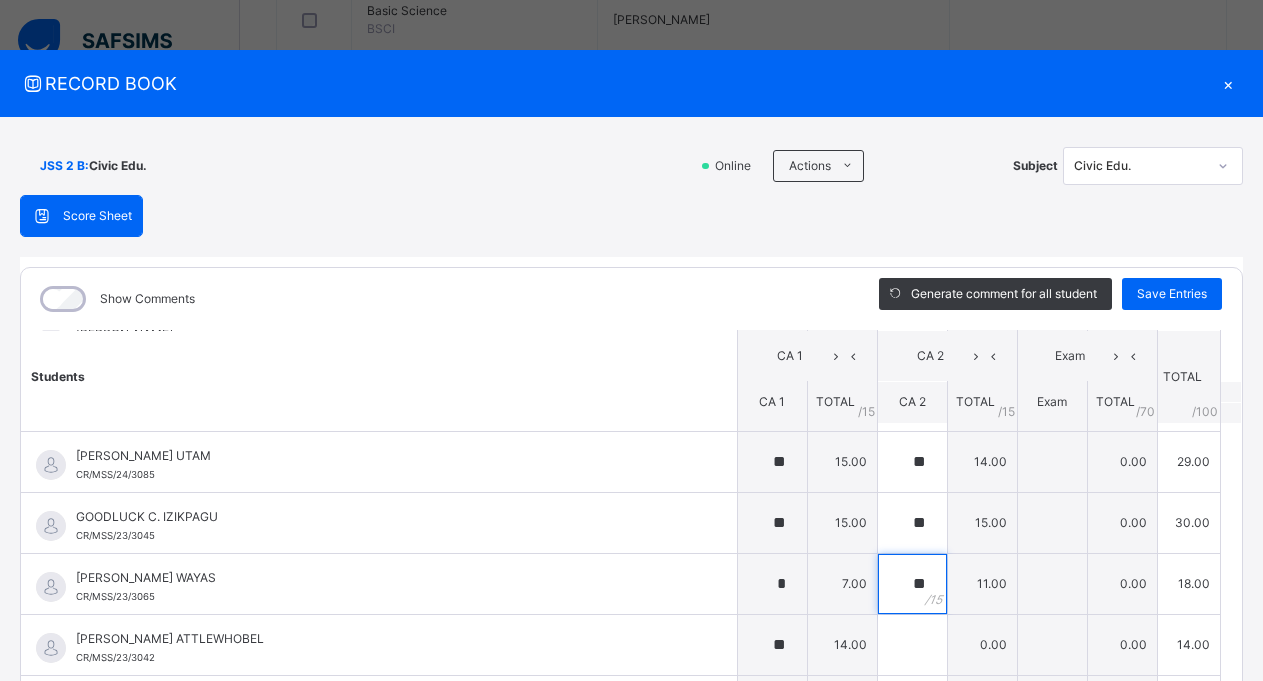 scroll, scrollTop: 828, scrollLeft: 0, axis: vertical 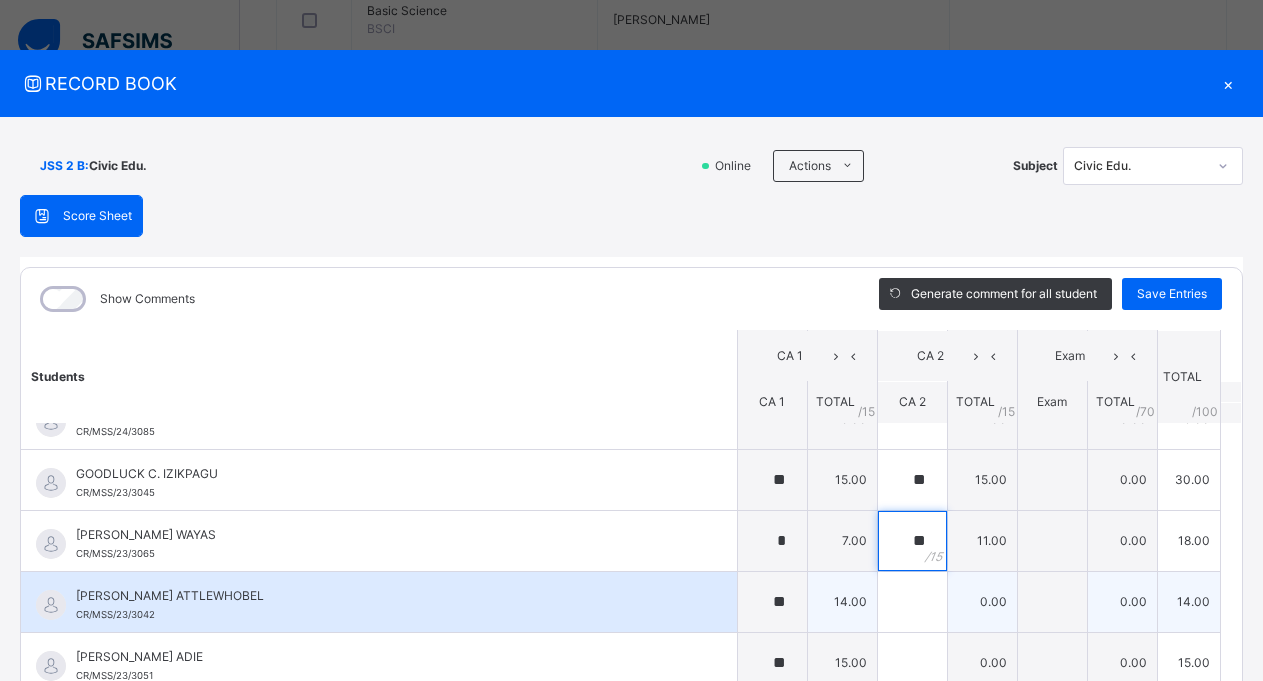 type on "**" 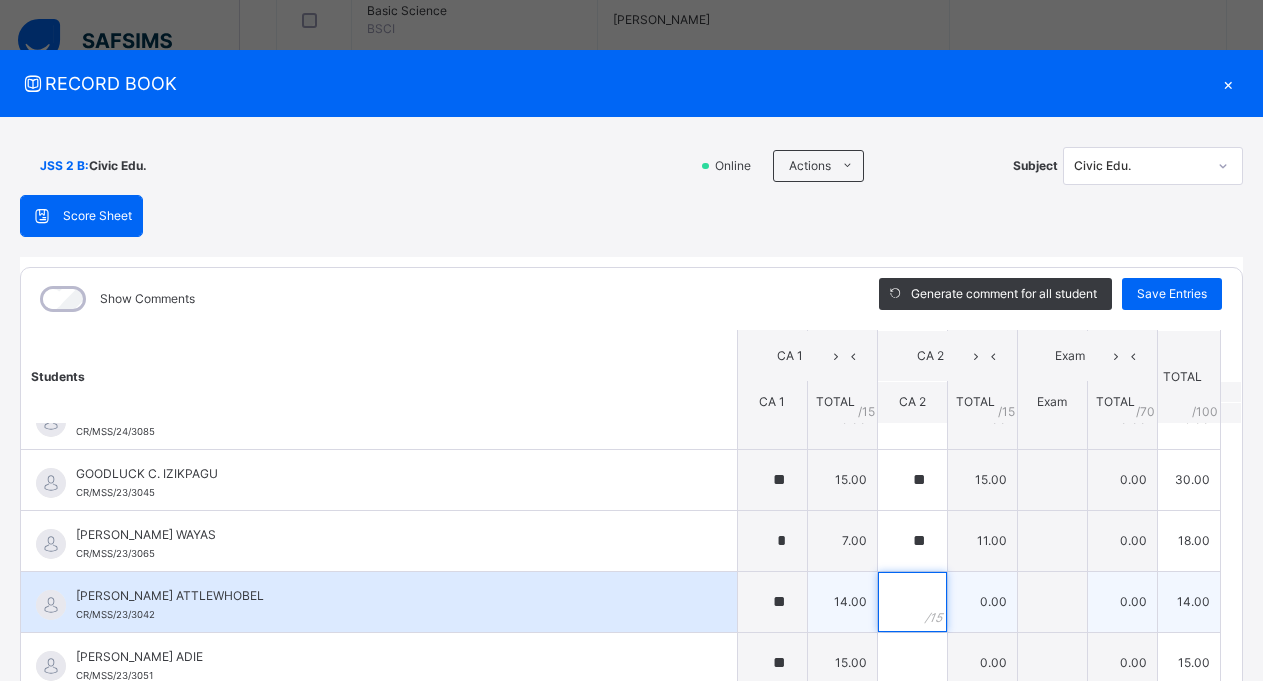 click at bounding box center [912, 602] 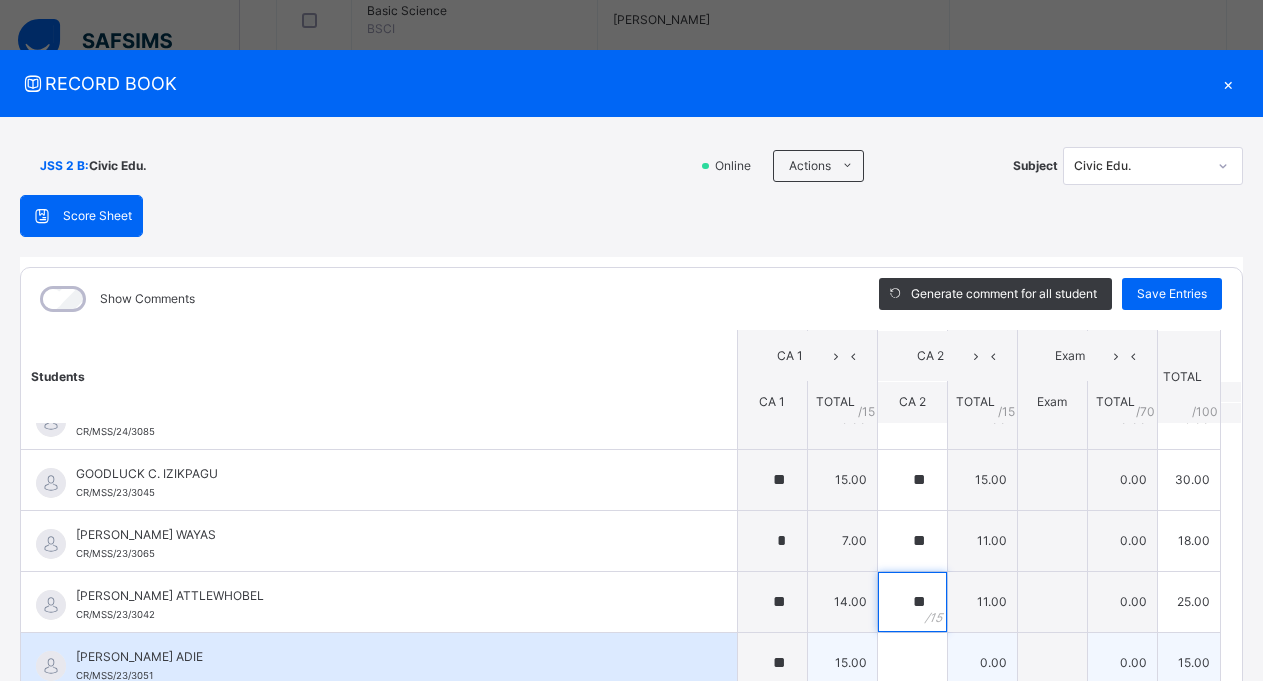 type on "**" 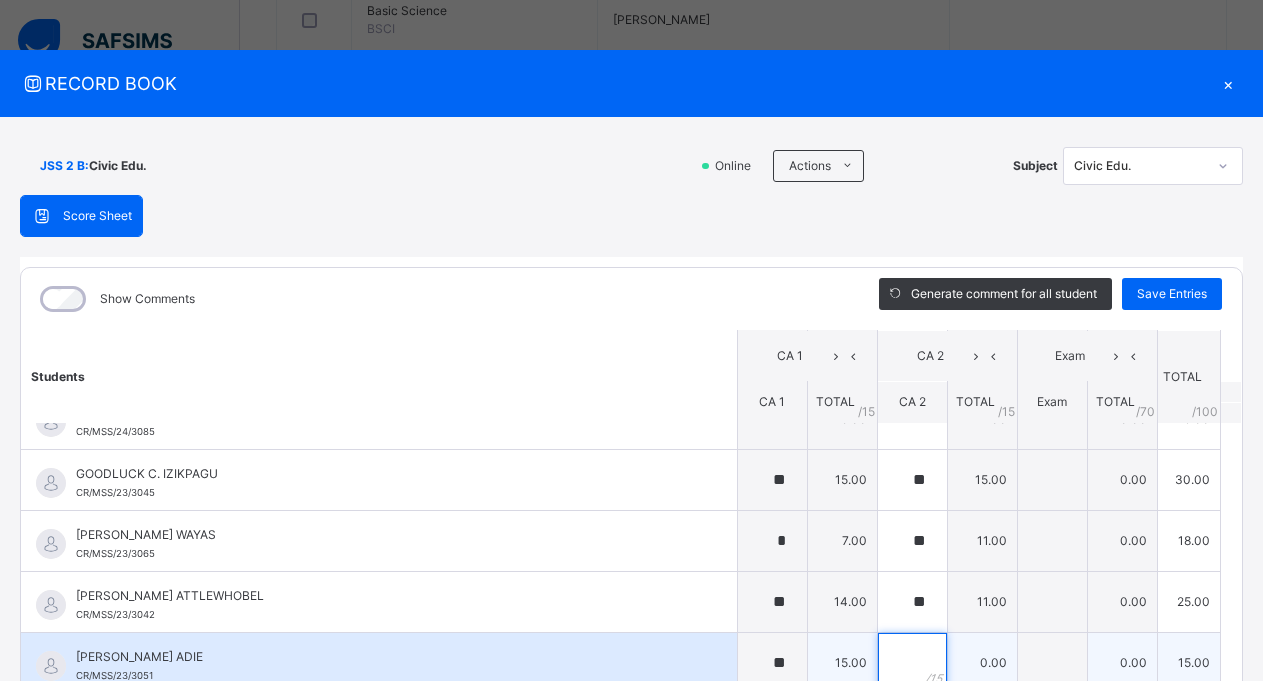 click at bounding box center (912, 663) 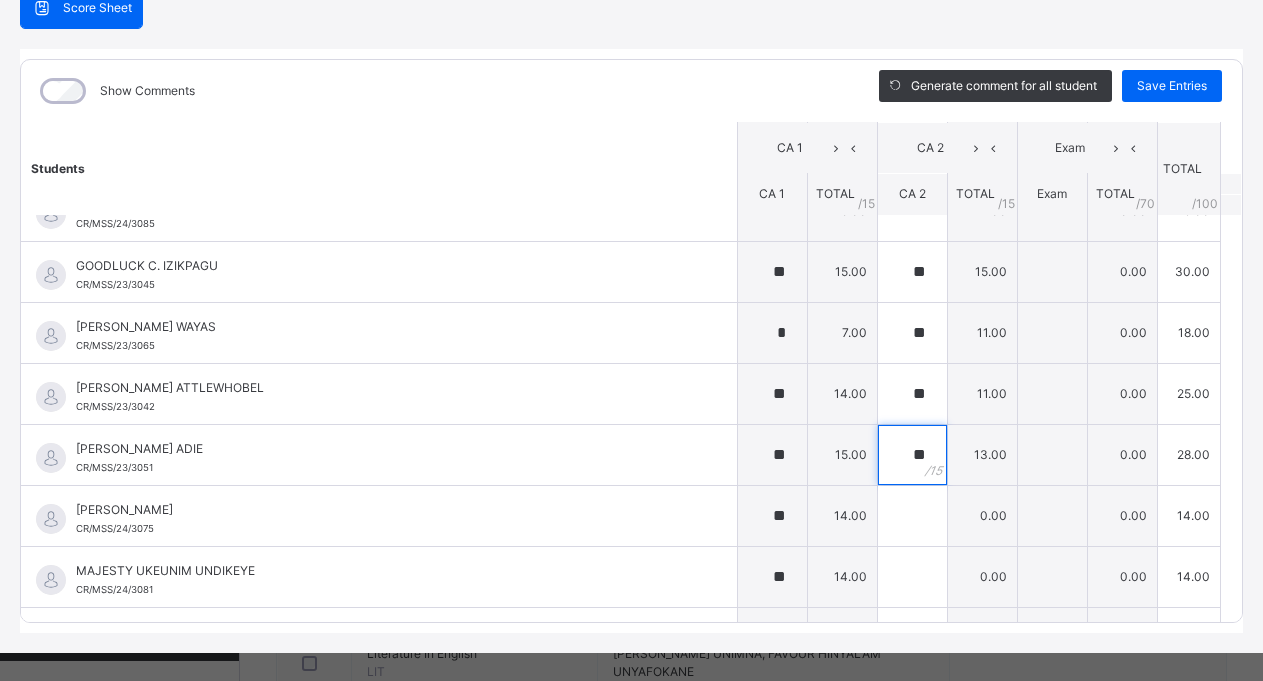 scroll, scrollTop: 230, scrollLeft: 0, axis: vertical 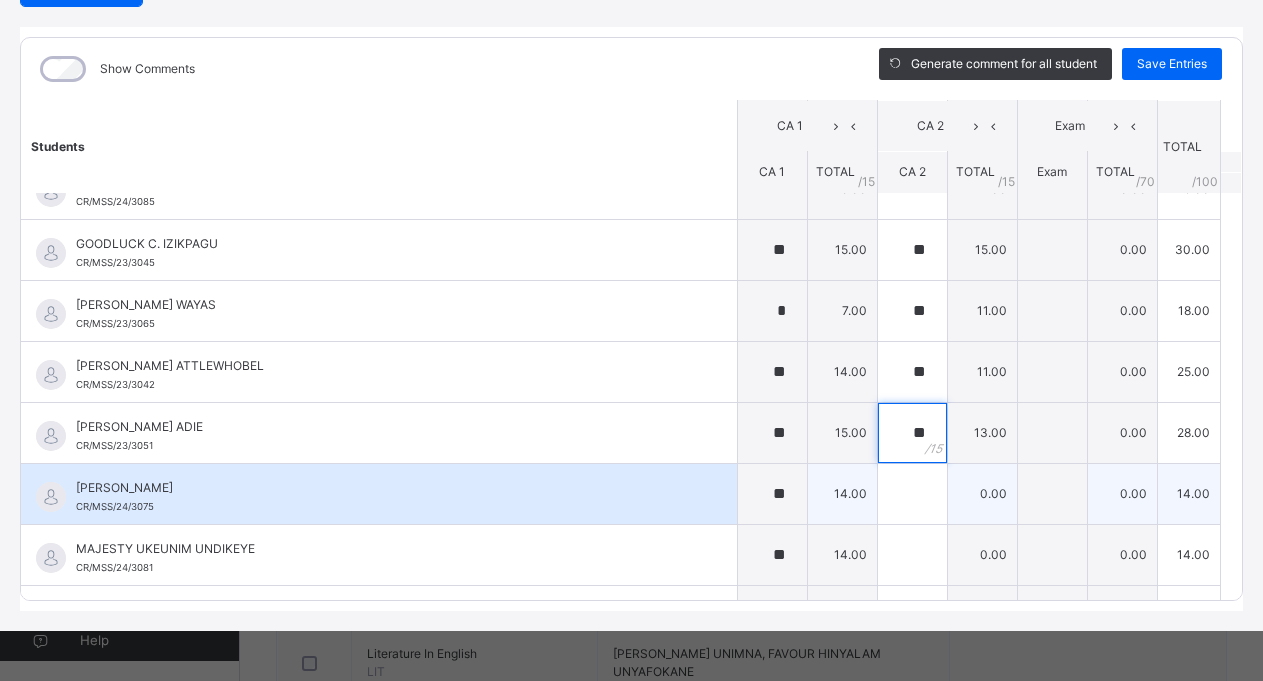 type on "**" 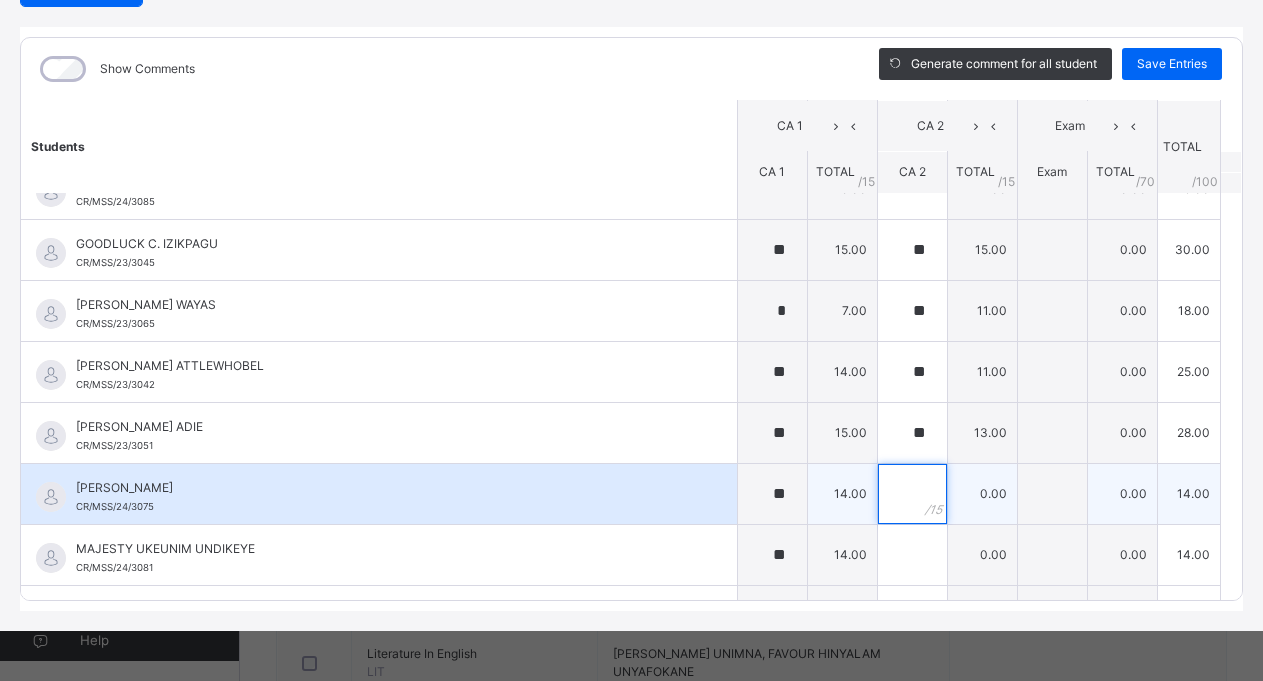 click at bounding box center [912, 494] 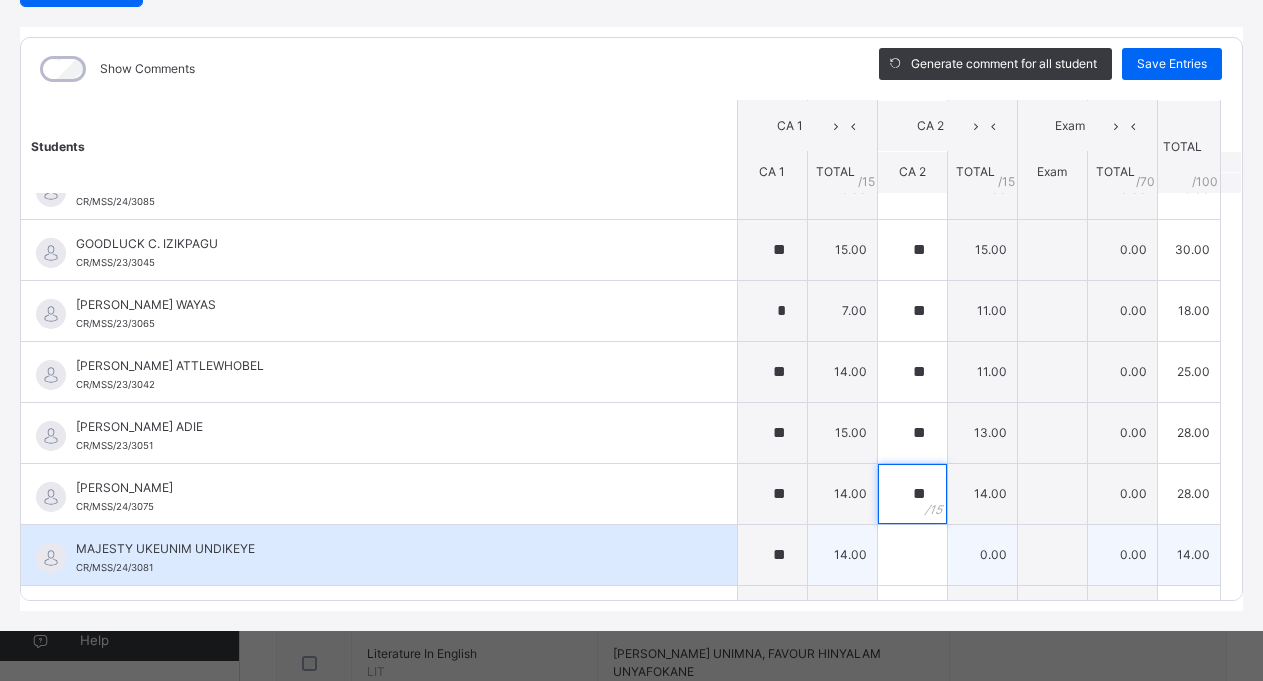 type on "**" 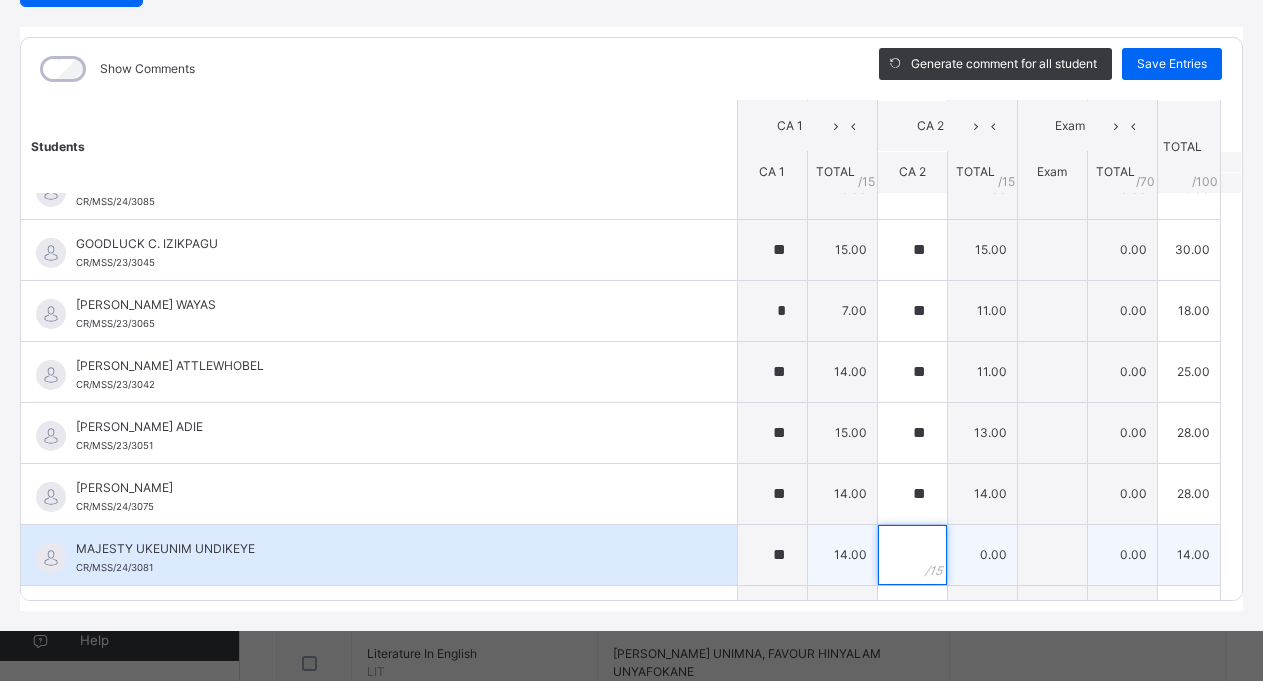 click at bounding box center (912, 555) 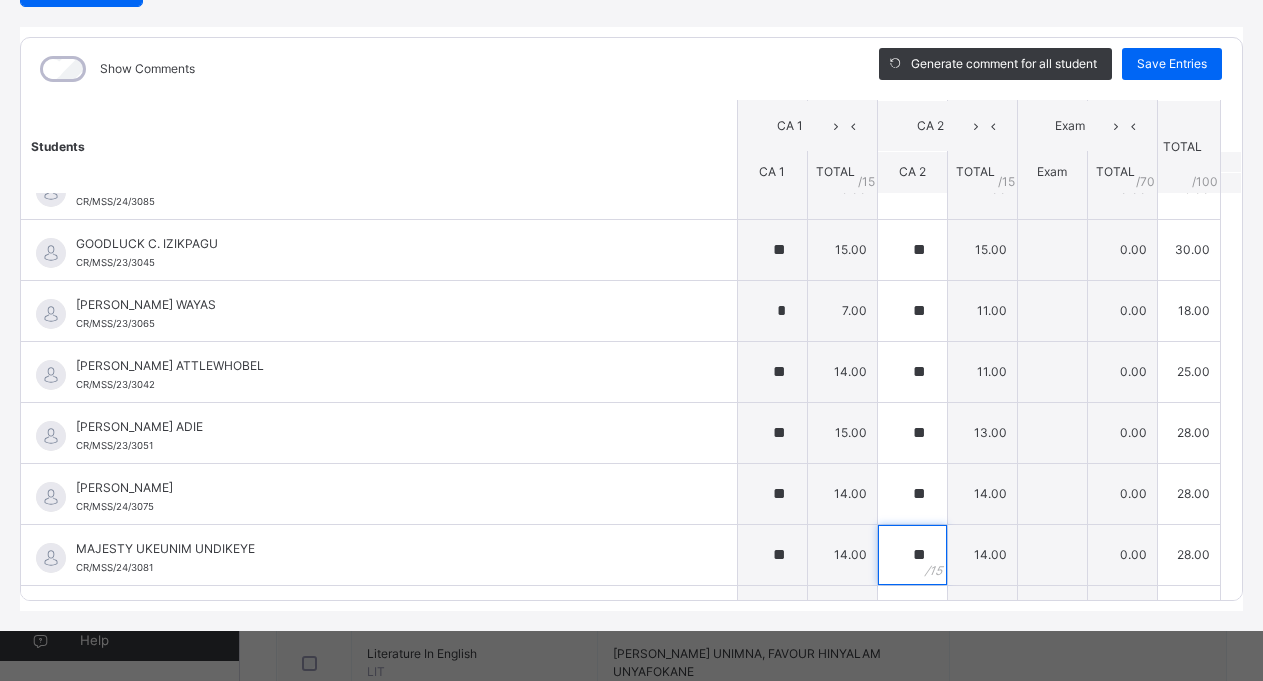 scroll, scrollTop: 1265, scrollLeft: 0, axis: vertical 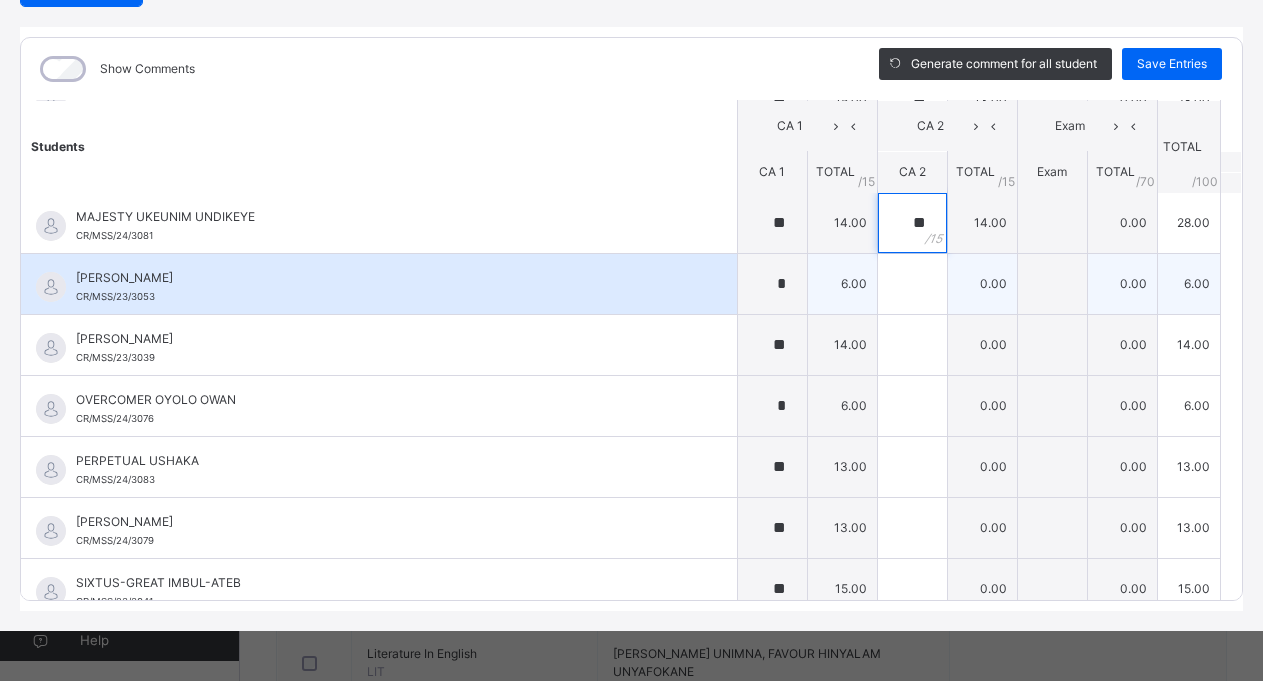 type on "**" 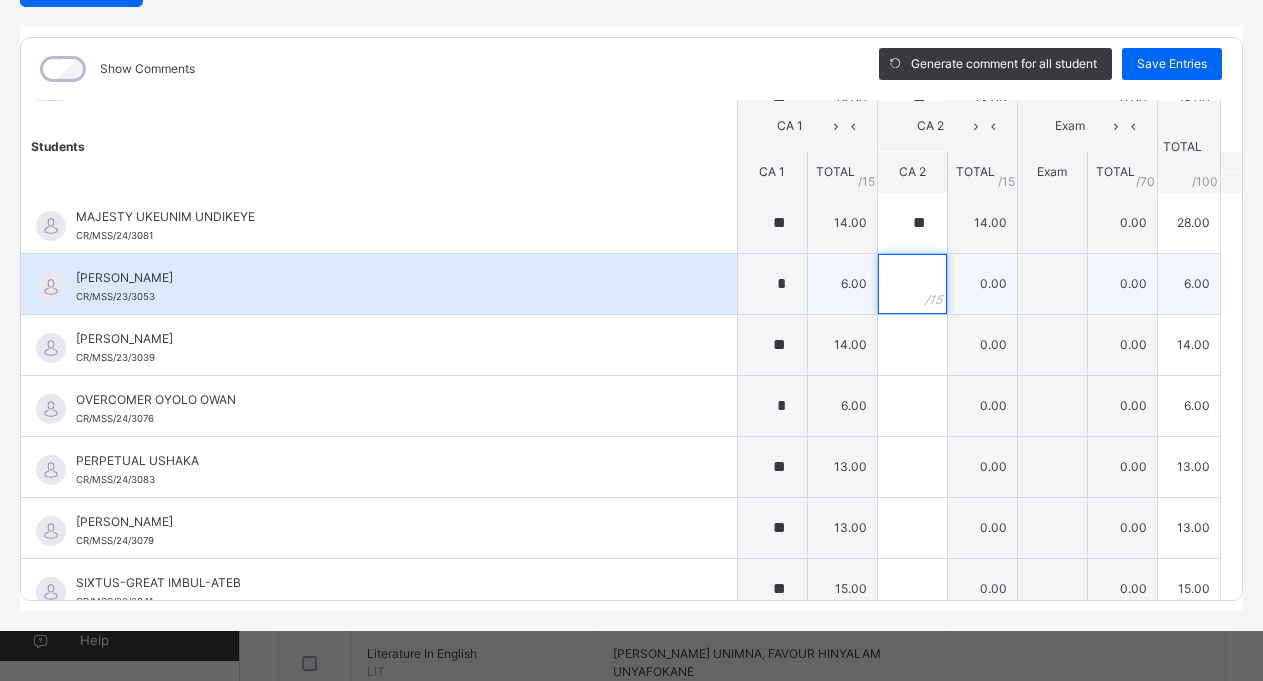 click at bounding box center [912, 284] 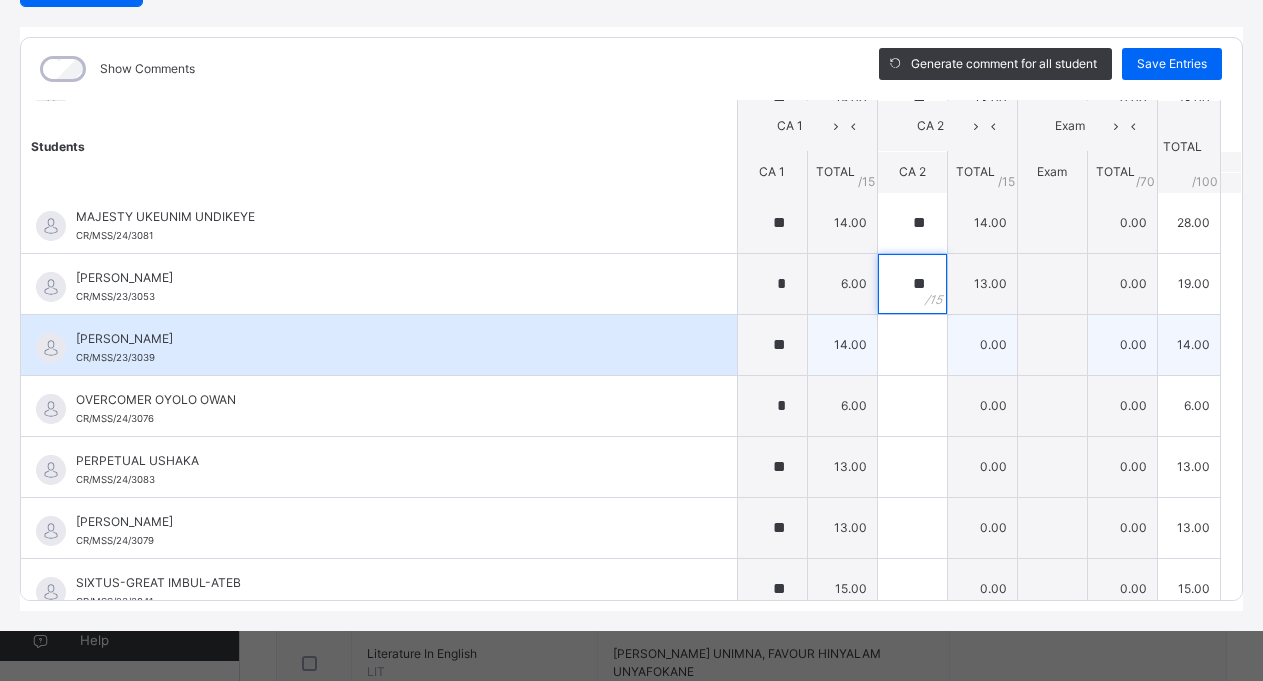 type on "**" 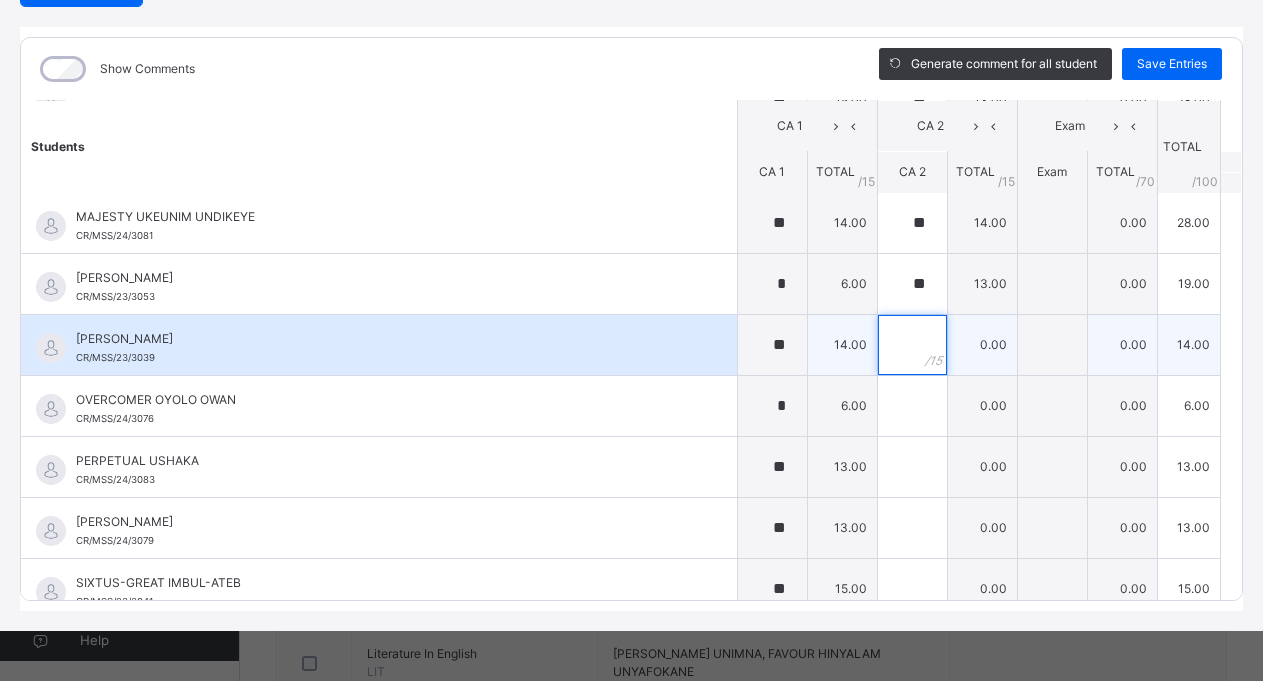 click at bounding box center [912, 345] 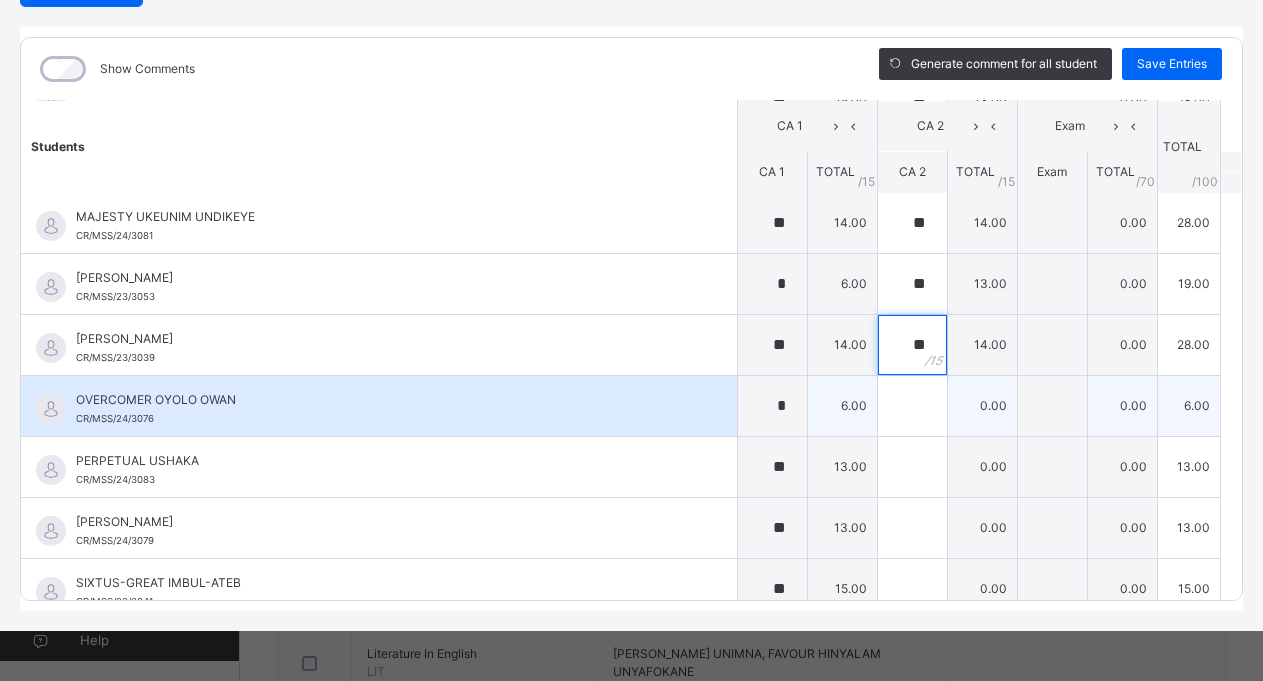 type on "**" 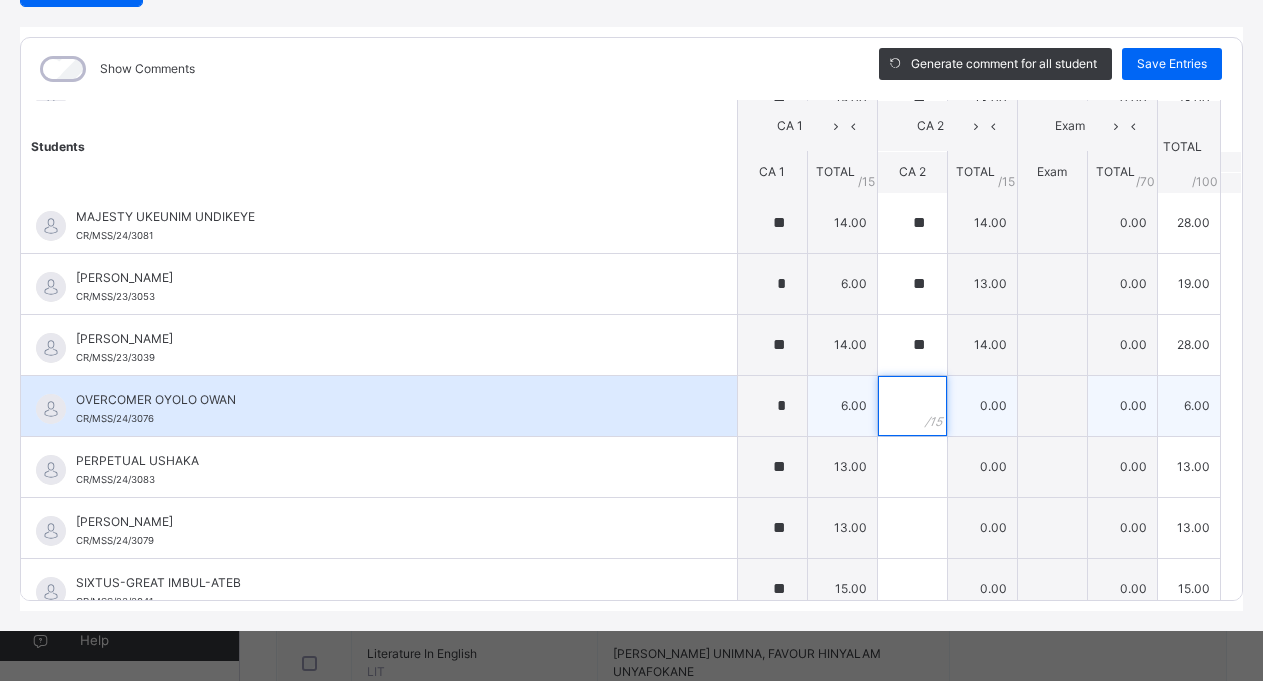 click at bounding box center [912, 406] 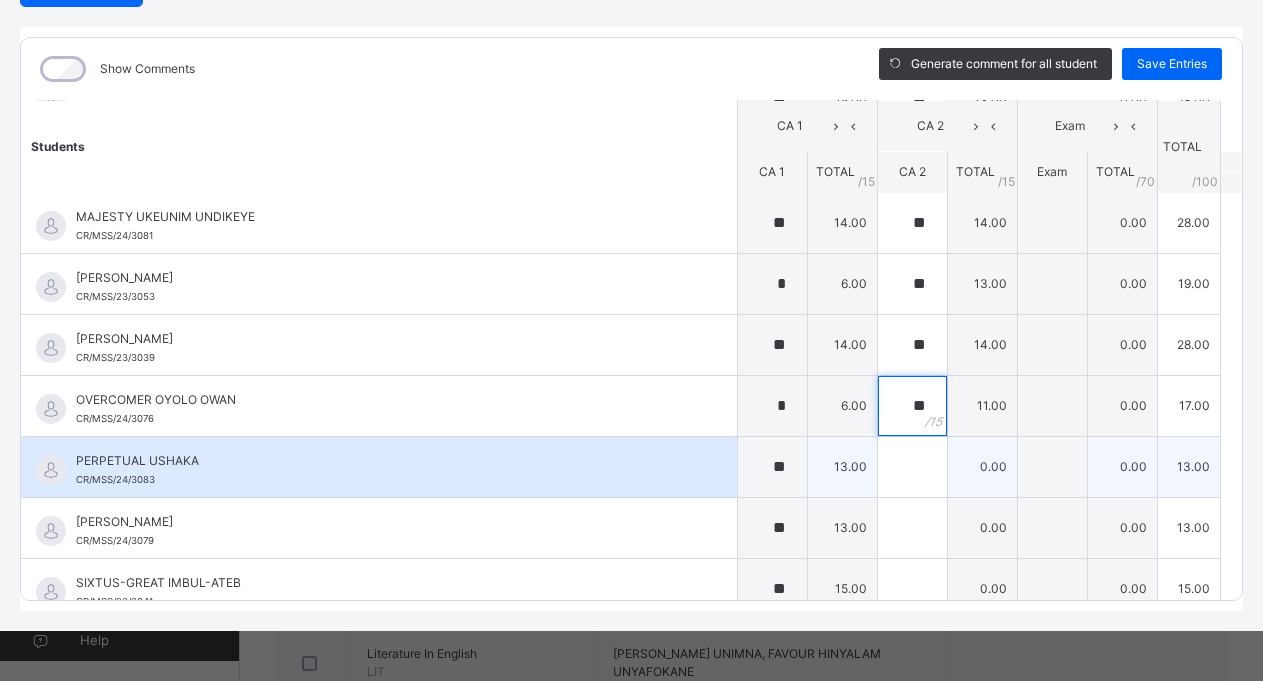 type on "**" 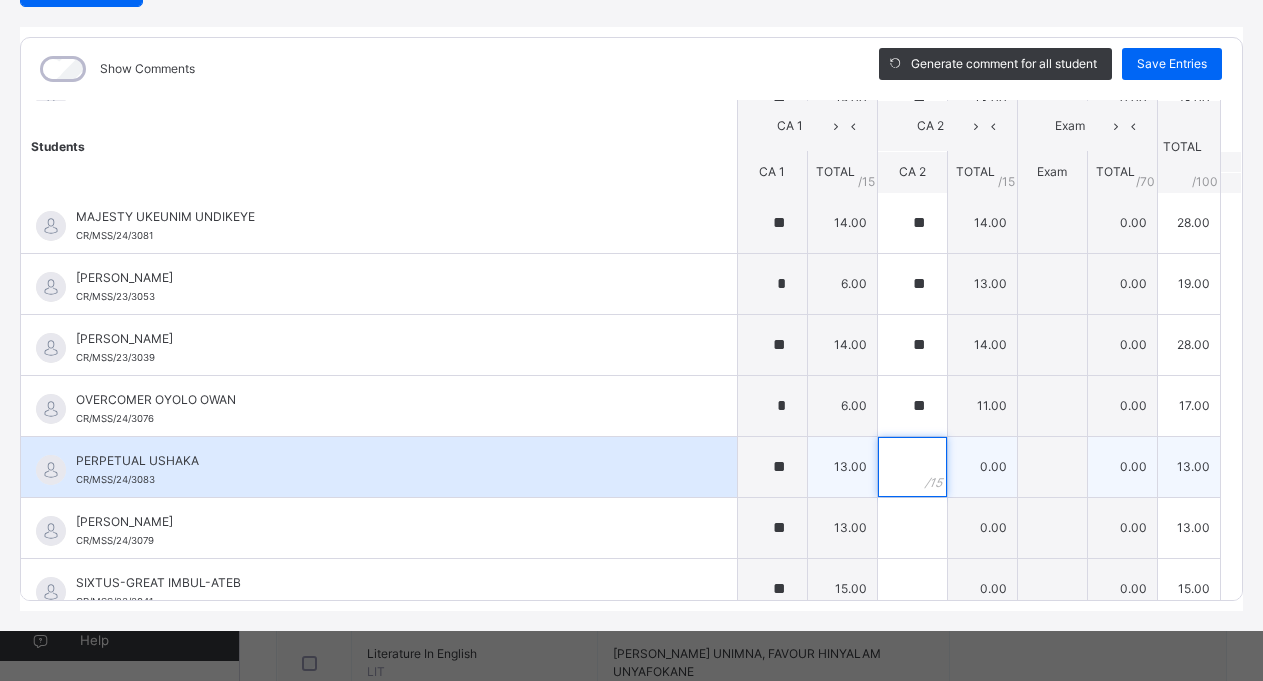 click at bounding box center [912, 467] 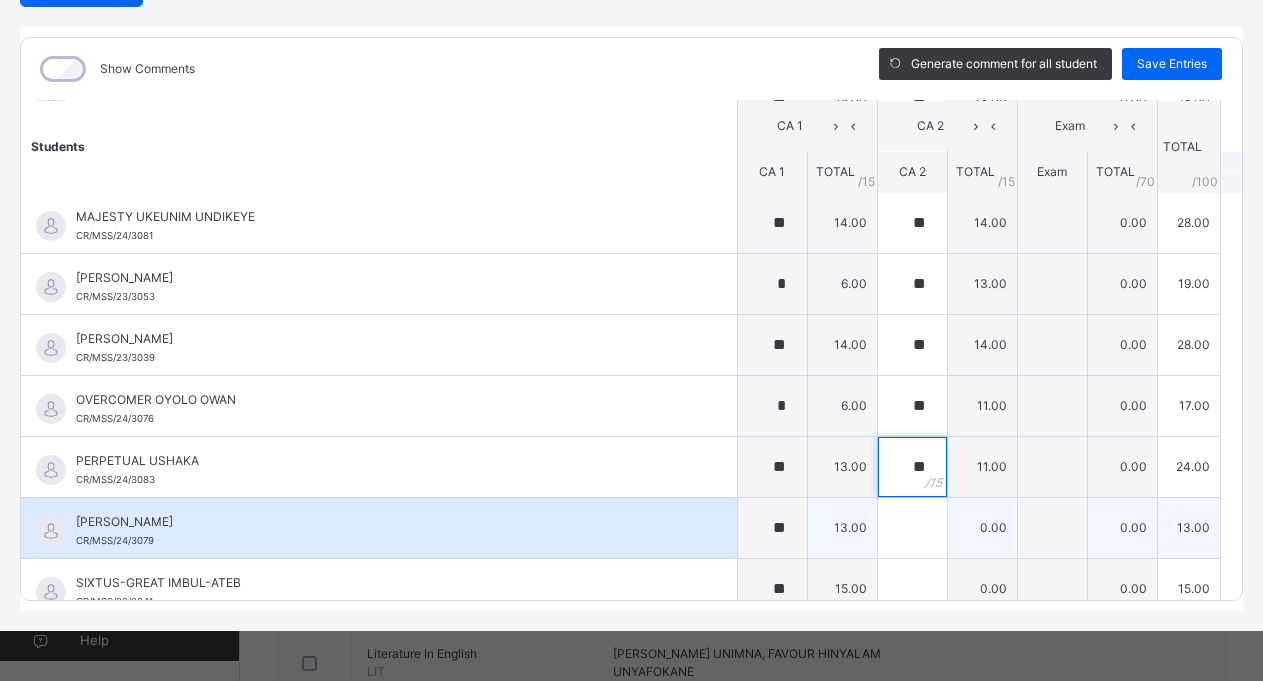 type on "**" 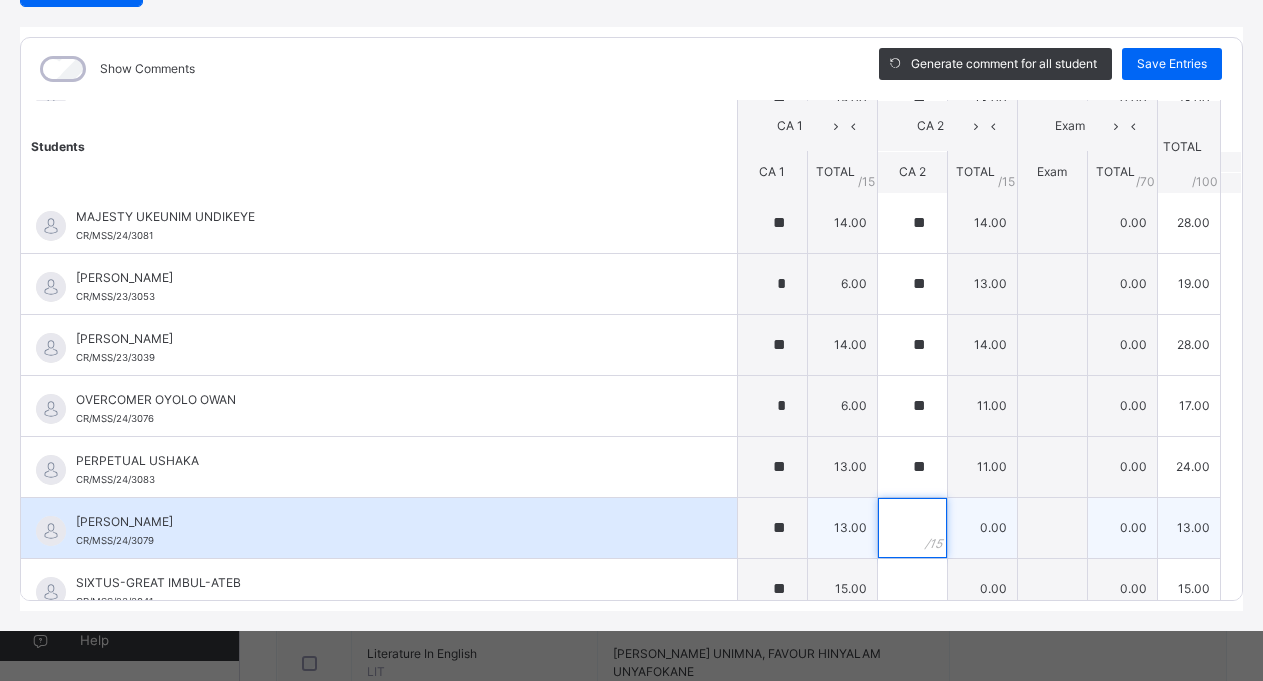 click at bounding box center (912, 528) 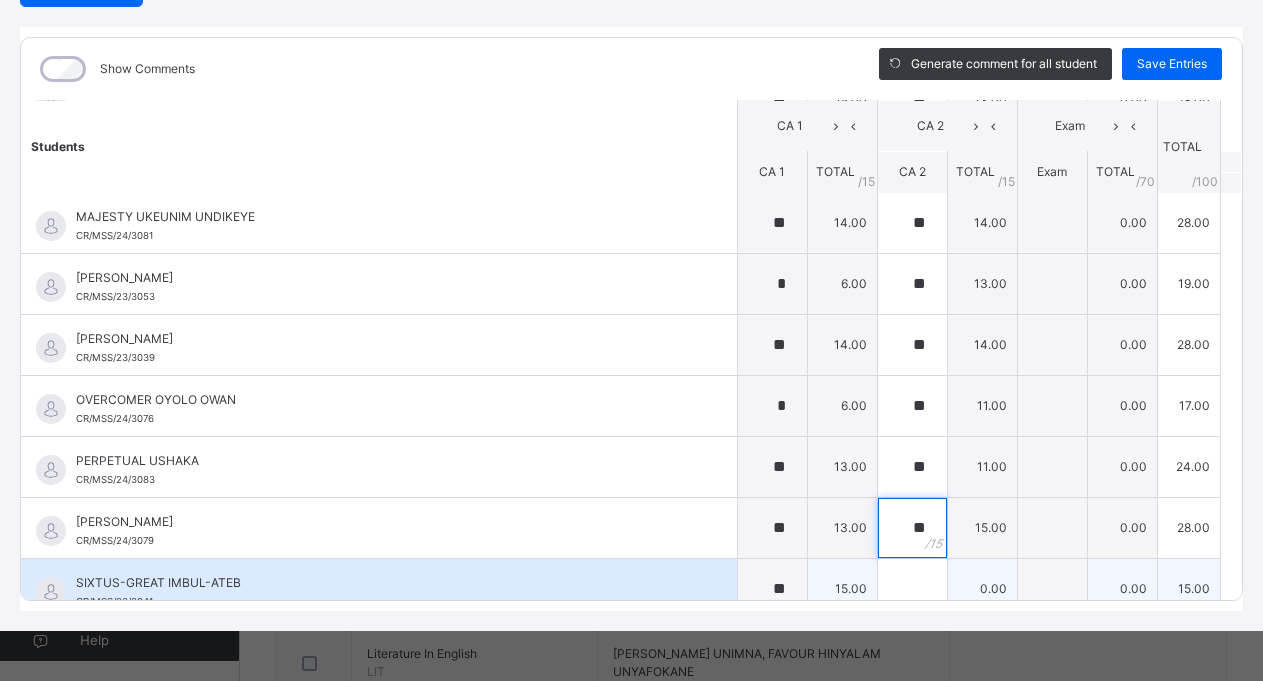 type on "**" 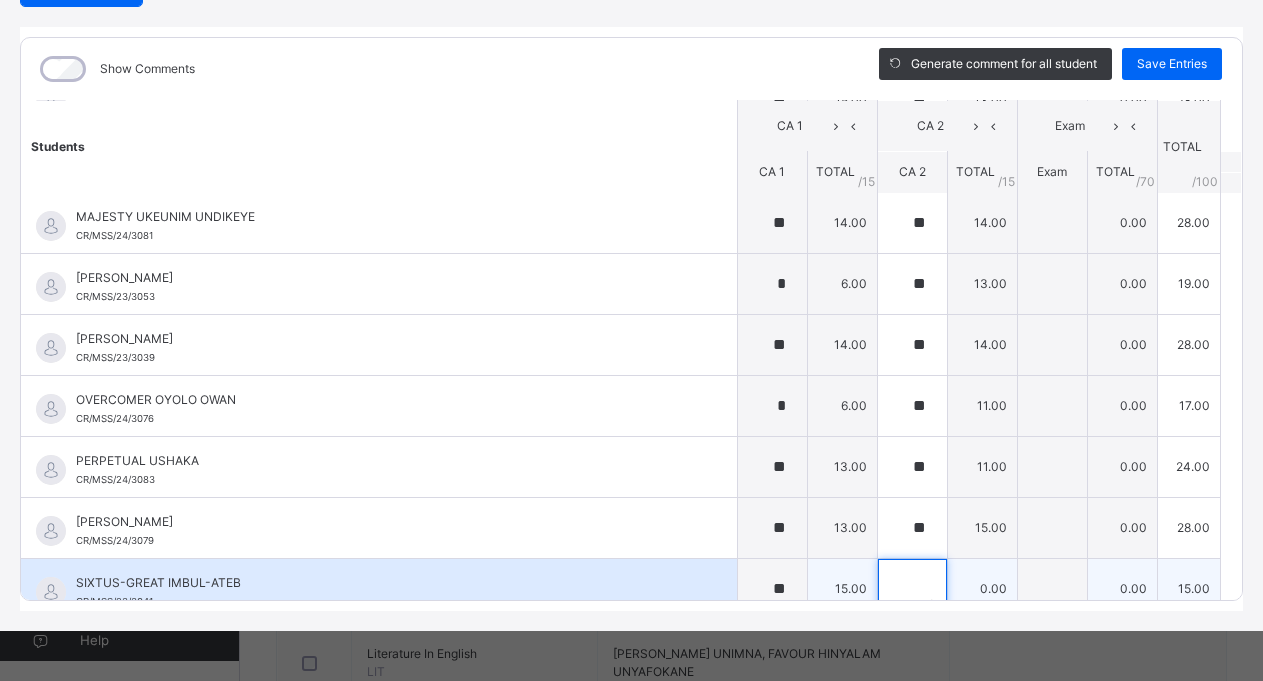 click at bounding box center (912, 589) 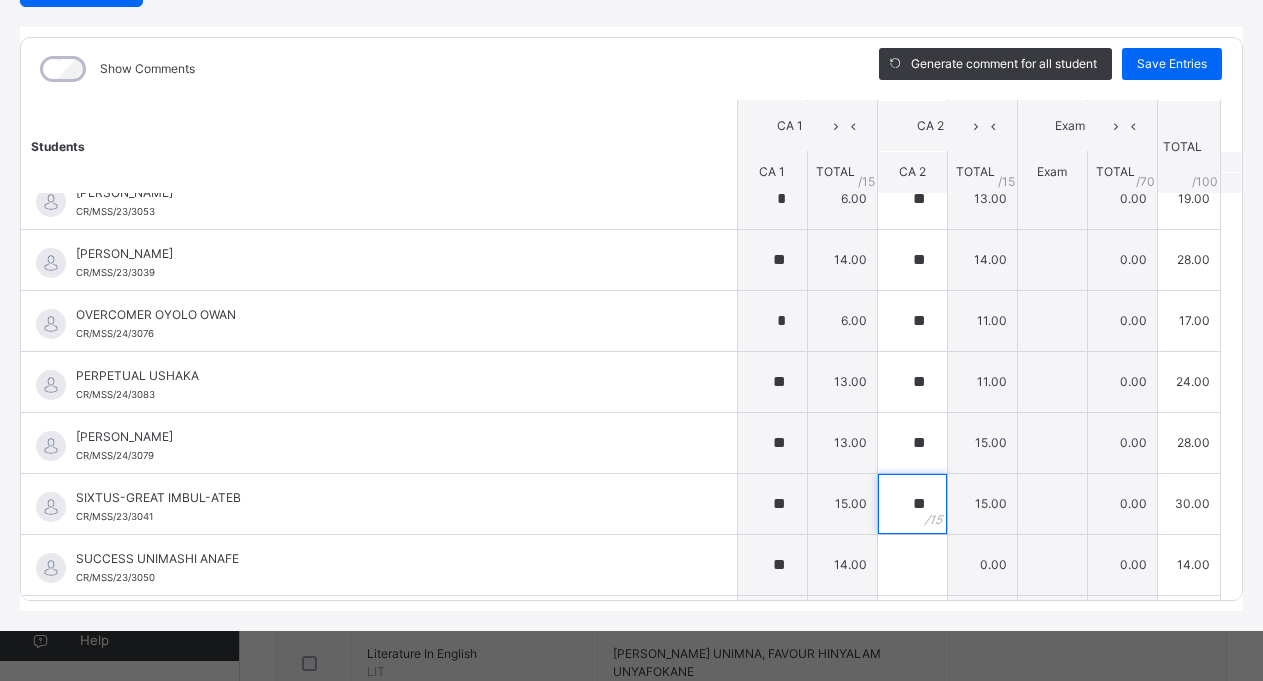 scroll, scrollTop: 1302, scrollLeft: 0, axis: vertical 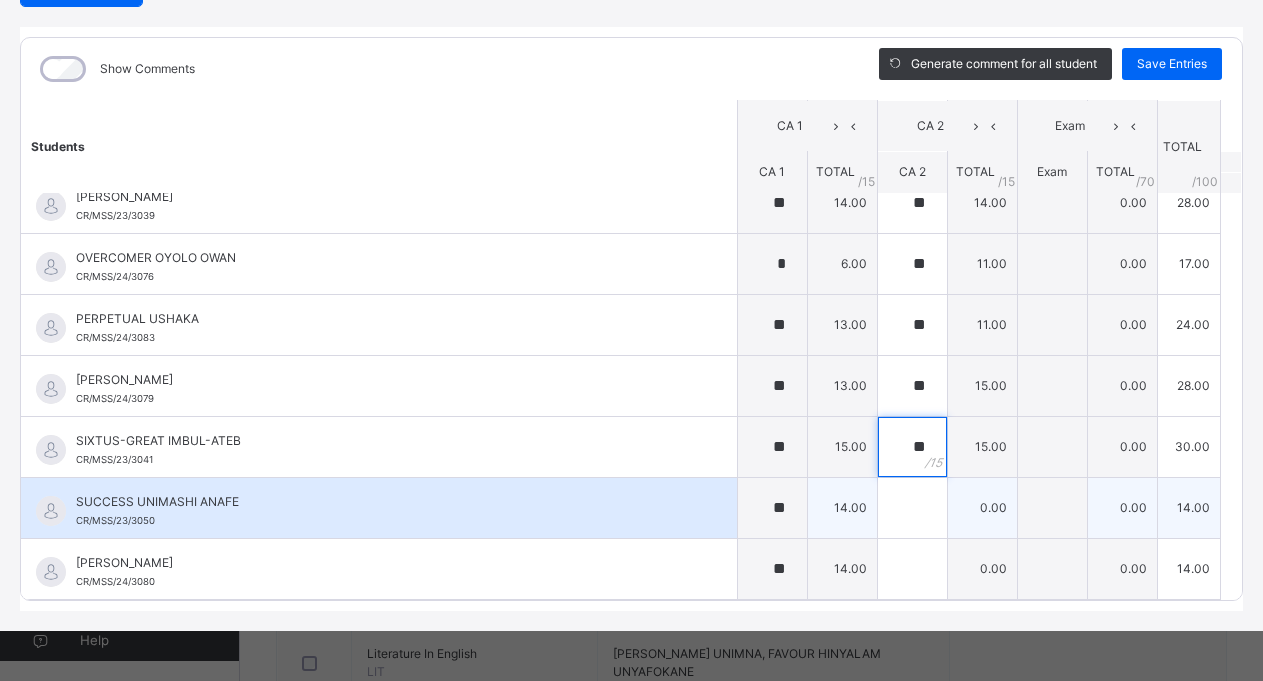 type on "**" 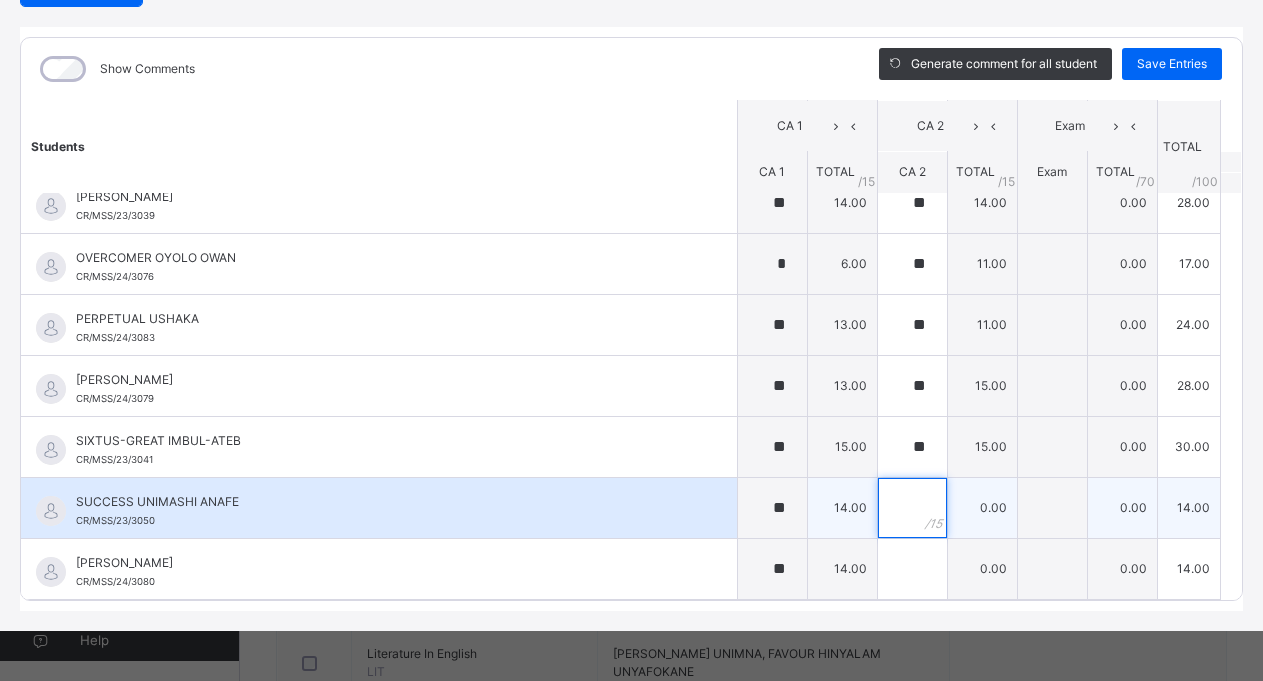 click at bounding box center (912, 508) 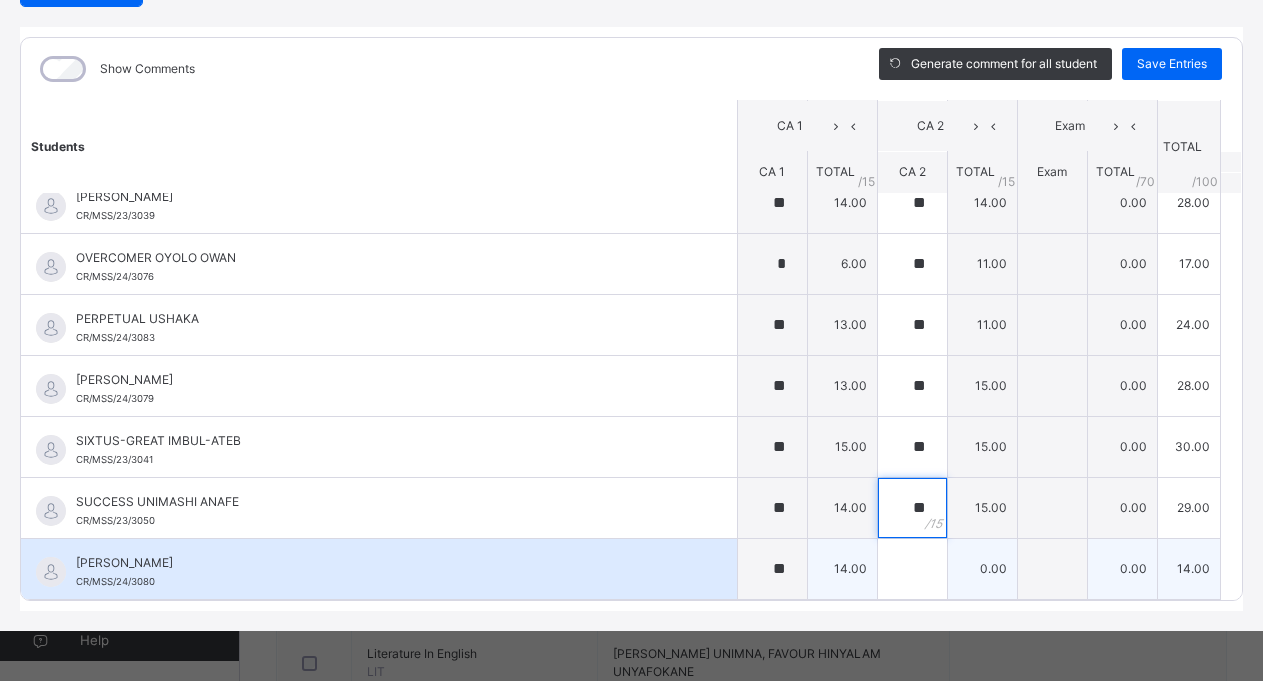 type on "**" 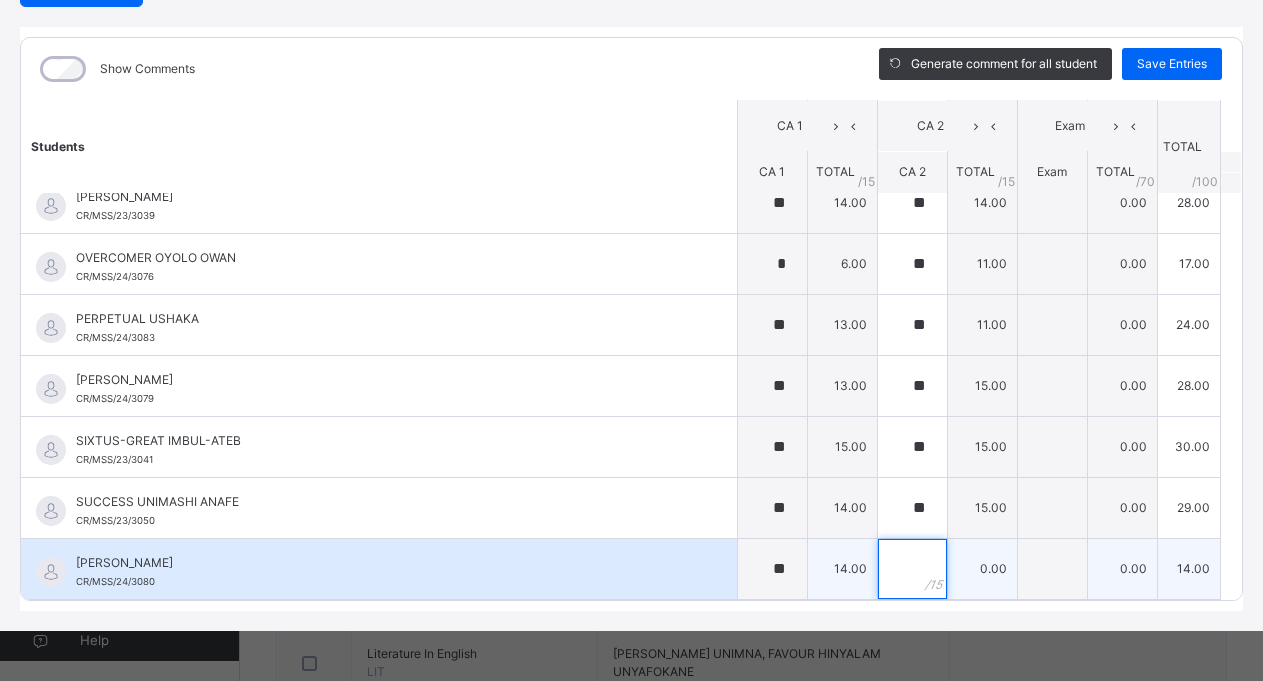 click at bounding box center [912, 569] 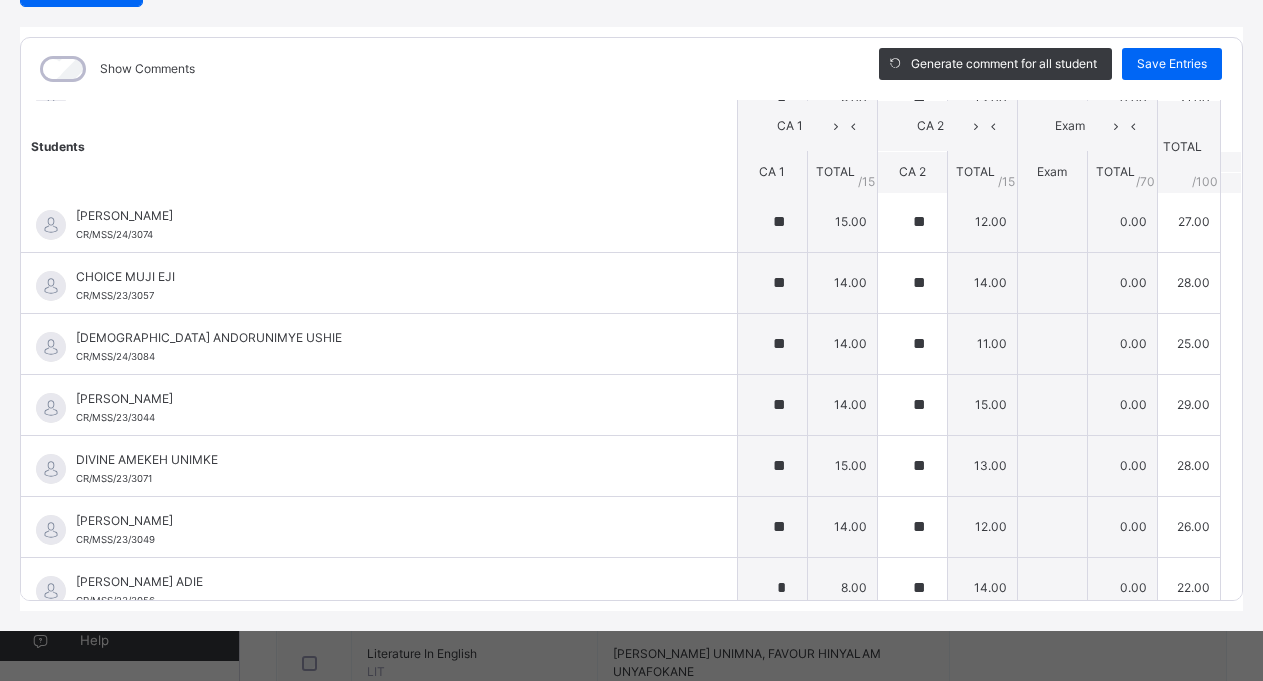 scroll, scrollTop: 120, scrollLeft: 0, axis: vertical 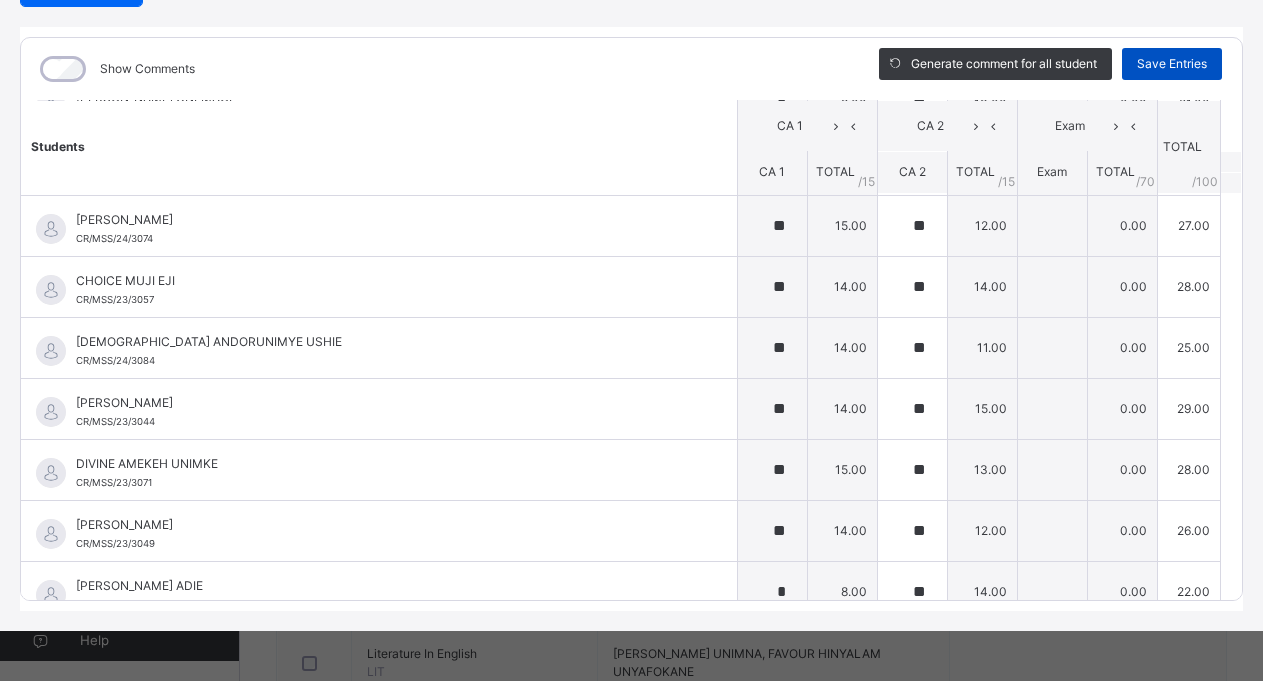 type on "**" 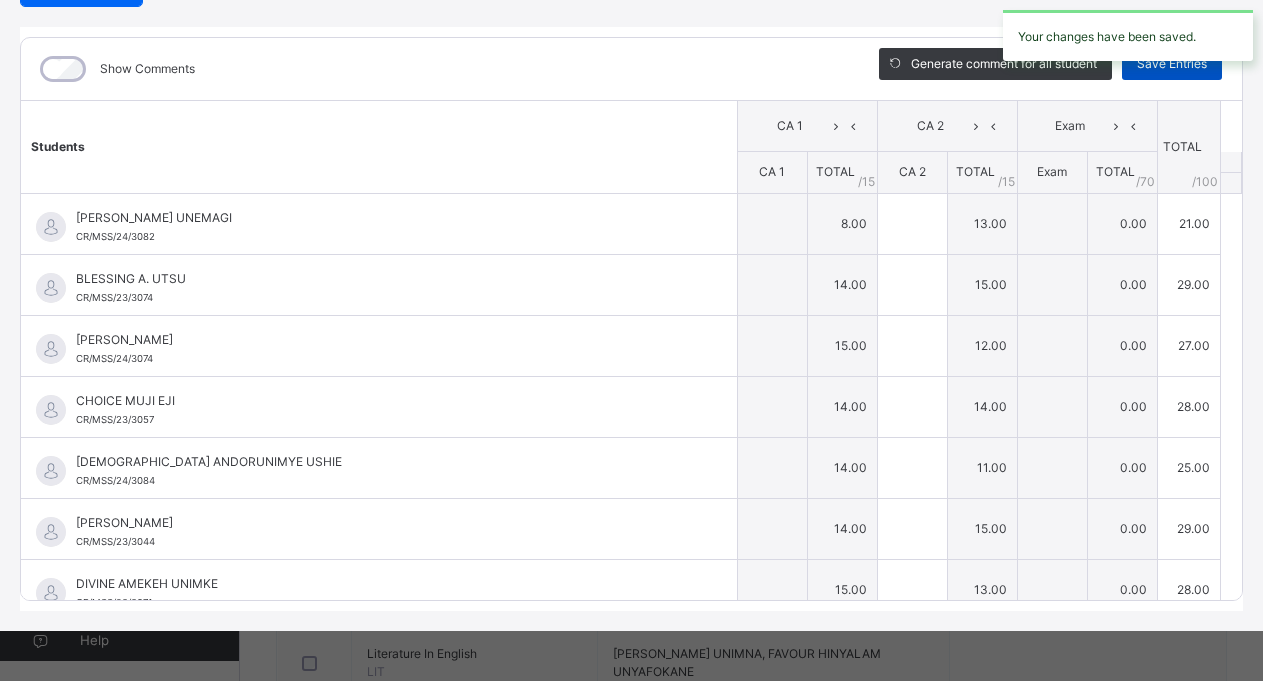 type on "*" 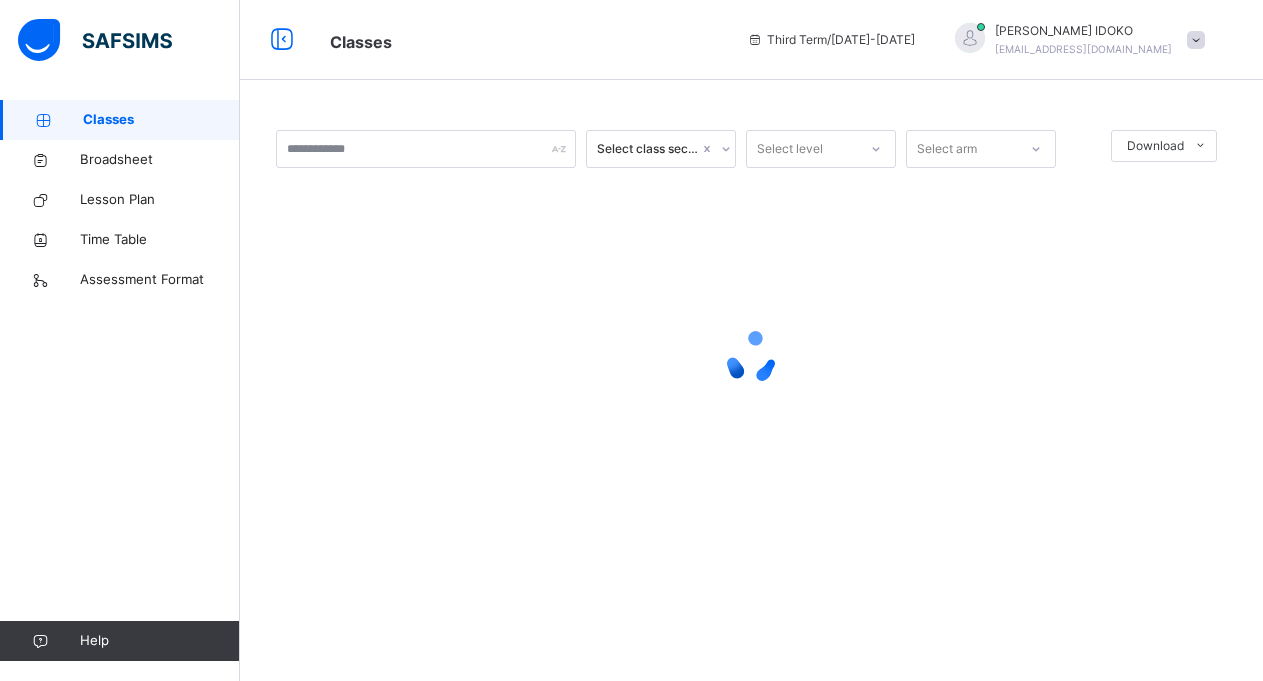 scroll, scrollTop: 0, scrollLeft: 0, axis: both 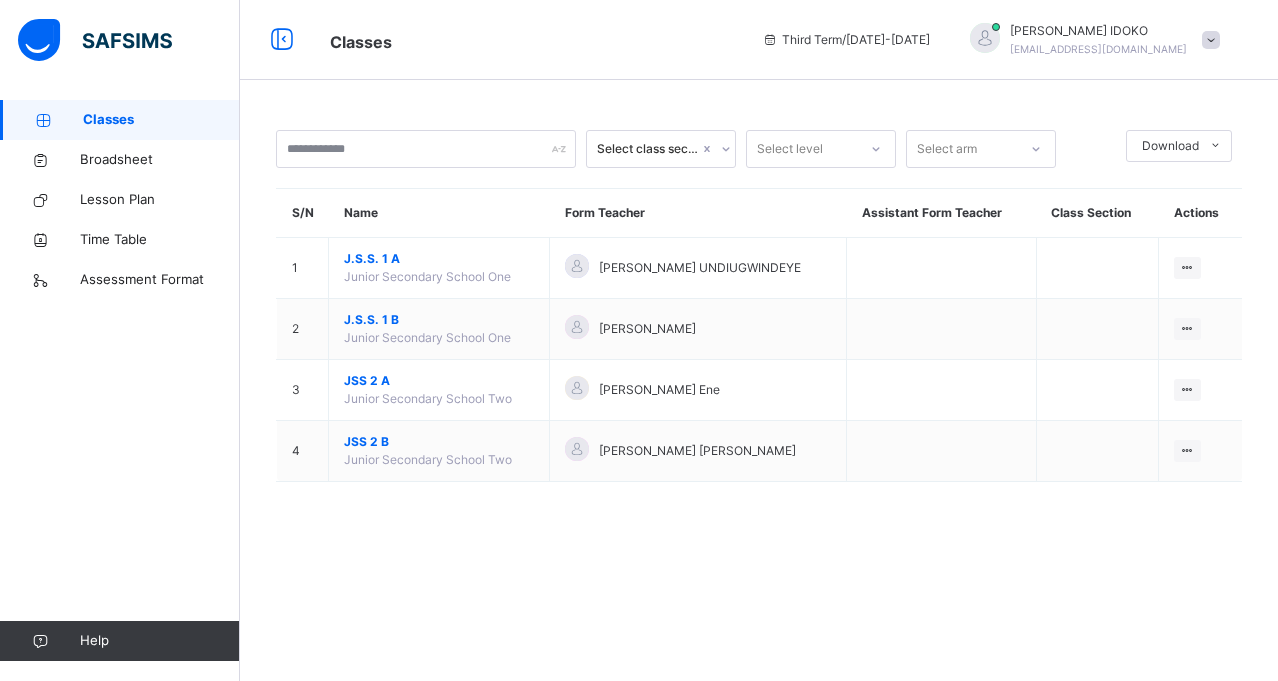 drag, startPoint x: 1189, startPoint y: 454, endPoint x: 968, endPoint y: 558, distance: 244.24782 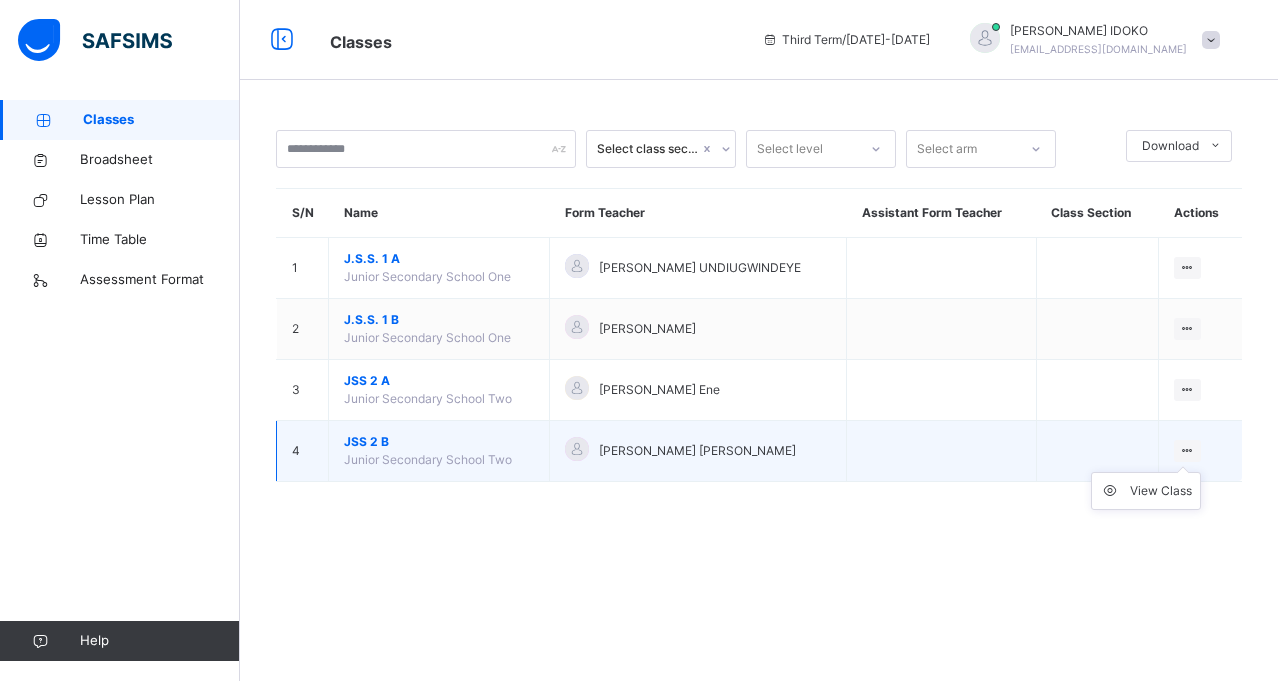 click on "View Class" at bounding box center (1146, 491) 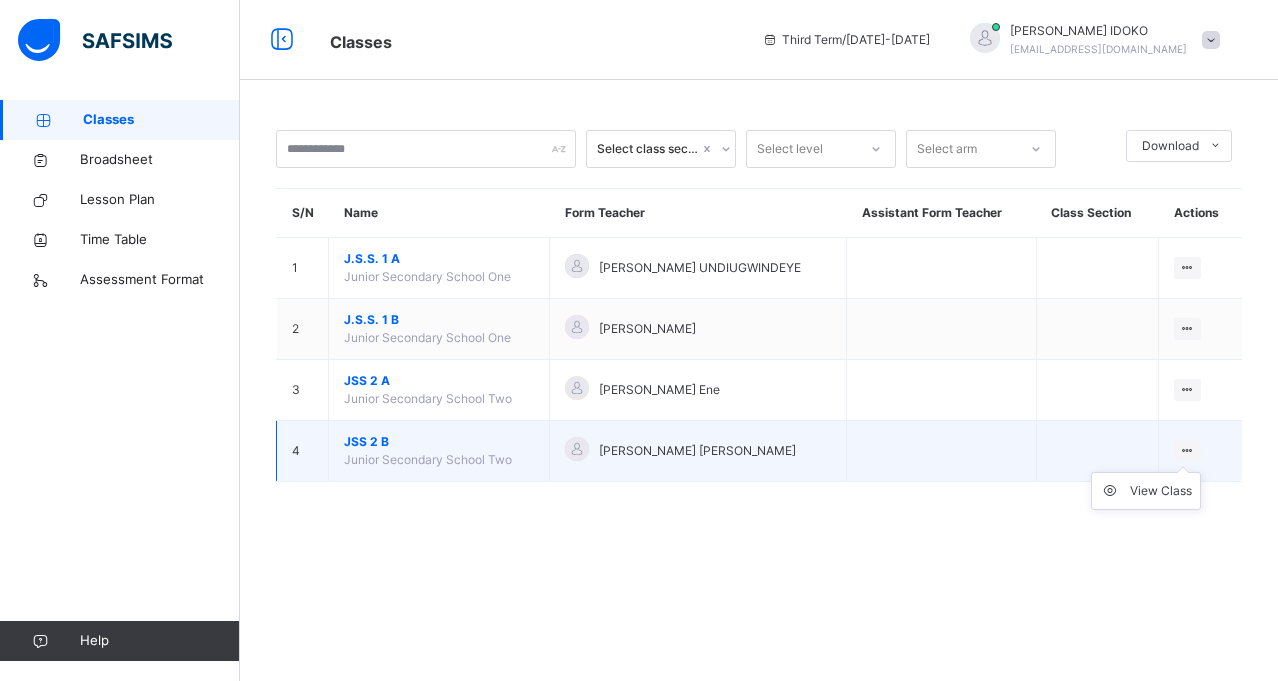 click on "View Class" at bounding box center (1146, 491) 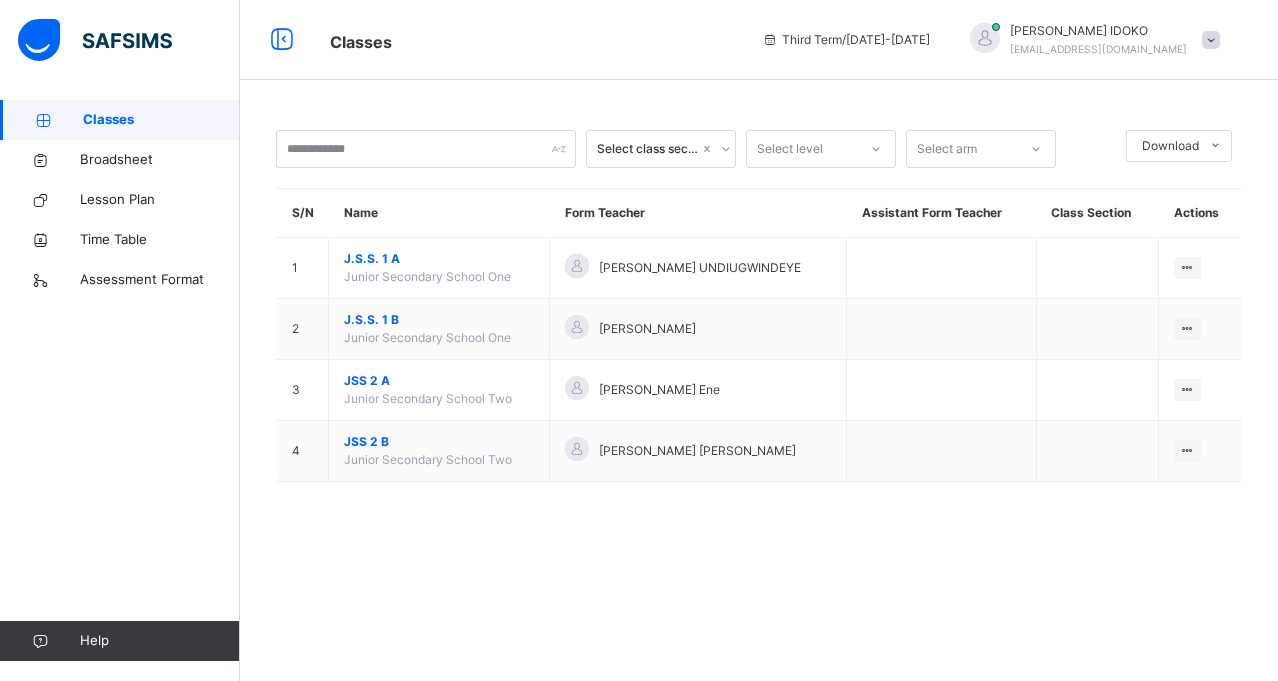 drag, startPoint x: 1184, startPoint y: 454, endPoint x: 1026, endPoint y: 505, distance: 166.0271 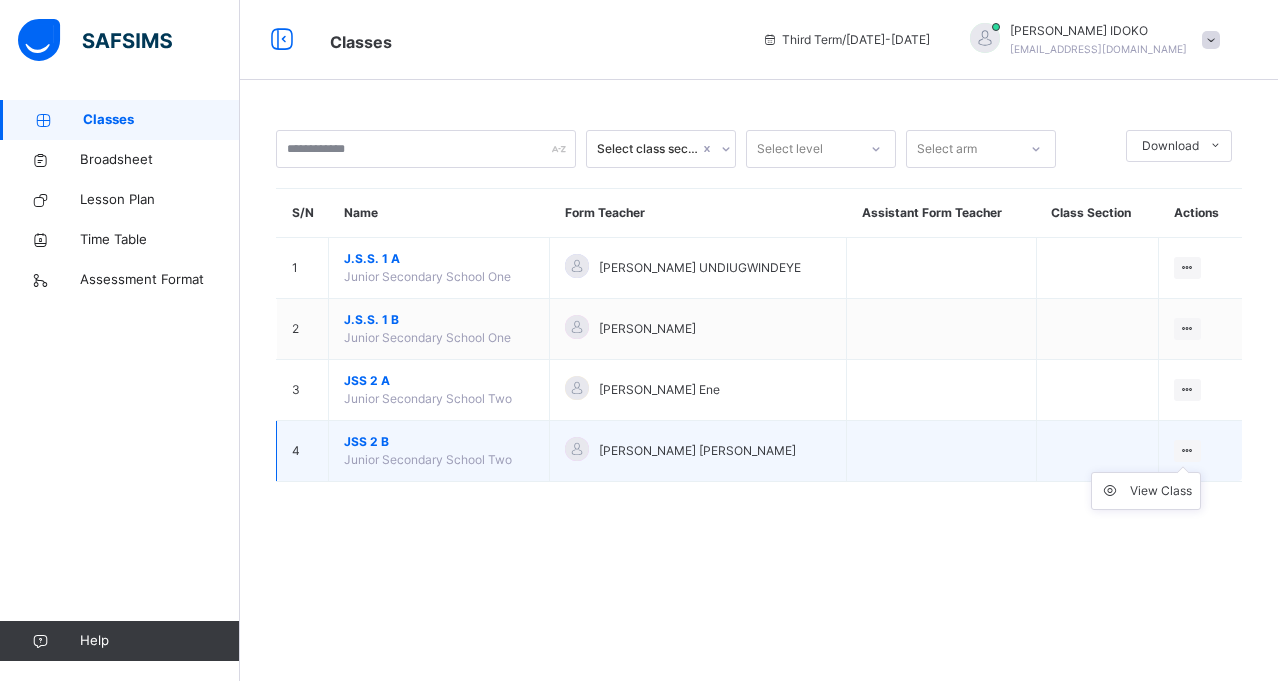 click on "View Class" at bounding box center [1146, 491] 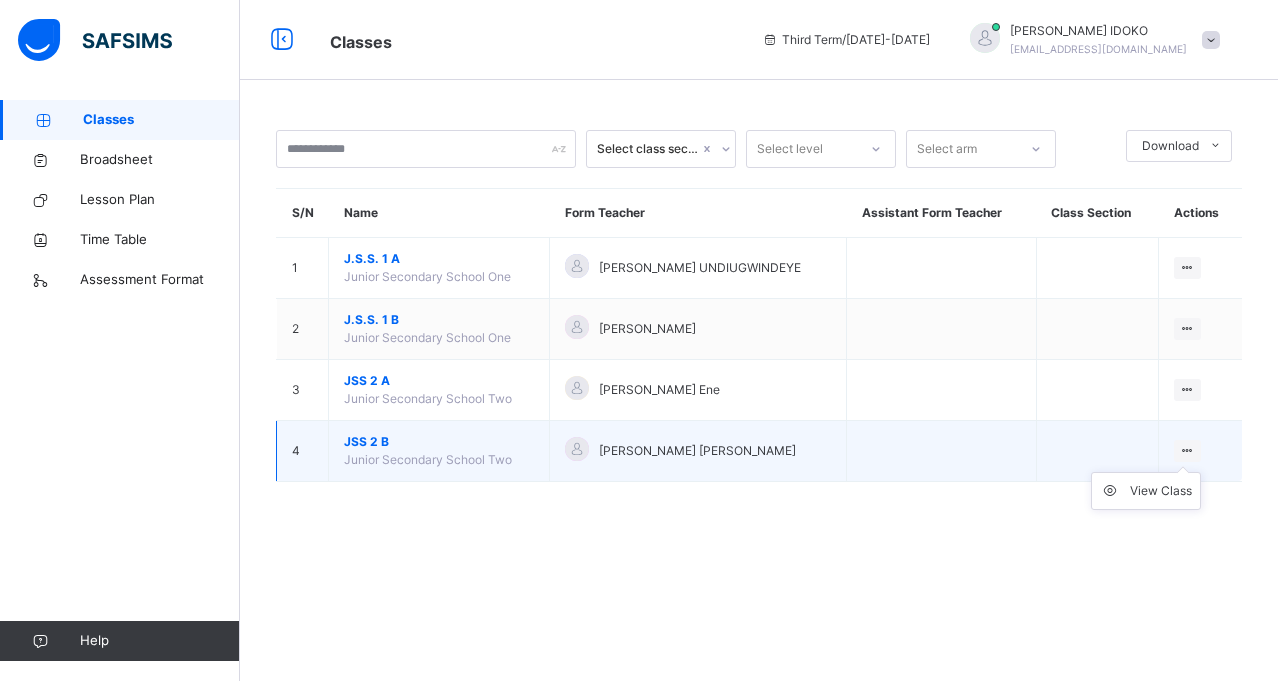 click on "View Class" at bounding box center [1146, 491] 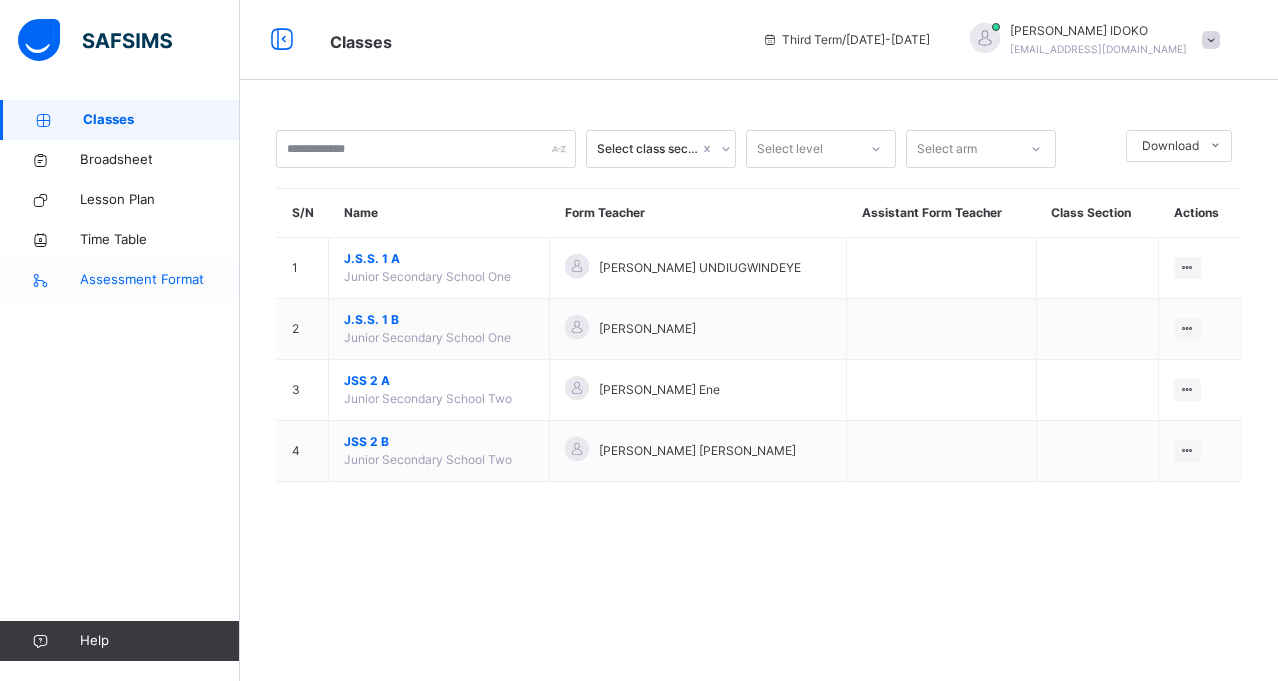 click on "Assessment Format" at bounding box center [160, 280] 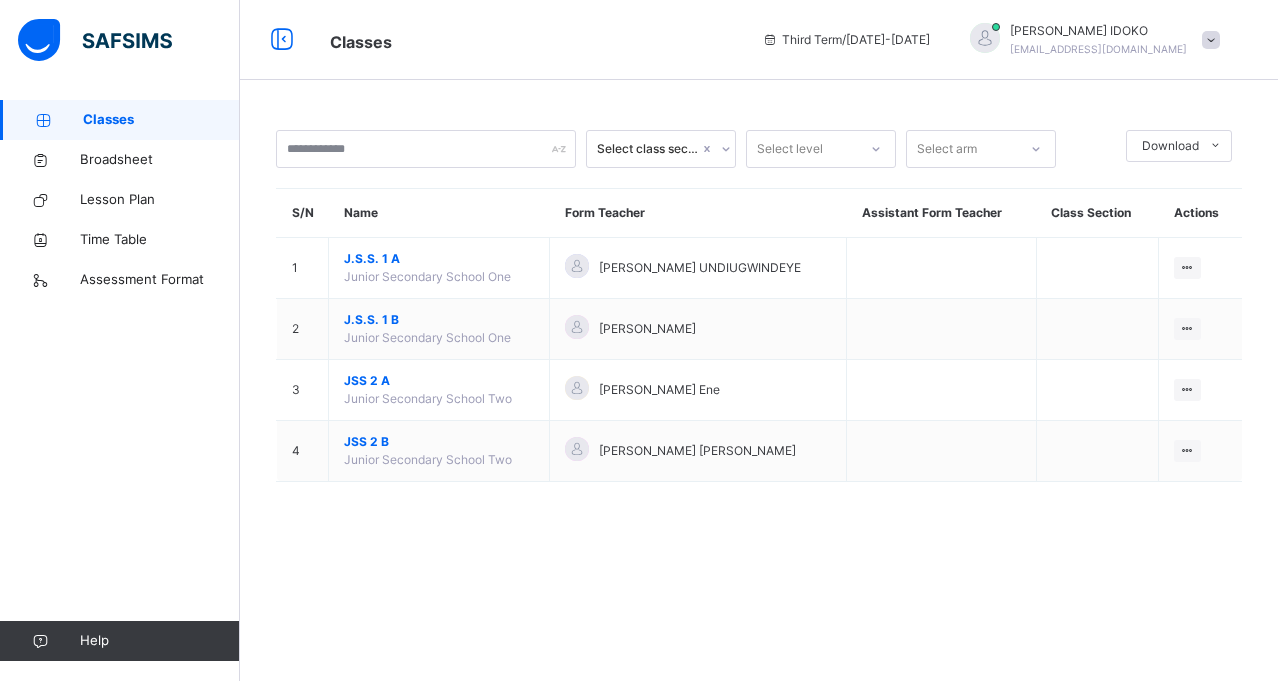 click on "Classes" at bounding box center (161, 120) 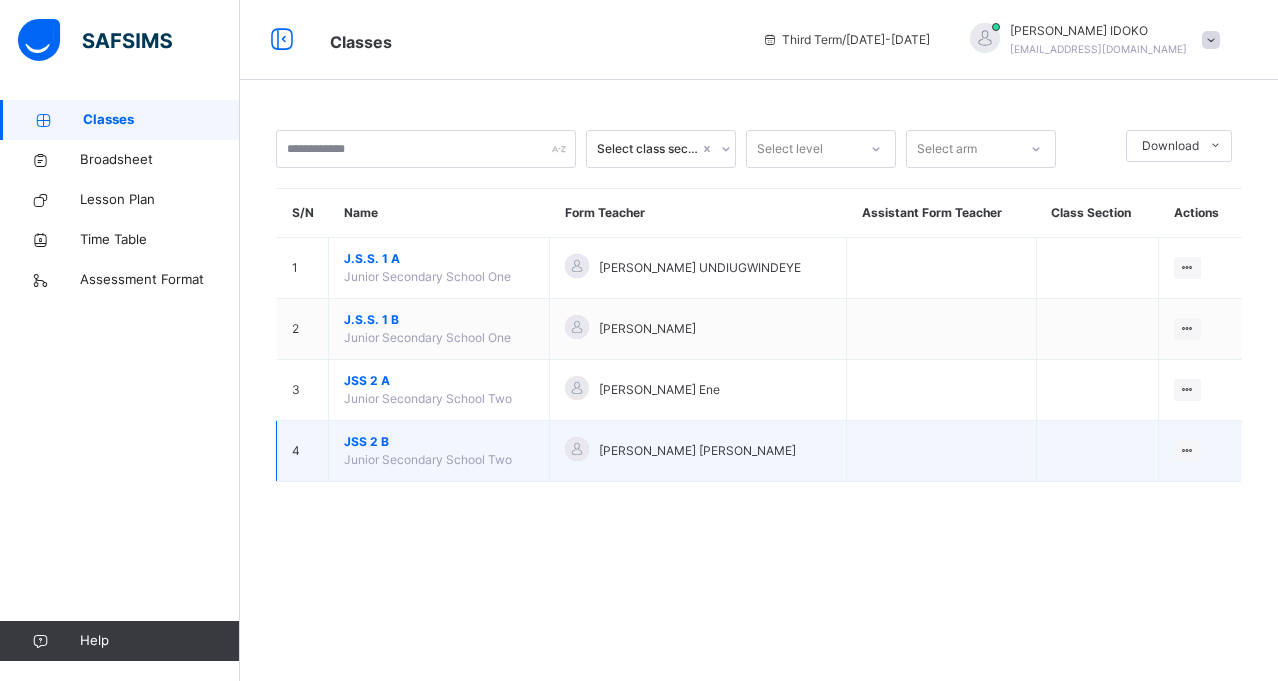 click on "JSS 2   B" at bounding box center [439, 442] 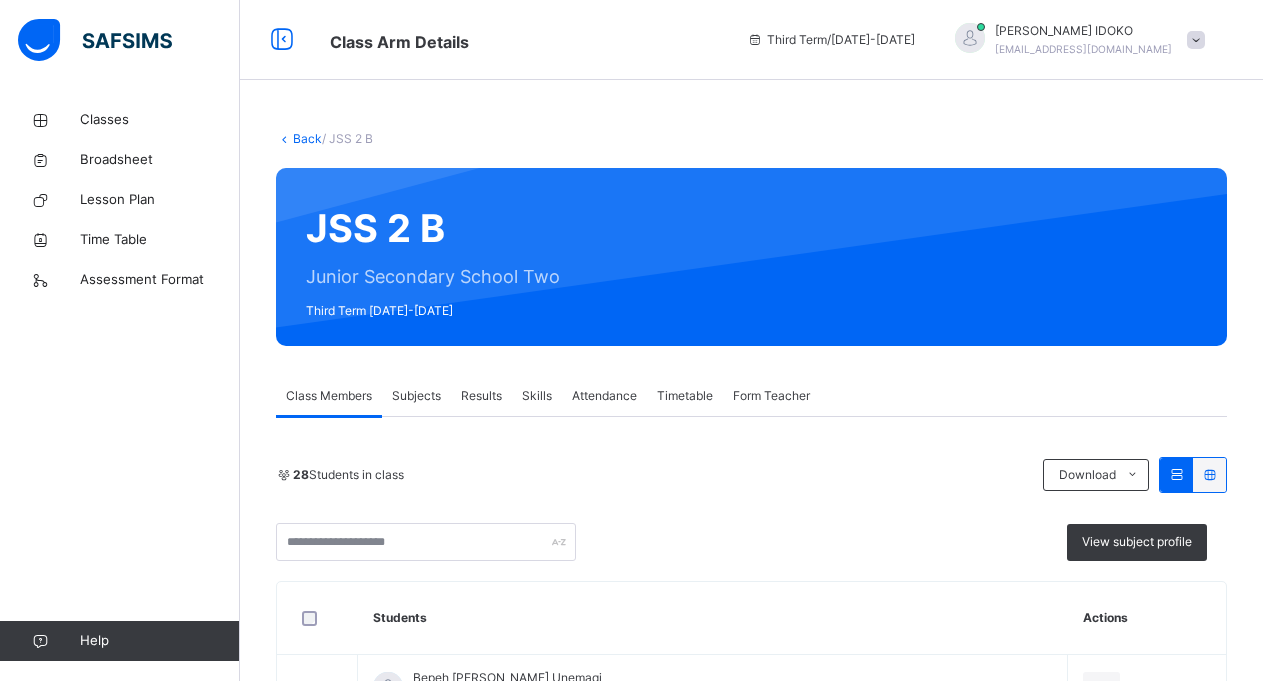 click on "Attendance" at bounding box center [604, 396] 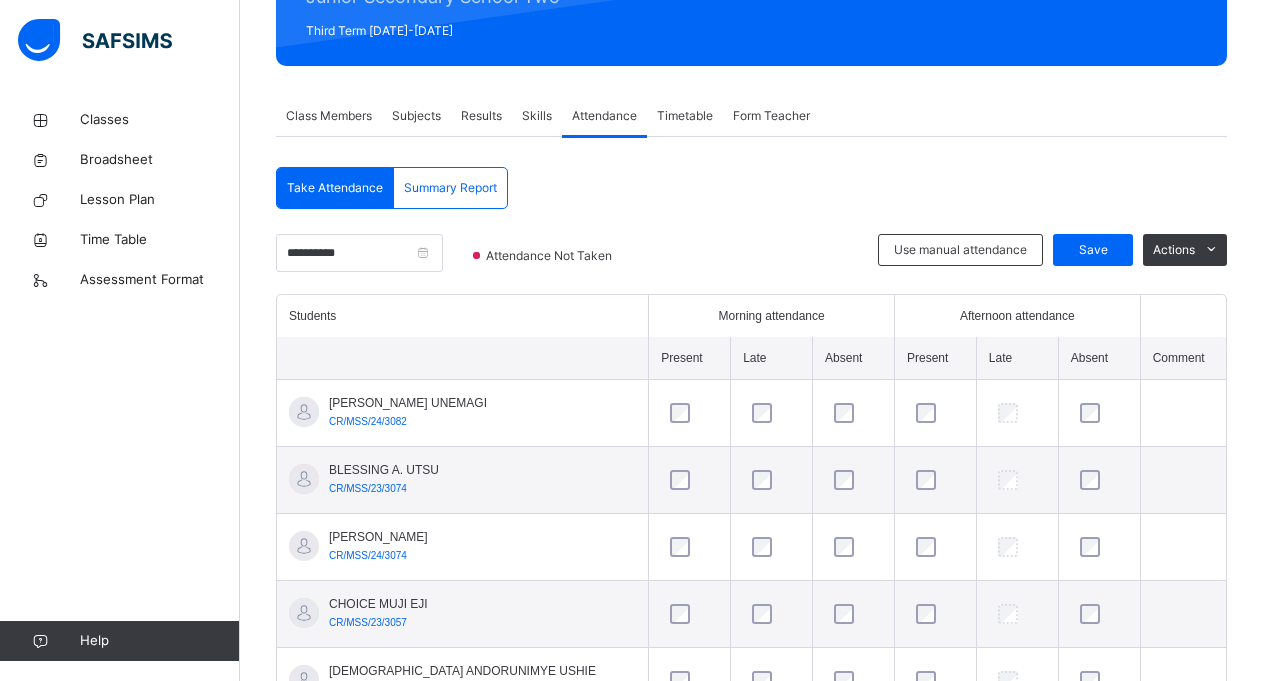 scroll, scrollTop: 320, scrollLeft: 0, axis: vertical 